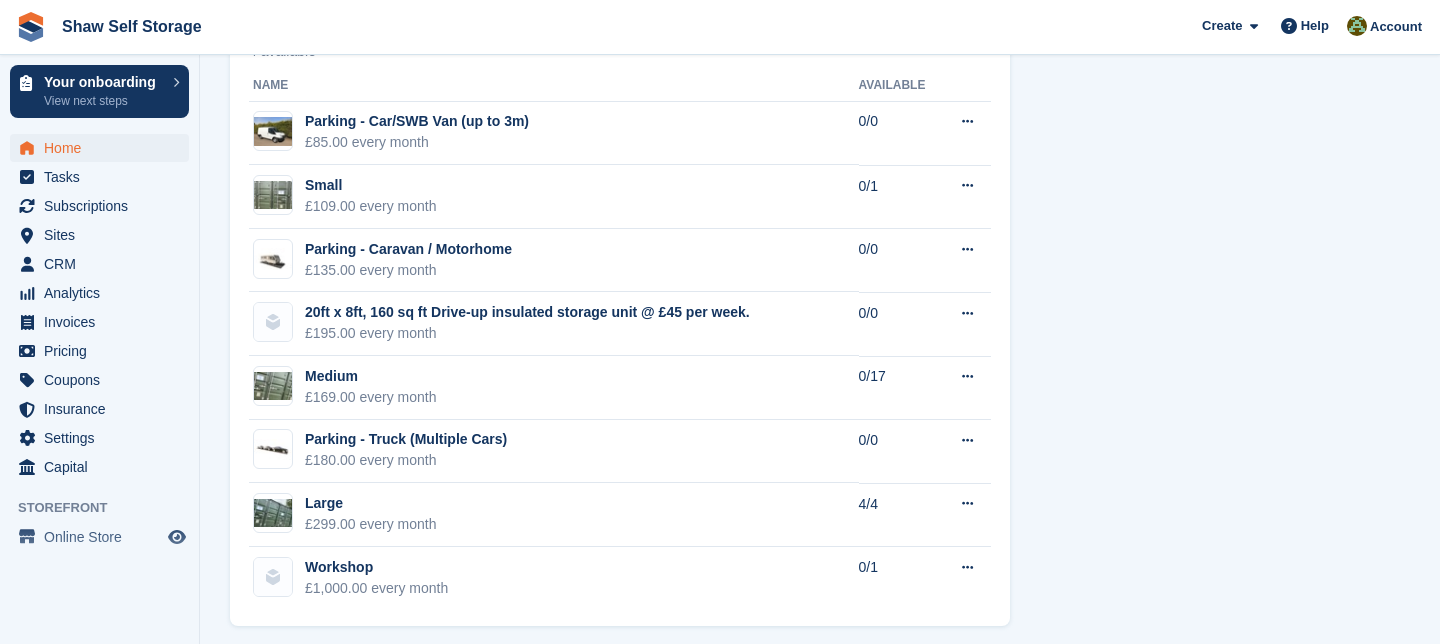 scroll, scrollTop: 1260, scrollLeft: 0, axis: vertical 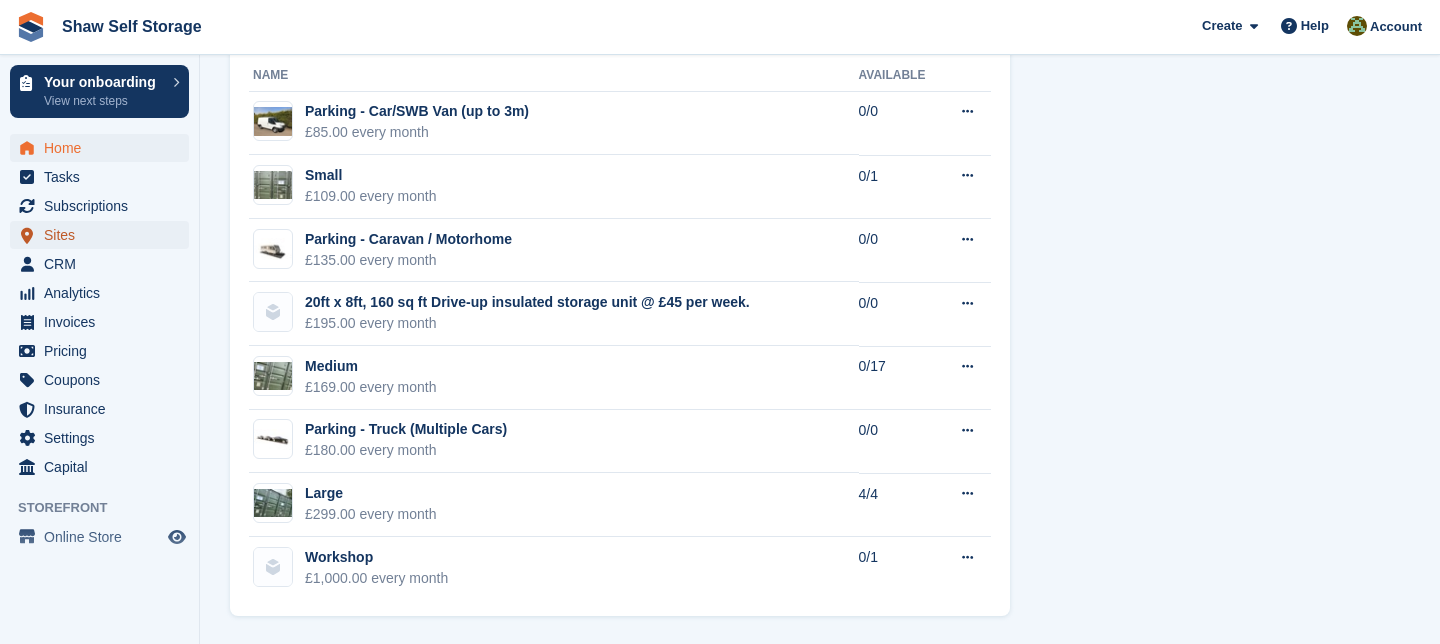 click on "Sites" at bounding box center [104, 235] 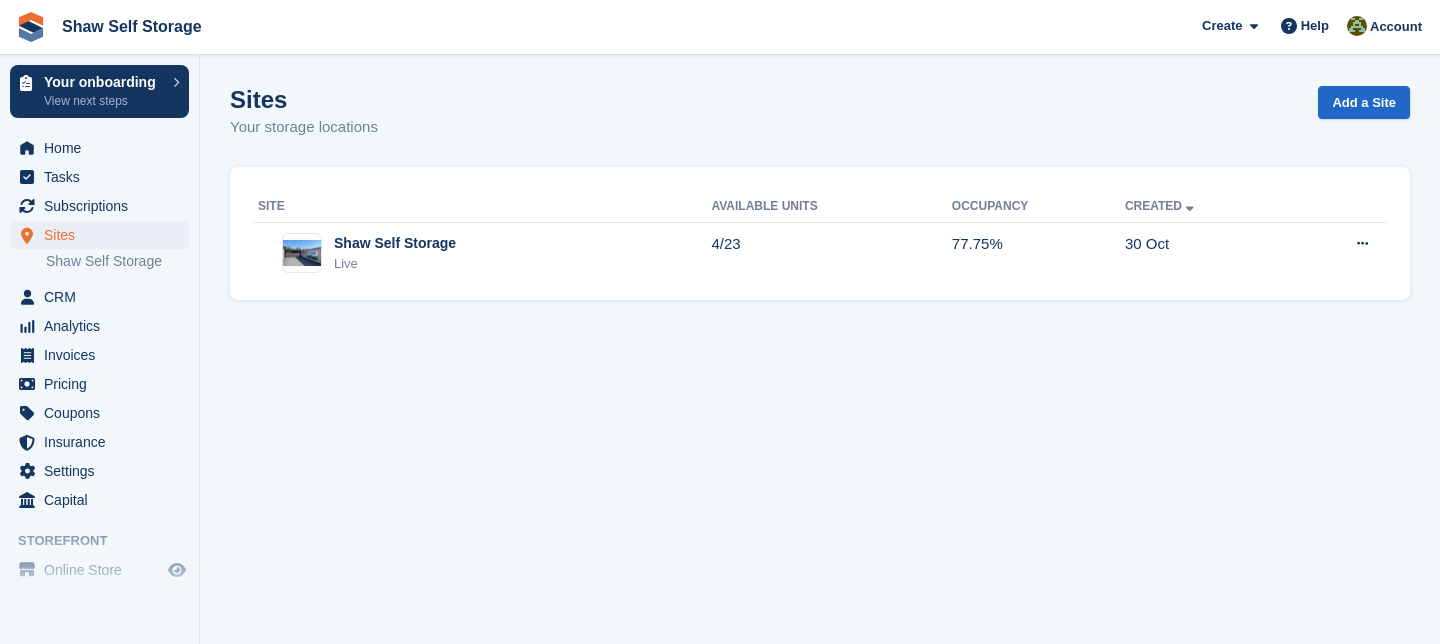 scroll, scrollTop: 0, scrollLeft: 0, axis: both 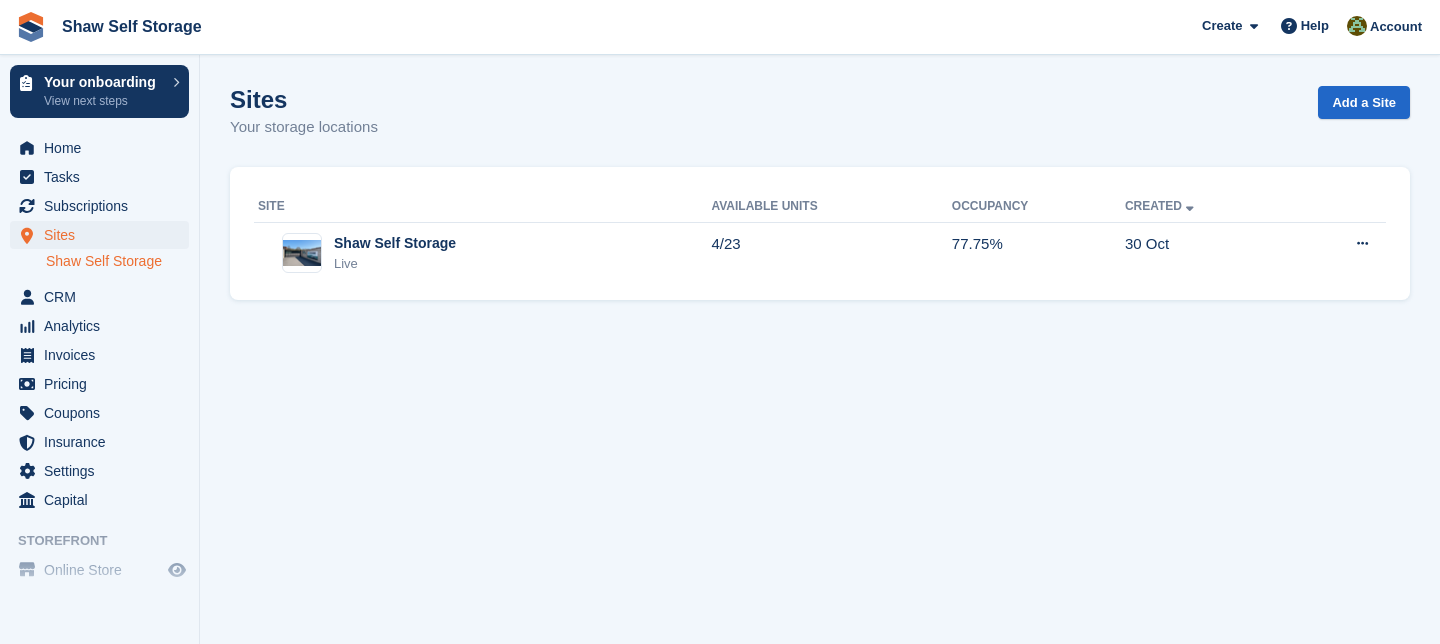 click on "Shaw Self Storage" at bounding box center (117, 261) 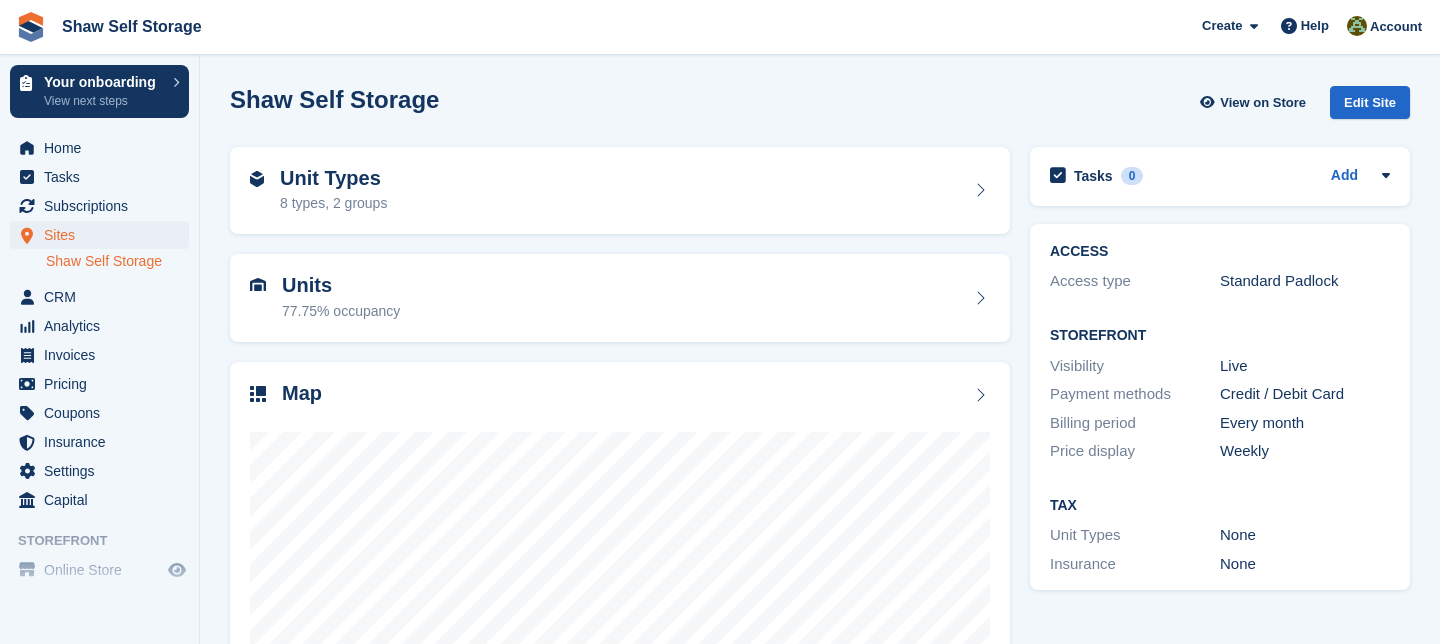 scroll, scrollTop: 0, scrollLeft: 0, axis: both 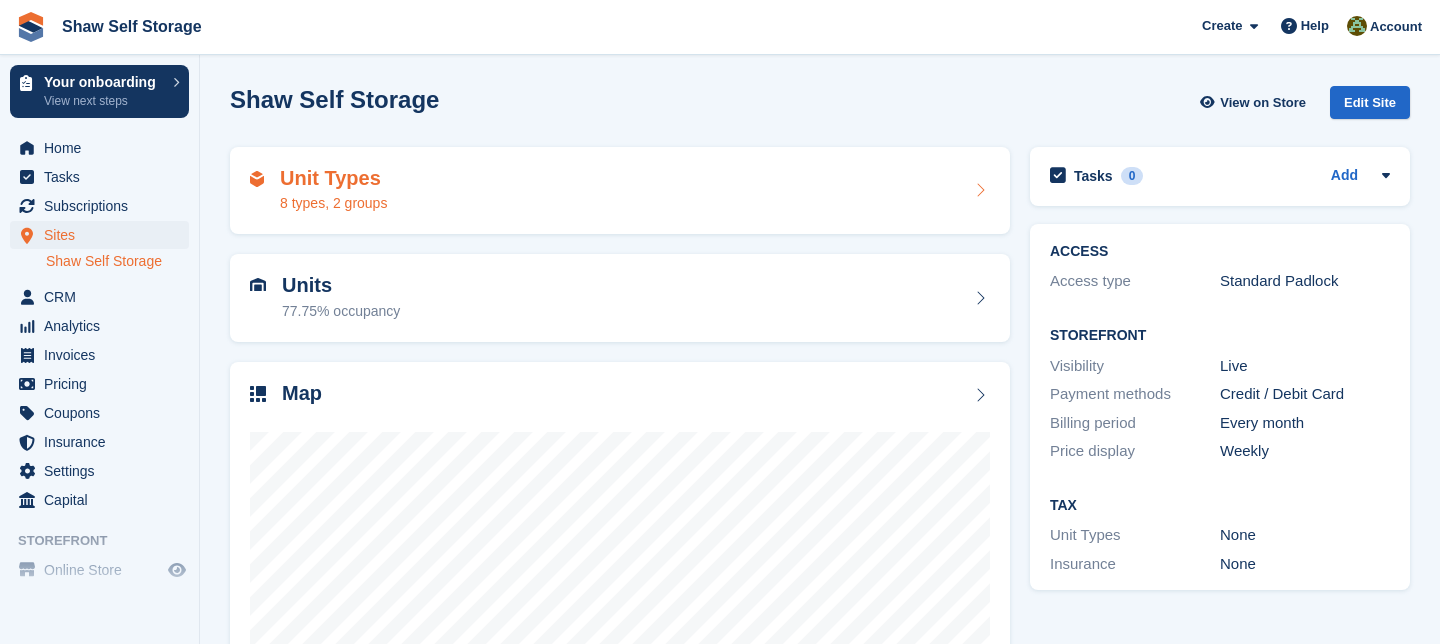 click at bounding box center [980, 190] 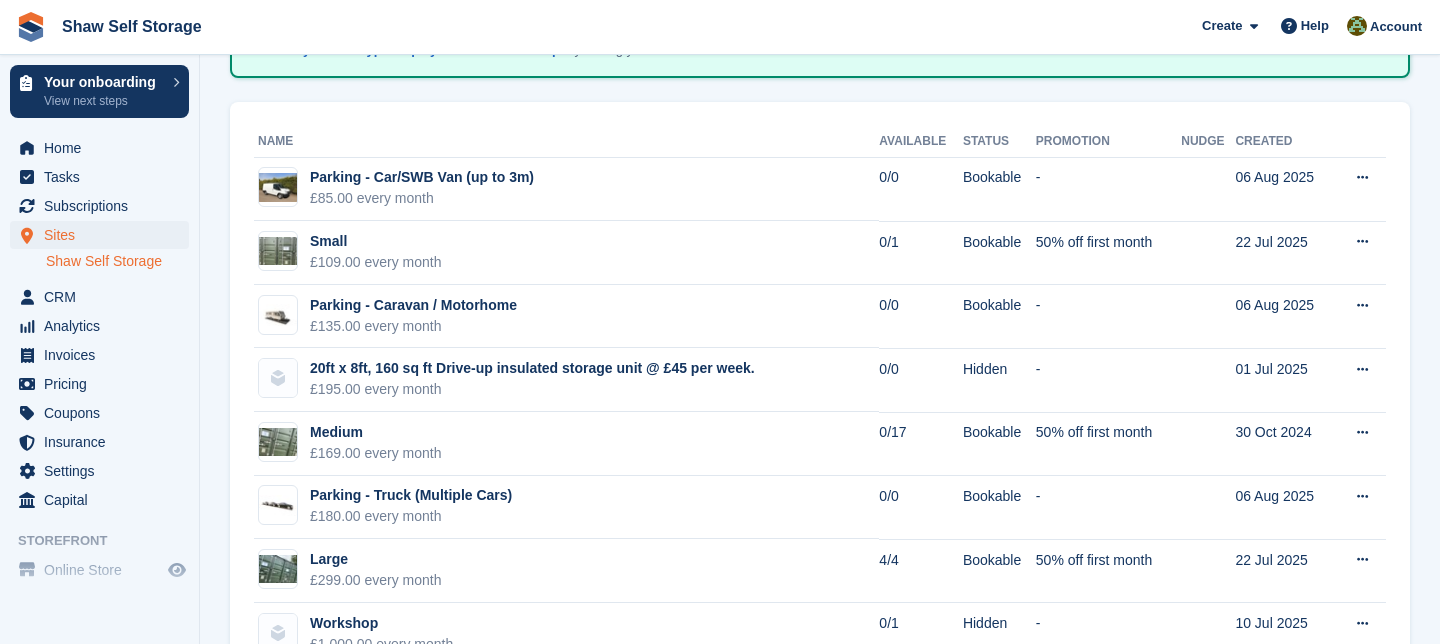 scroll, scrollTop: 183, scrollLeft: 0, axis: vertical 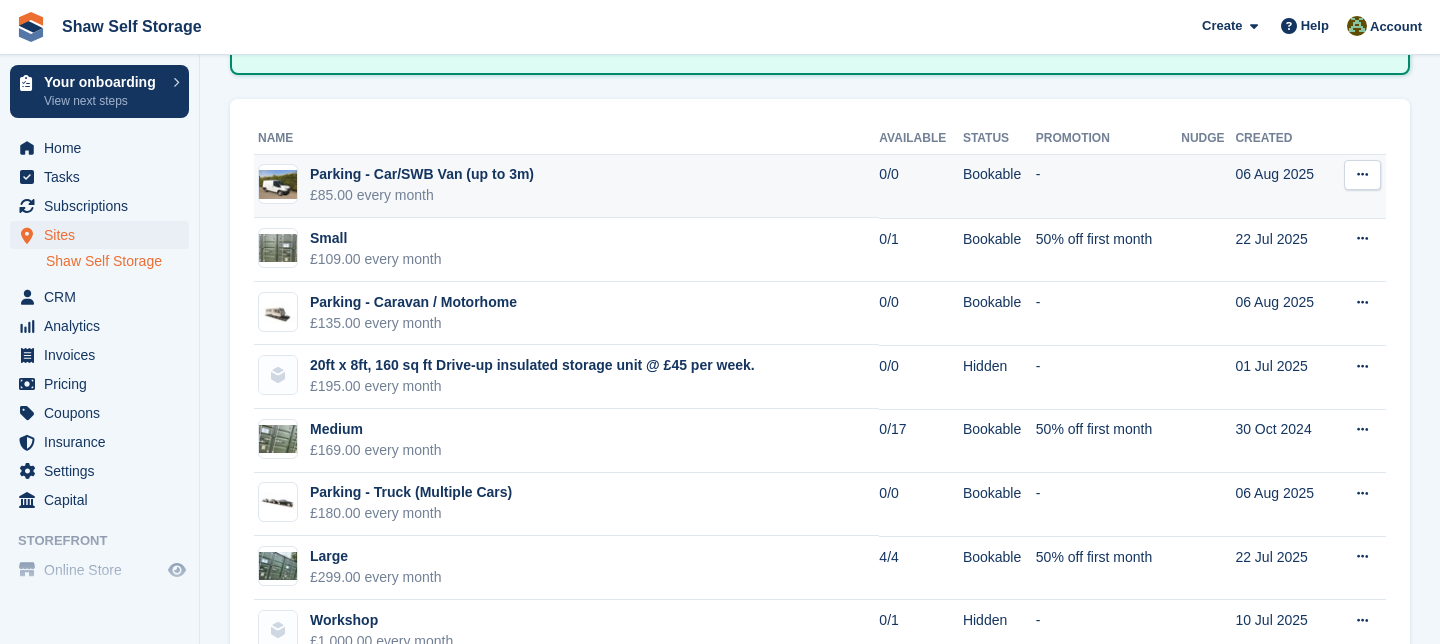 click on "£85.00 every month" at bounding box center (422, 195) 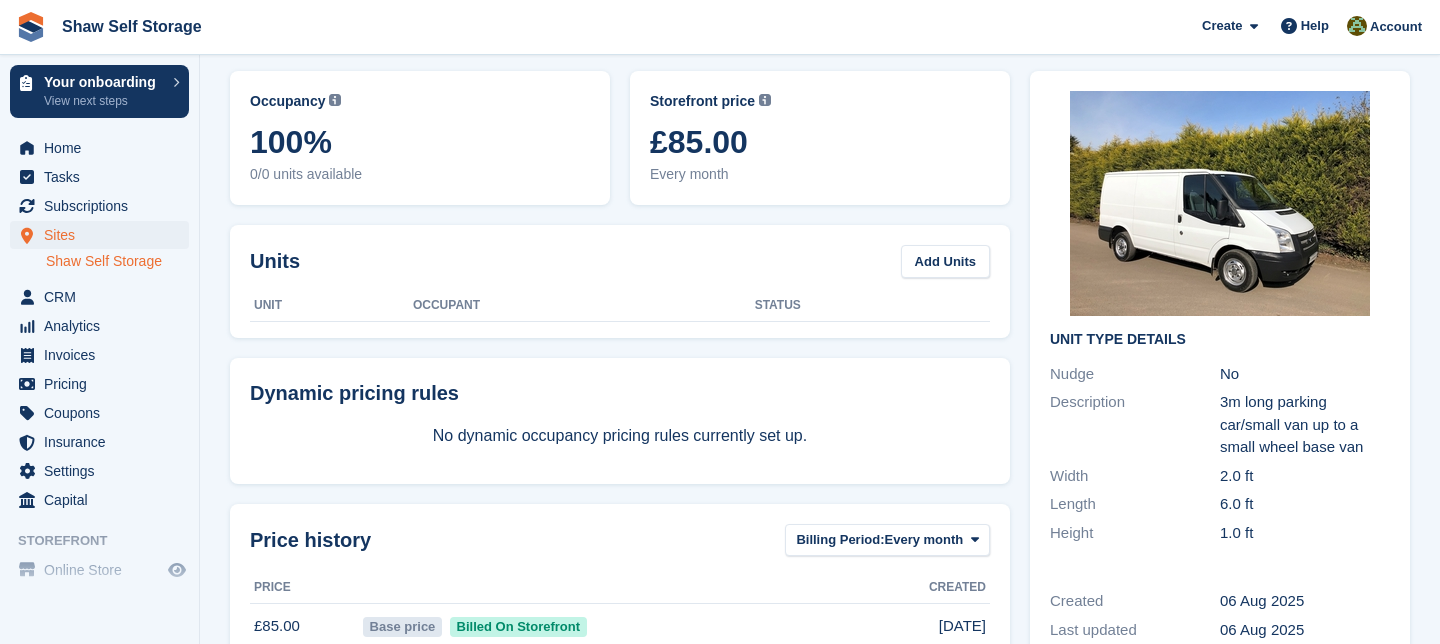 scroll, scrollTop: 0, scrollLeft: 0, axis: both 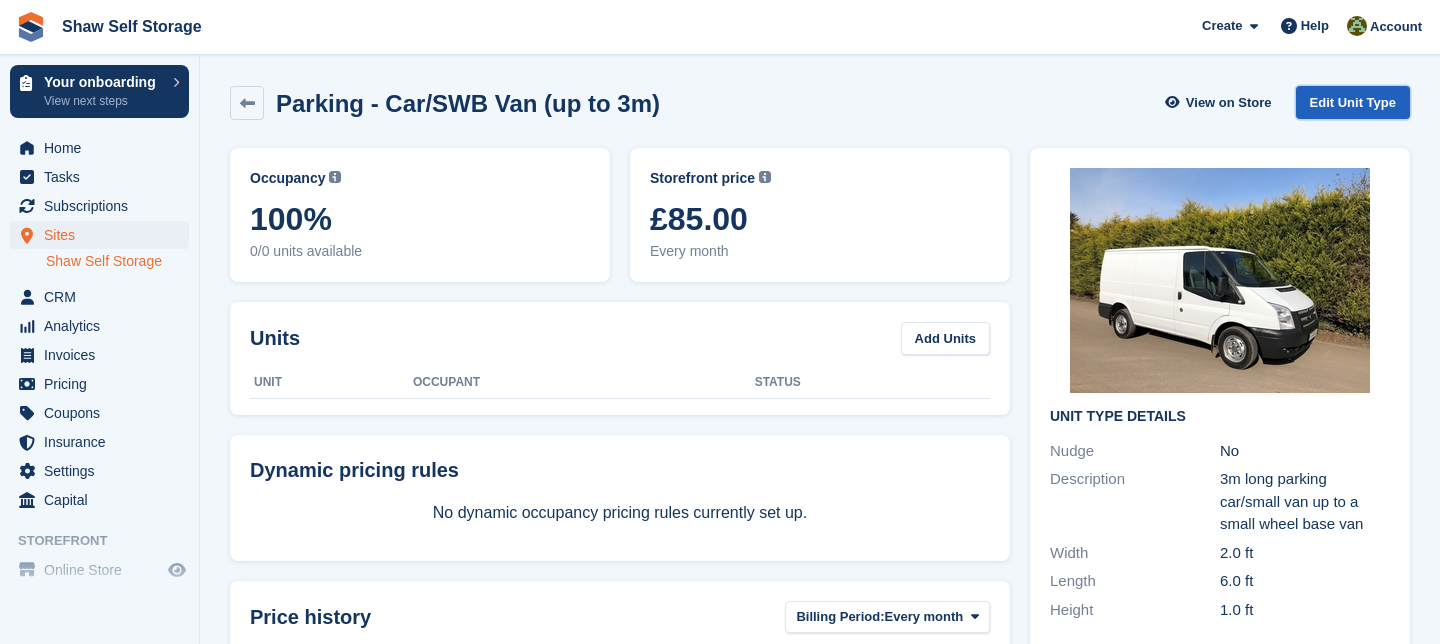 click on "Edit Unit Type" at bounding box center (1353, 102) 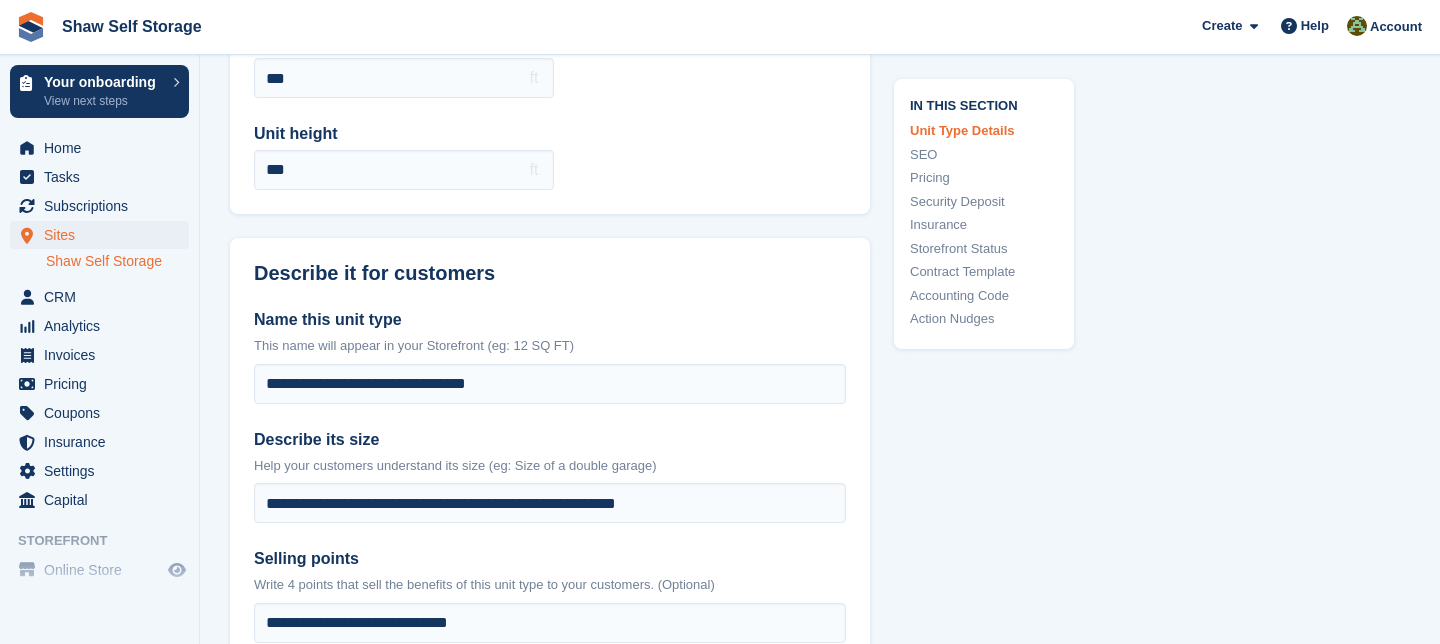 scroll, scrollTop: 300, scrollLeft: 0, axis: vertical 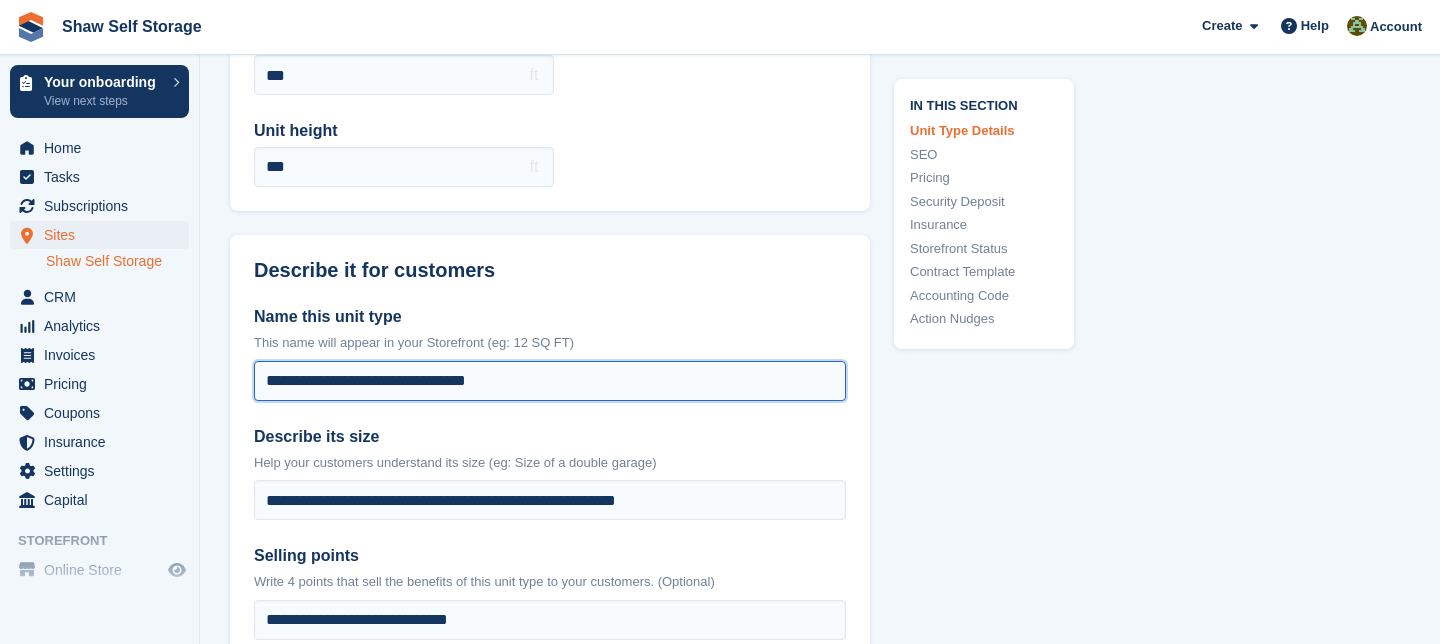 click on "**********" at bounding box center (550, 381) 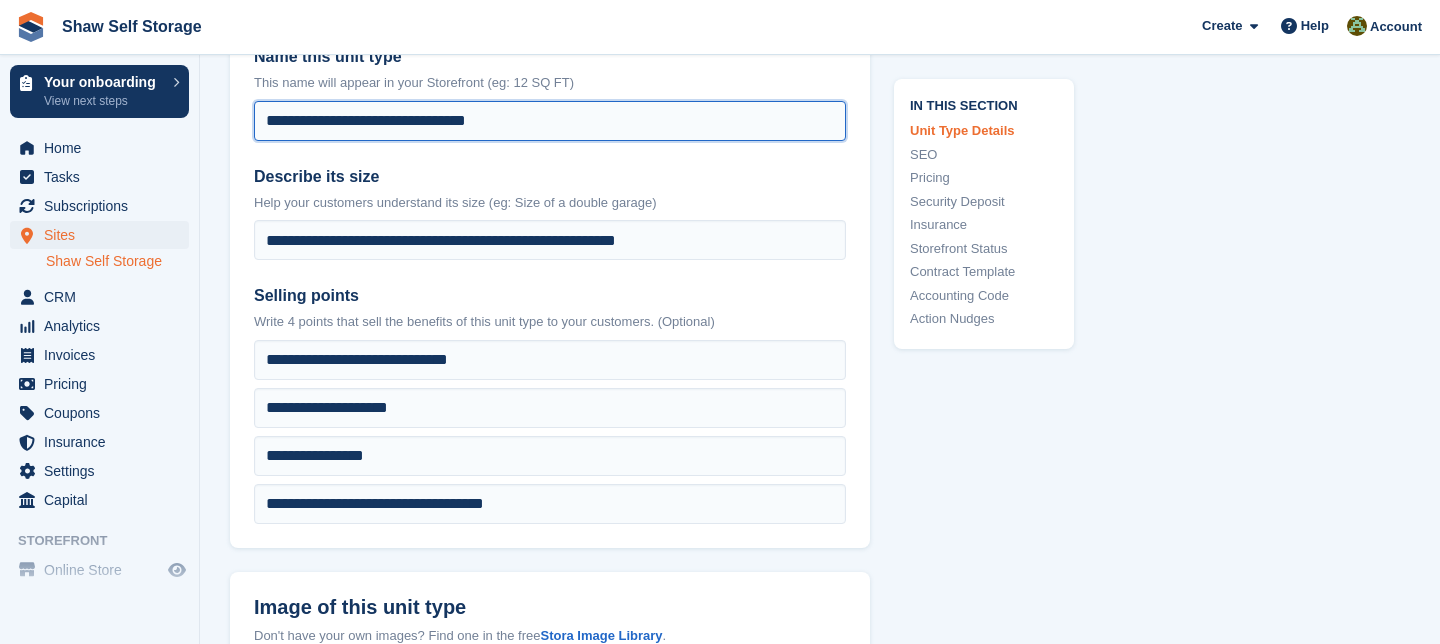 scroll, scrollTop: 562, scrollLeft: 0, axis: vertical 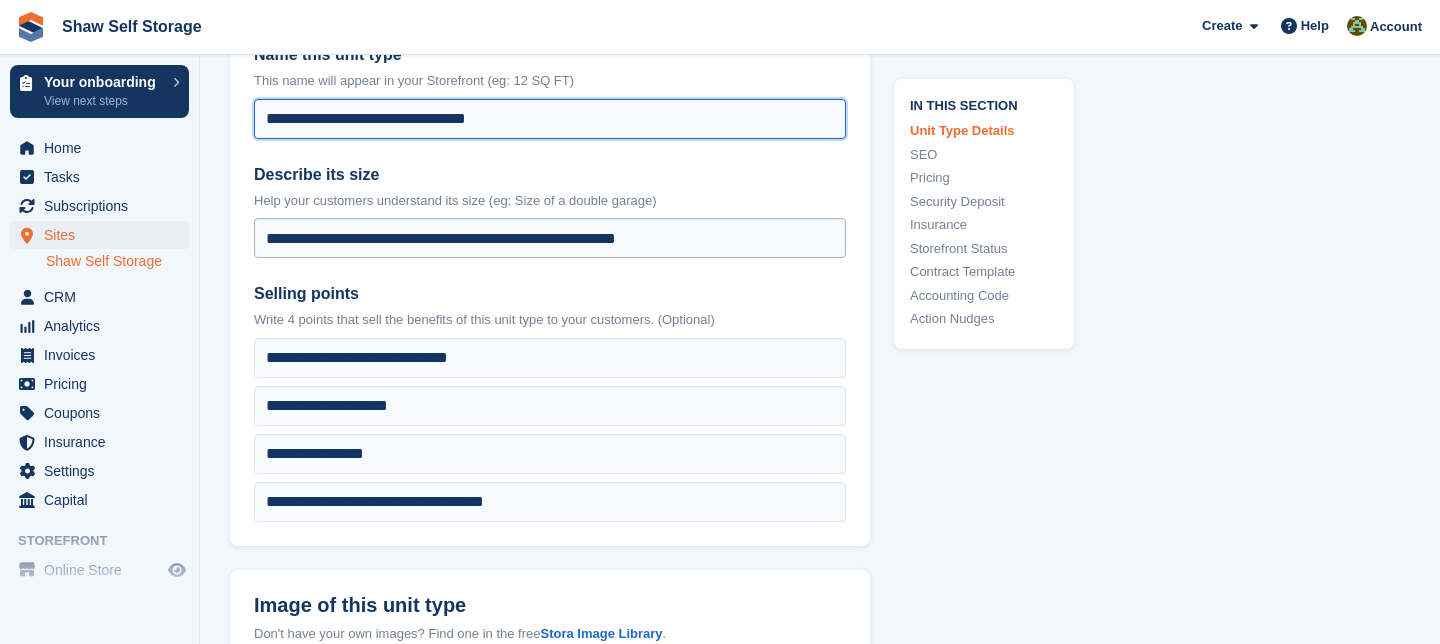 type on "**********" 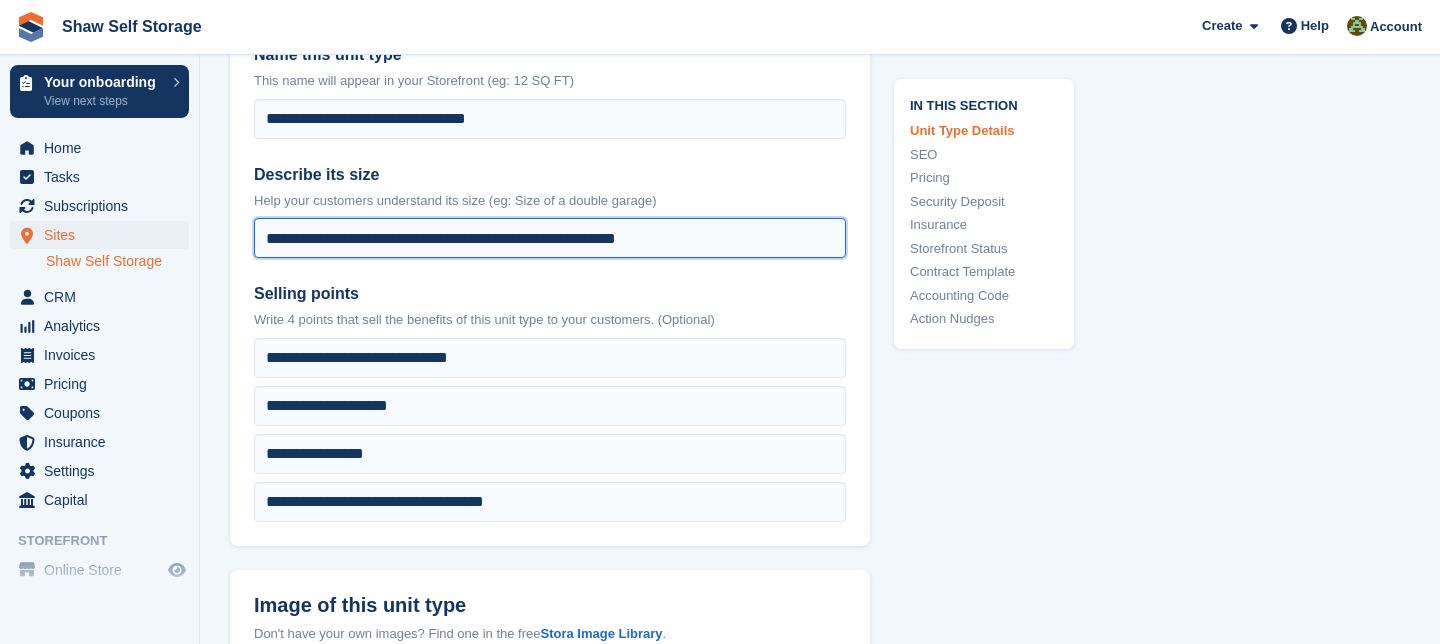 click on "**********" at bounding box center (550, 238) 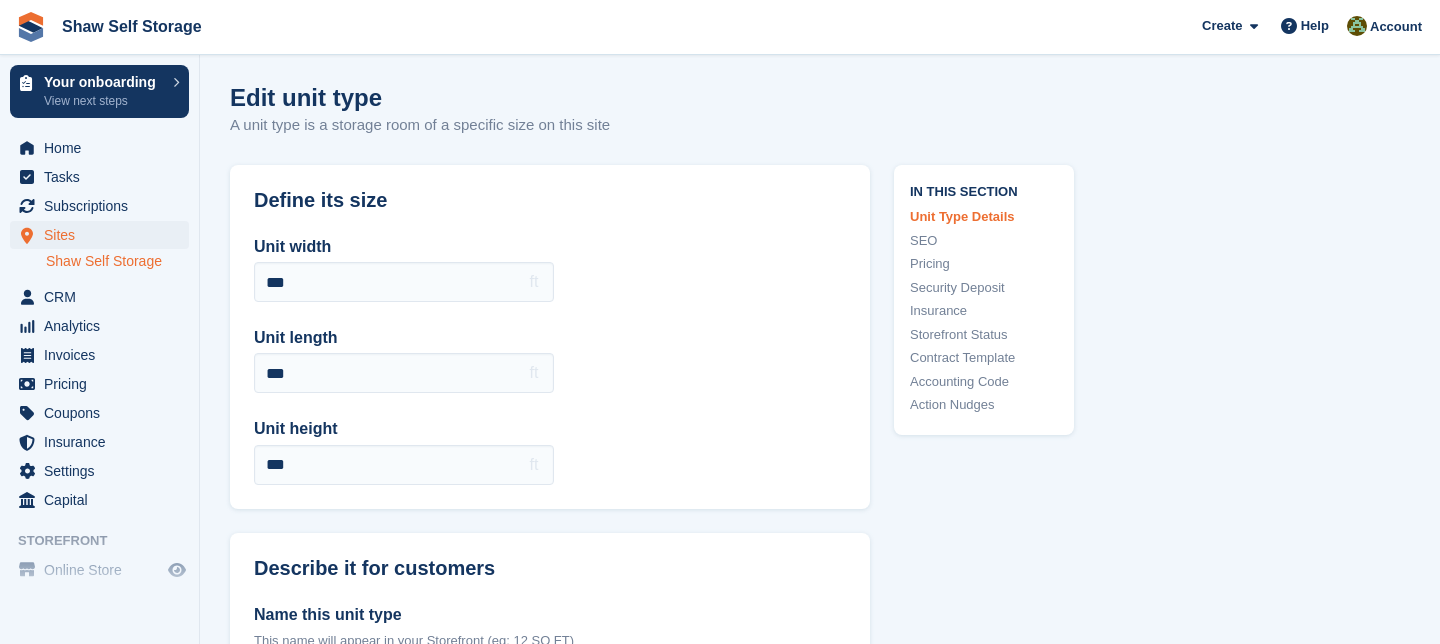 scroll, scrollTop: 0, scrollLeft: 0, axis: both 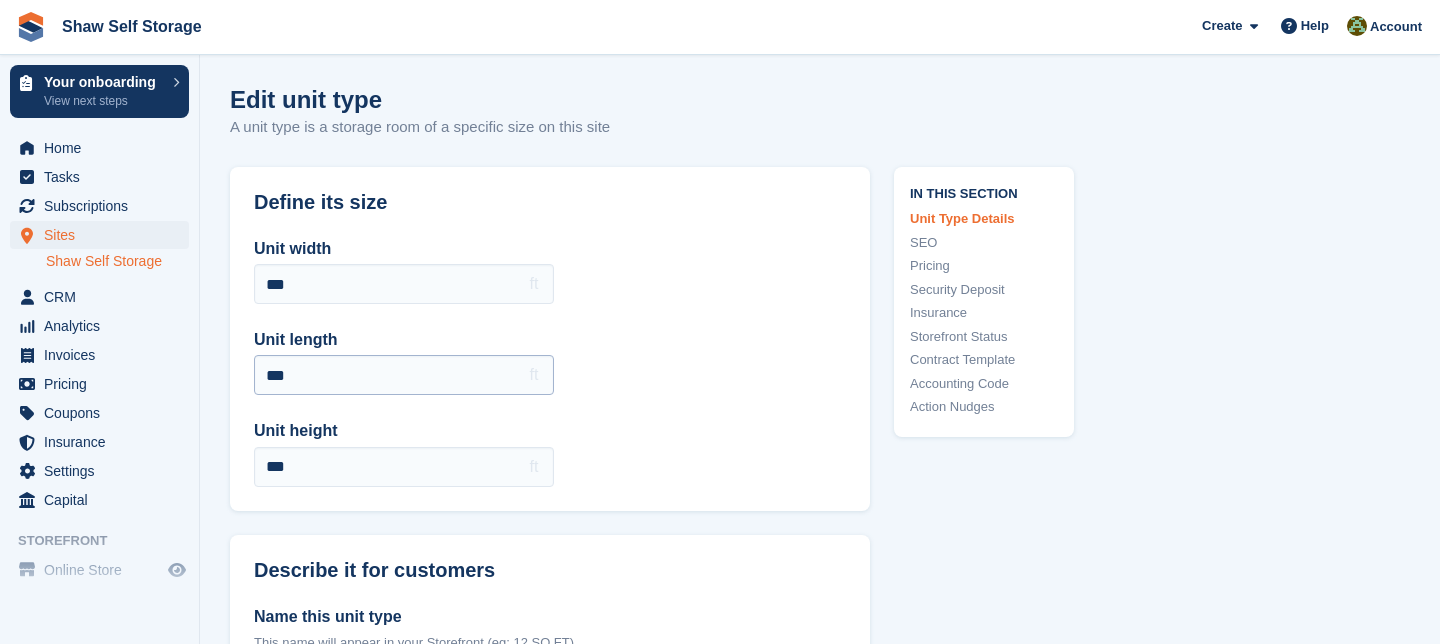 type on "**********" 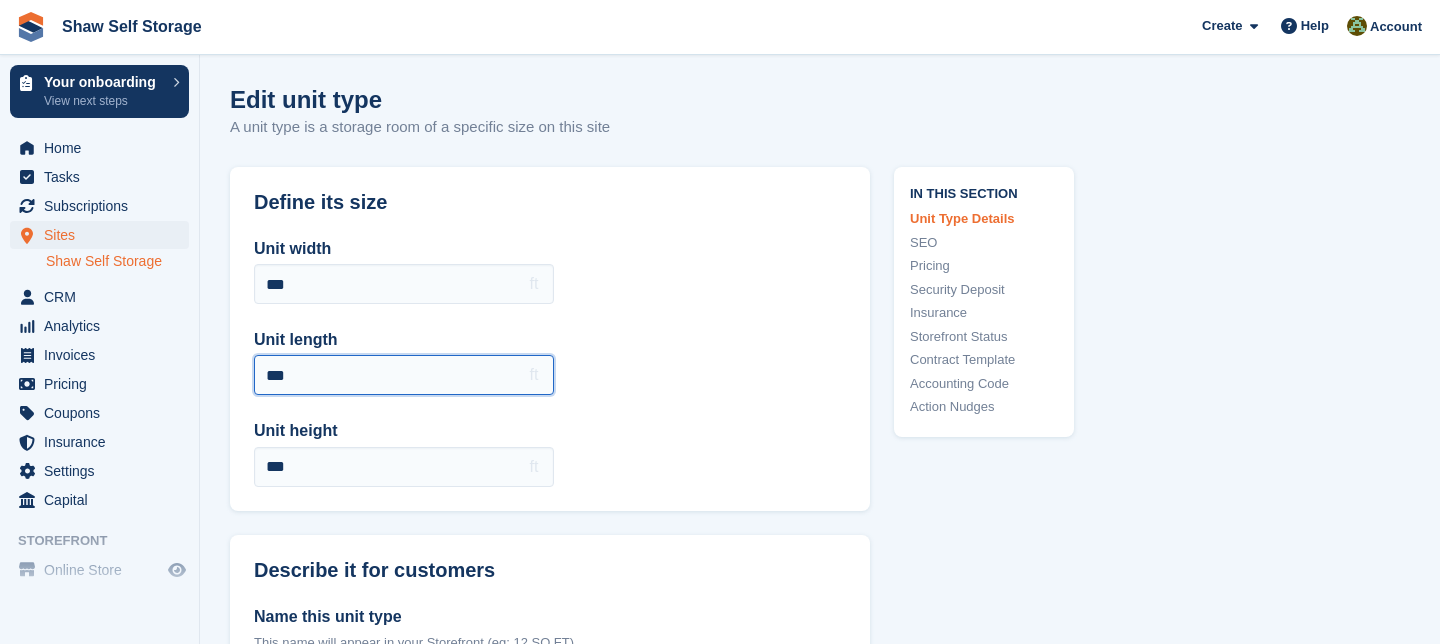drag, startPoint x: 293, startPoint y: 377, endPoint x: 247, endPoint y: 375, distance: 46.043457 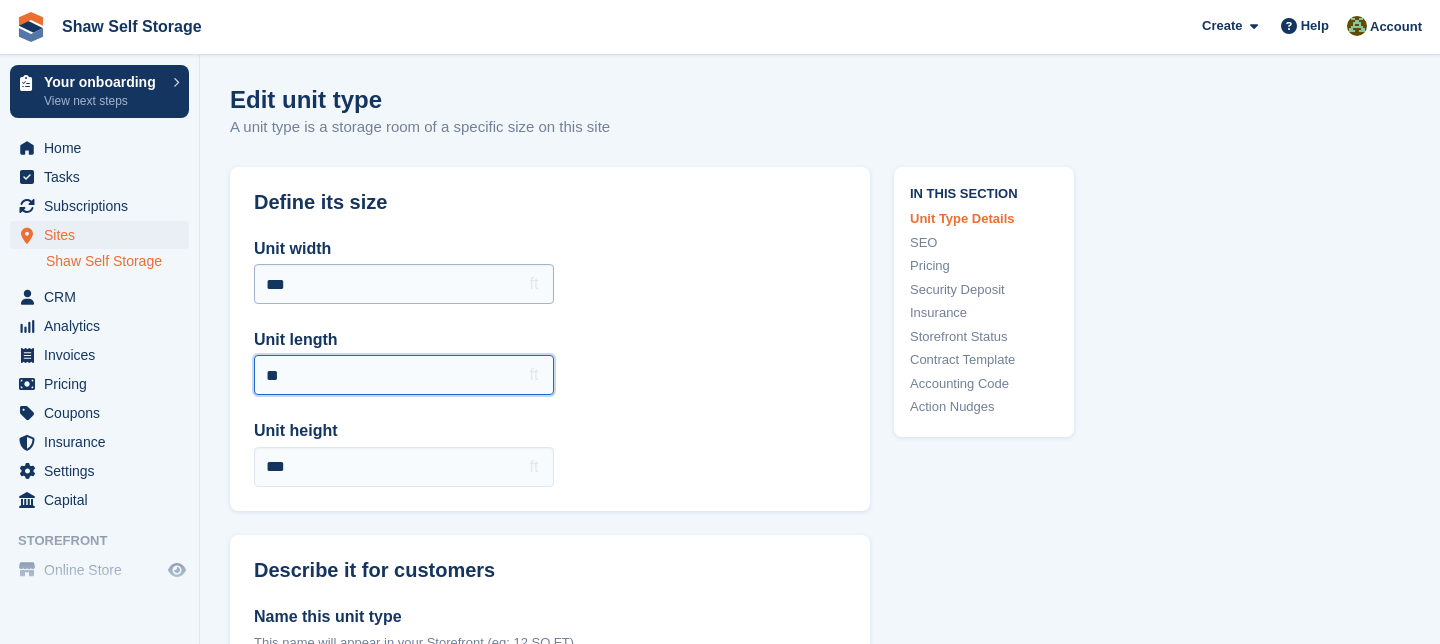 type on "**" 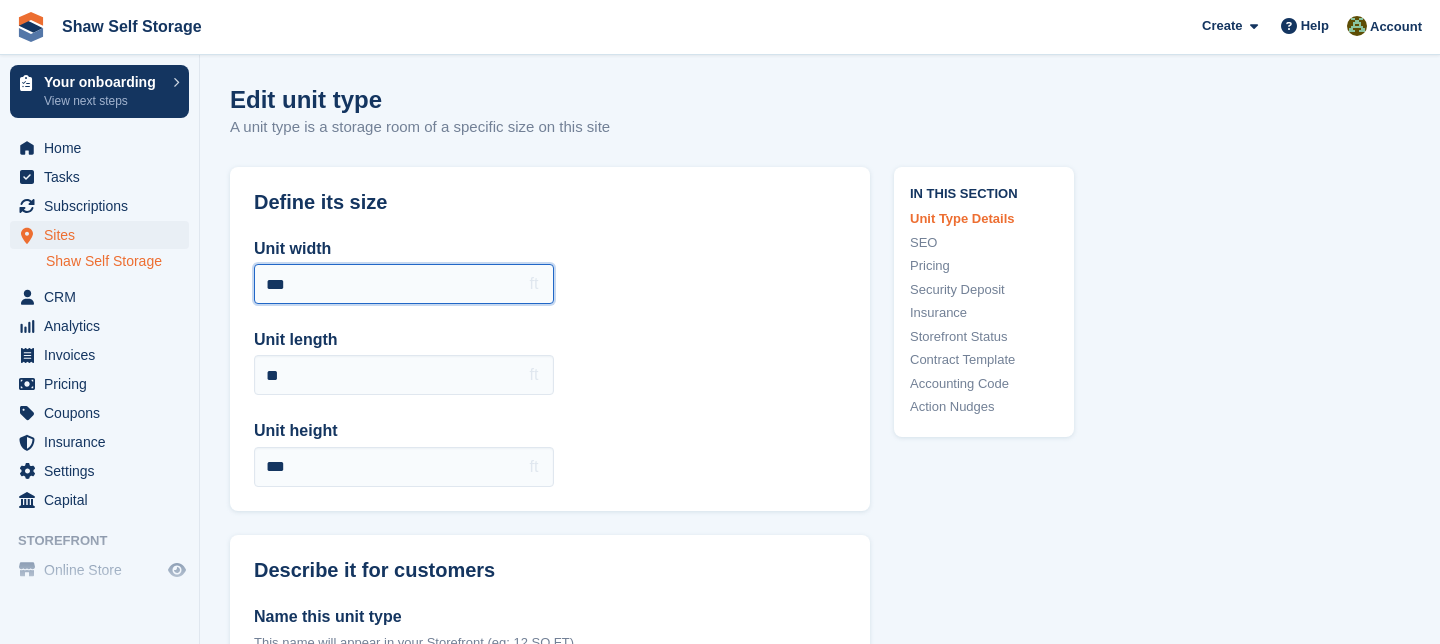 drag, startPoint x: 292, startPoint y: 283, endPoint x: 256, endPoint y: 283, distance: 36 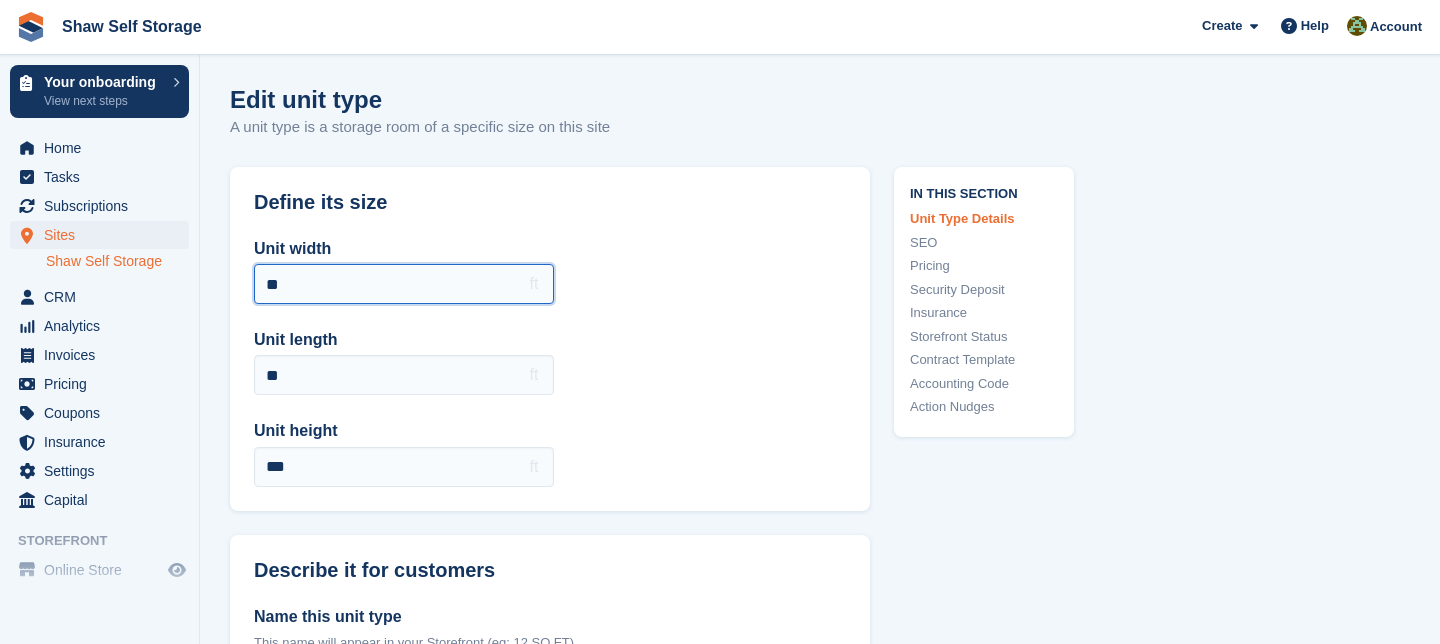 type on "**" 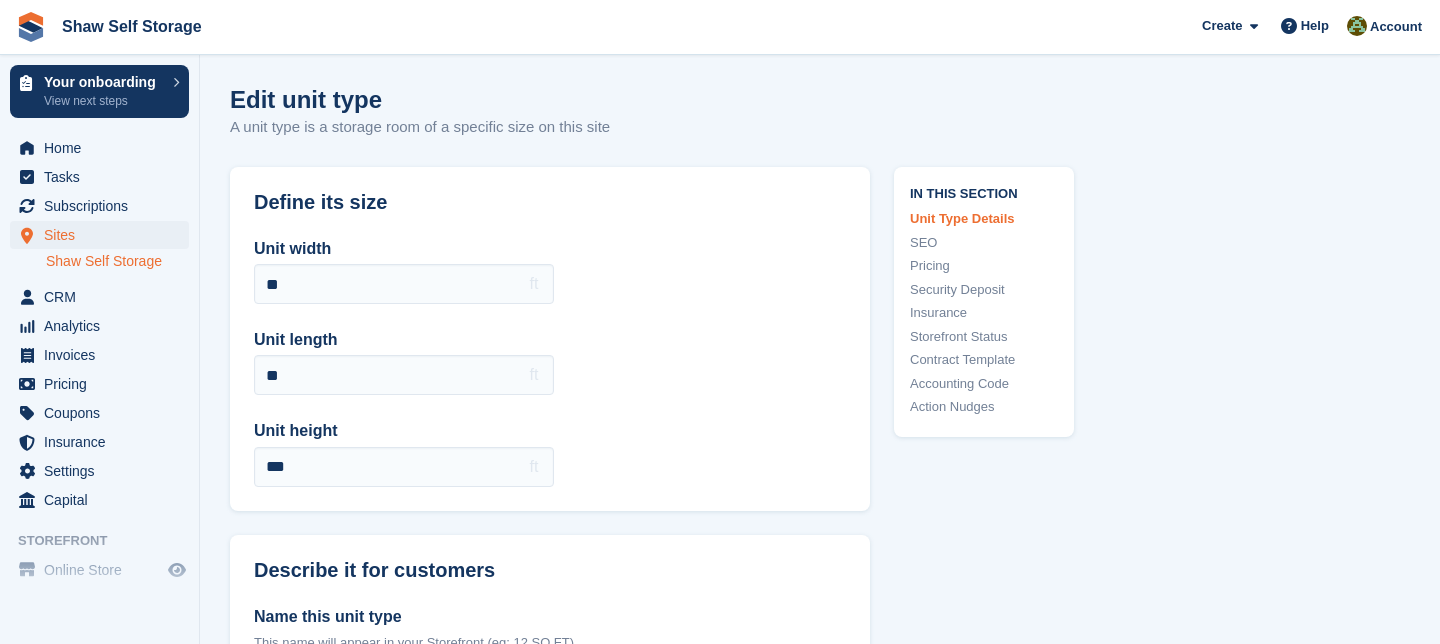 click on "Shaw Self Storage" at bounding box center [117, 261] 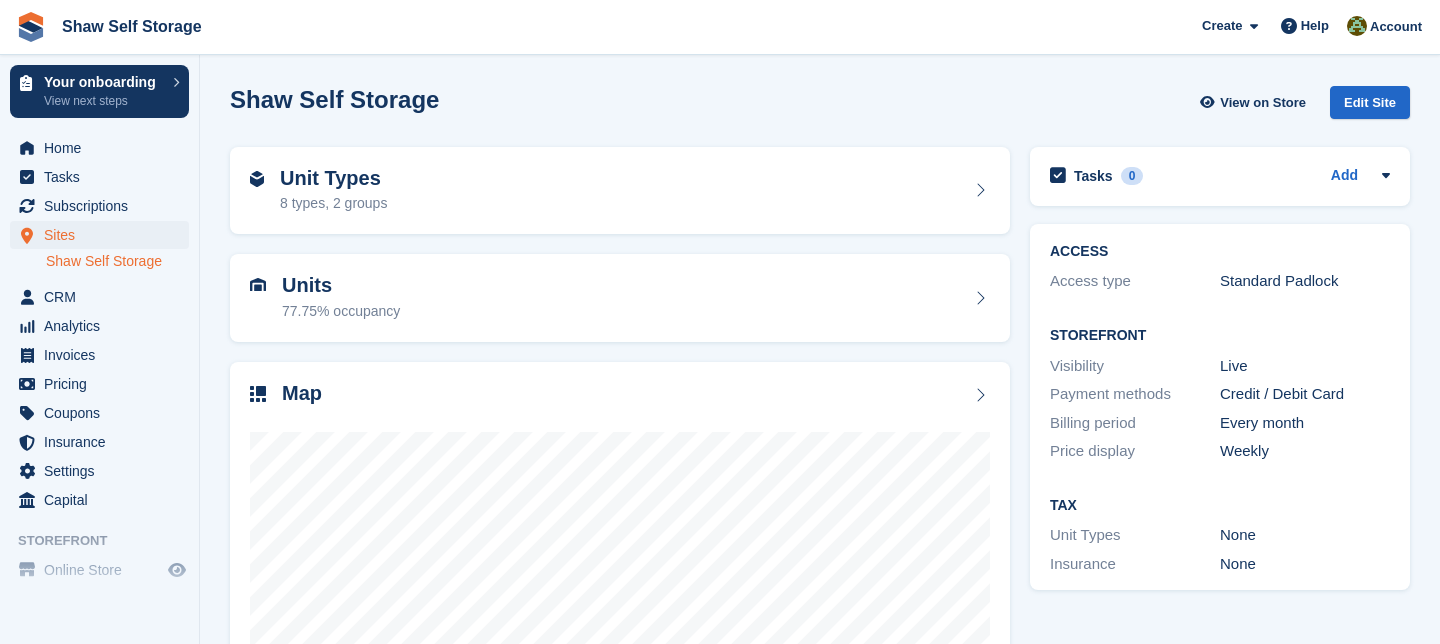 scroll, scrollTop: 0, scrollLeft: 0, axis: both 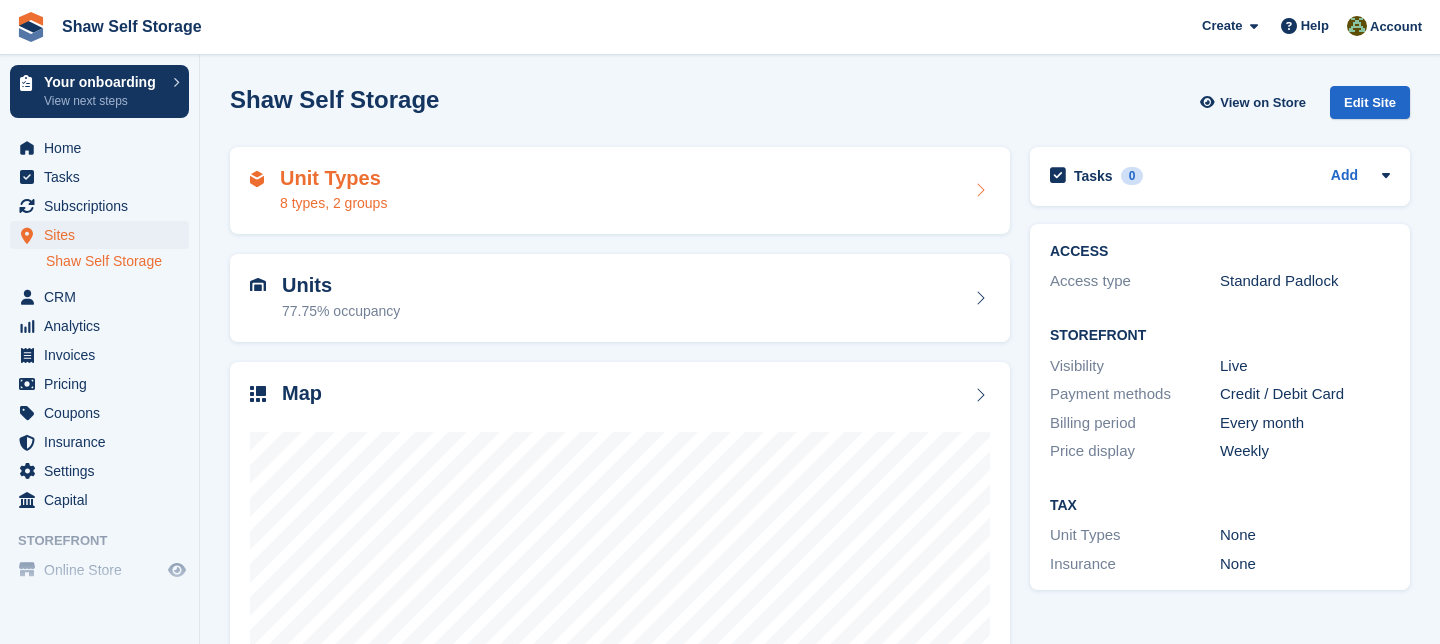 click at bounding box center (980, 190) 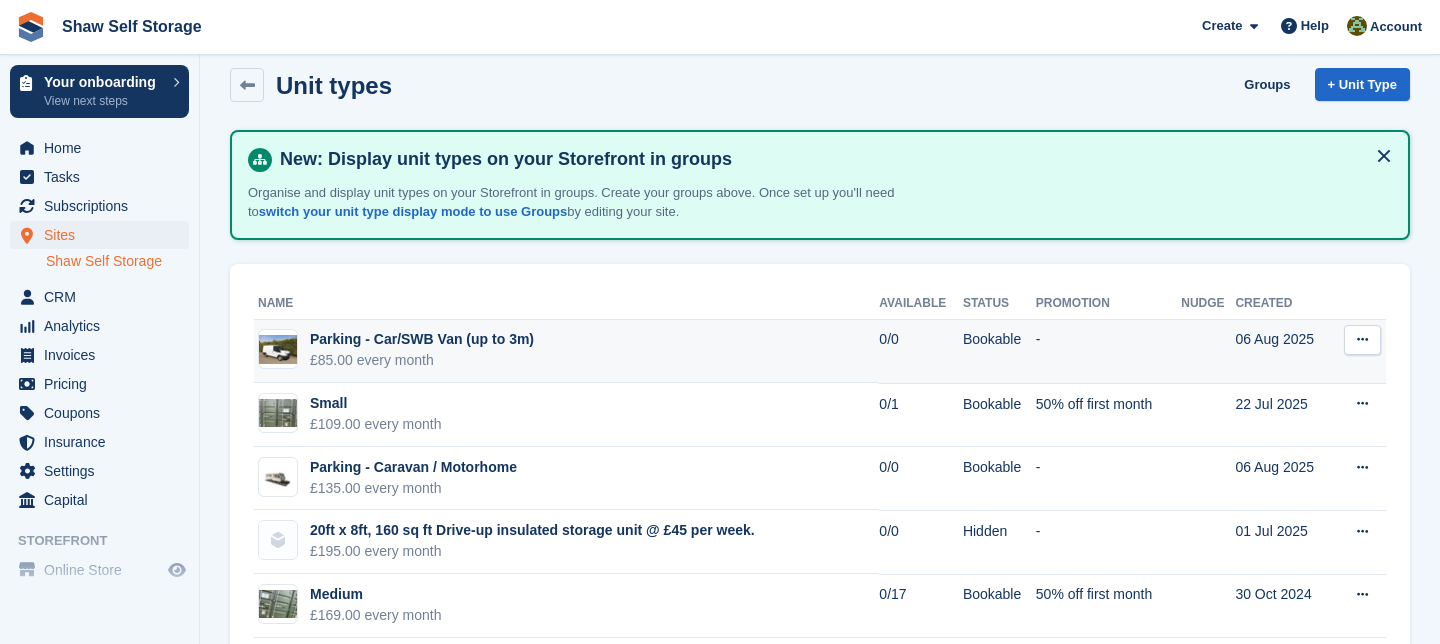 scroll, scrollTop: 5, scrollLeft: 0, axis: vertical 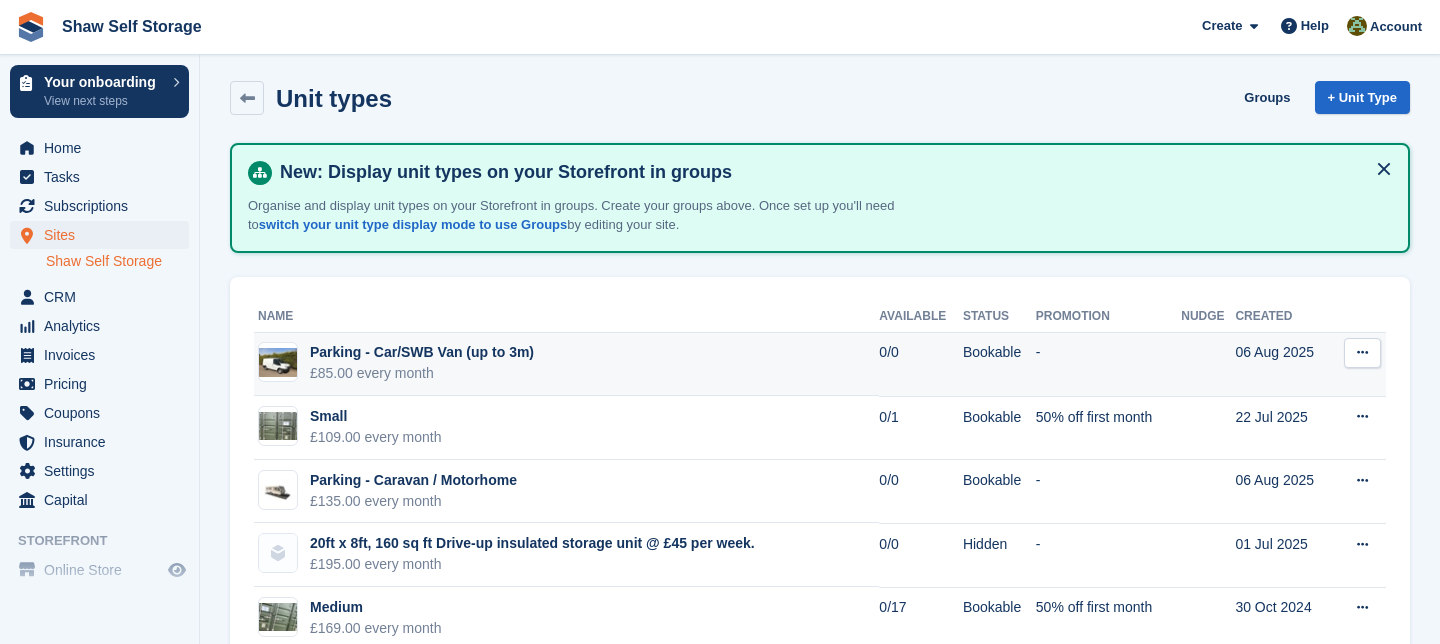 click on "Parking -  Car/SWB Van (up to 3m)
£85.00 every month" at bounding box center [566, 365] 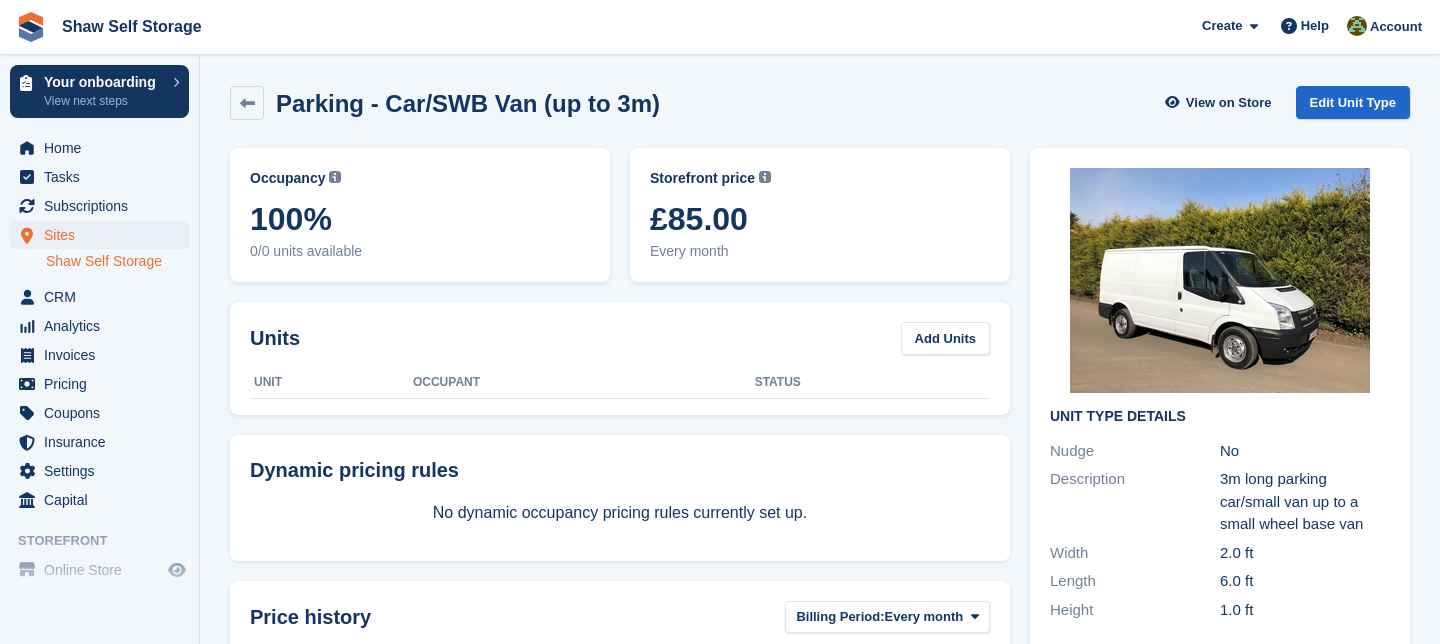 scroll, scrollTop: 0, scrollLeft: 0, axis: both 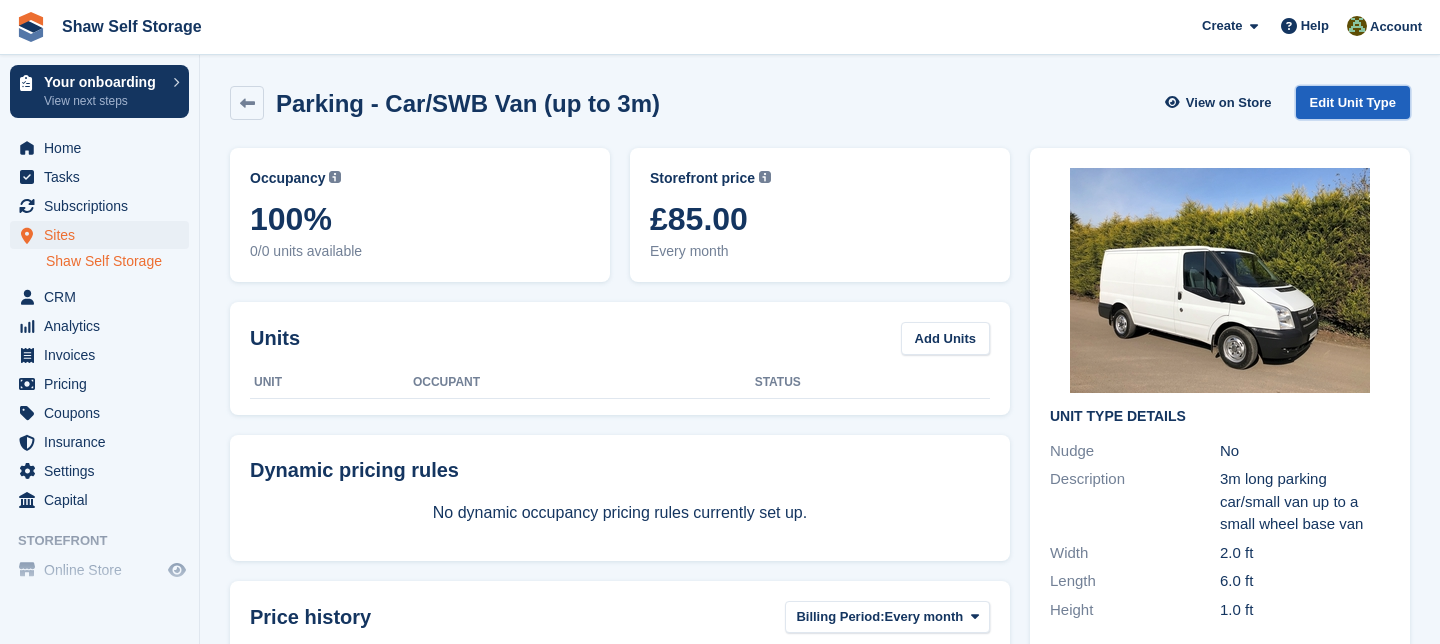 click on "Edit Unit Type" at bounding box center (1353, 102) 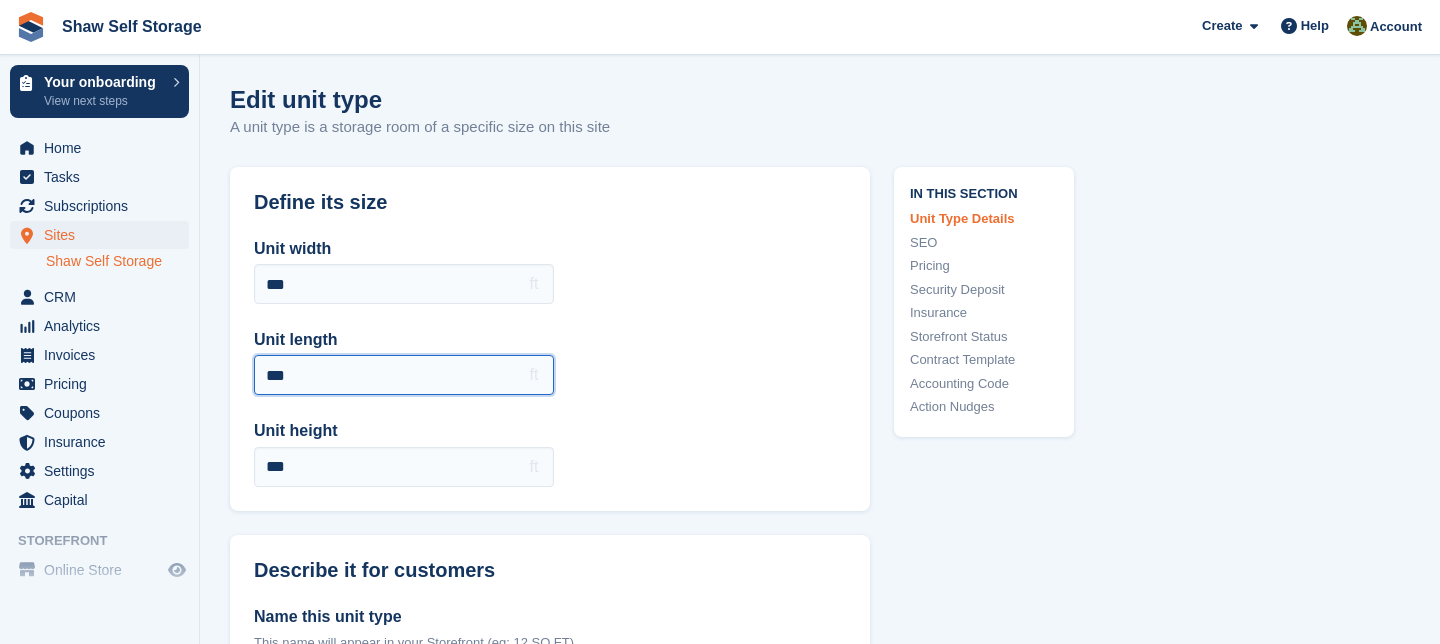 click on "***" at bounding box center (404, 375) 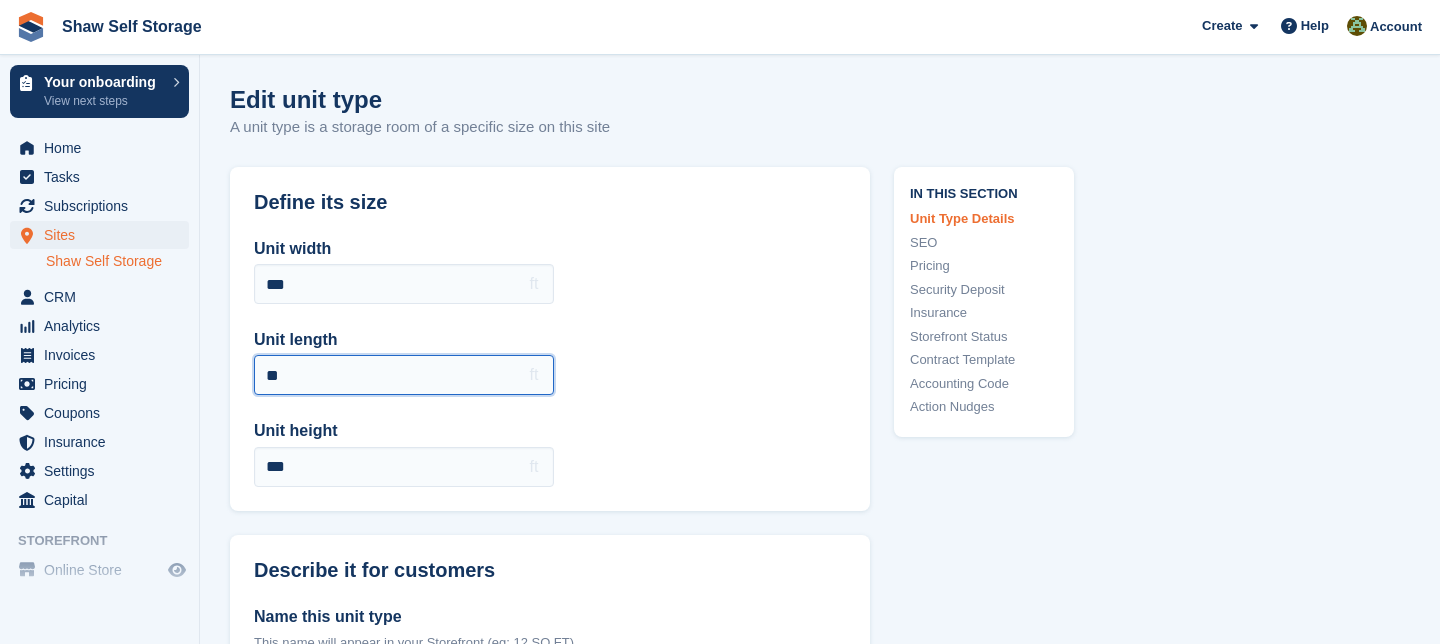 type on "*" 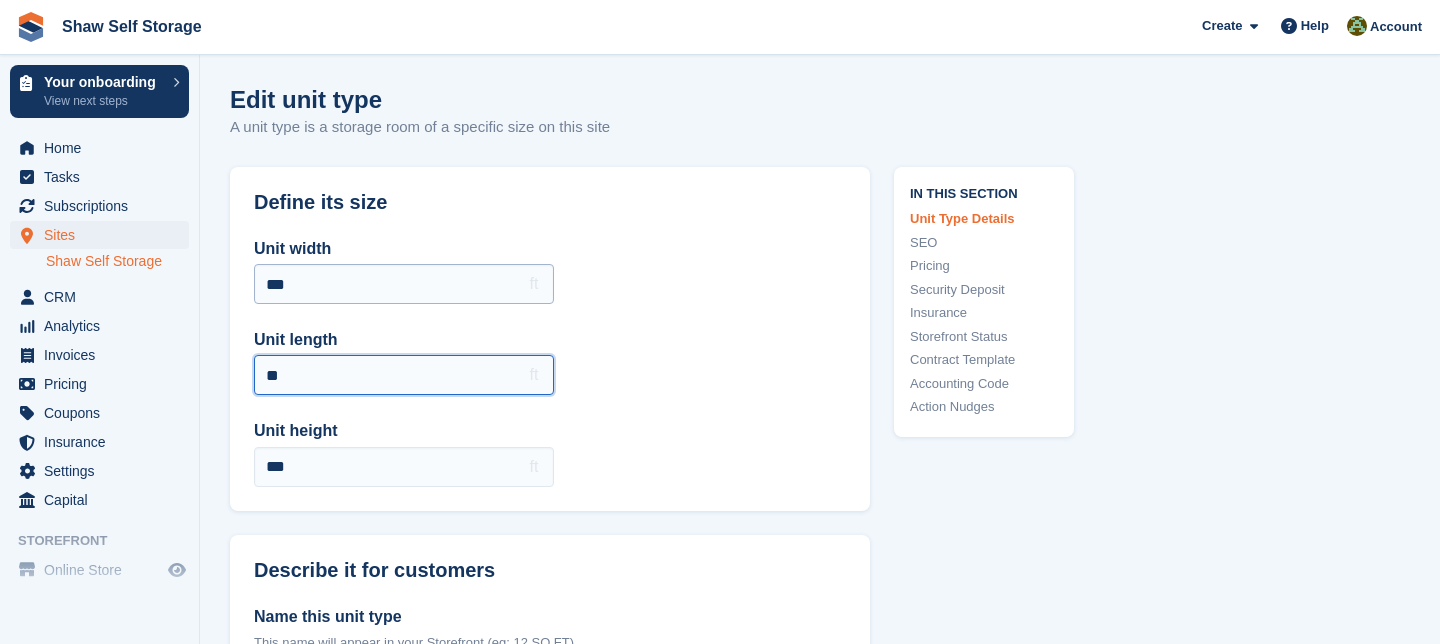 type on "**" 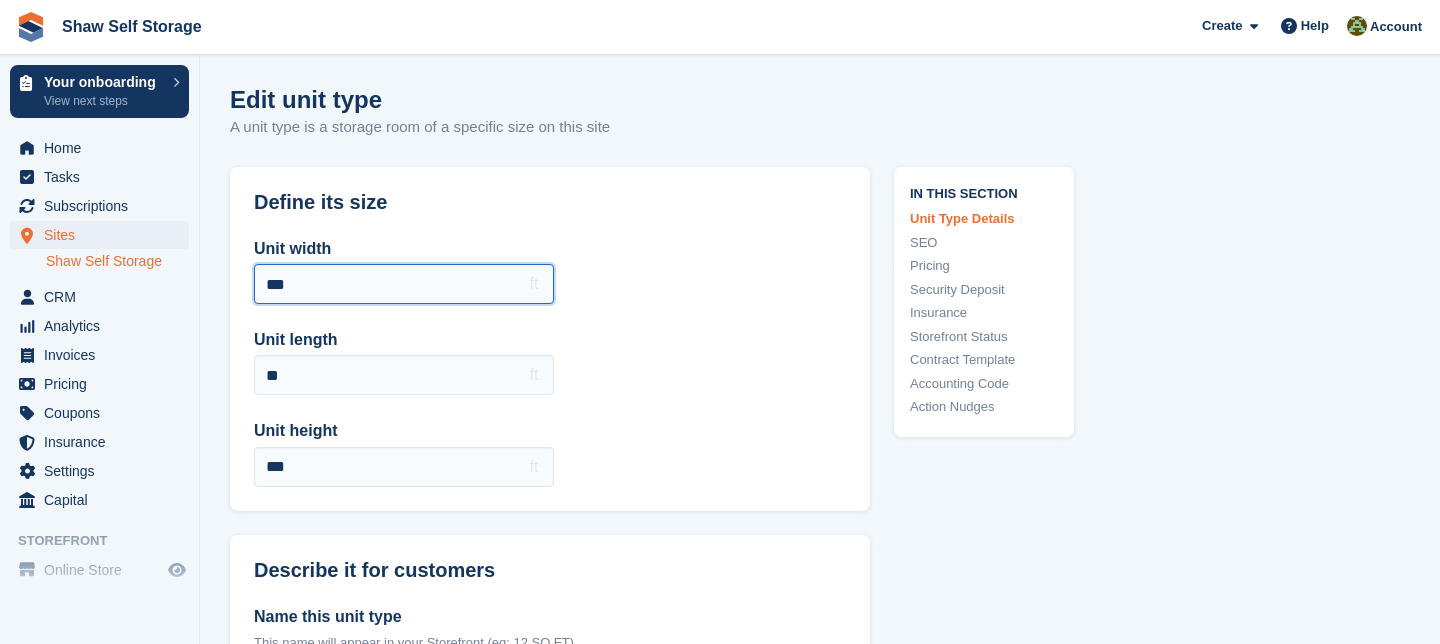 drag, startPoint x: 301, startPoint y: 282, endPoint x: 265, endPoint y: 279, distance: 36.124783 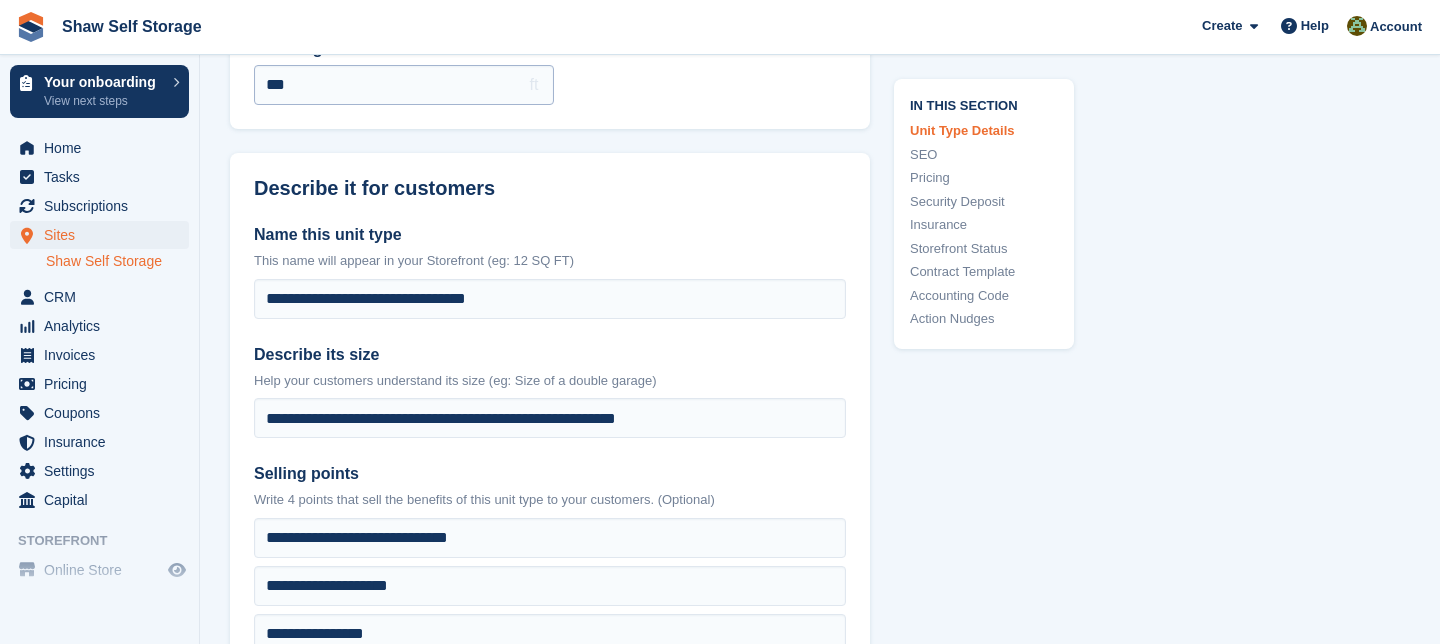 scroll, scrollTop: 408, scrollLeft: 0, axis: vertical 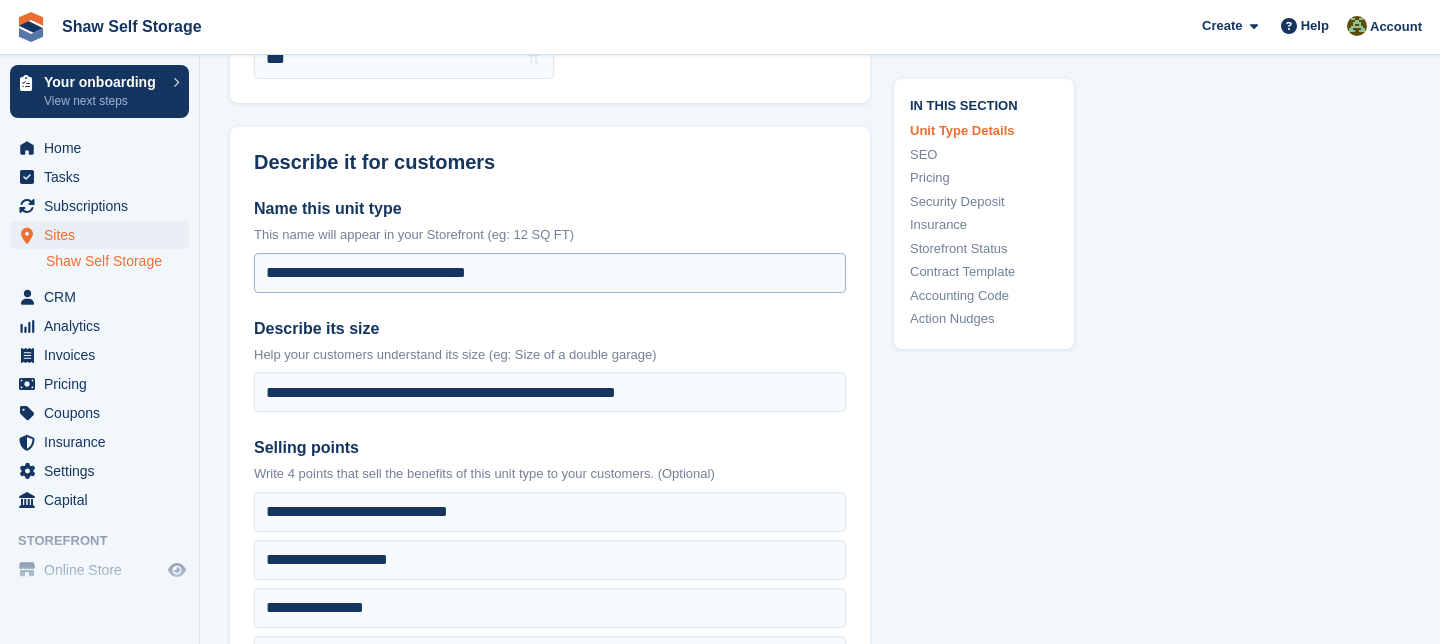 type on "**" 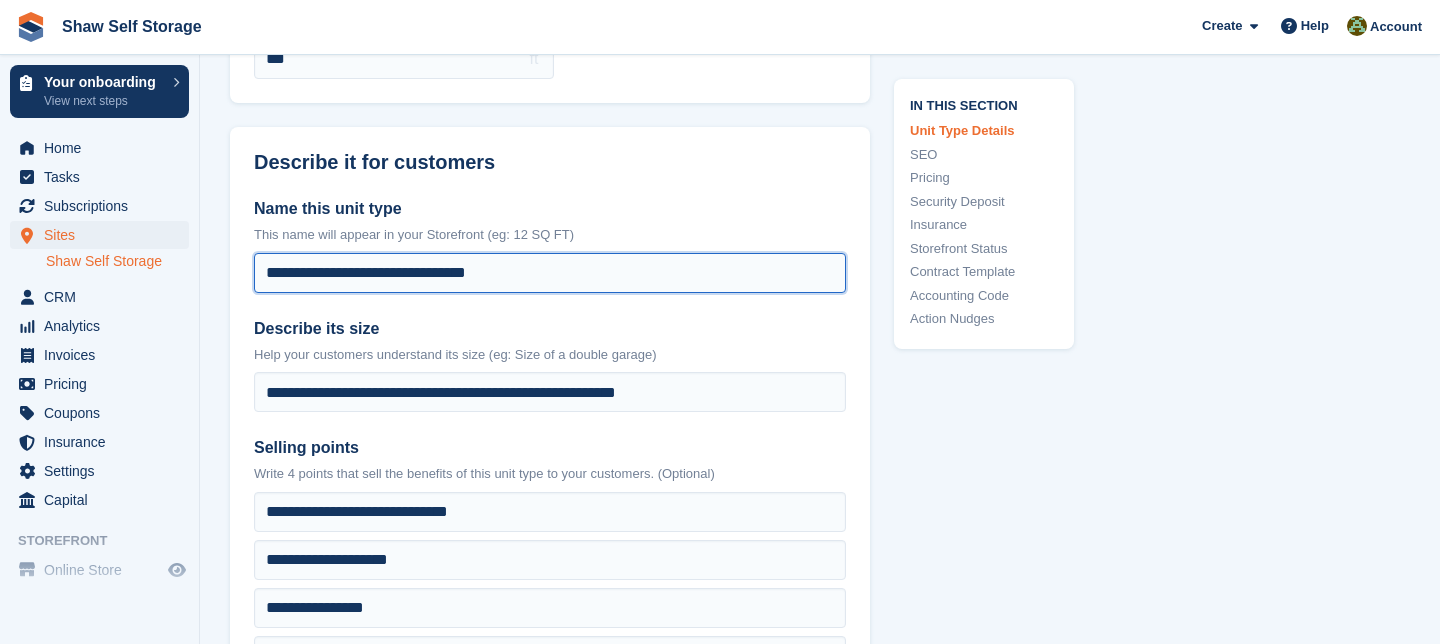 click on "**********" at bounding box center [550, 273] 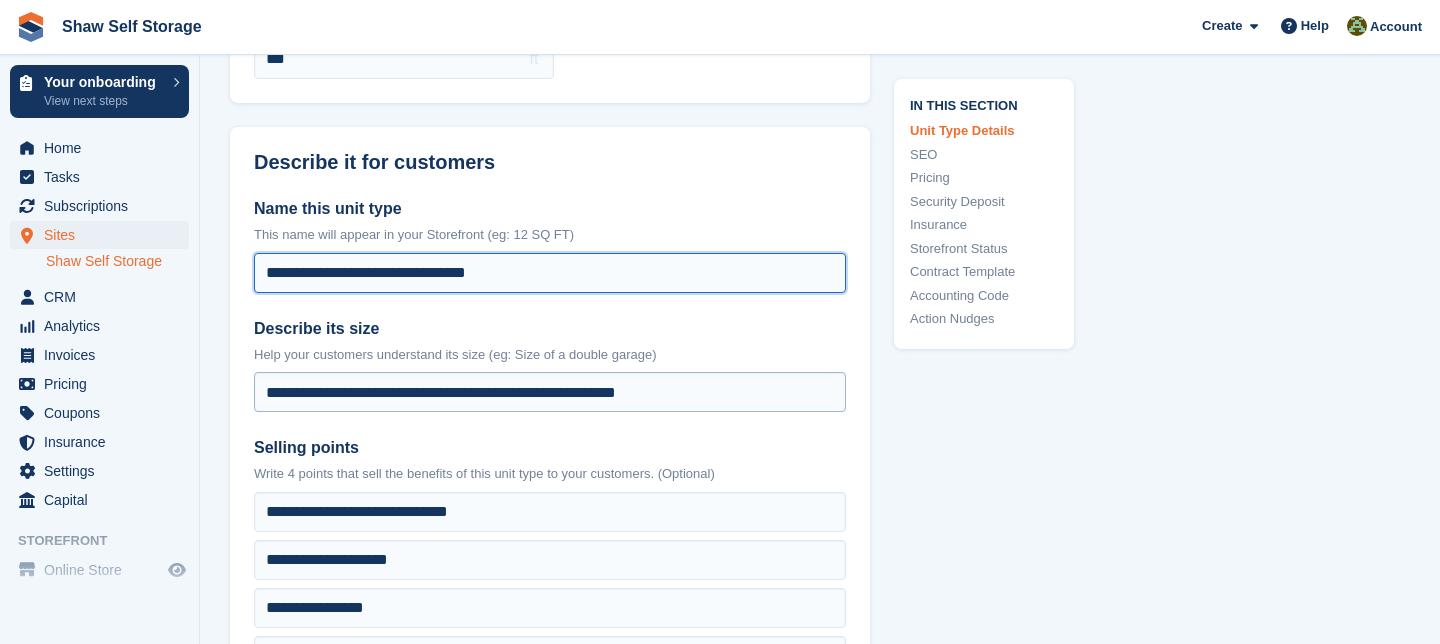 type on "**********" 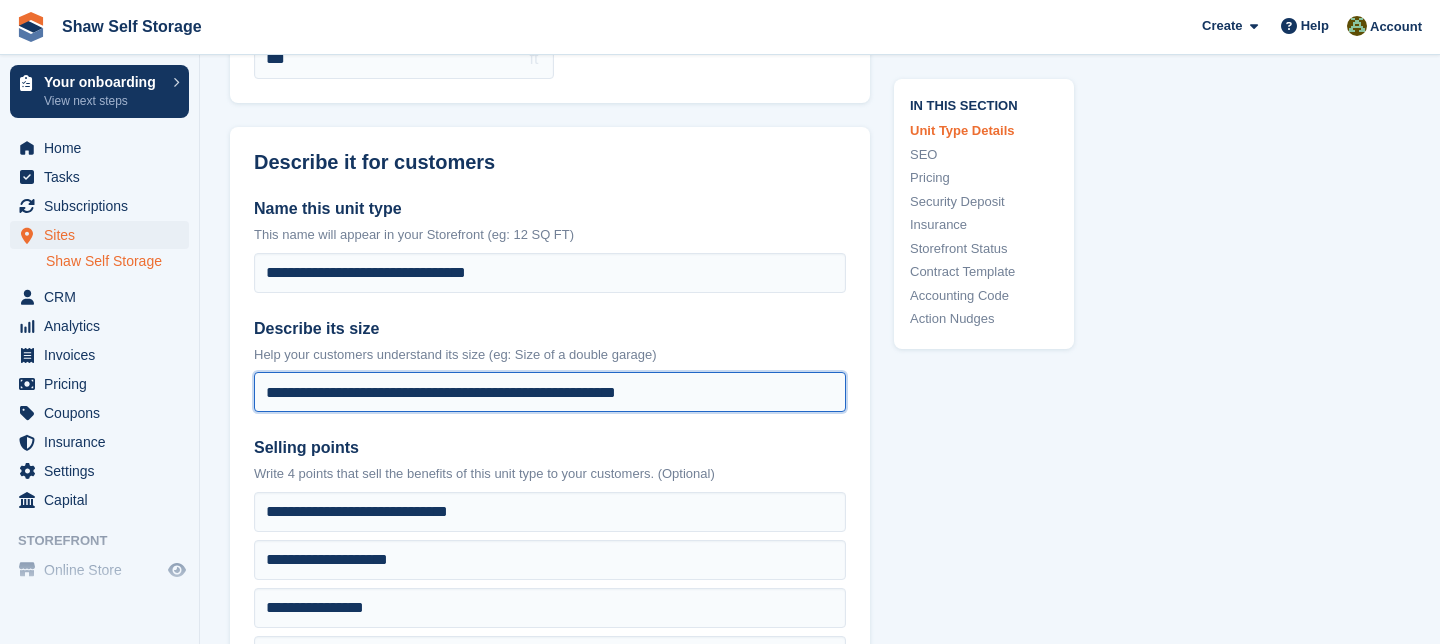 click on "**********" at bounding box center [550, 392] 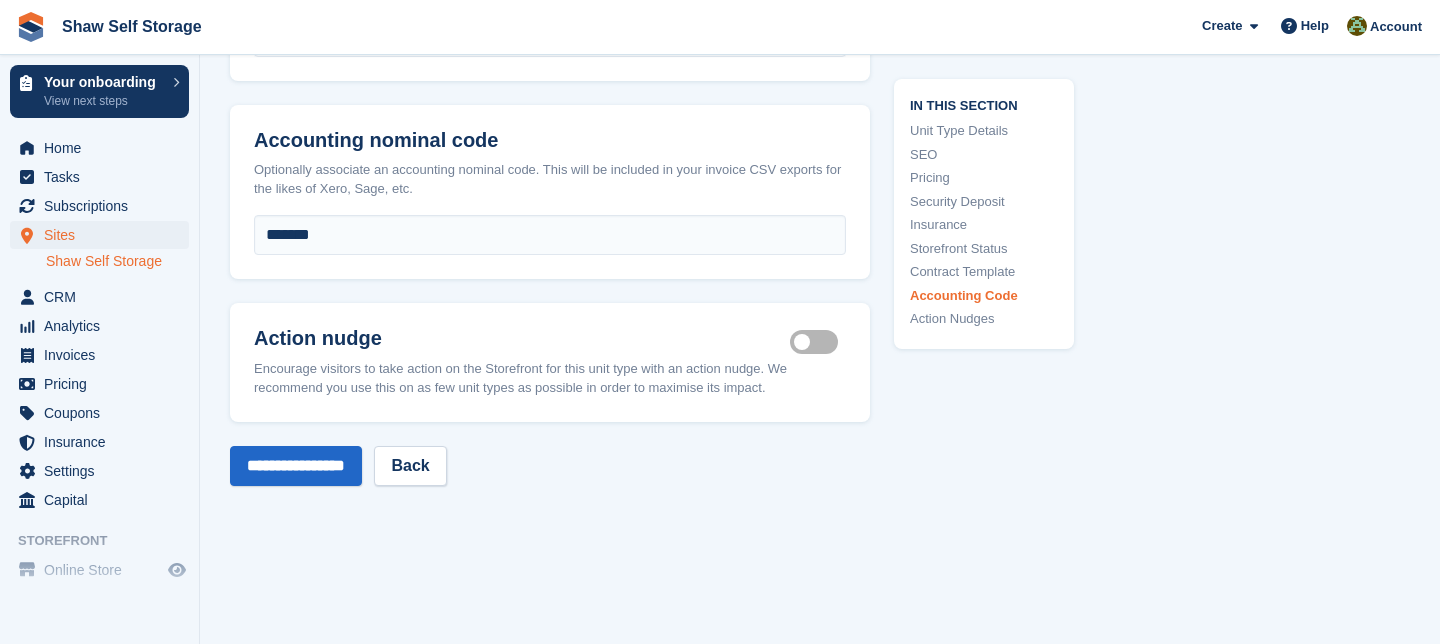 scroll, scrollTop: 3275, scrollLeft: 0, axis: vertical 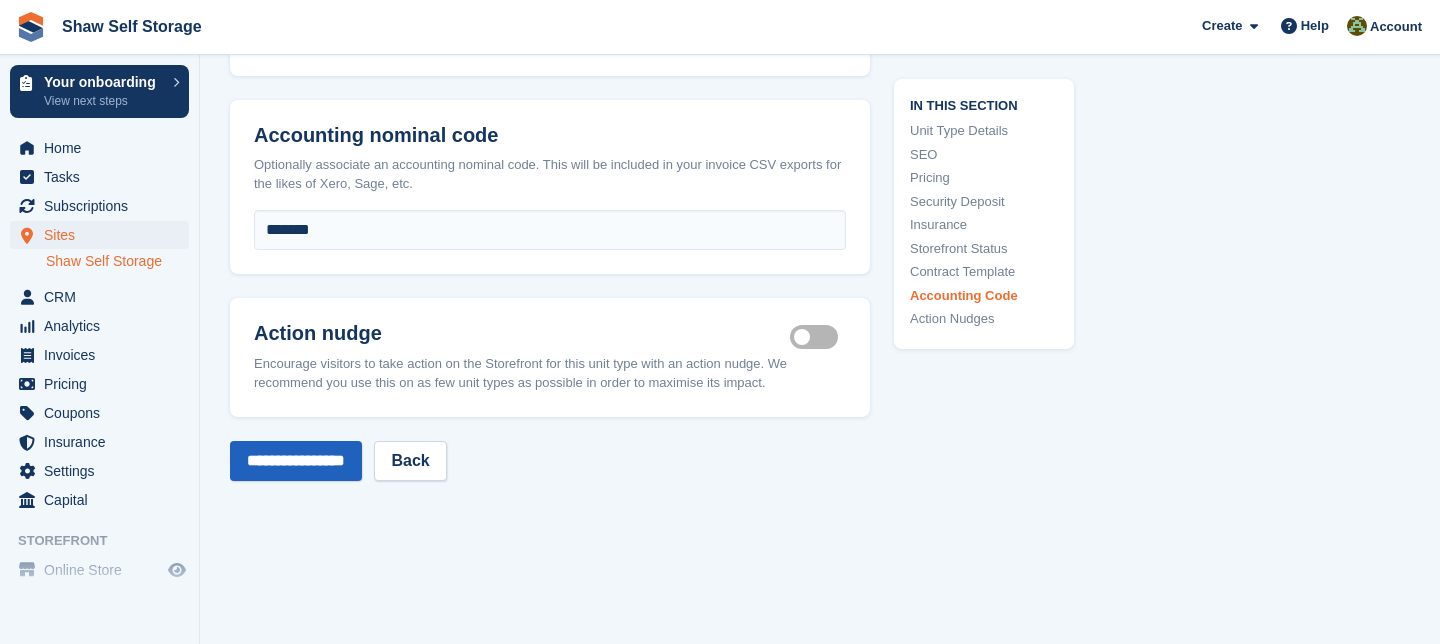 type on "**********" 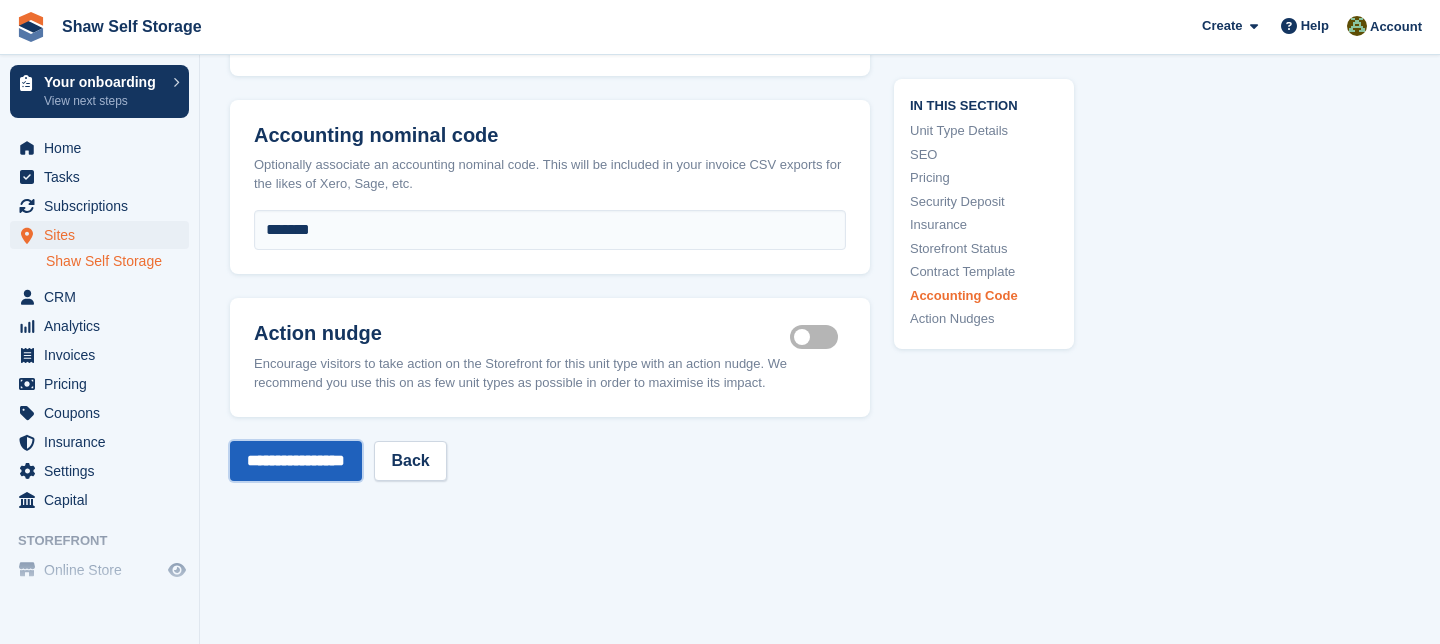 click on "**********" at bounding box center (296, 461) 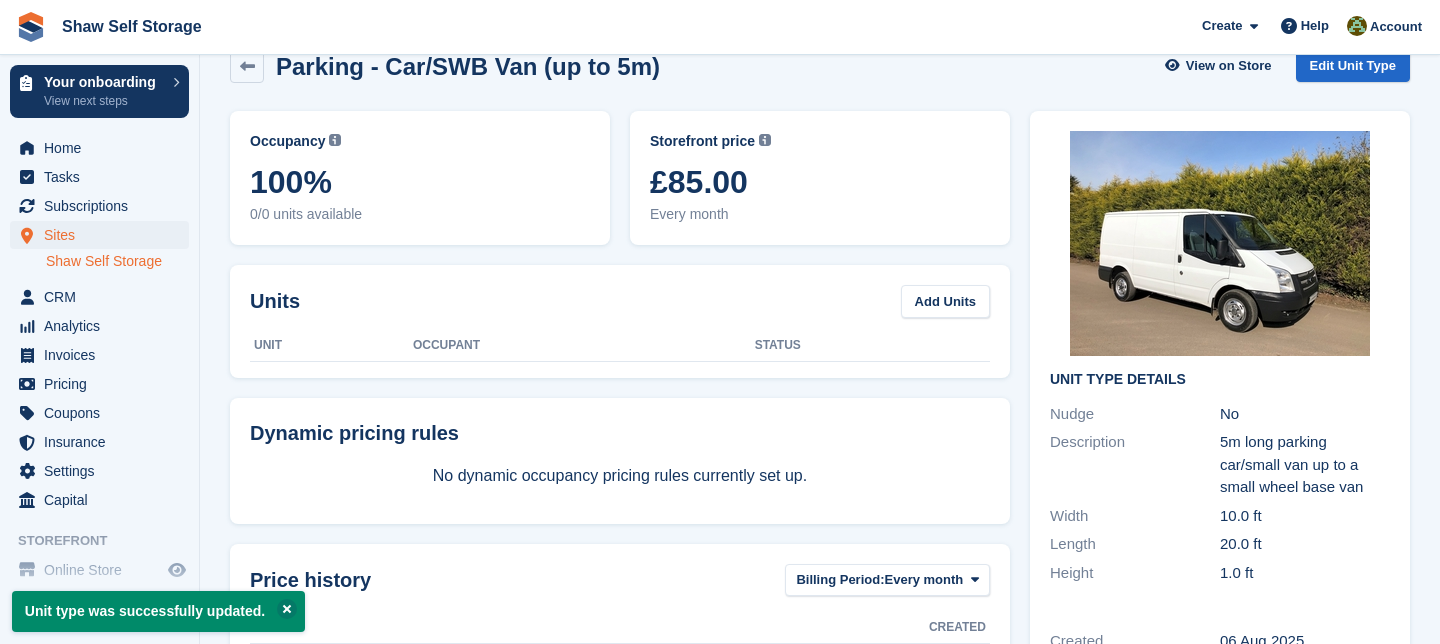 scroll, scrollTop: 0, scrollLeft: 0, axis: both 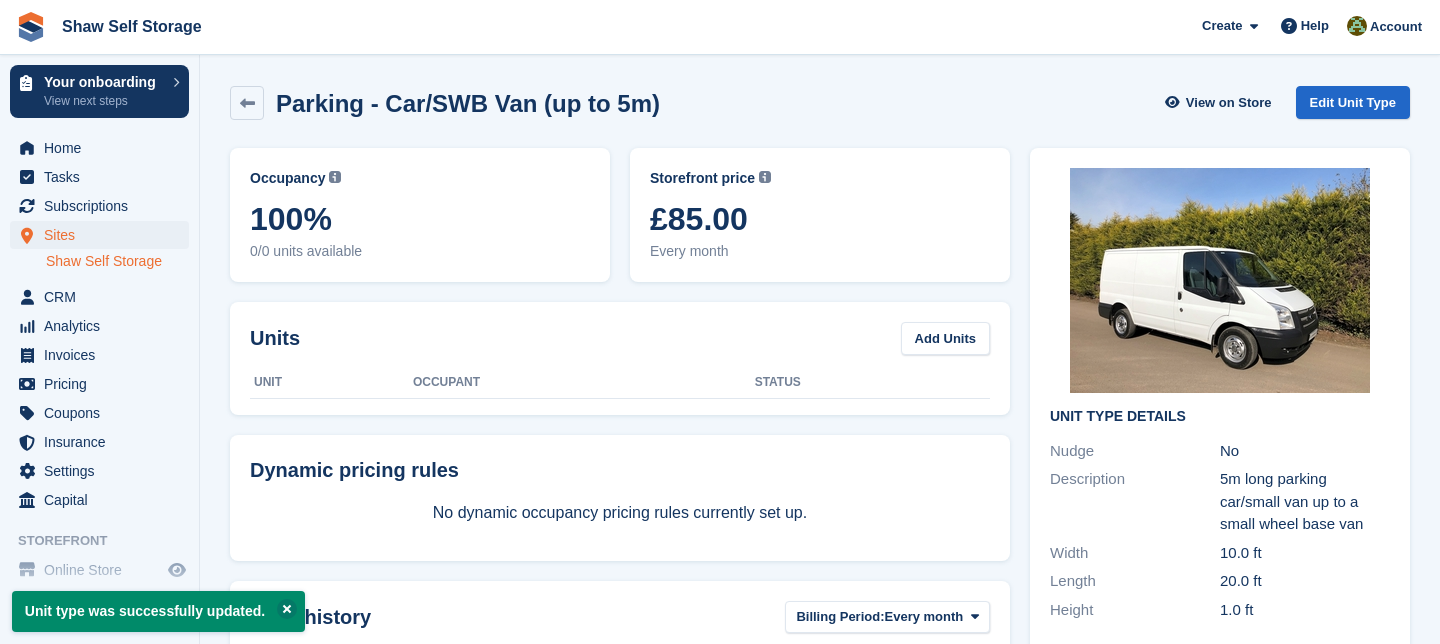 click on "Shaw Self Storage" at bounding box center (117, 261) 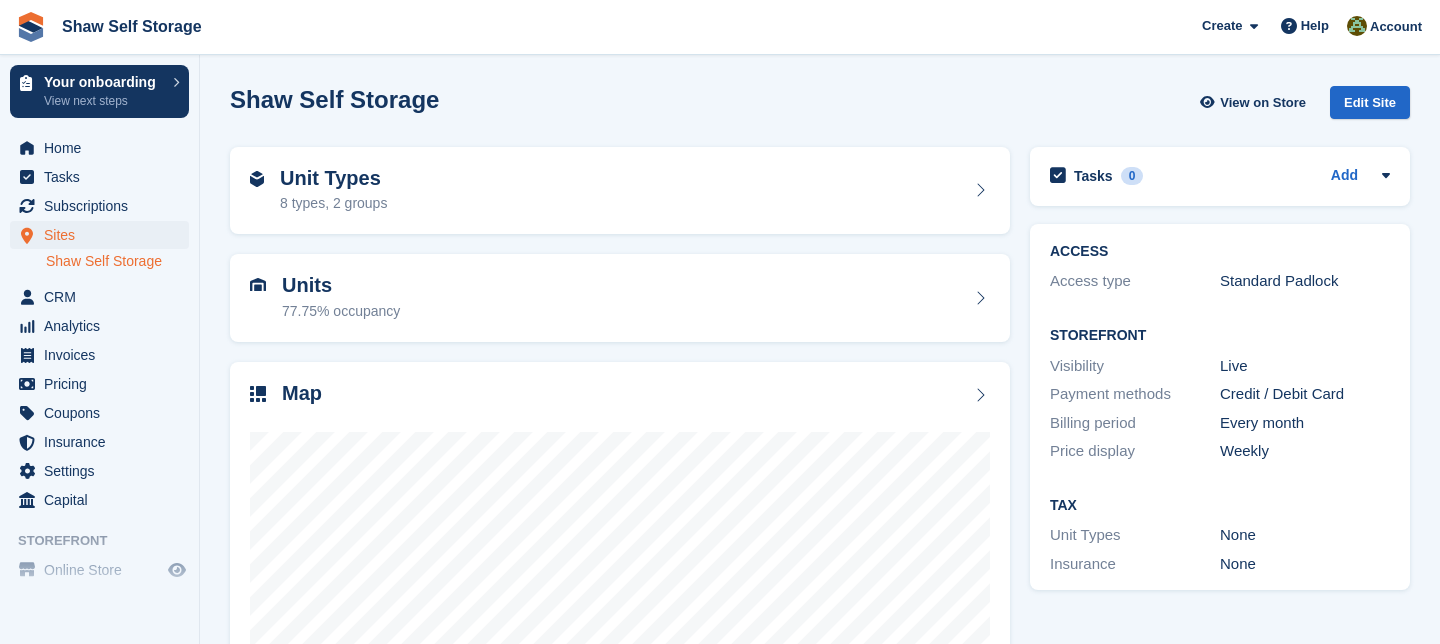 scroll, scrollTop: 0, scrollLeft: 0, axis: both 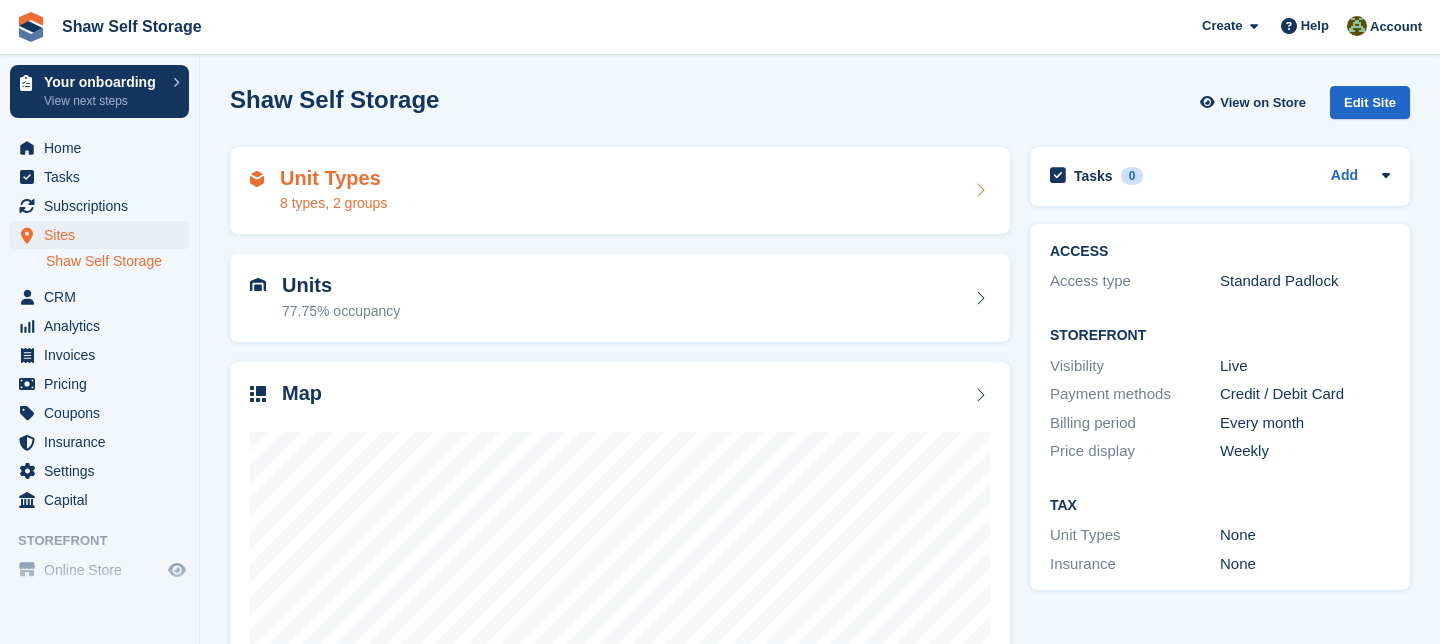click at bounding box center [980, 190] 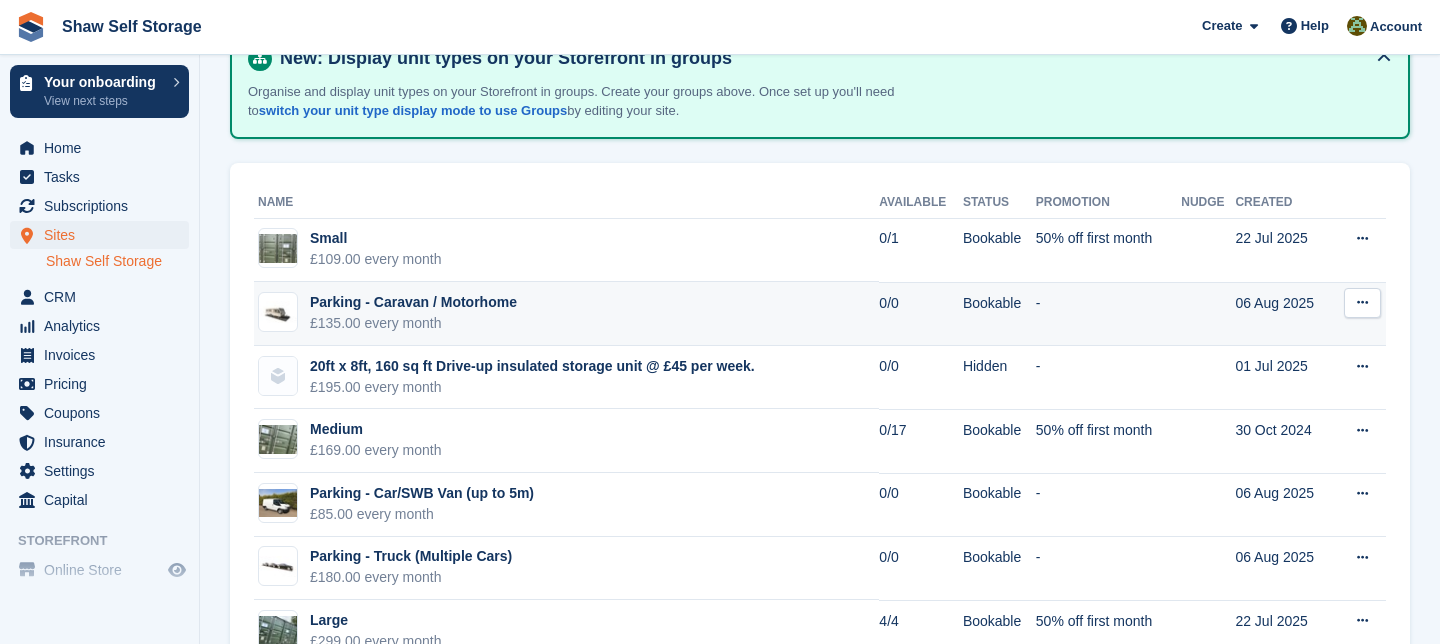 scroll, scrollTop: 131, scrollLeft: 0, axis: vertical 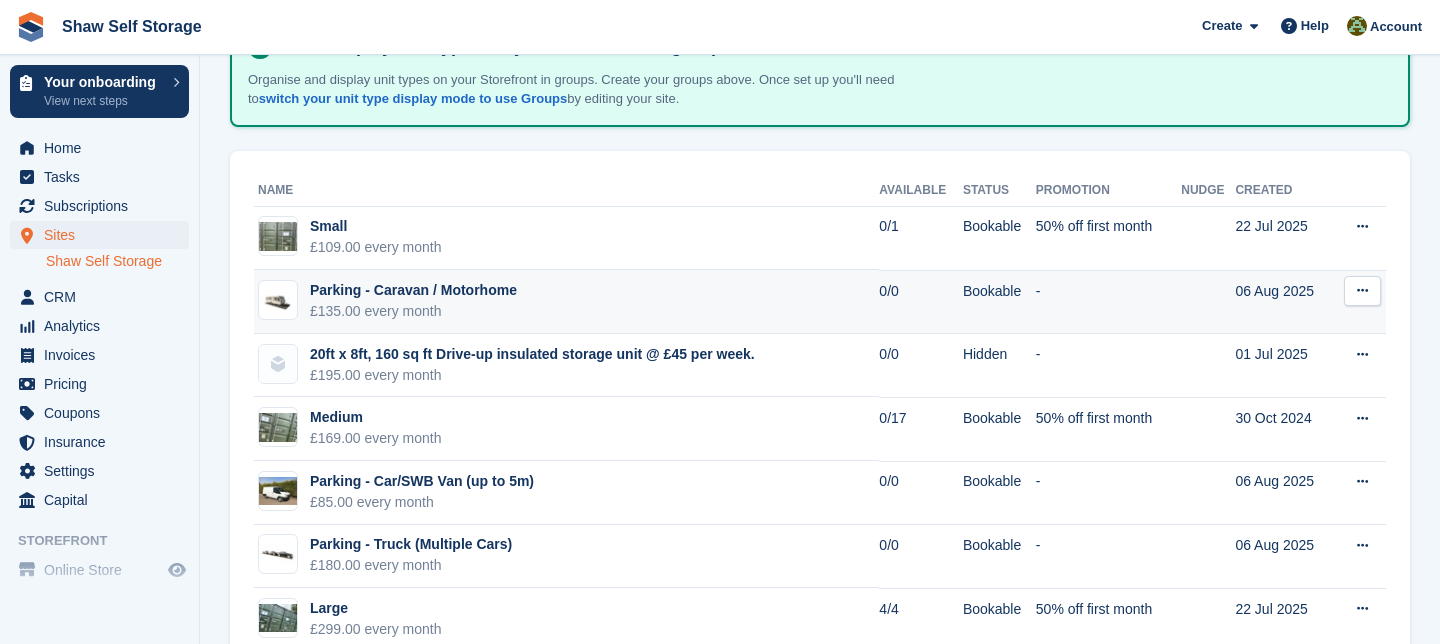 click on "Parking -  Caravan / Motorhome" at bounding box center [413, 290] 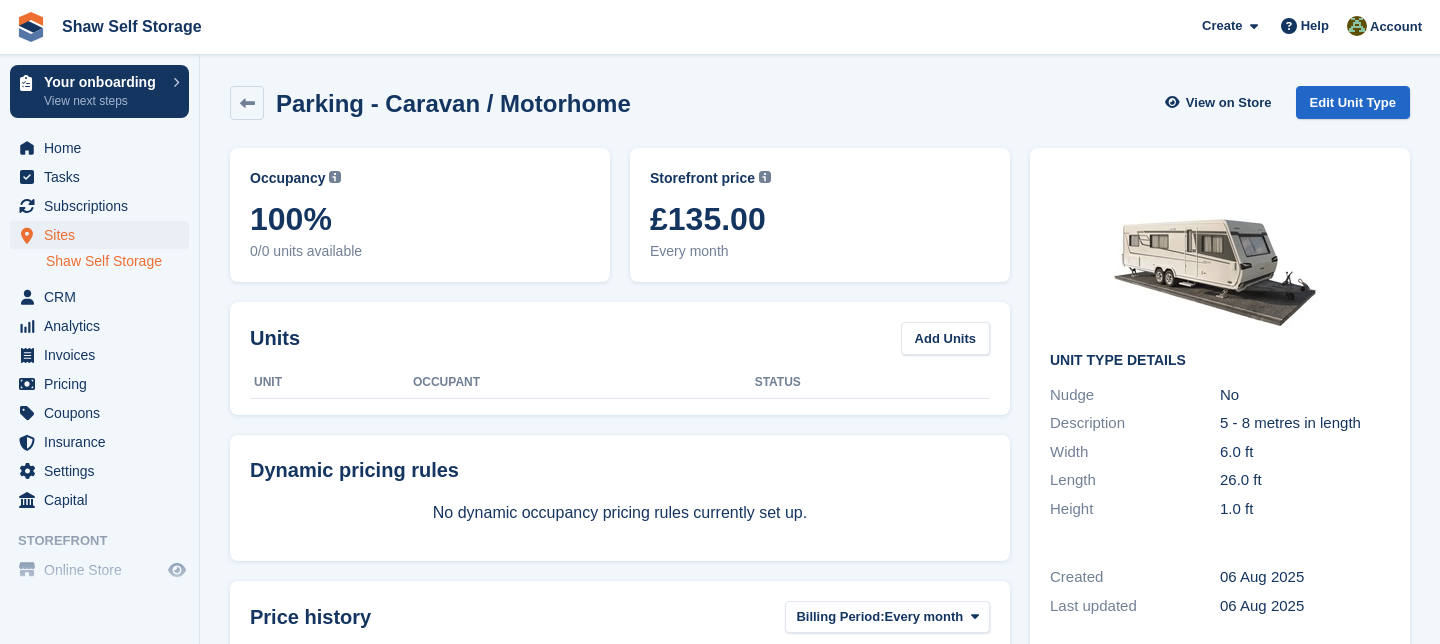 scroll, scrollTop: 0, scrollLeft: 0, axis: both 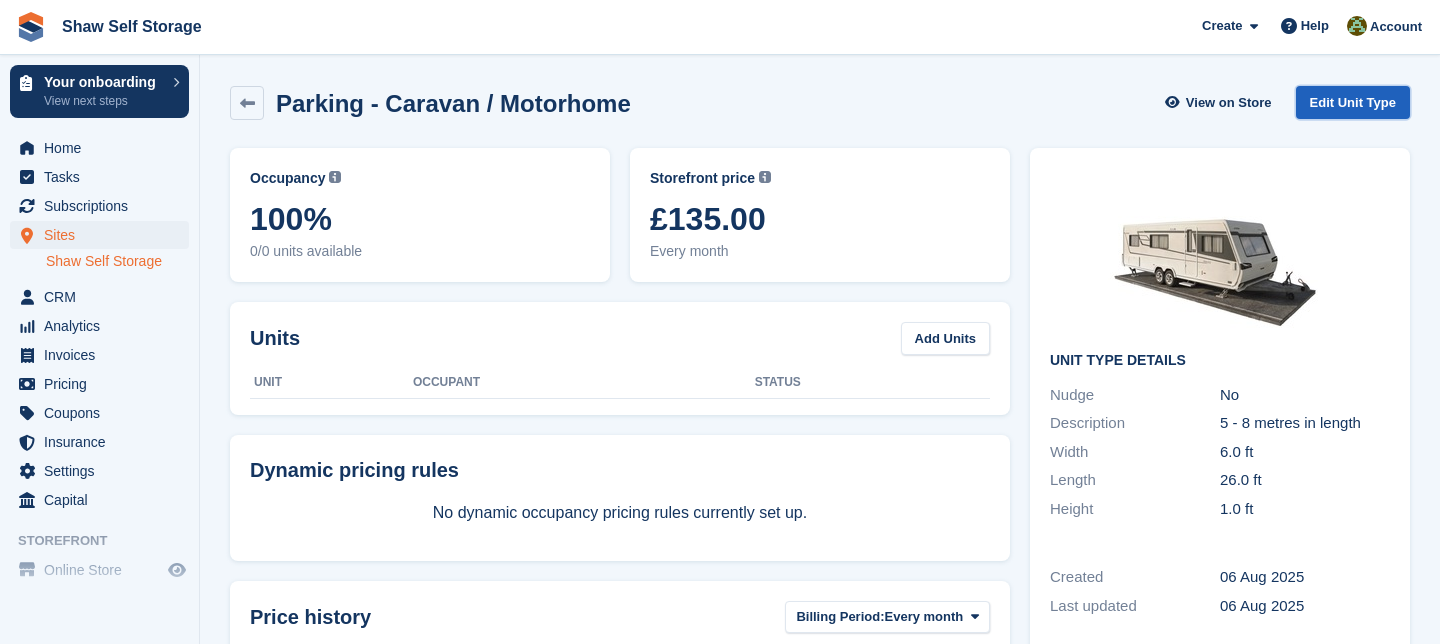 click on "Edit Unit Type" at bounding box center (1353, 102) 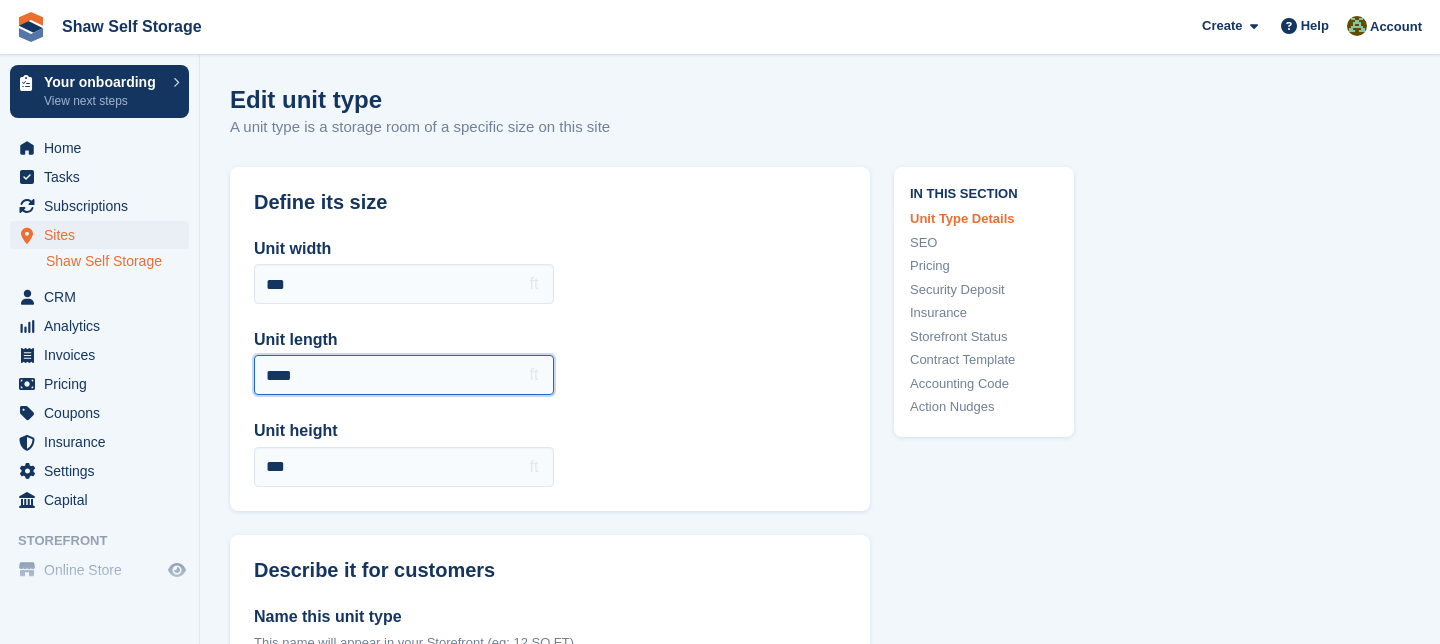 click on "****" at bounding box center [404, 375] 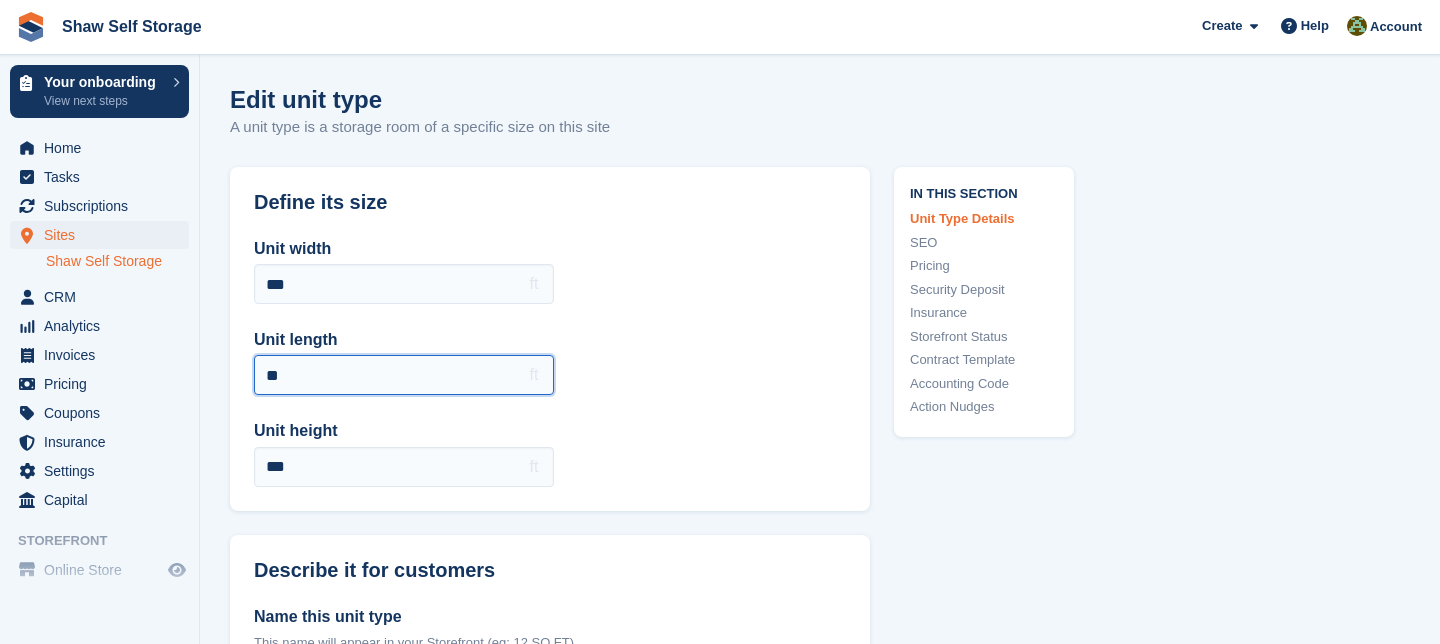 type on "*" 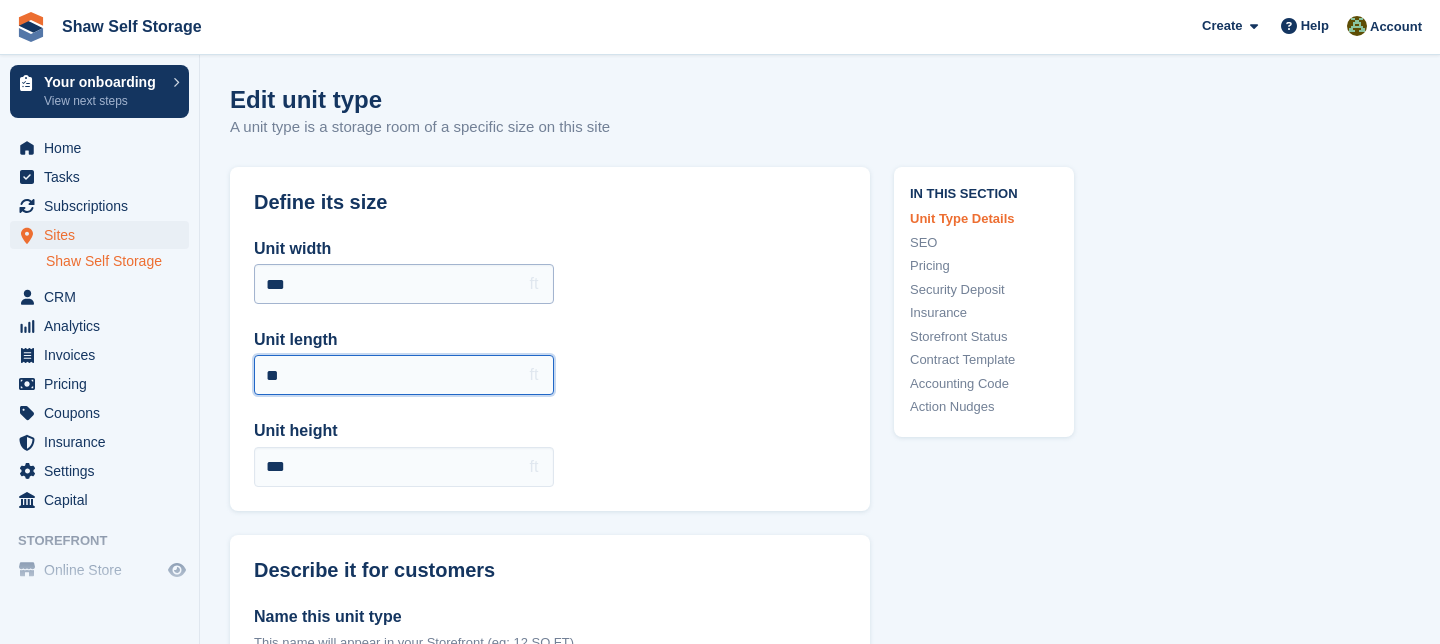 type on "**" 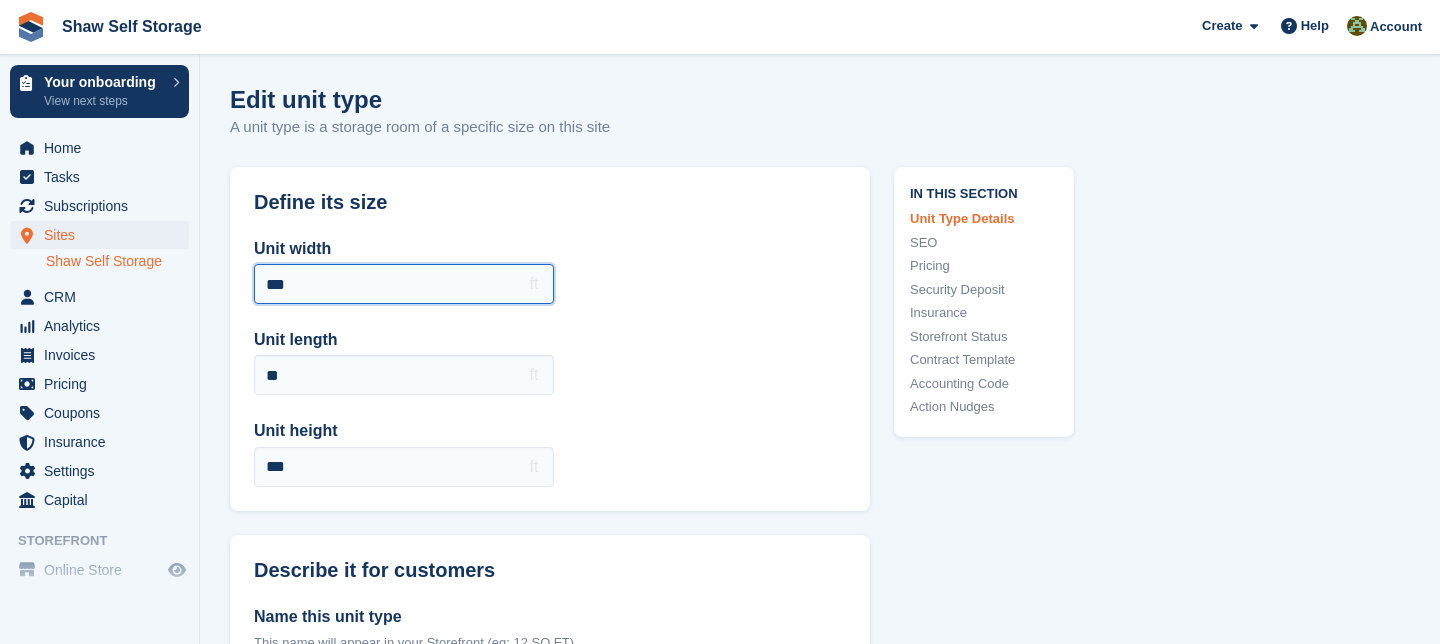 click on "***" at bounding box center (404, 284) 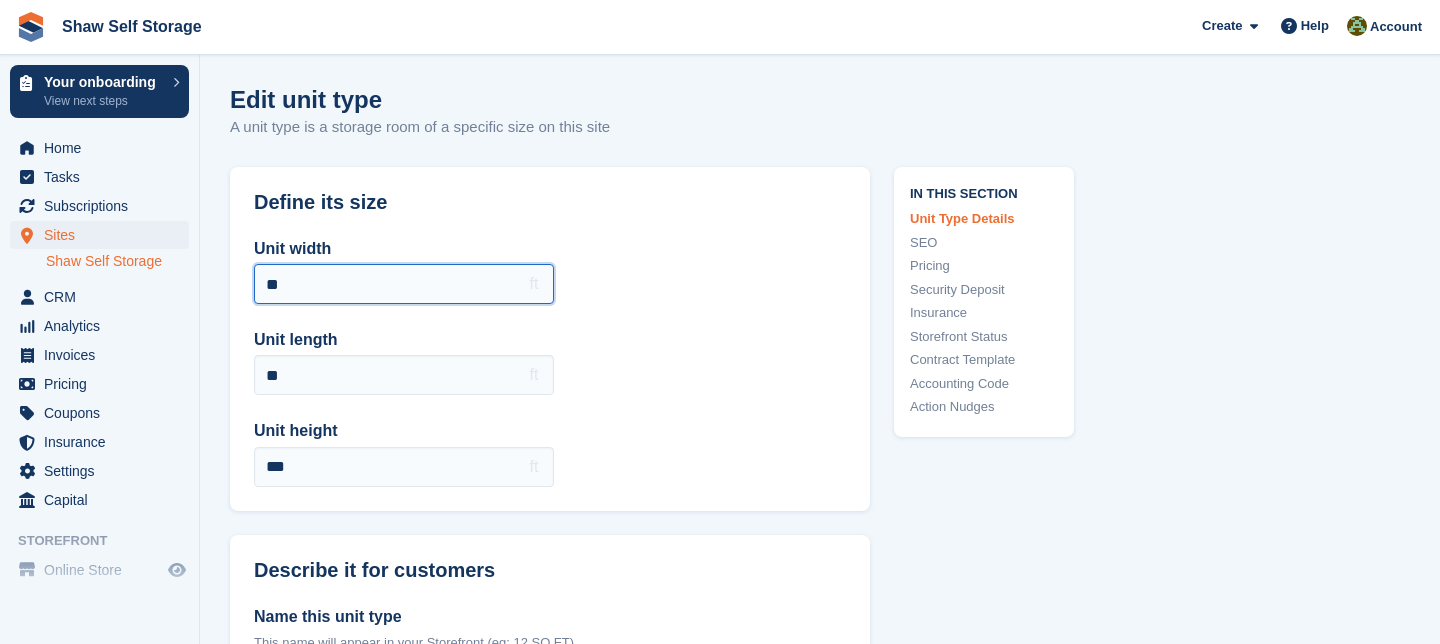 type on "*" 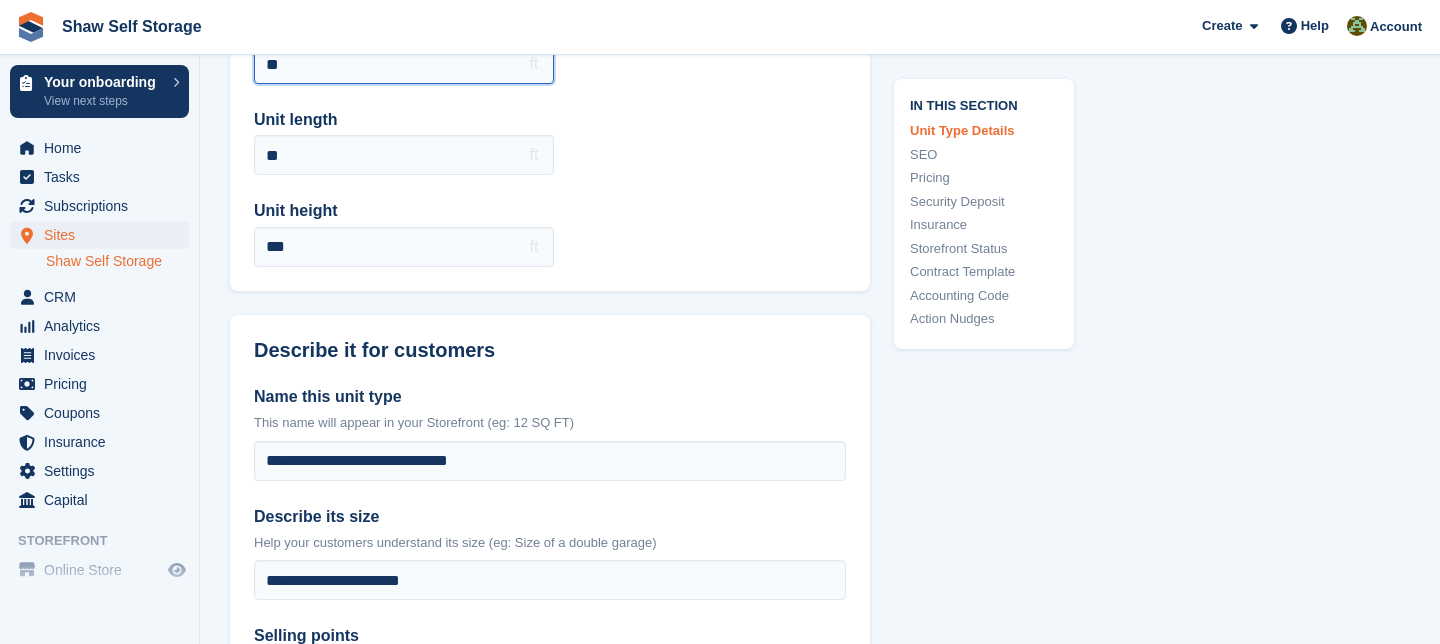 scroll, scrollTop: 215, scrollLeft: 0, axis: vertical 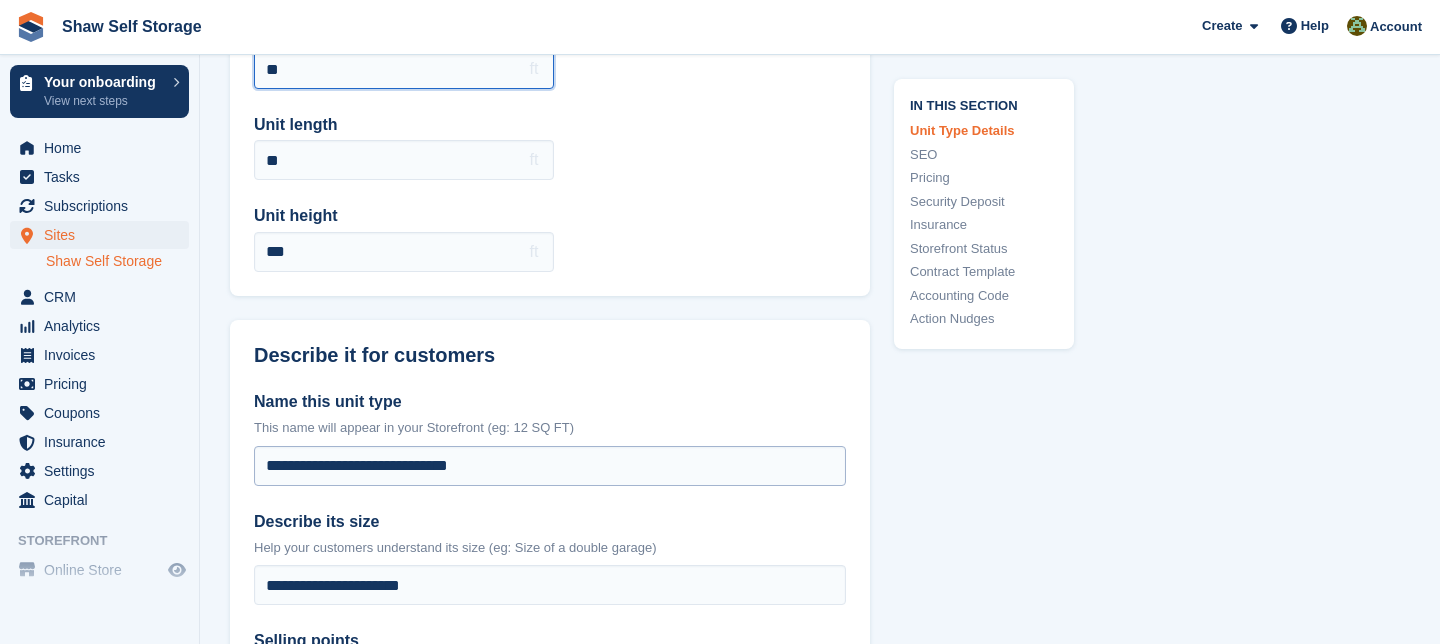 type on "**" 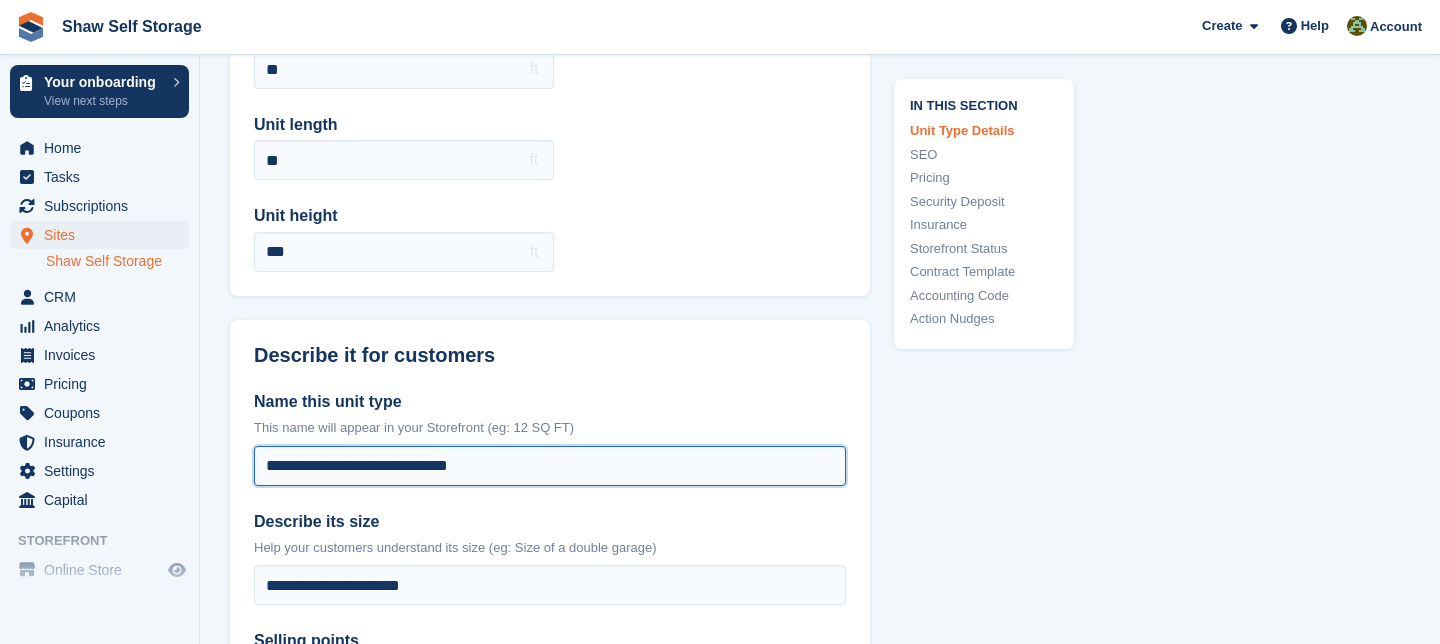 click on "**********" at bounding box center (550, 466) 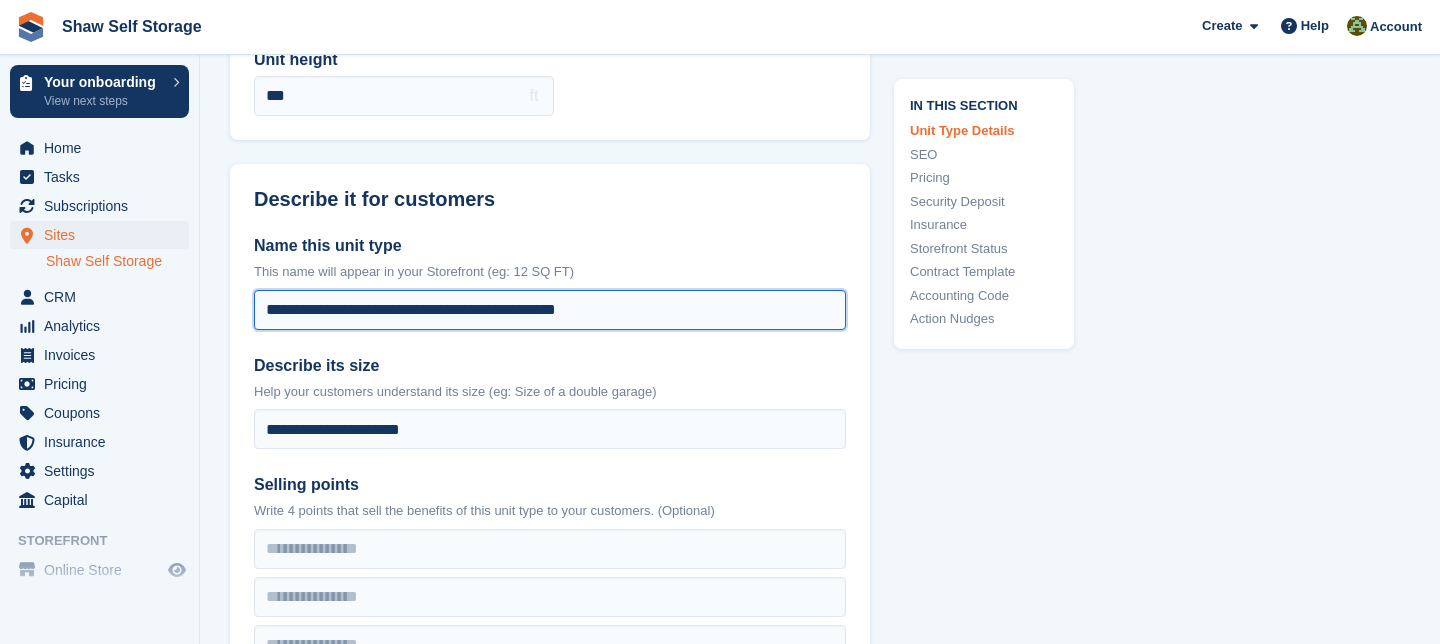 scroll, scrollTop: 381, scrollLeft: 0, axis: vertical 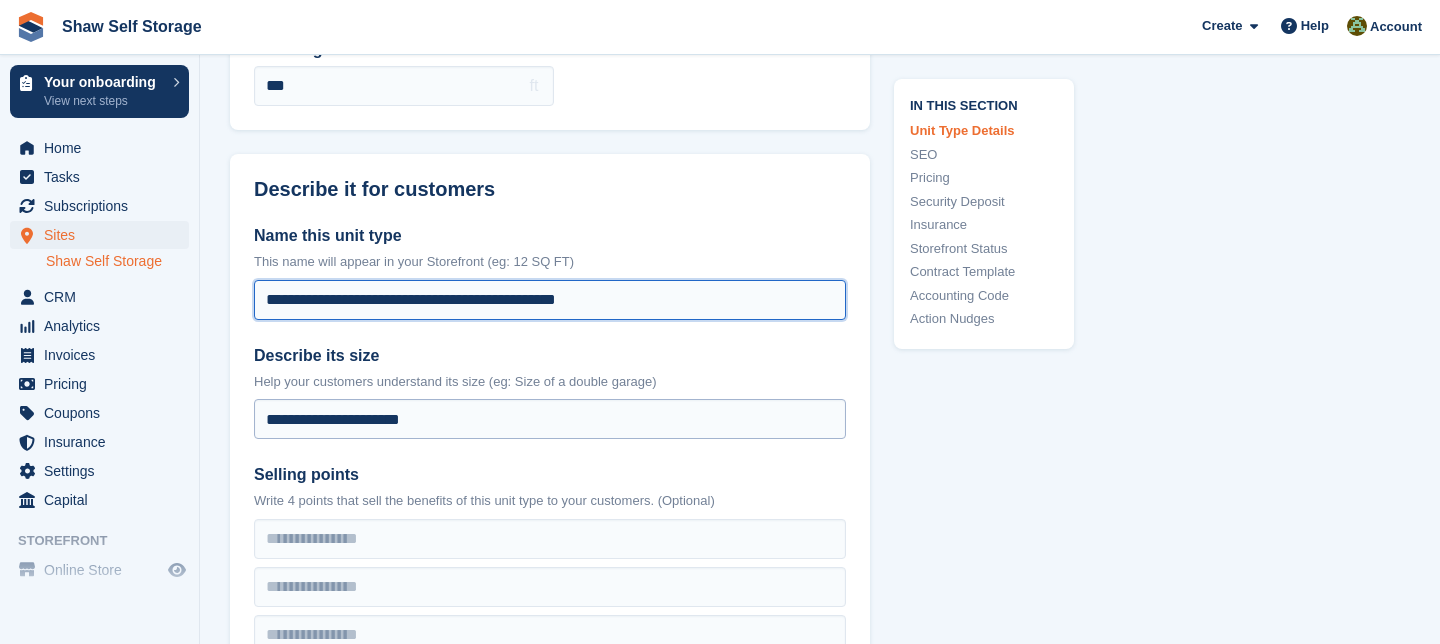 type on "**********" 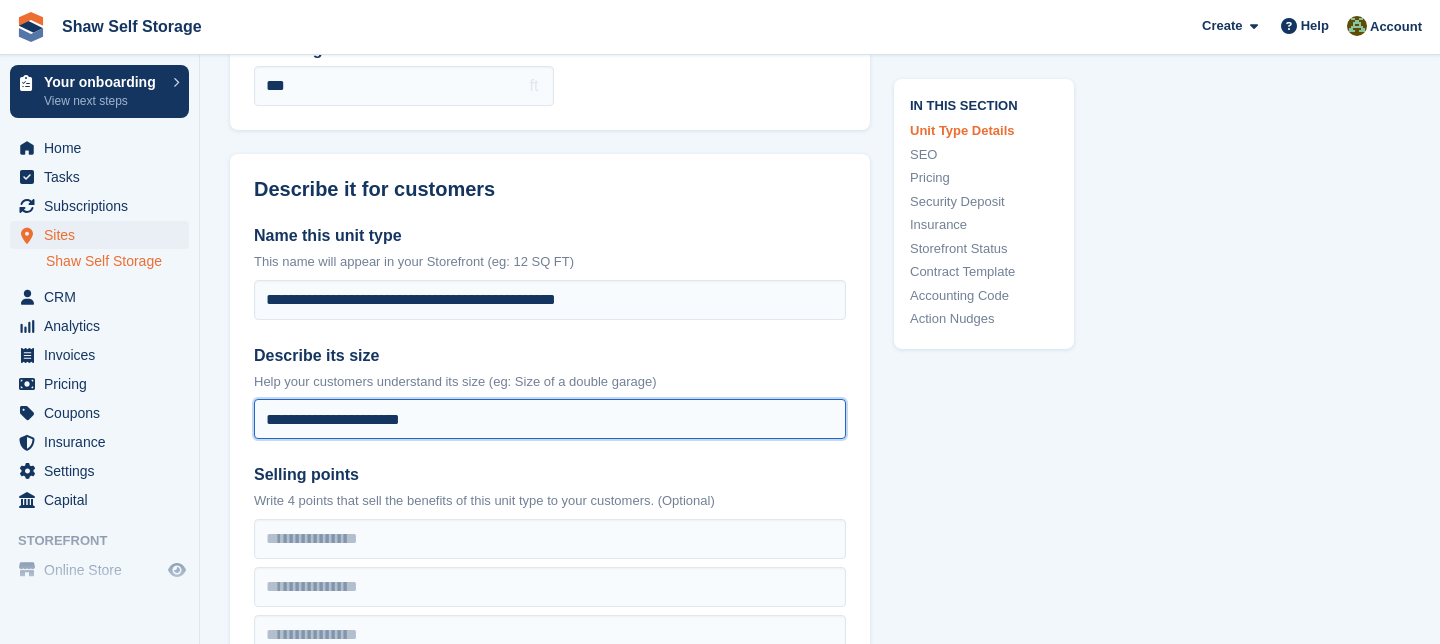 drag, startPoint x: 304, startPoint y: 420, endPoint x: 243, endPoint y: 418, distance: 61.03278 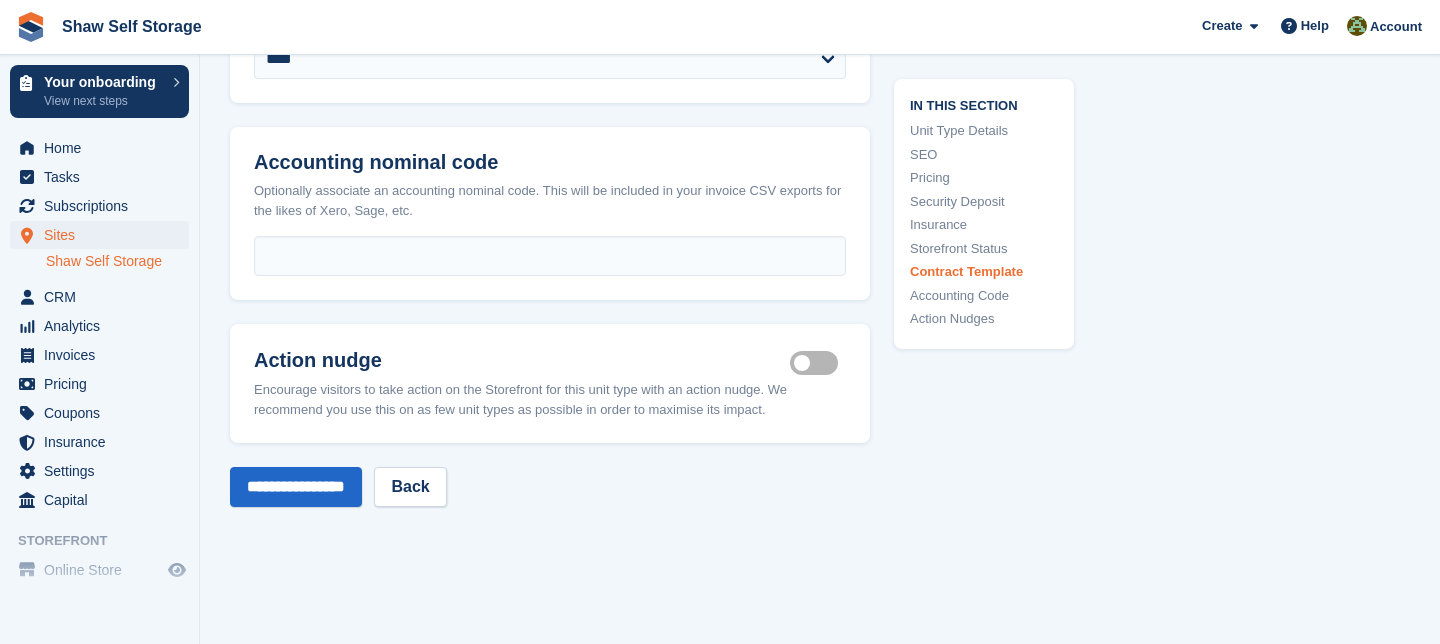 scroll, scrollTop: 3505, scrollLeft: 0, axis: vertical 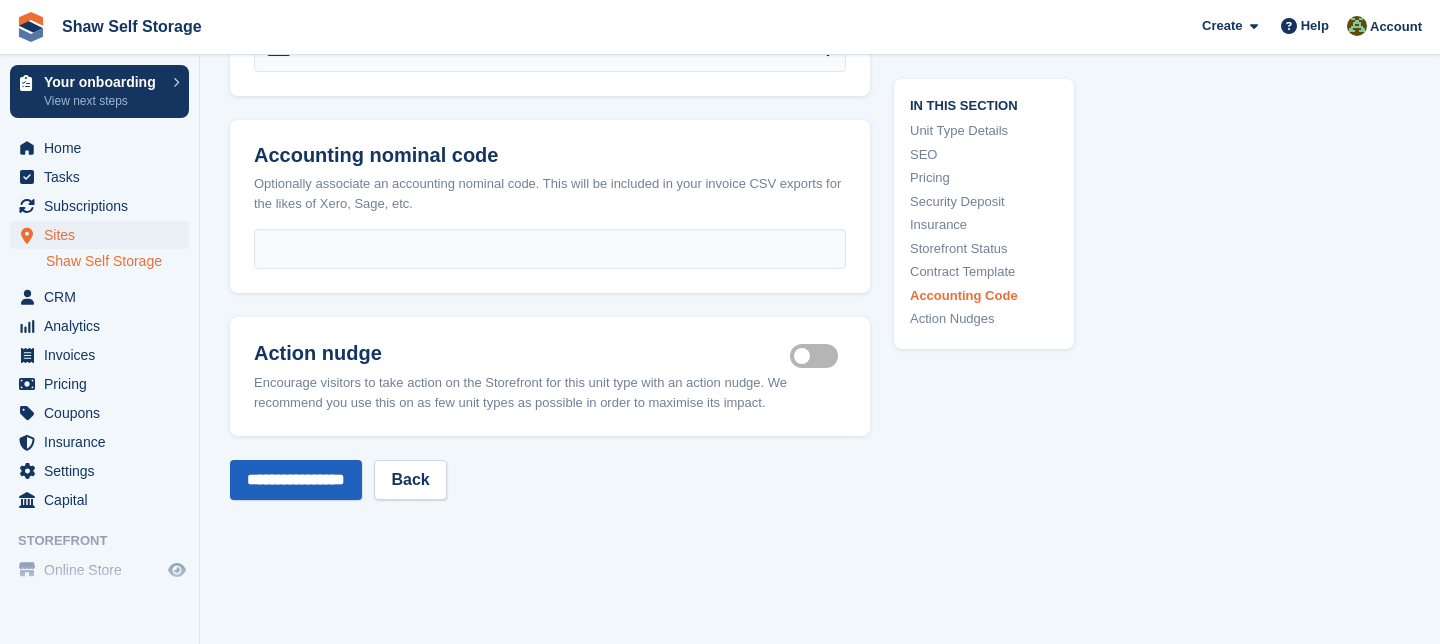 type on "**********" 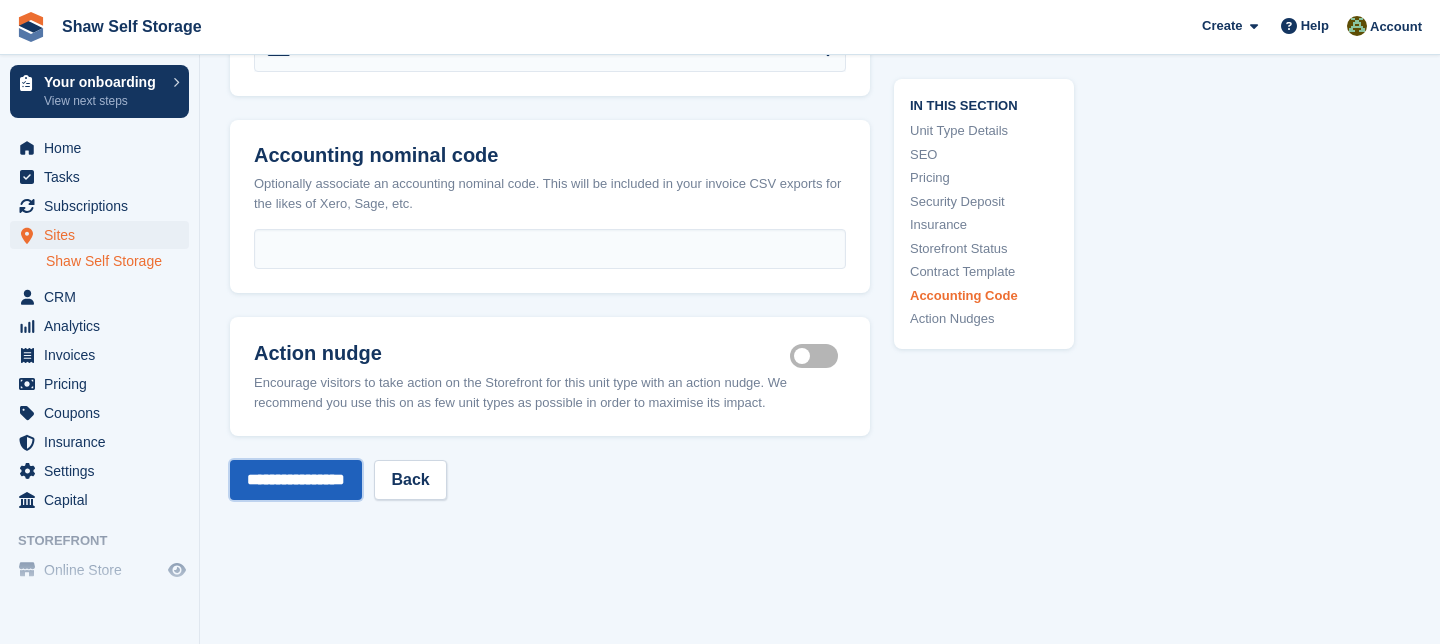 click on "**********" at bounding box center (296, 480) 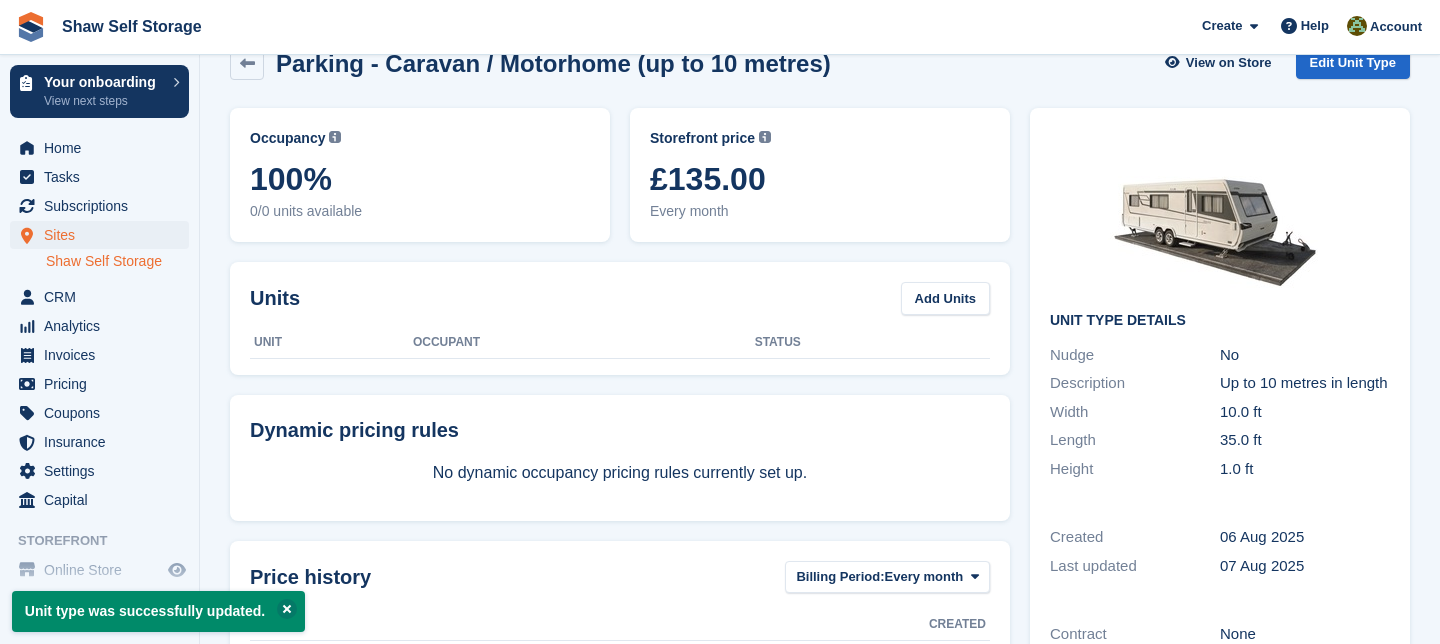 scroll, scrollTop: 0, scrollLeft: 0, axis: both 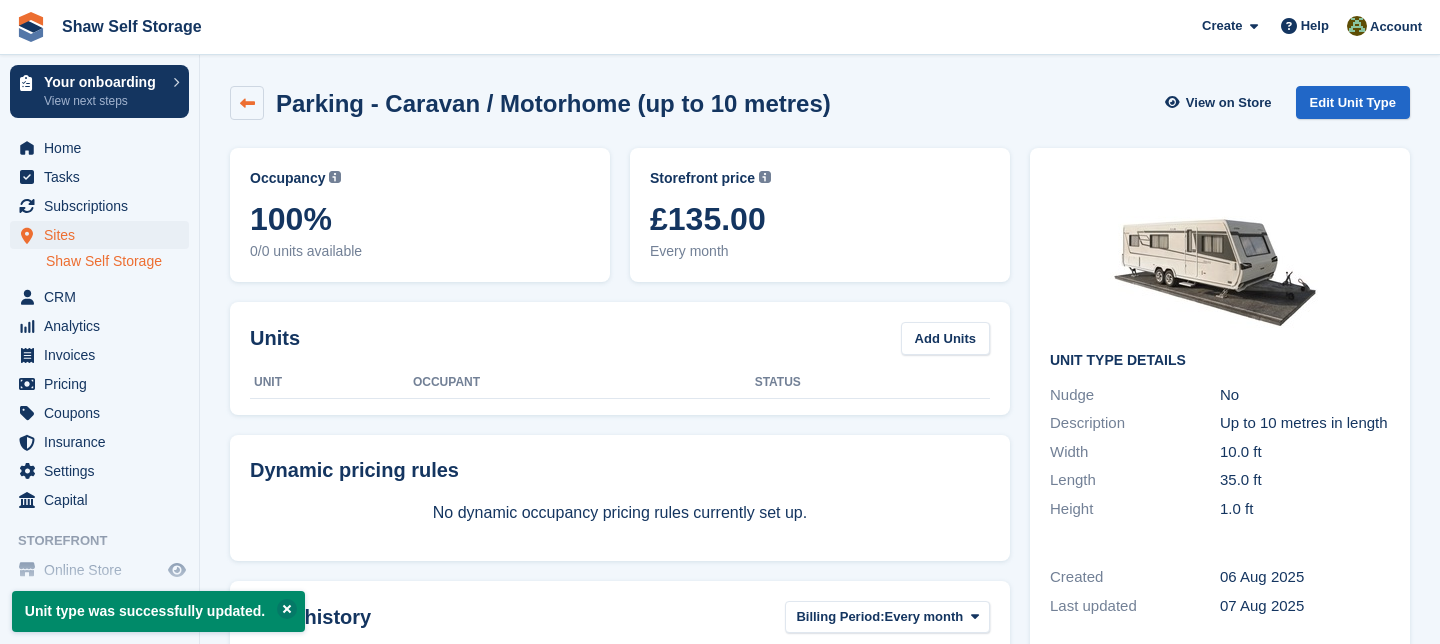 click at bounding box center [247, 103] 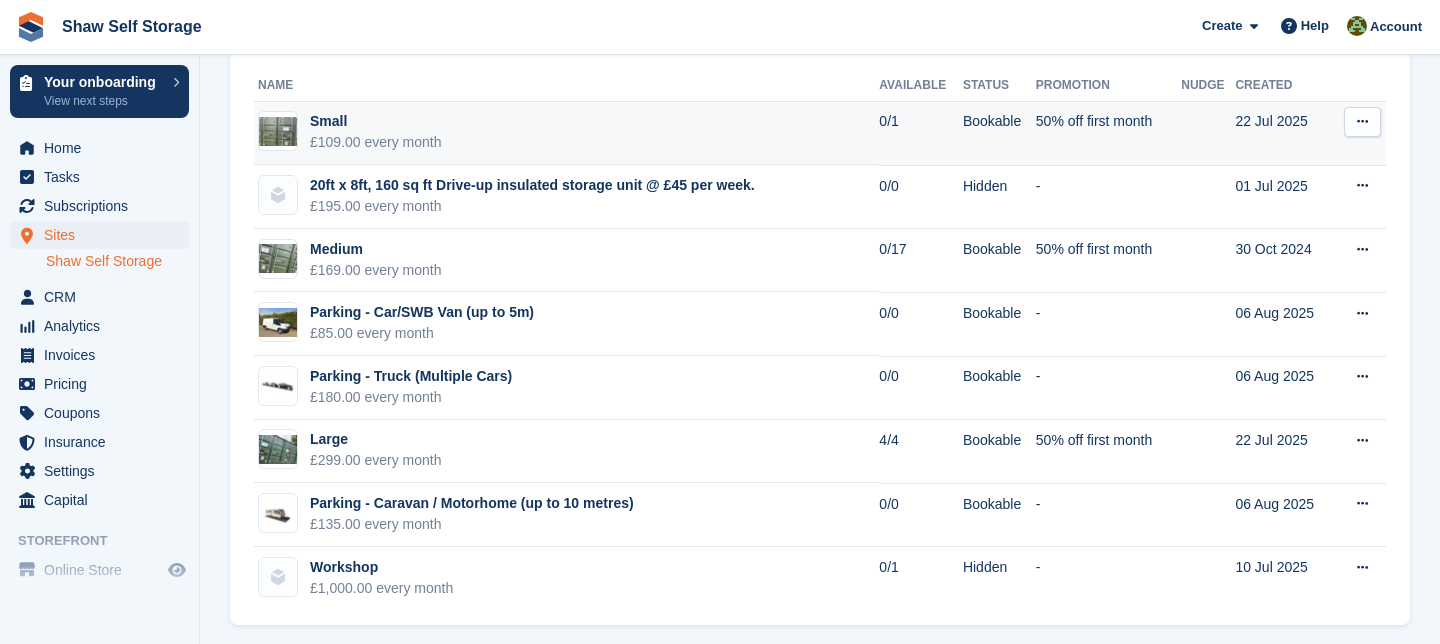 scroll, scrollTop: 247, scrollLeft: 0, axis: vertical 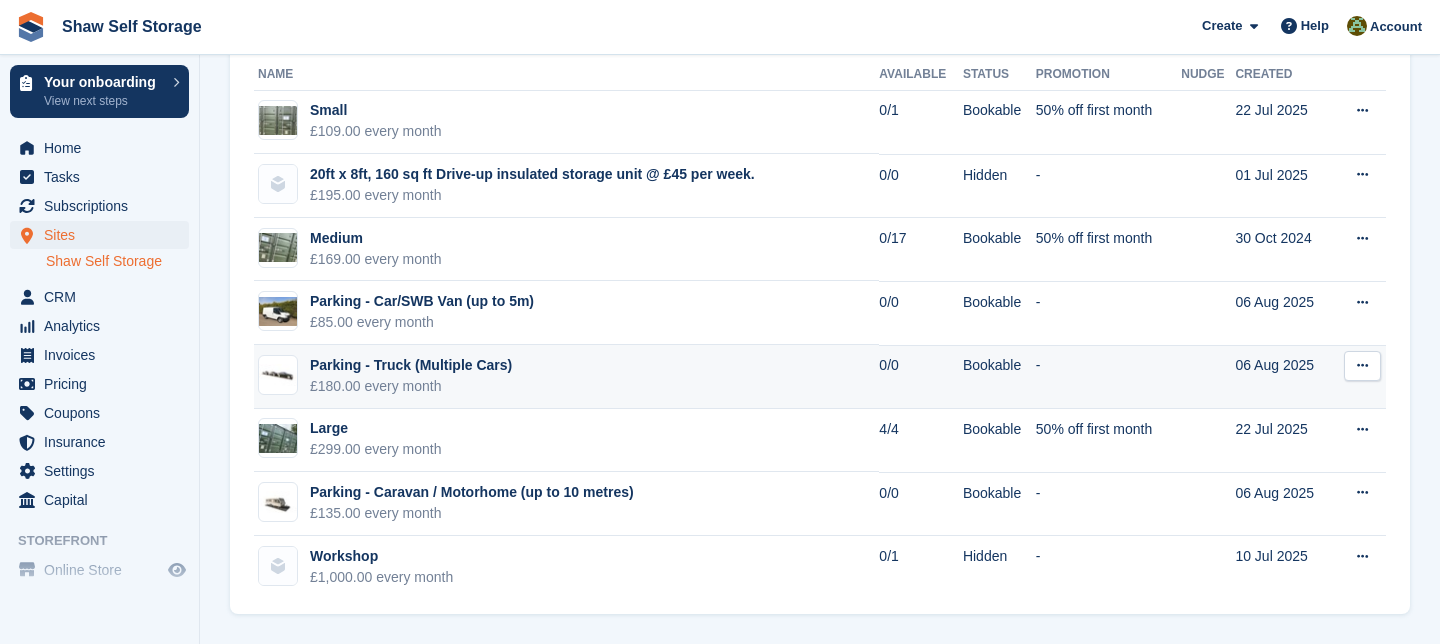click on "Parking - Truck (Multiple Cars)" at bounding box center [411, 365] 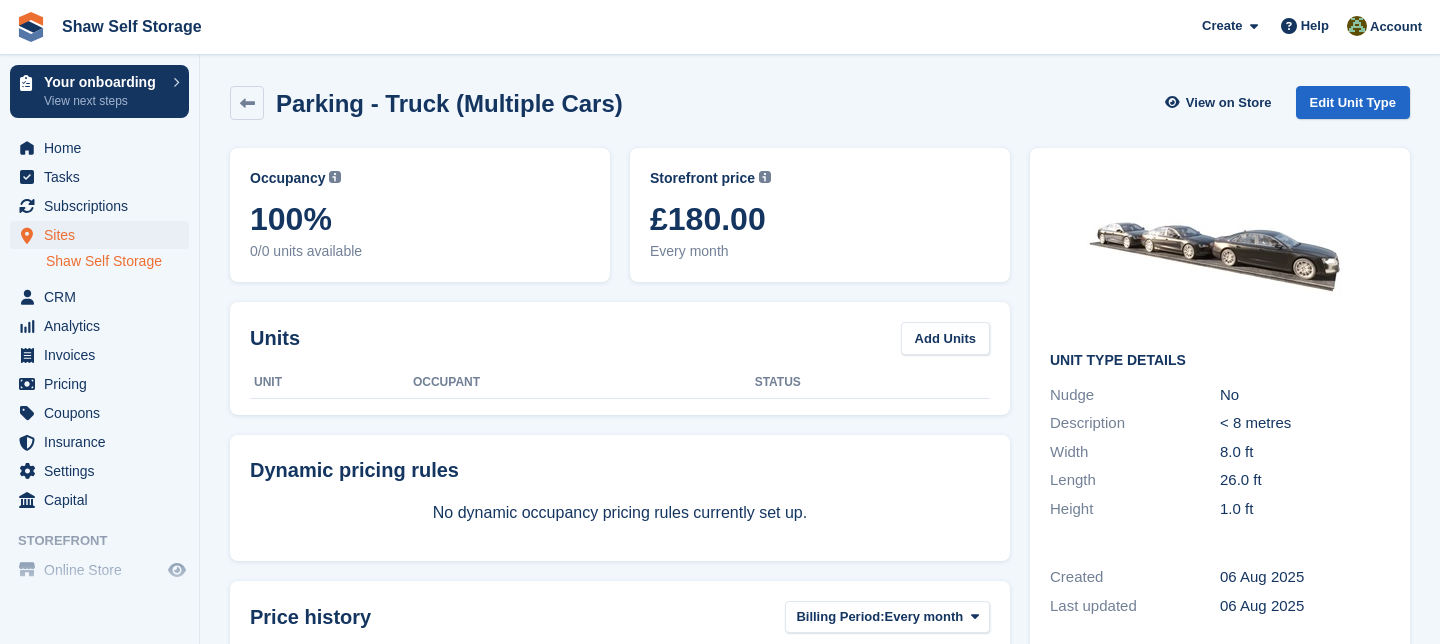 scroll, scrollTop: 0, scrollLeft: 0, axis: both 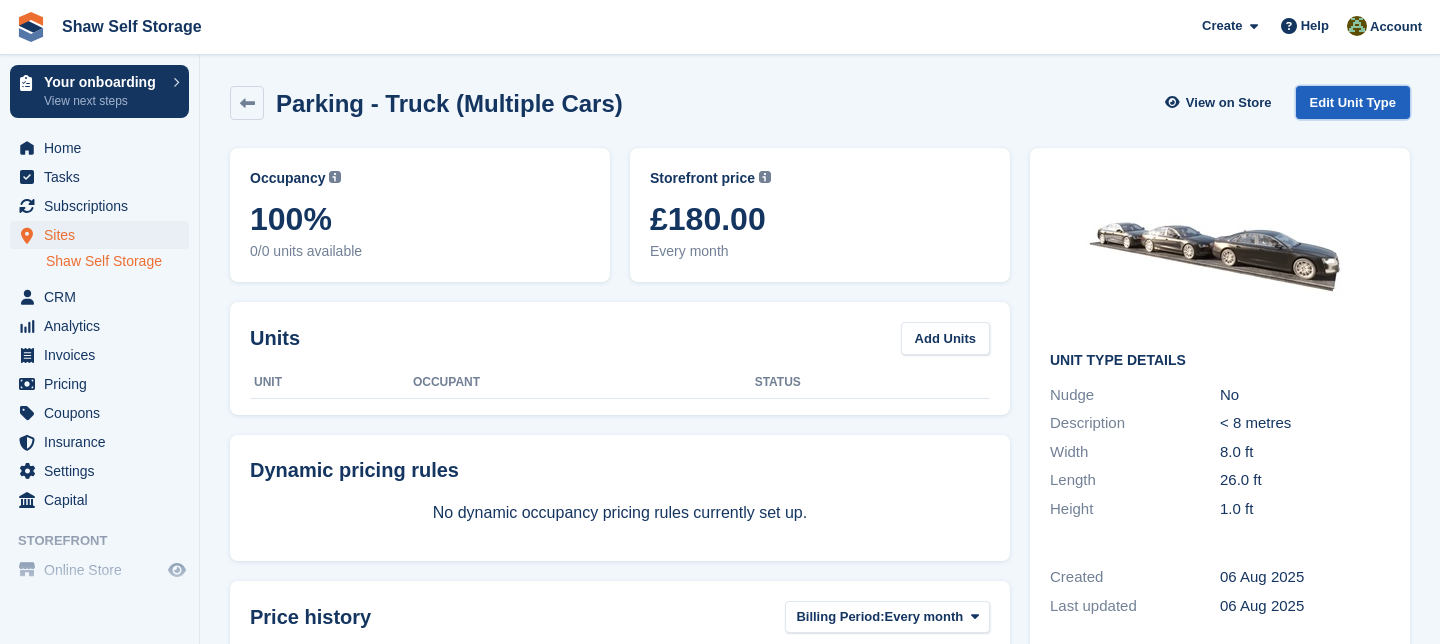 click on "Edit Unit Type" at bounding box center (1353, 102) 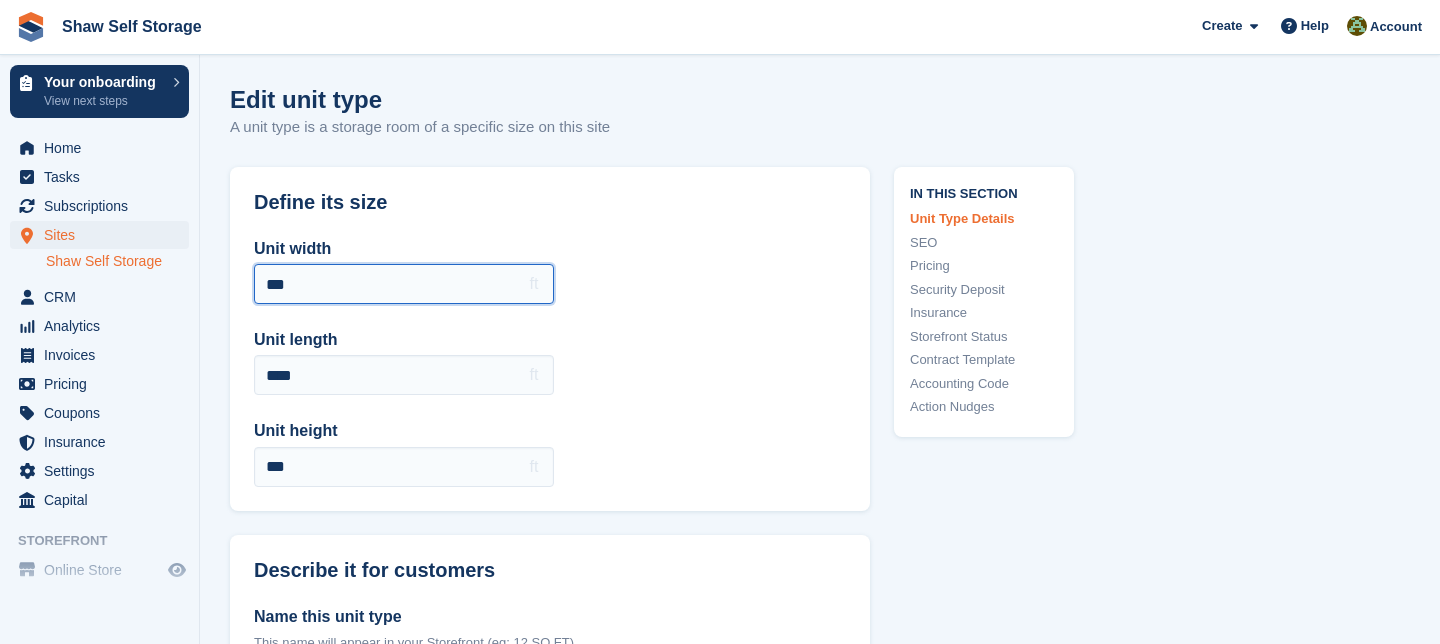 click on "***" at bounding box center [404, 284] 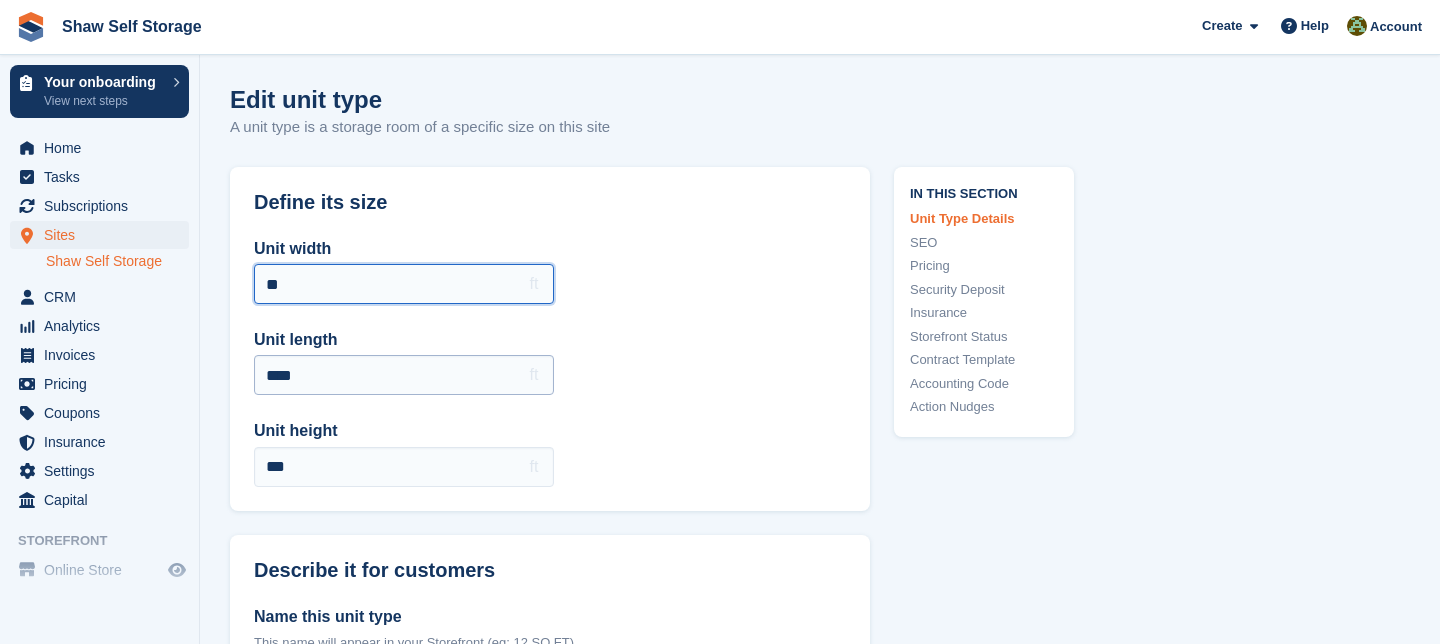 type on "**" 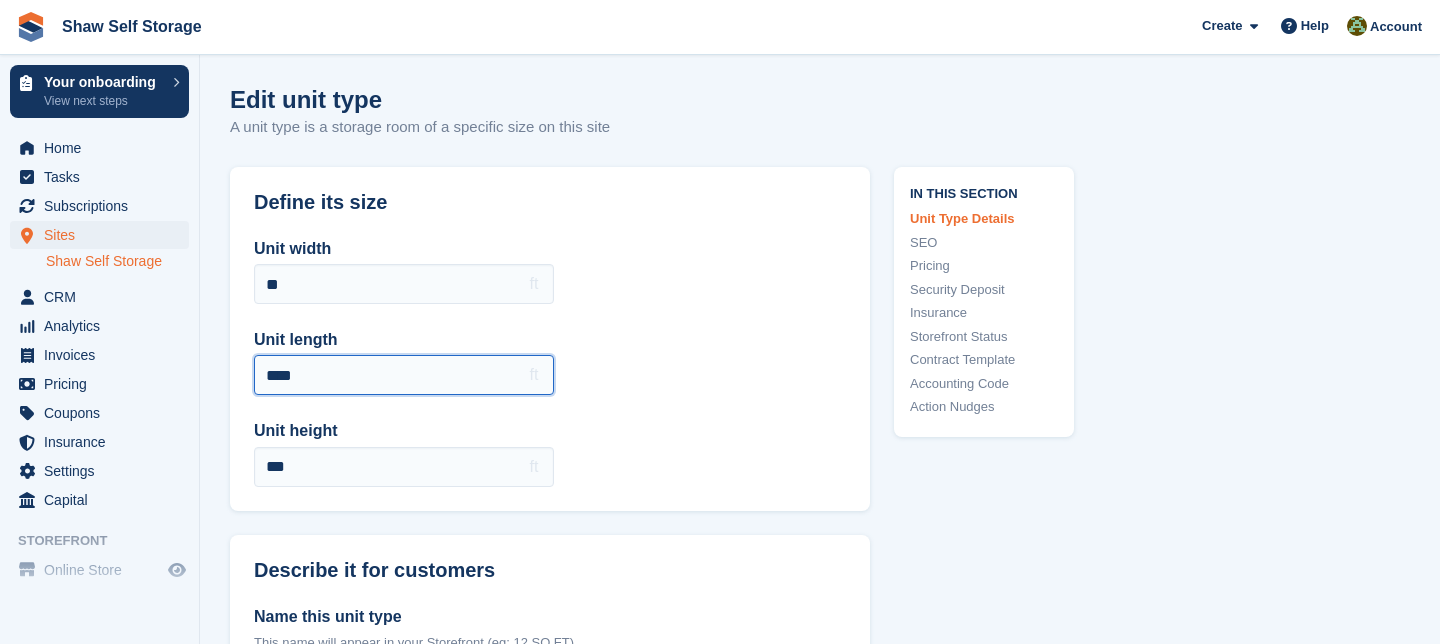 click on "****" at bounding box center (404, 375) 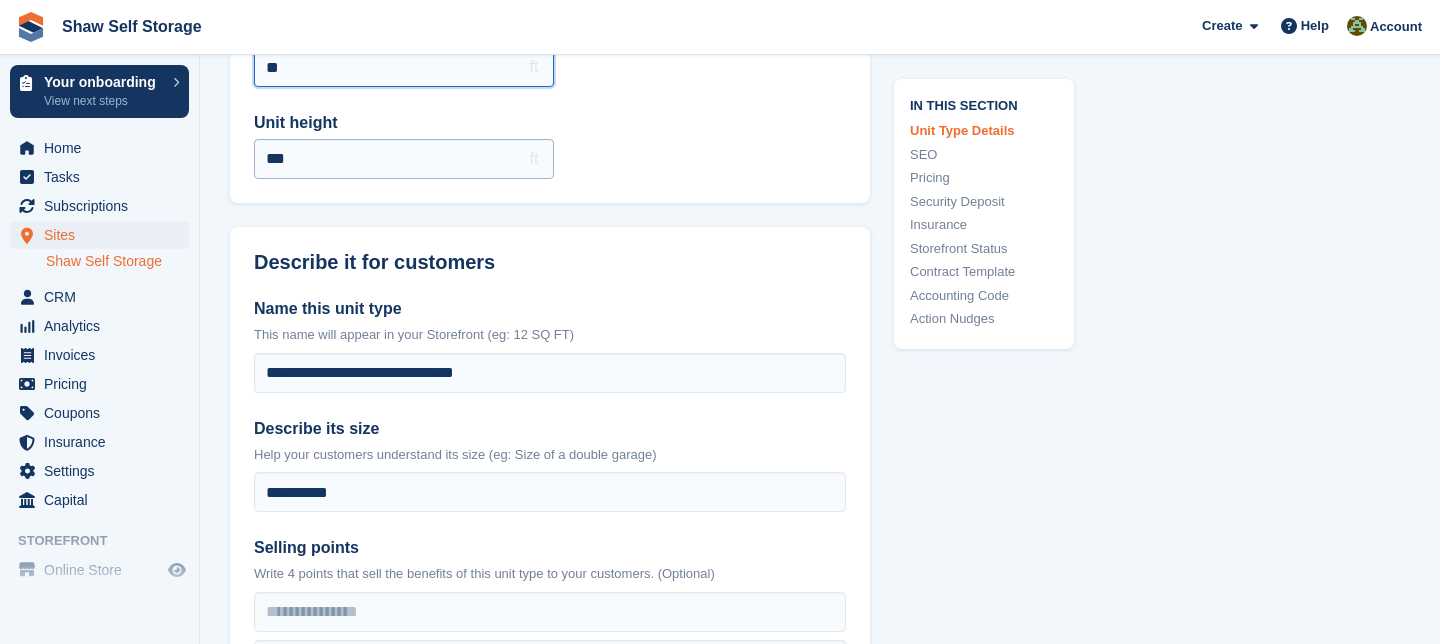 scroll, scrollTop: 317, scrollLeft: 0, axis: vertical 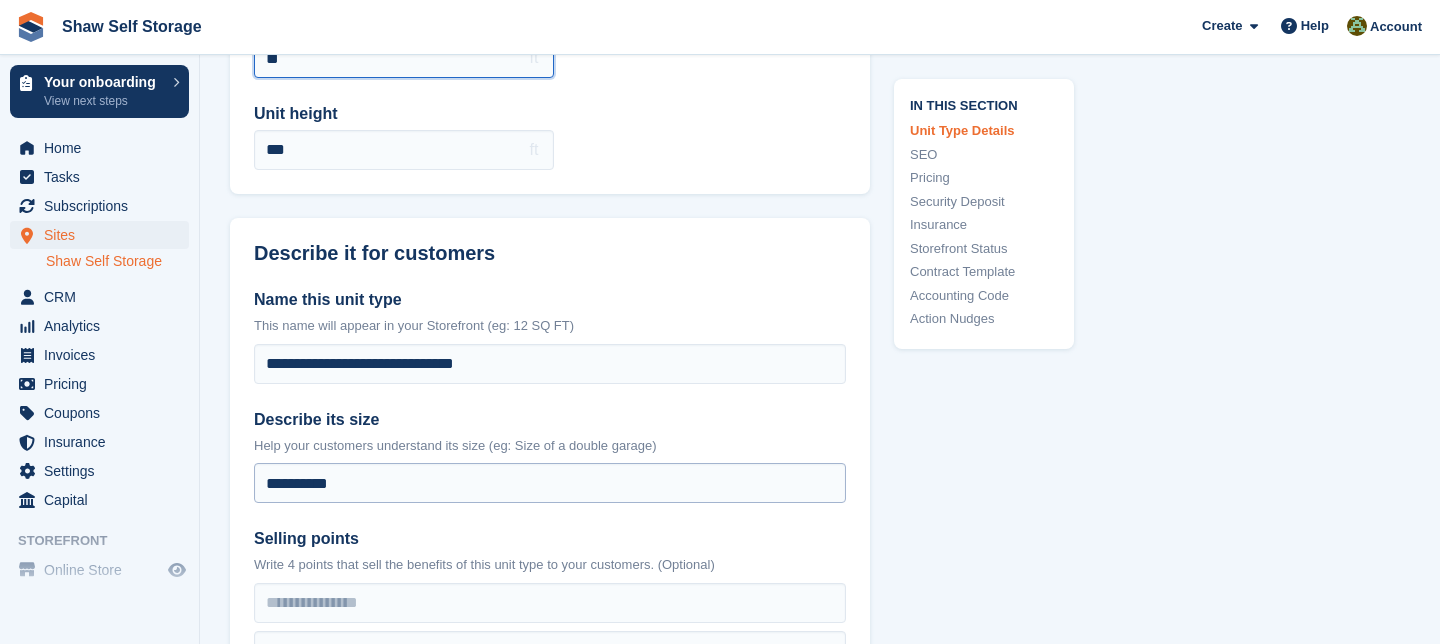 type on "**" 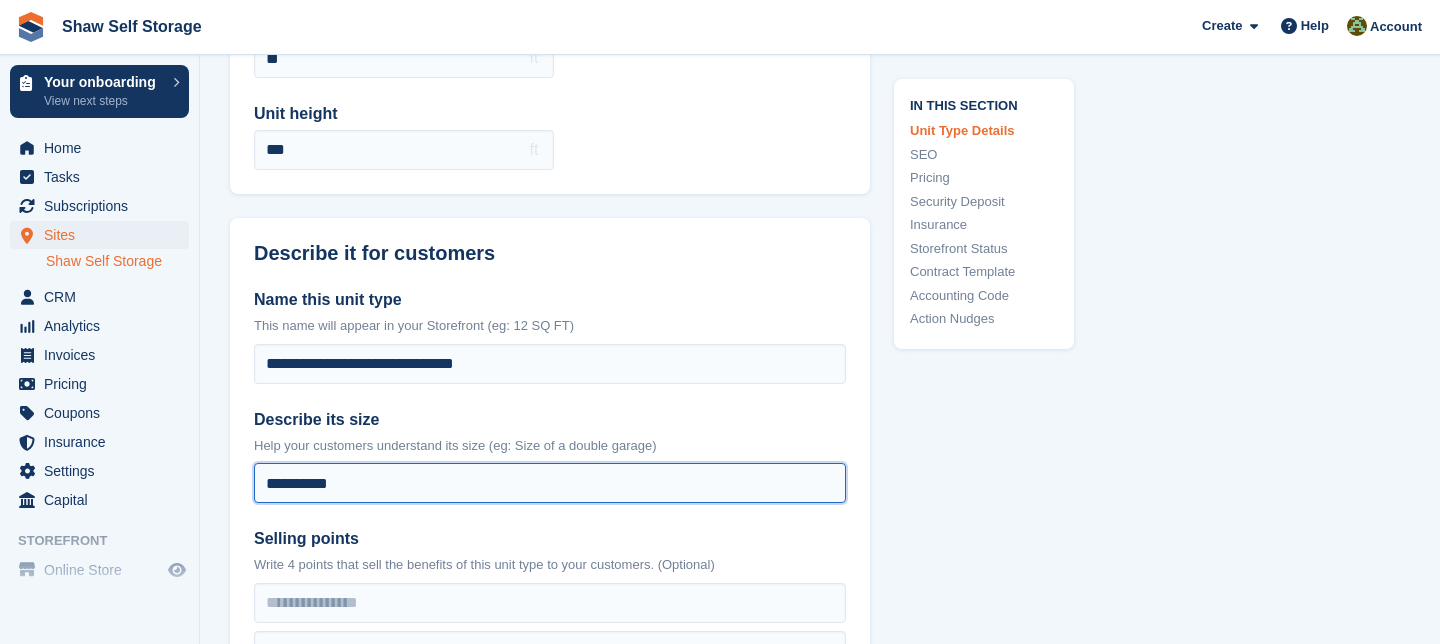 click on "**********" at bounding box center (550, 483) 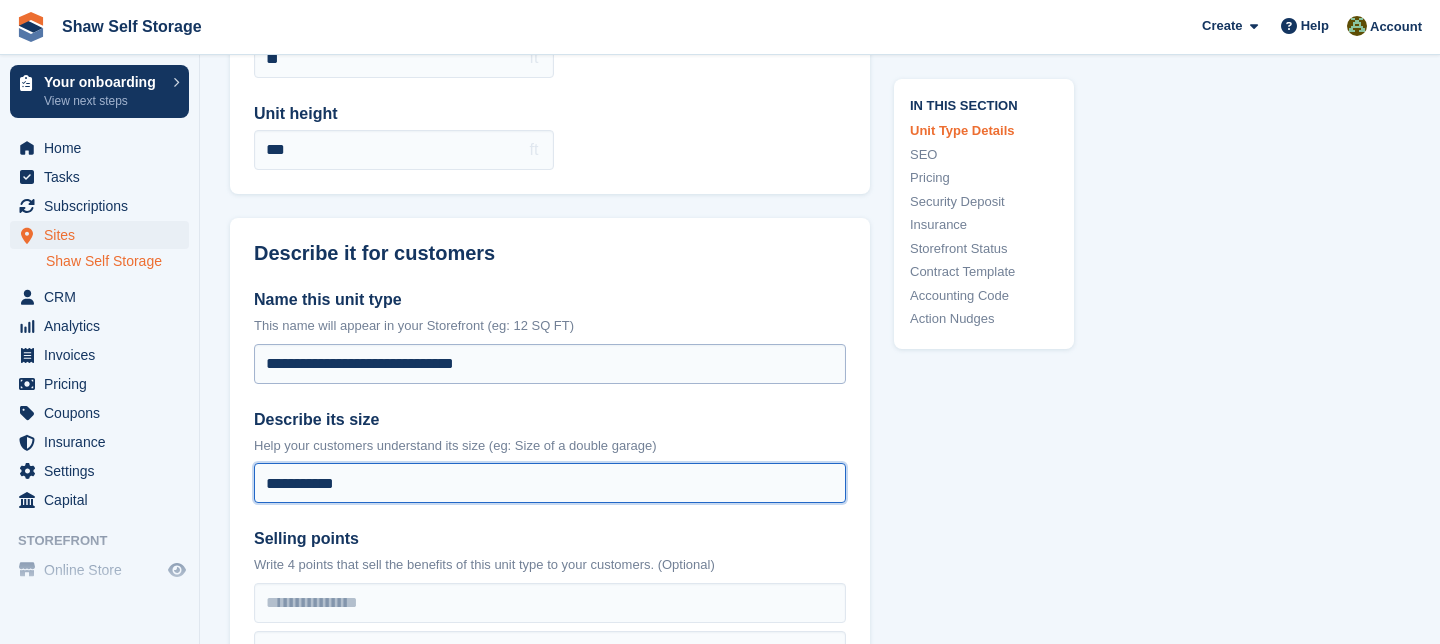 type on "**********" 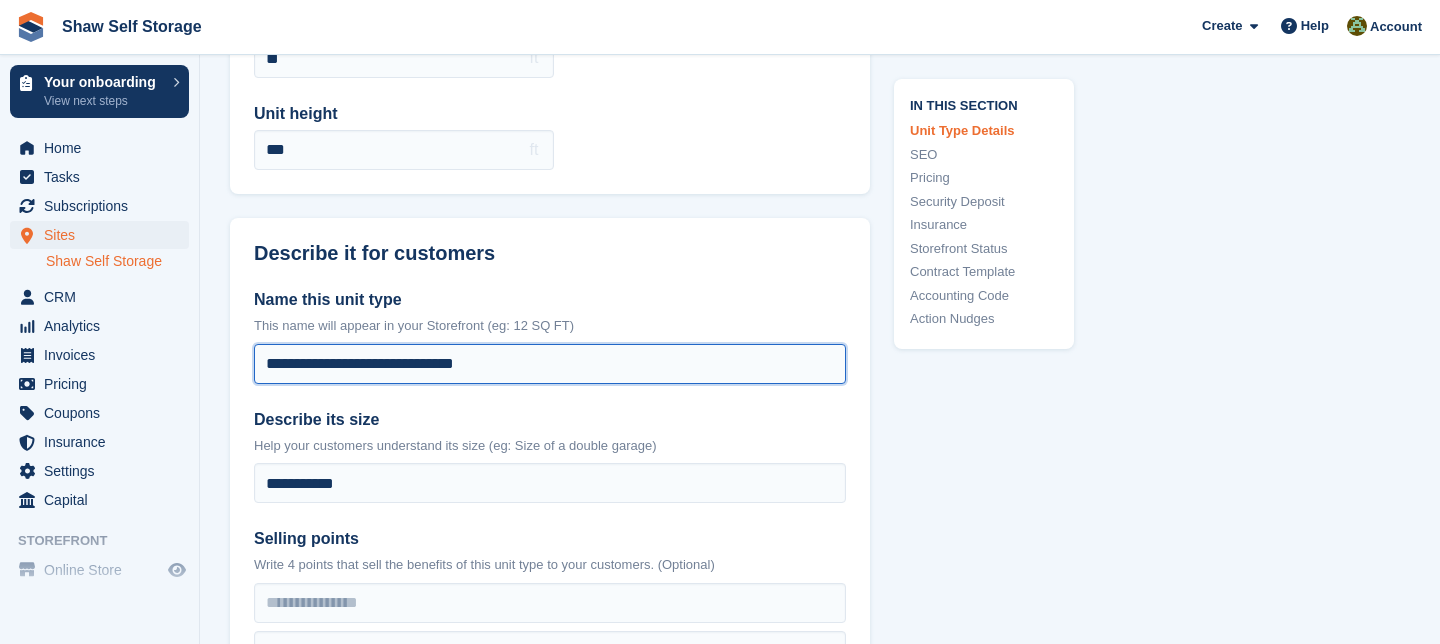 click on "**********" at bounding box center [550, 364] 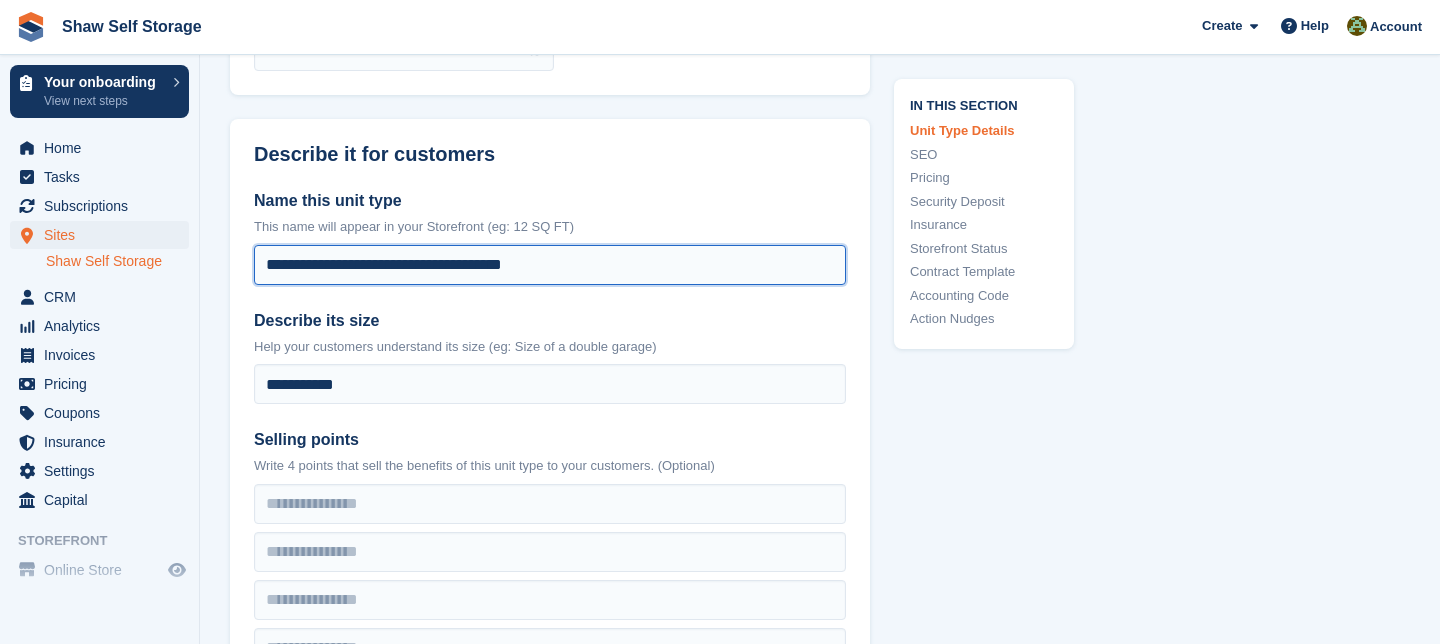 scroll, scrollTop: 420, scrollLeft: 0, axis: vertical 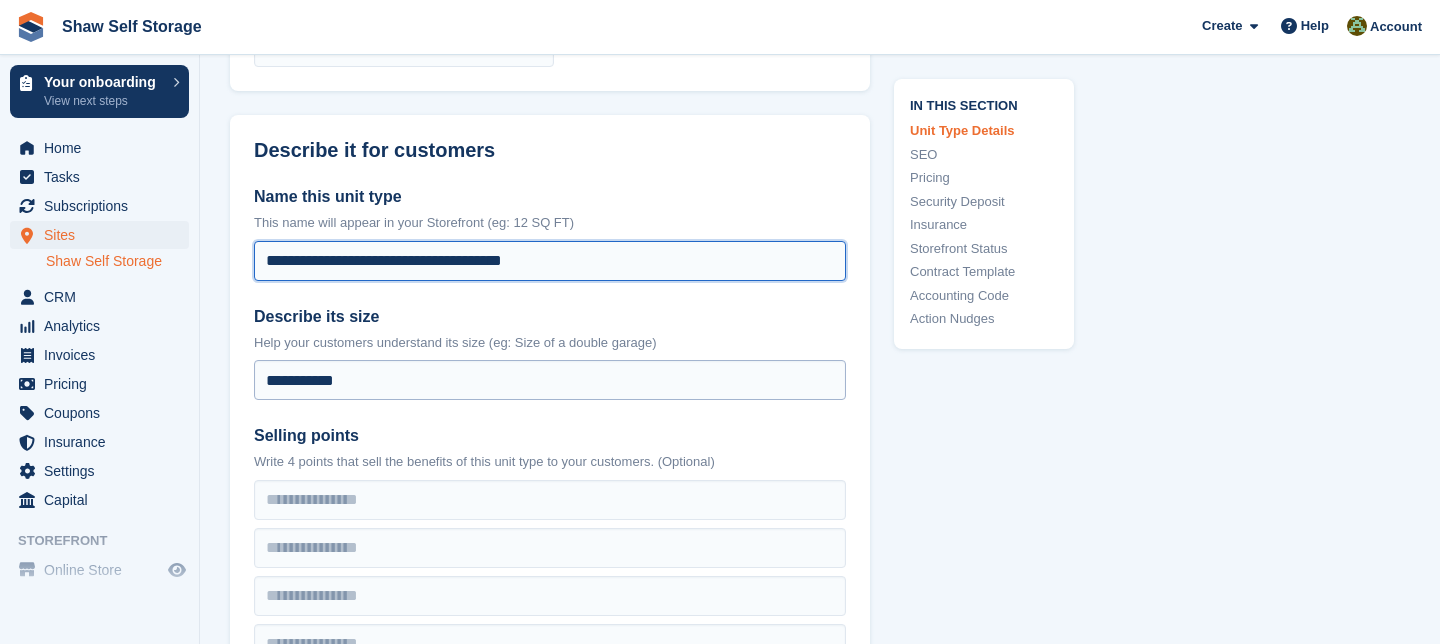 type on "**********" 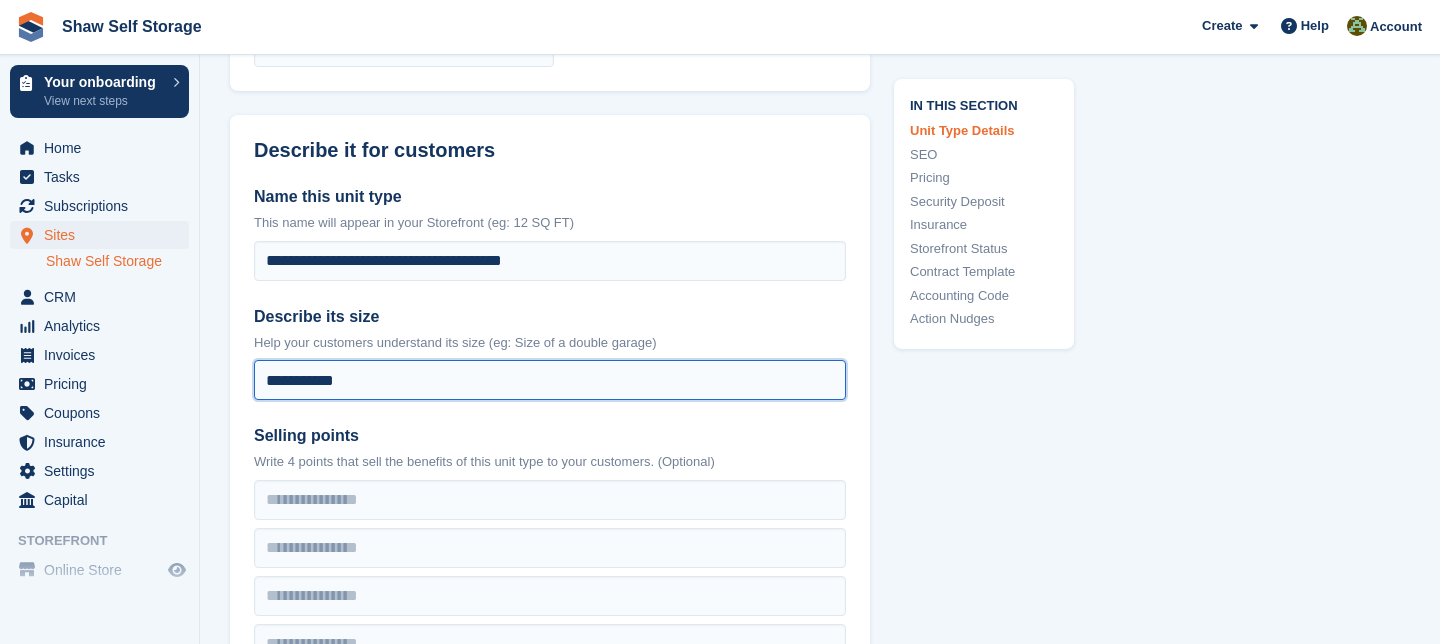 click on "**********" at bounding box center [550, 380] 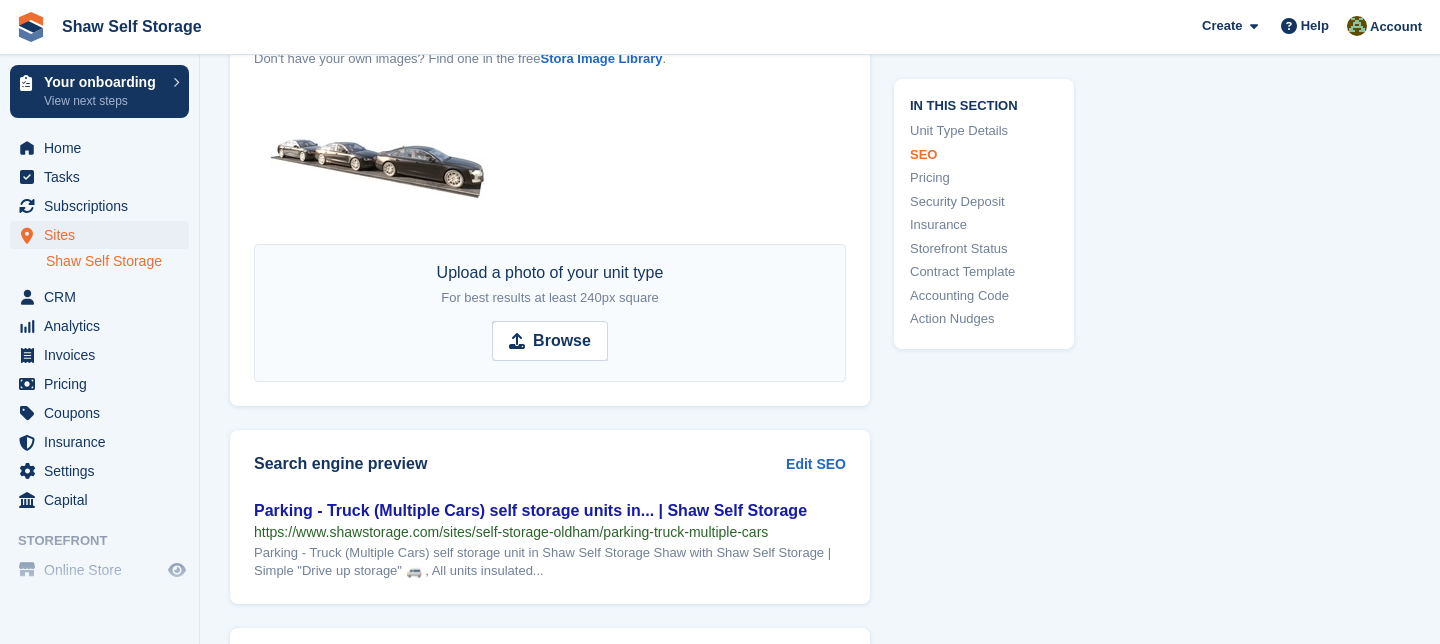 scroll, scrollTop: 1129, scrollLeft: 0, axis: vertical 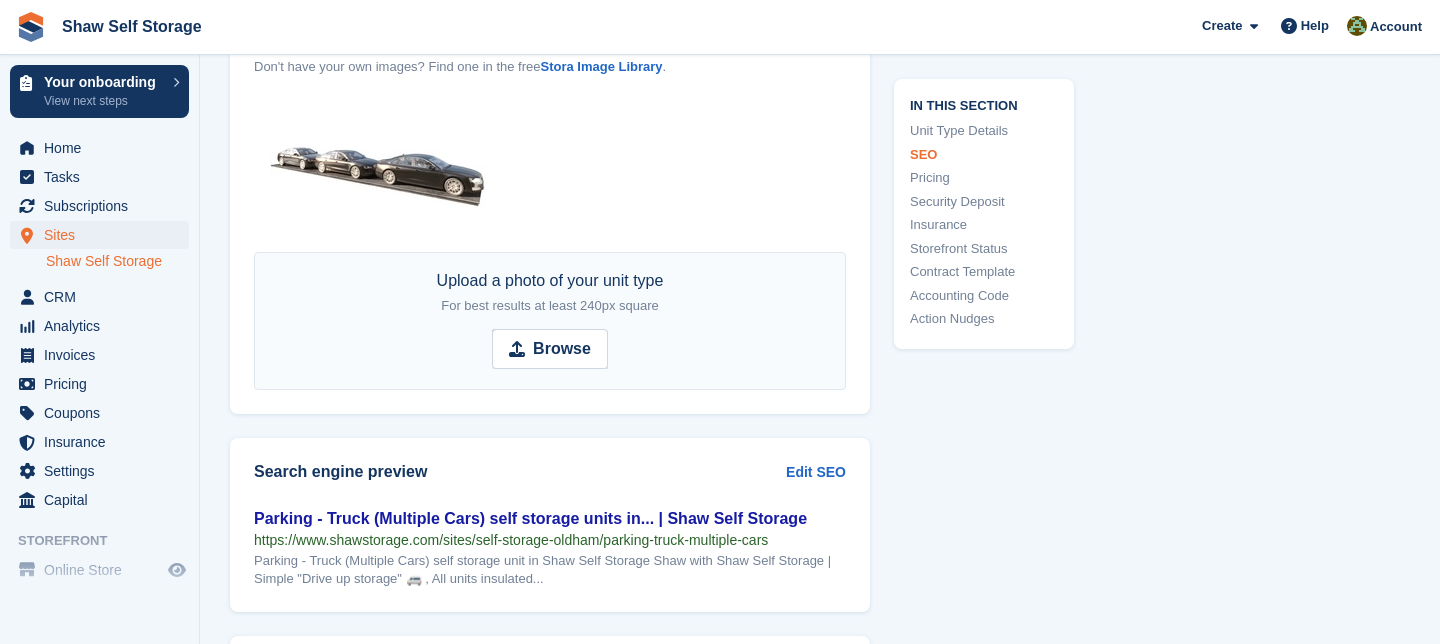 type on "**********" 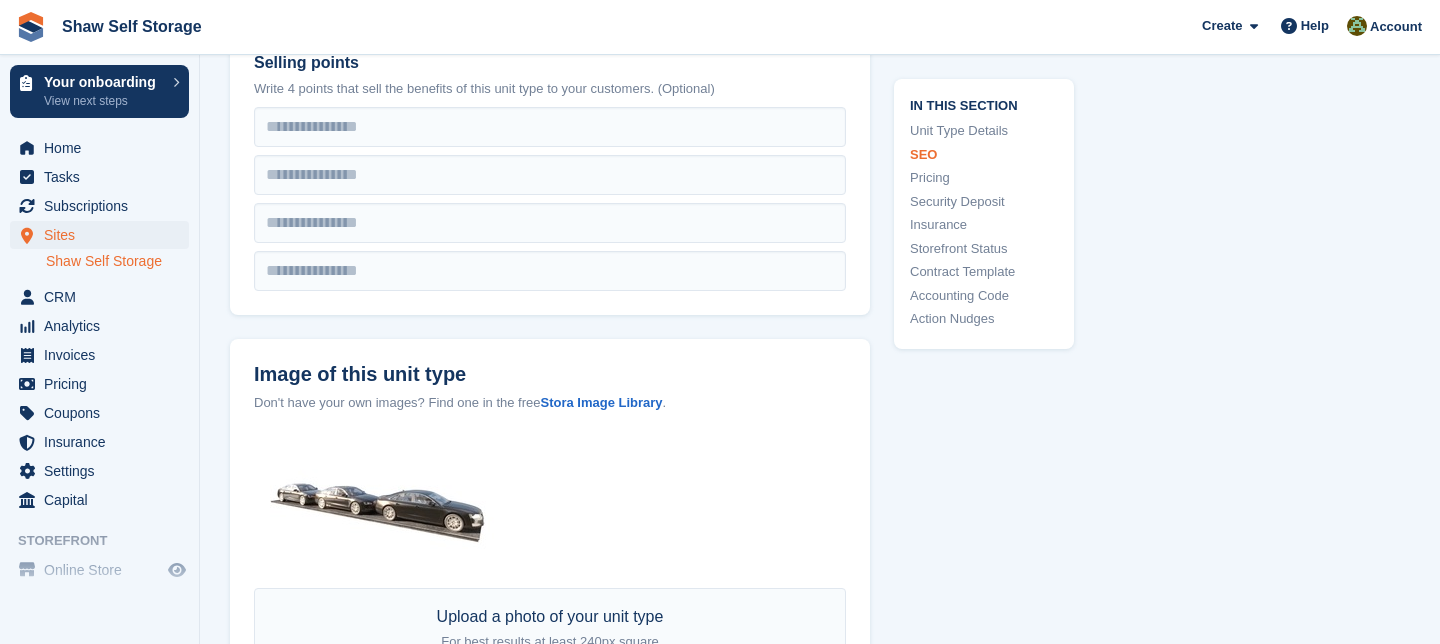 scroll, scrollTop: 717, scrollLeft: 0, axis: vertical 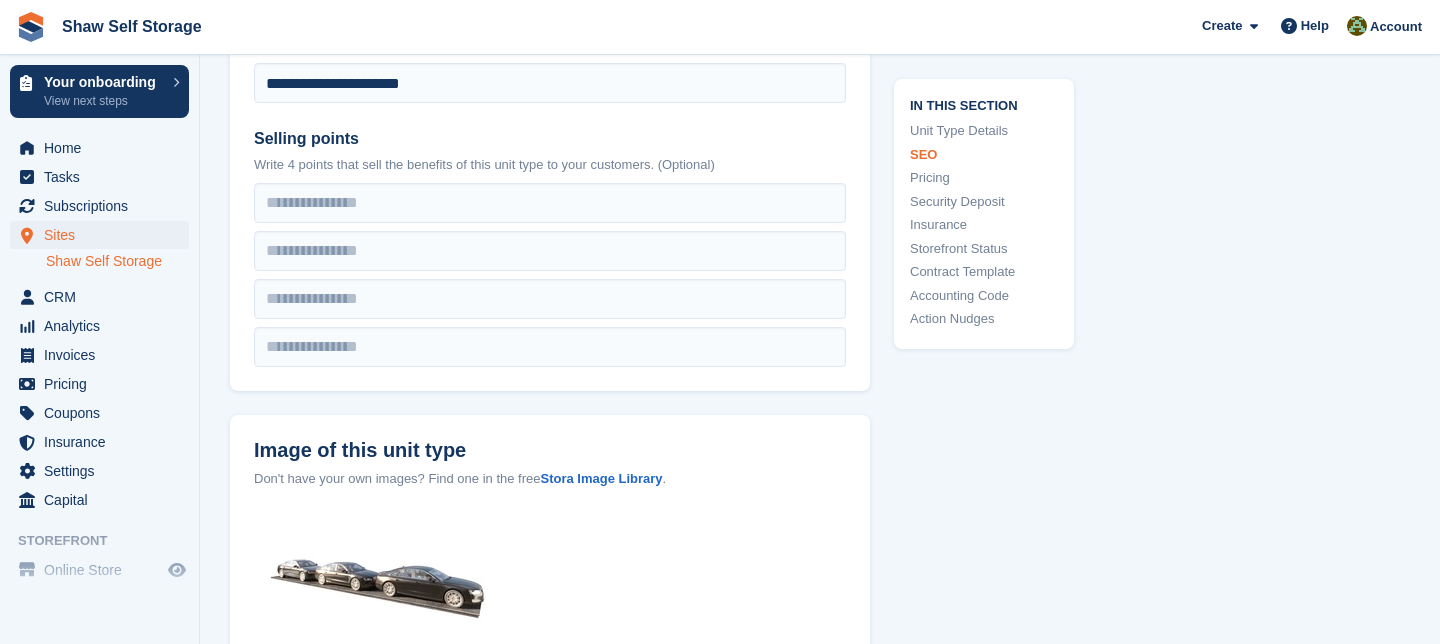 click on "Shaw Self Storage" at bounding box center [117, 261] 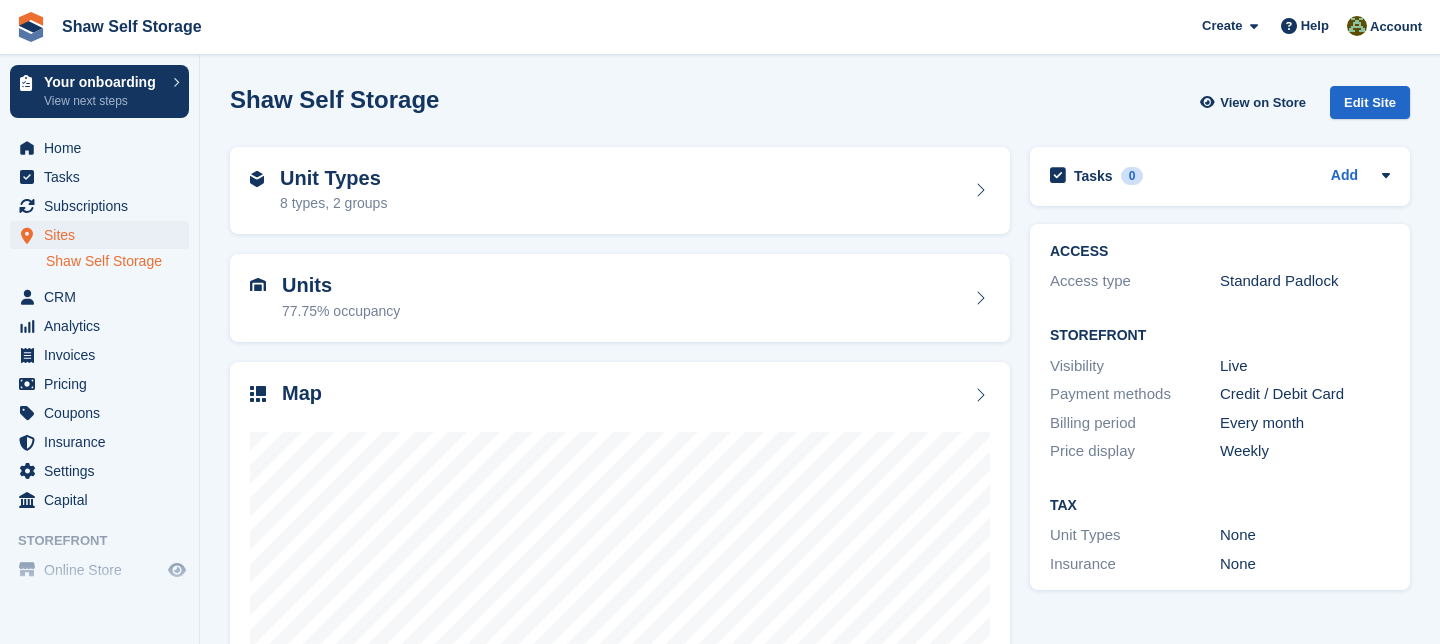 scroll, scrollTop: 0, scrollLeft: 0, axis: both 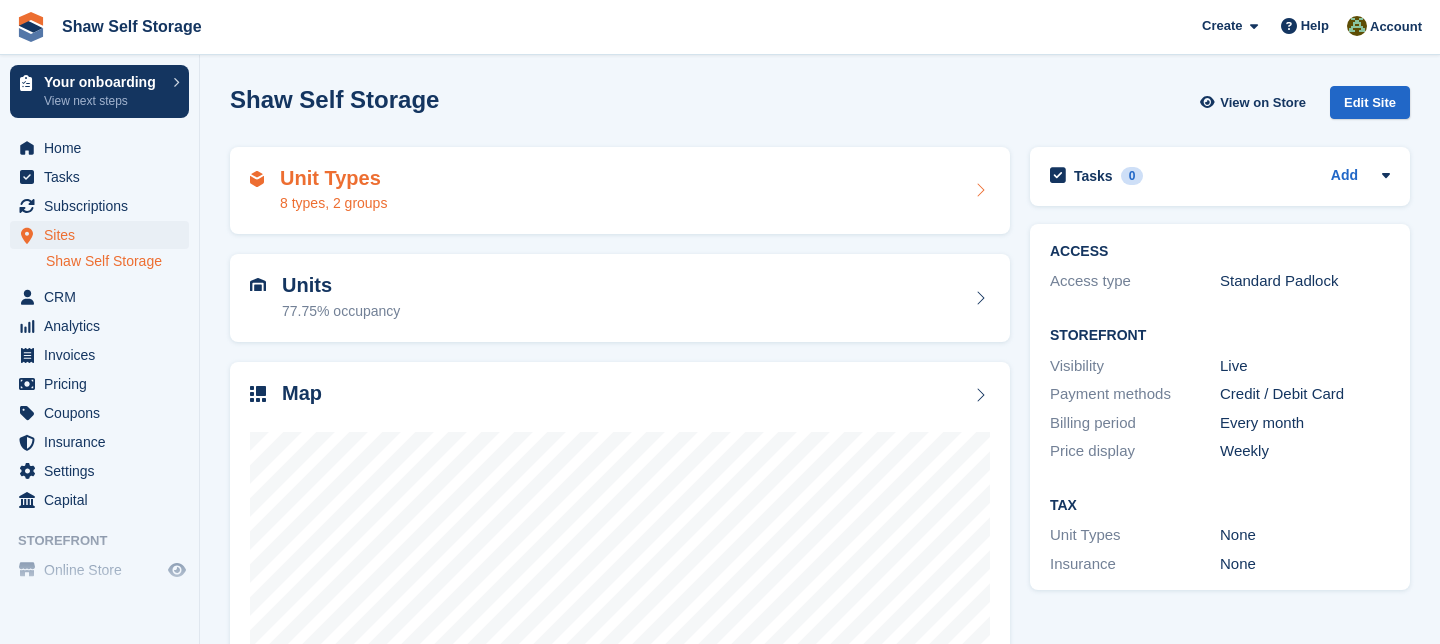 click at bounding box center [980, 190] 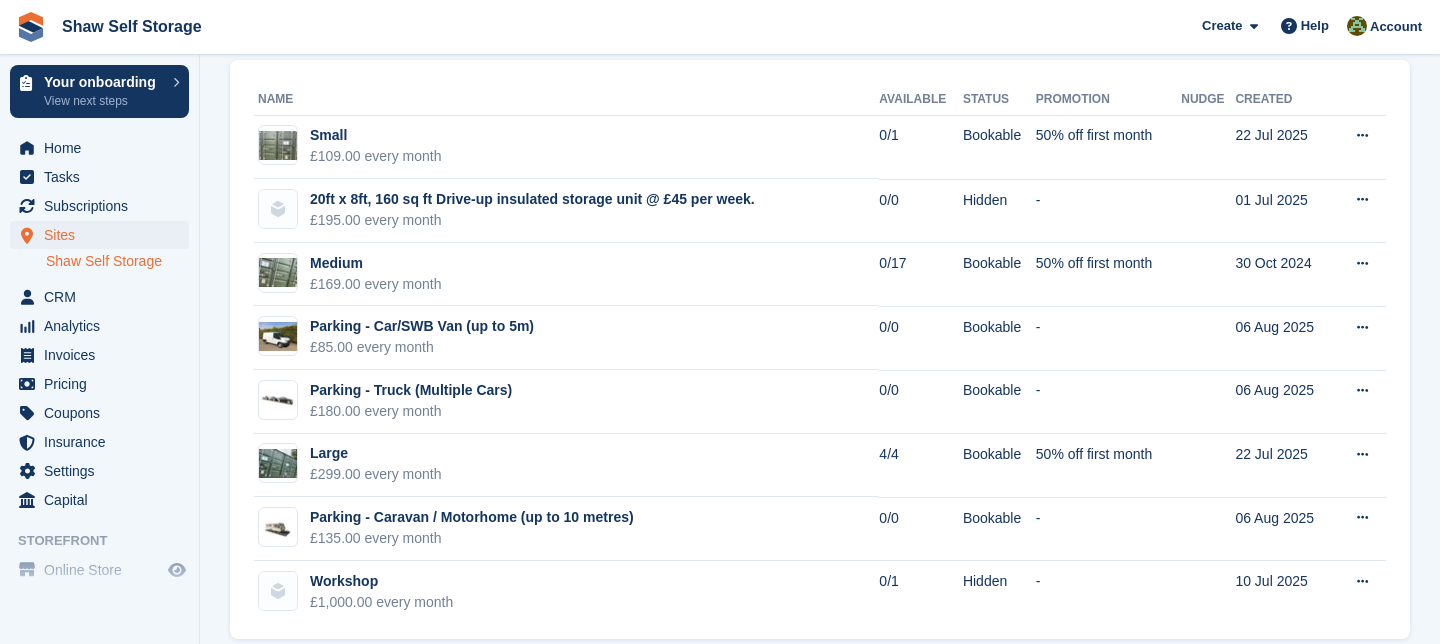scroll, scrollTop: 229, scrollLeft: 0, axis: vertical 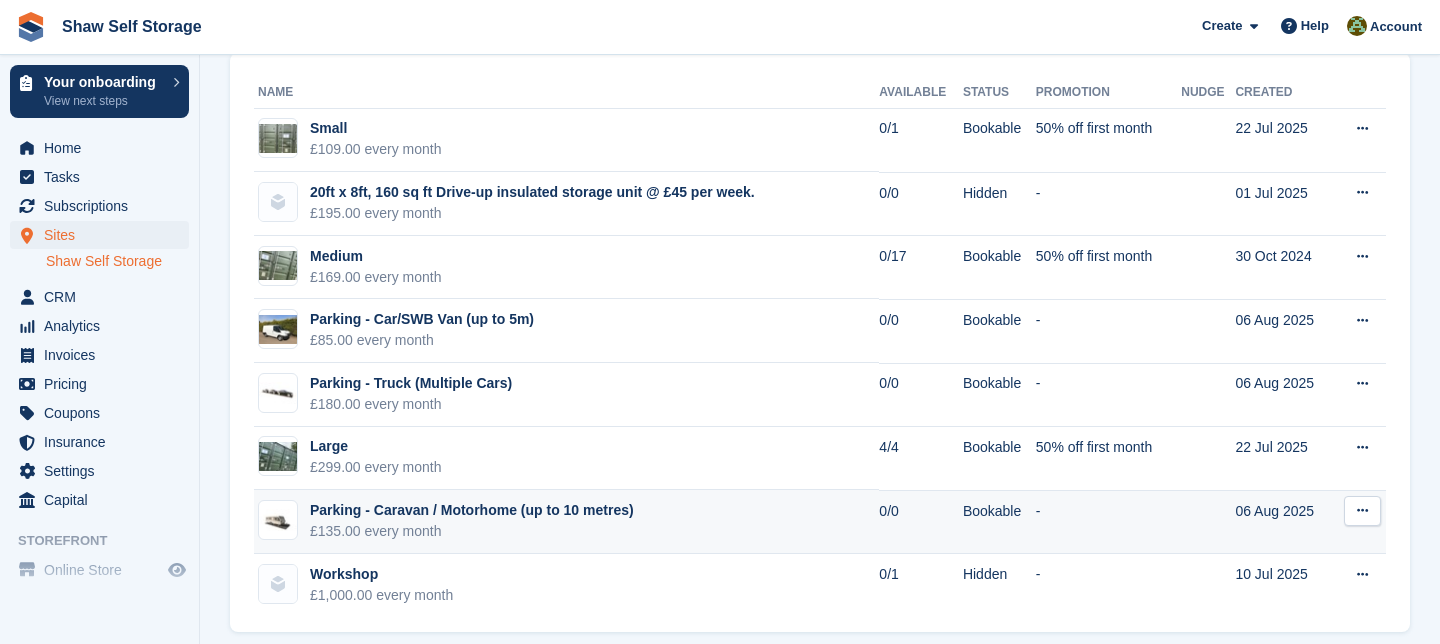 click on "Parking -  Caravan / Motorhome (up to 10 metres)" at bounding box center (472, 510) 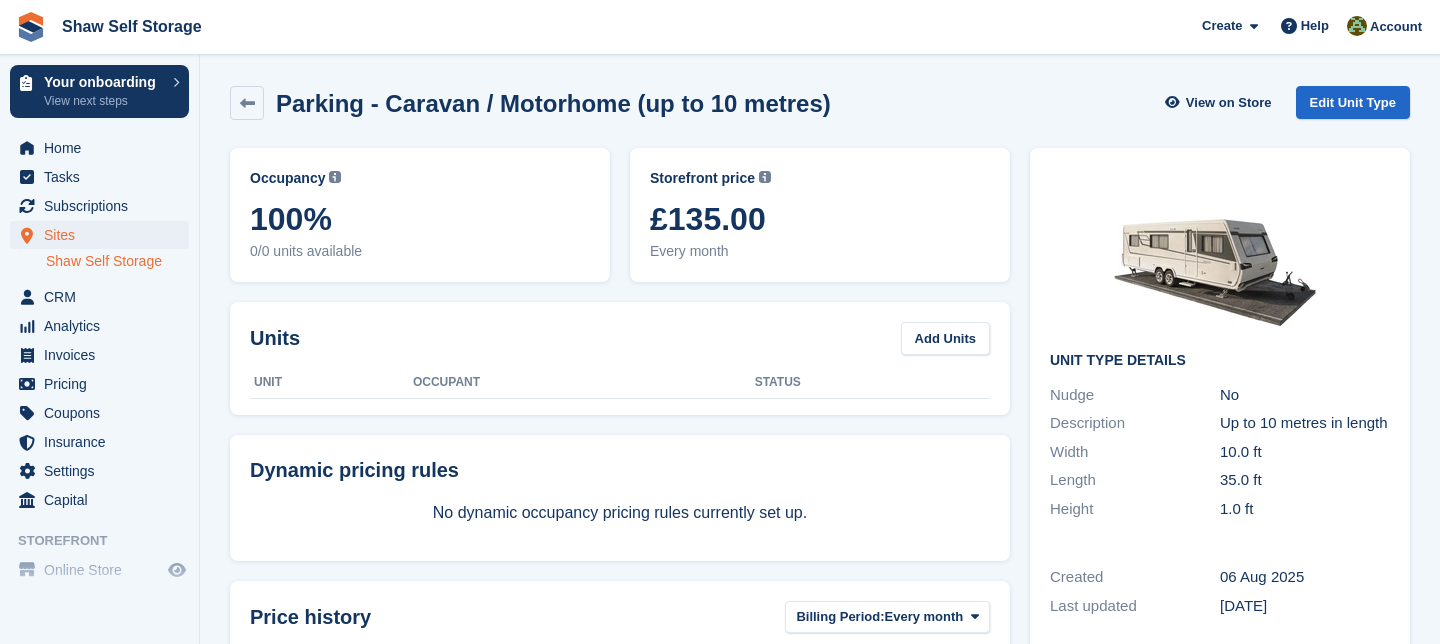 scroll, scrollTop: 0, scrollLeft: 0, axis: both 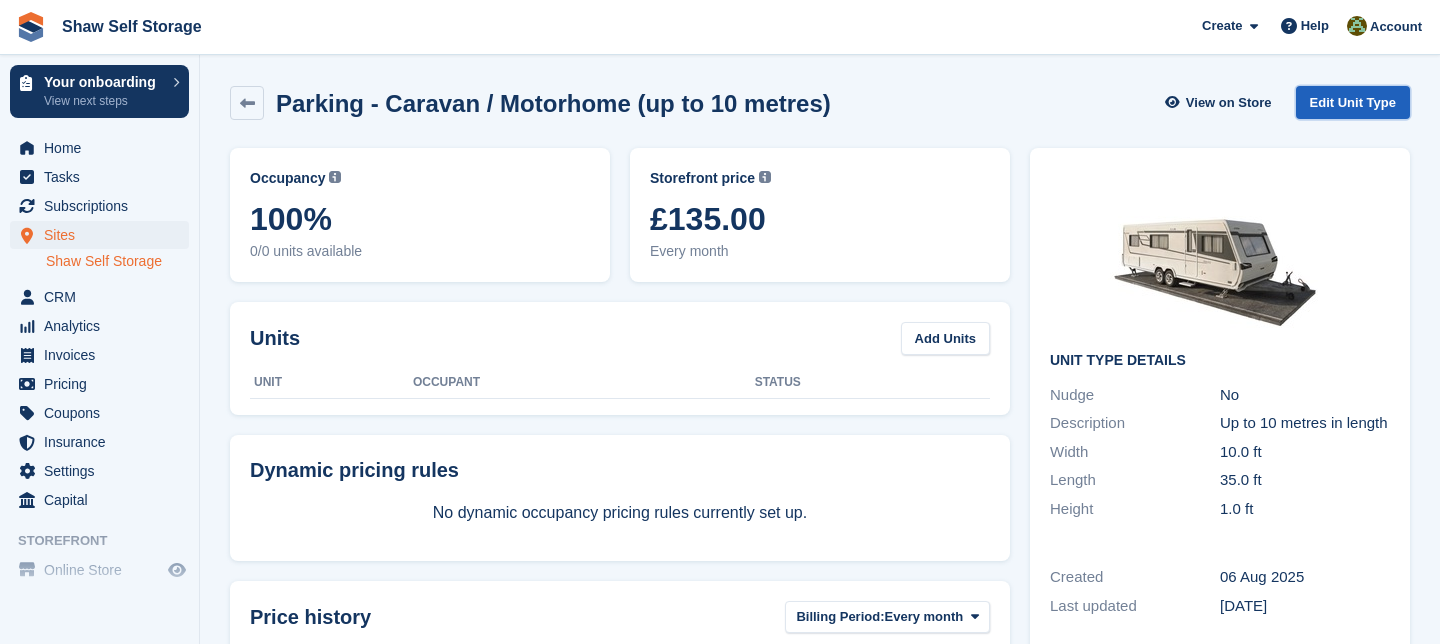click on "Edit Unit Type" at bounding box center (1353, 102) 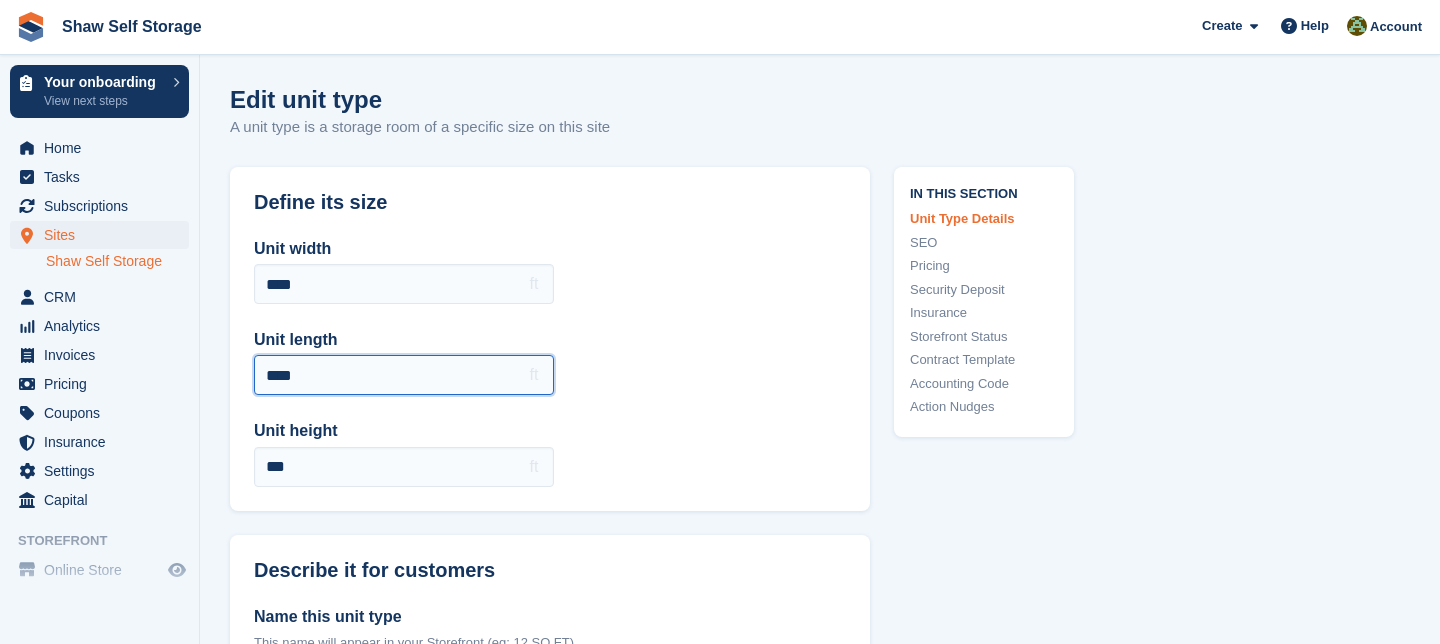 click on "****" at bounding box center [404, 375] 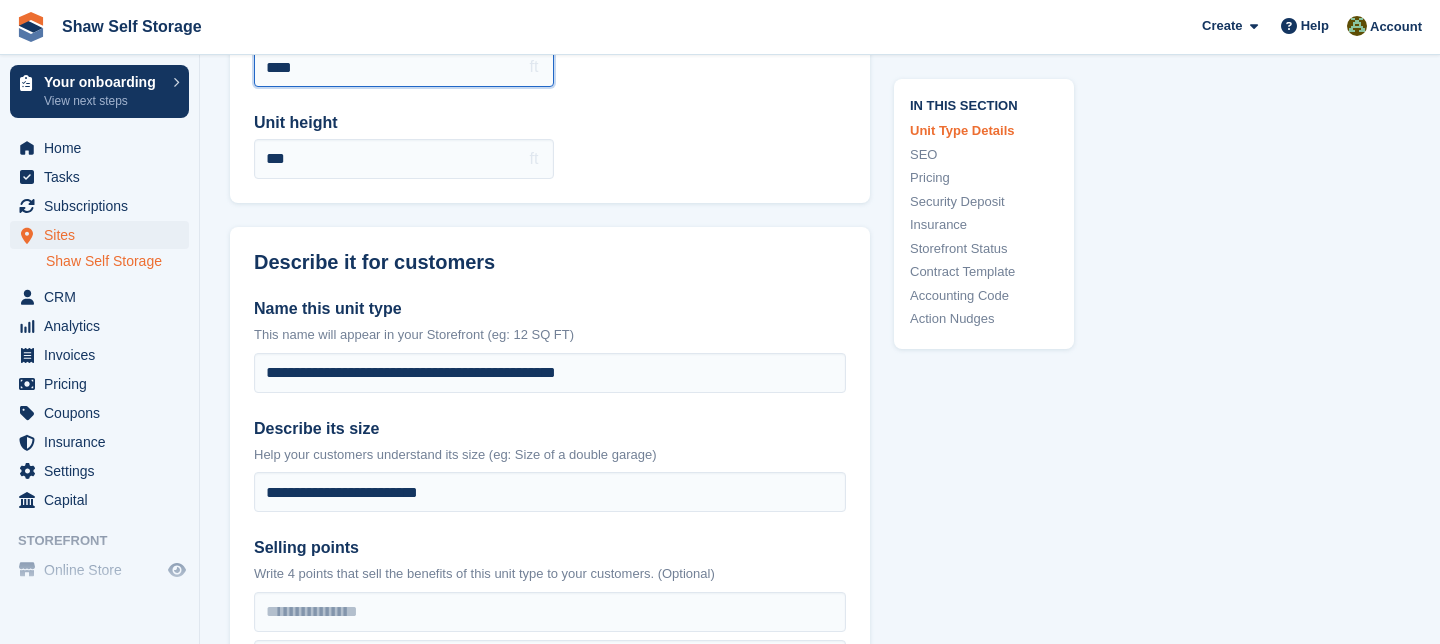 scroll, scrollTop: 315, scrollLeft: 0, axis: vertical 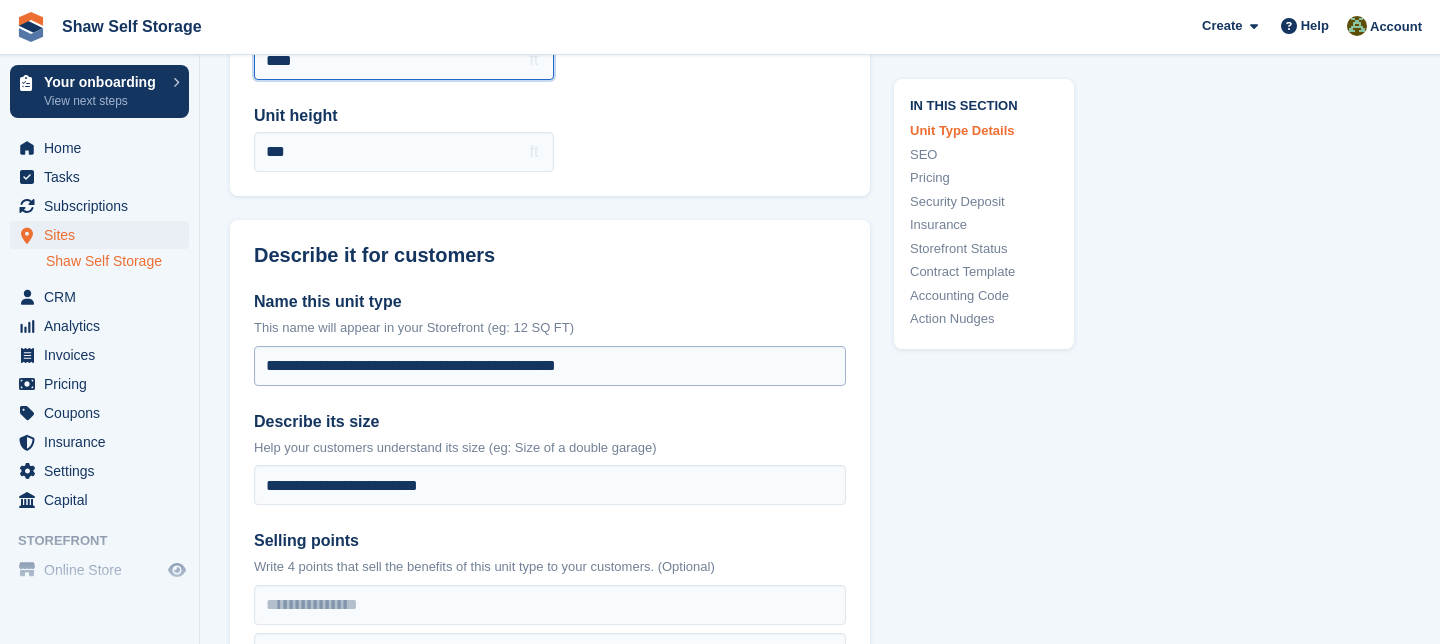 type on "****" 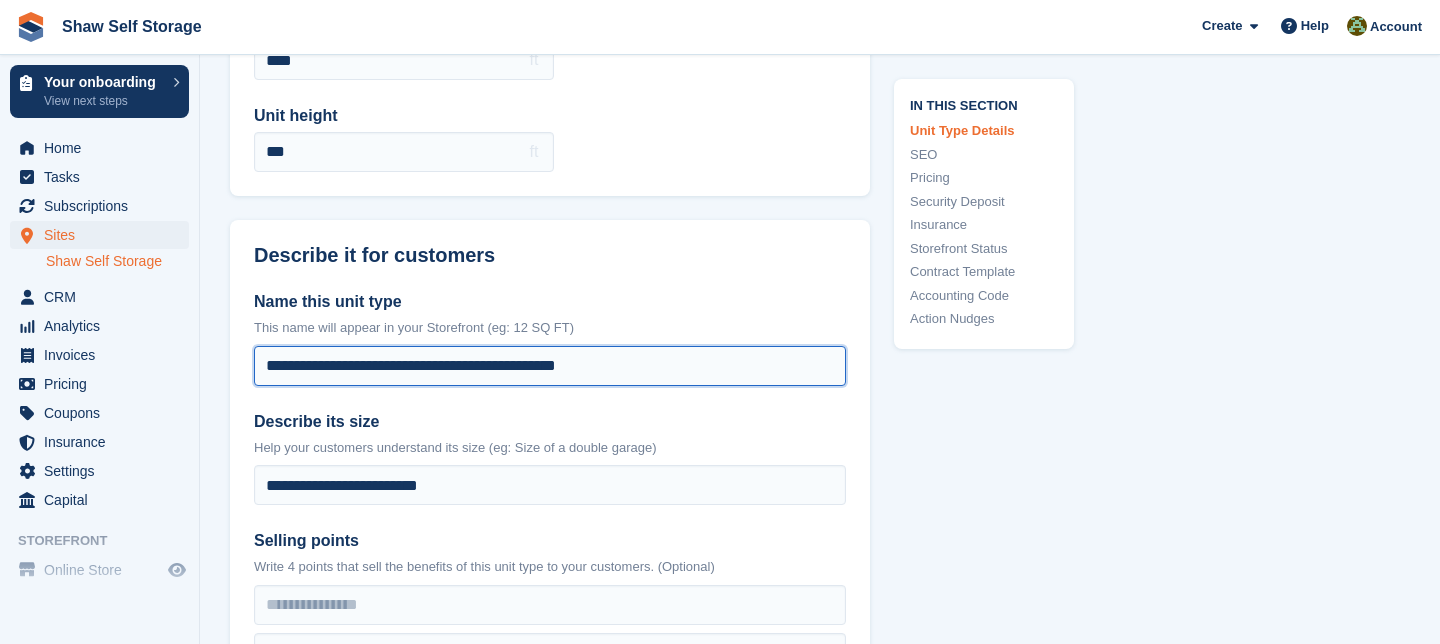 click on "**********" at bounding box center (550, 366) 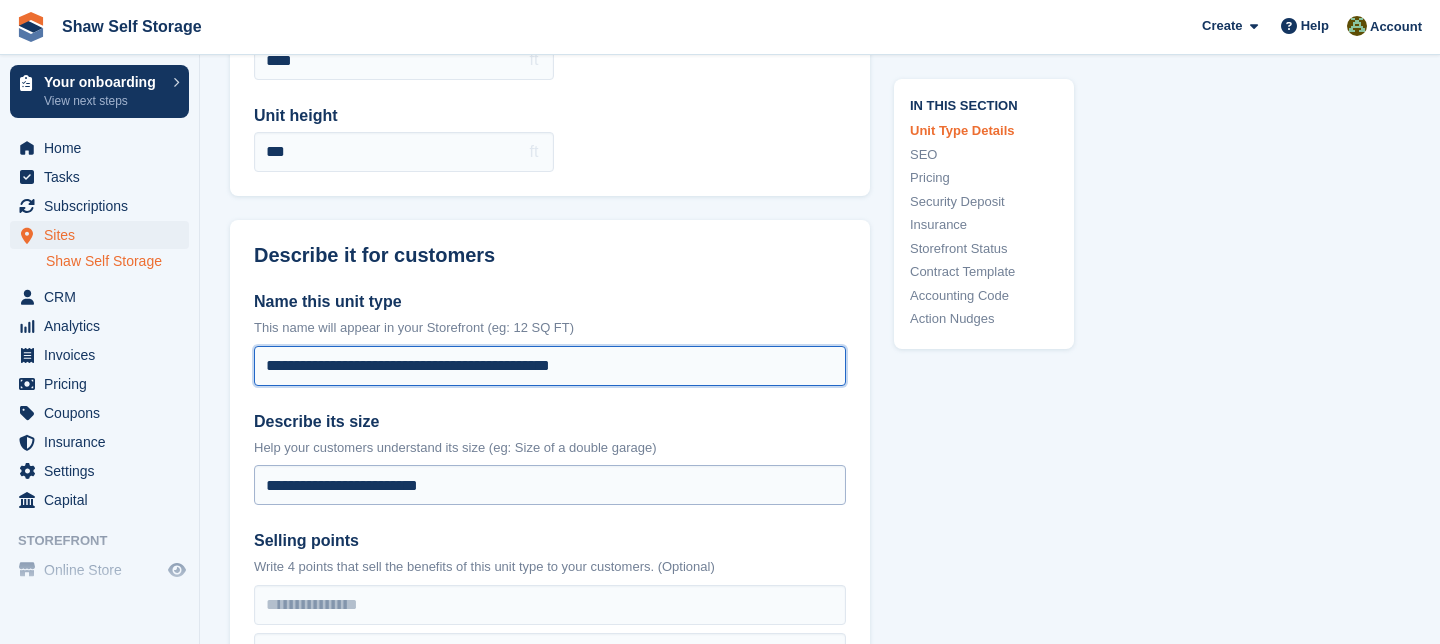 type on "**********" 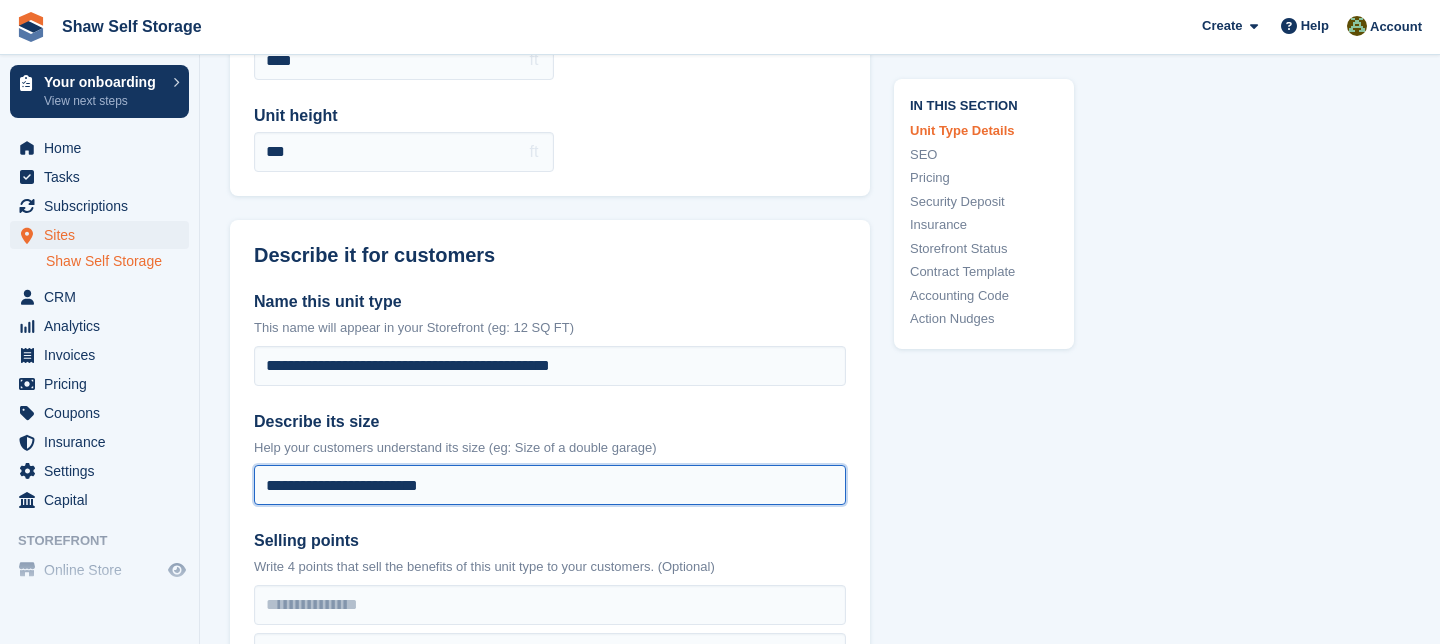 click on "**********" at bounding box center (550, 485) 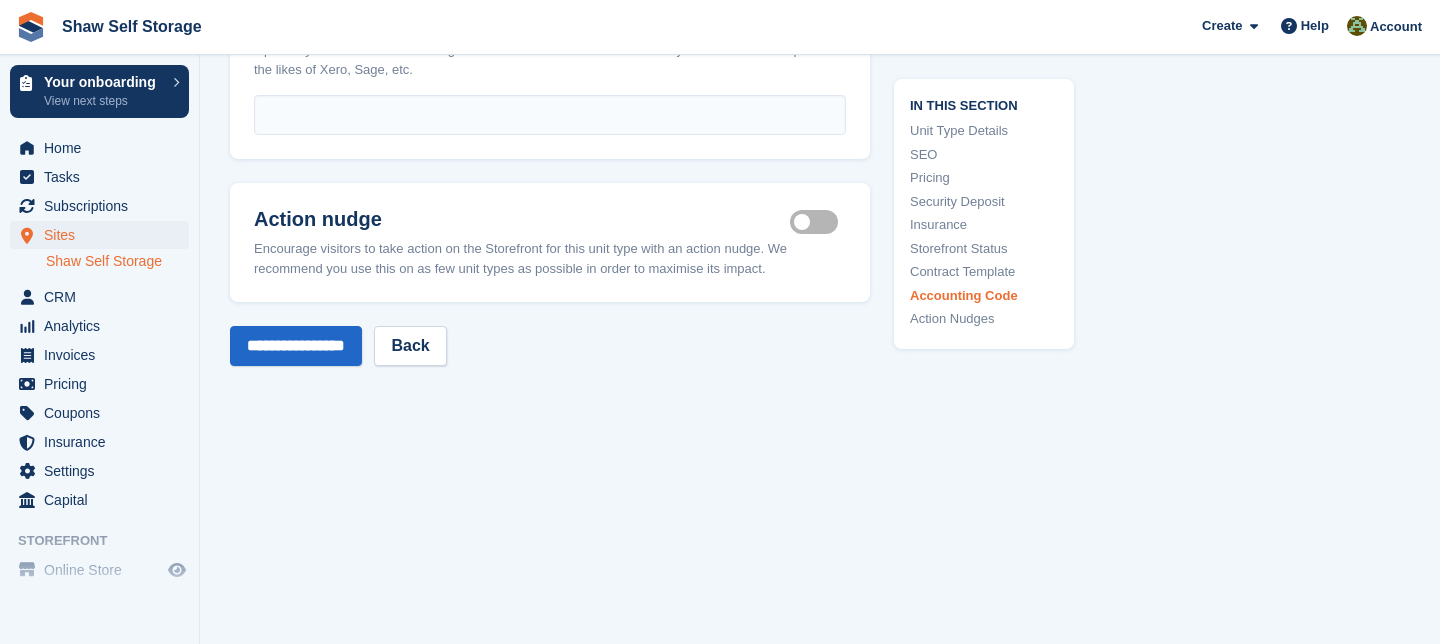 scroll, scrollTop: 3770, scrollLeft: 0, axis: vertical 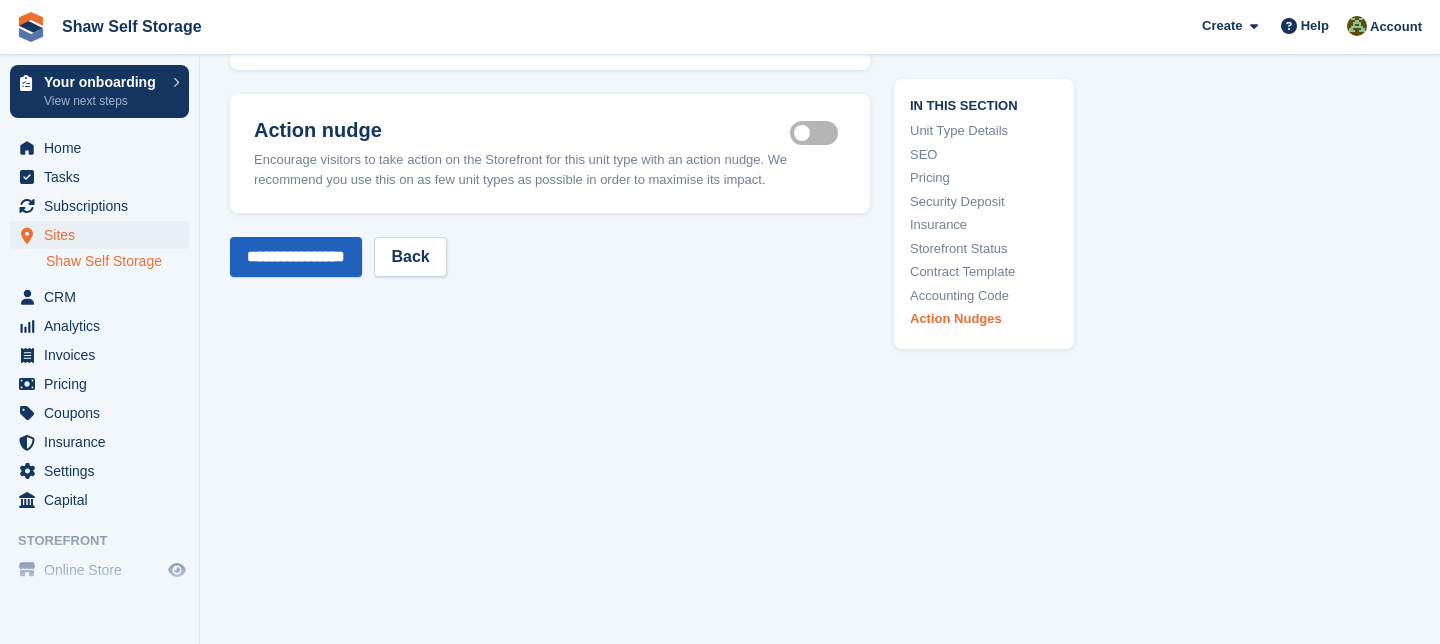 type on "**********" 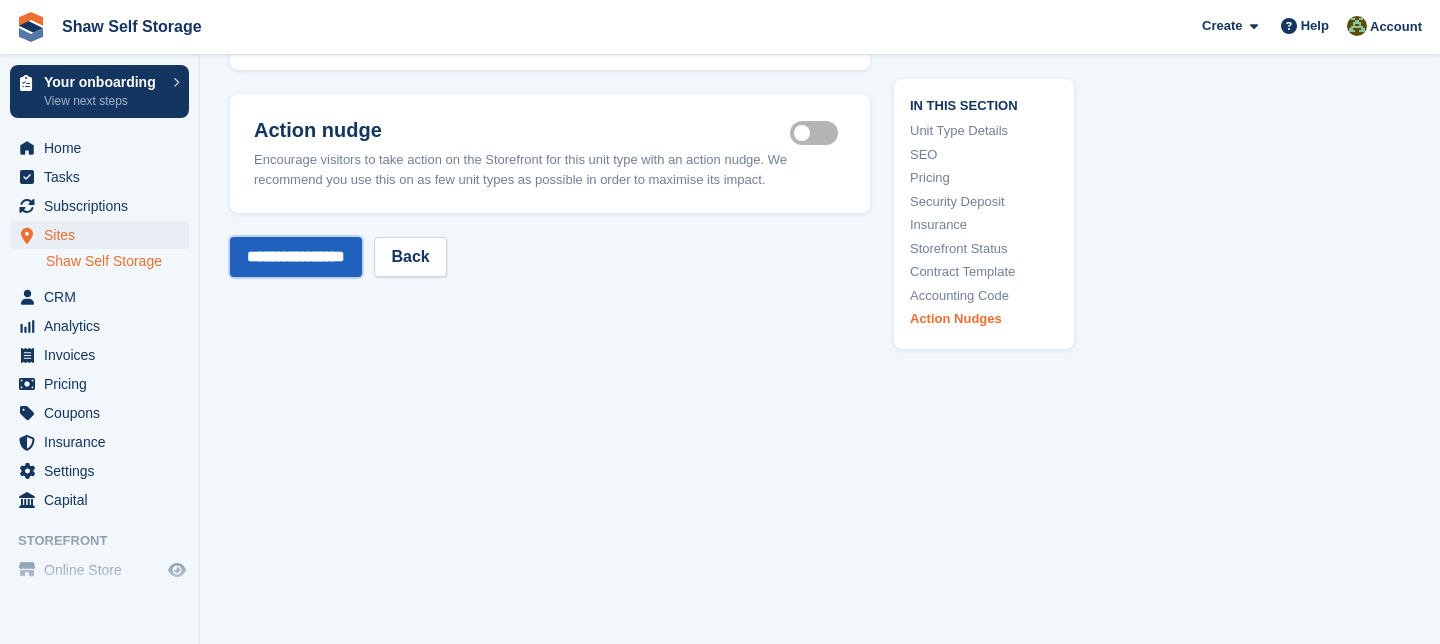 click on "**********" at bounding box center [296, 257] 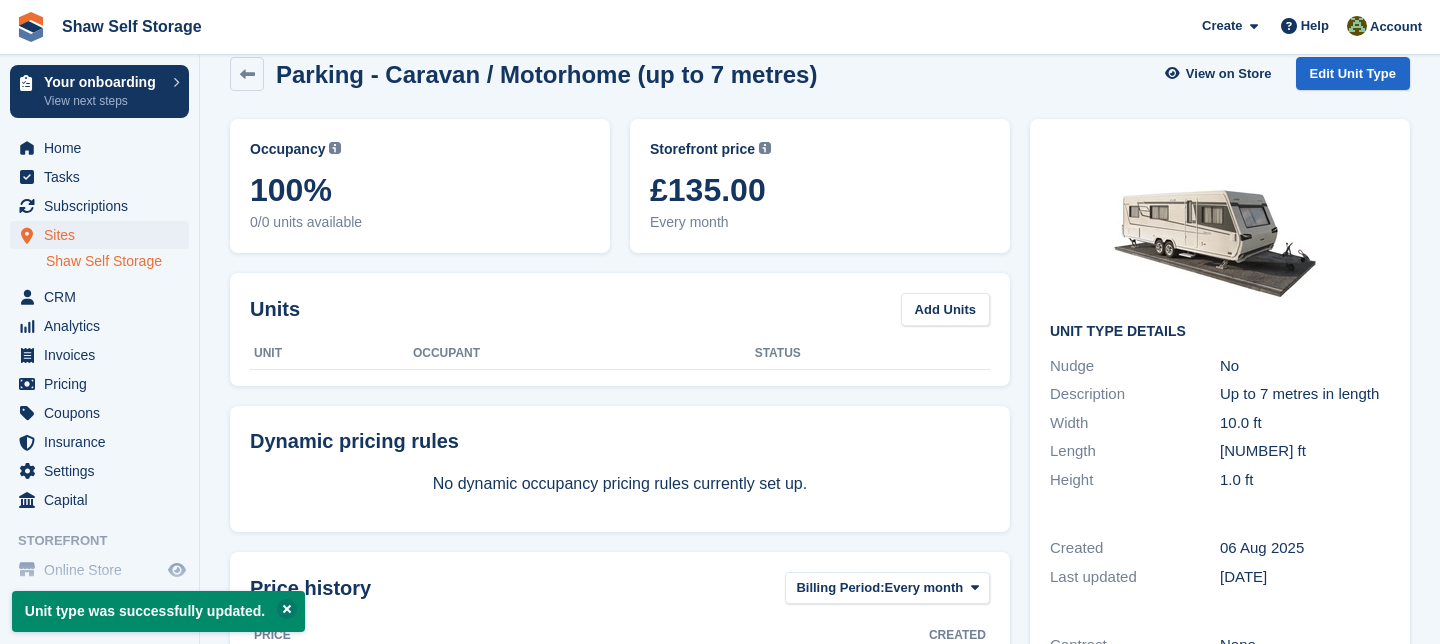 scroll, scrollTop: 0, scrollLeft: 0, axis: both 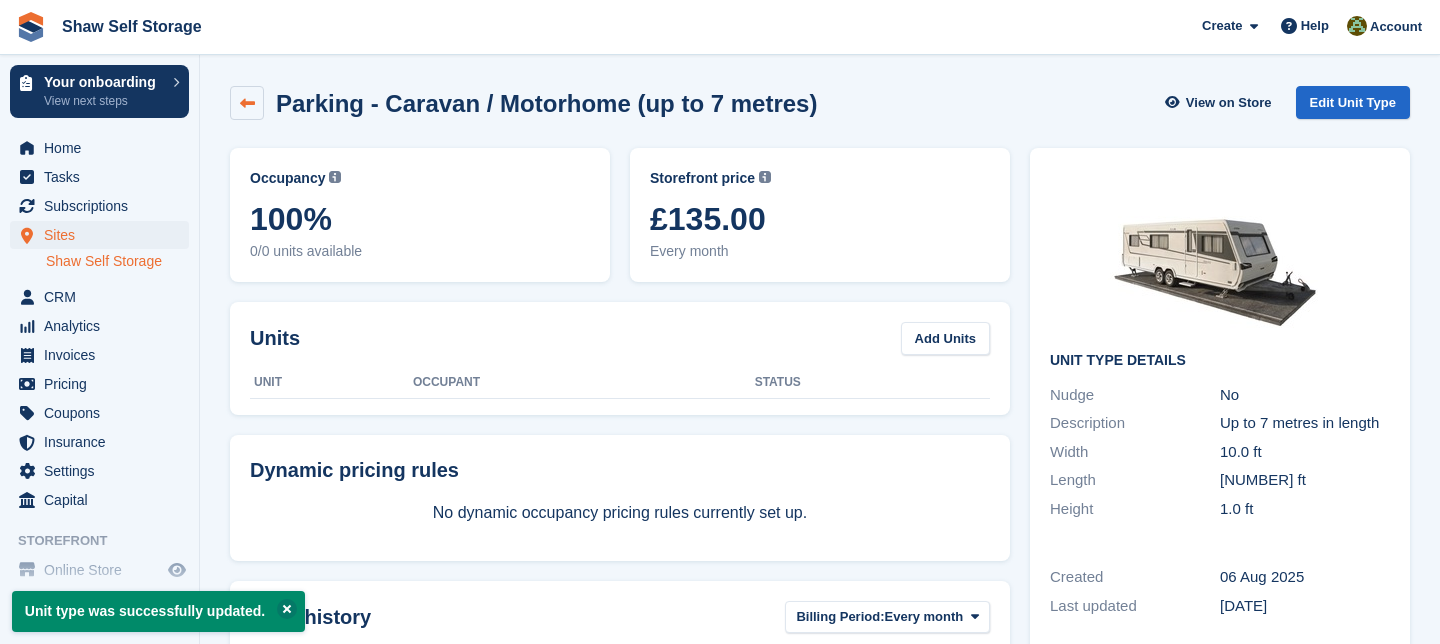 click at bounding box center [247, 103] 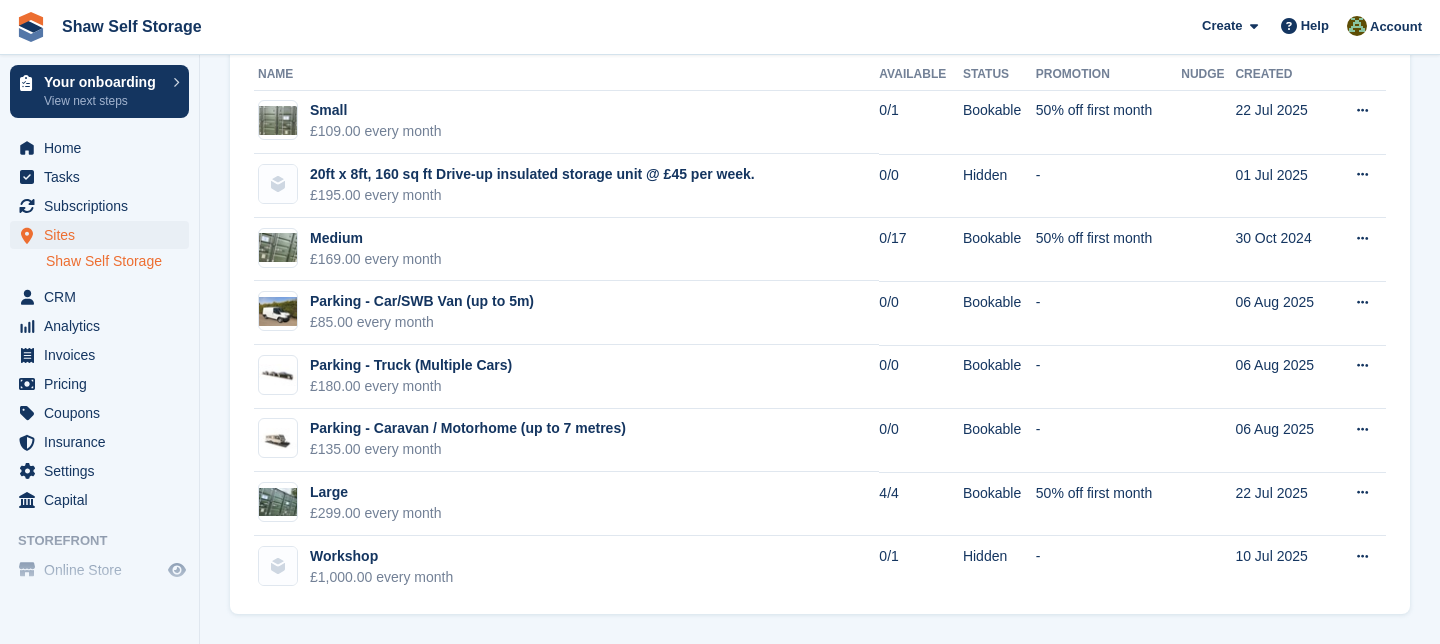 scroll, scrollTop: 247, scrollLeft: 0, axis: vertical 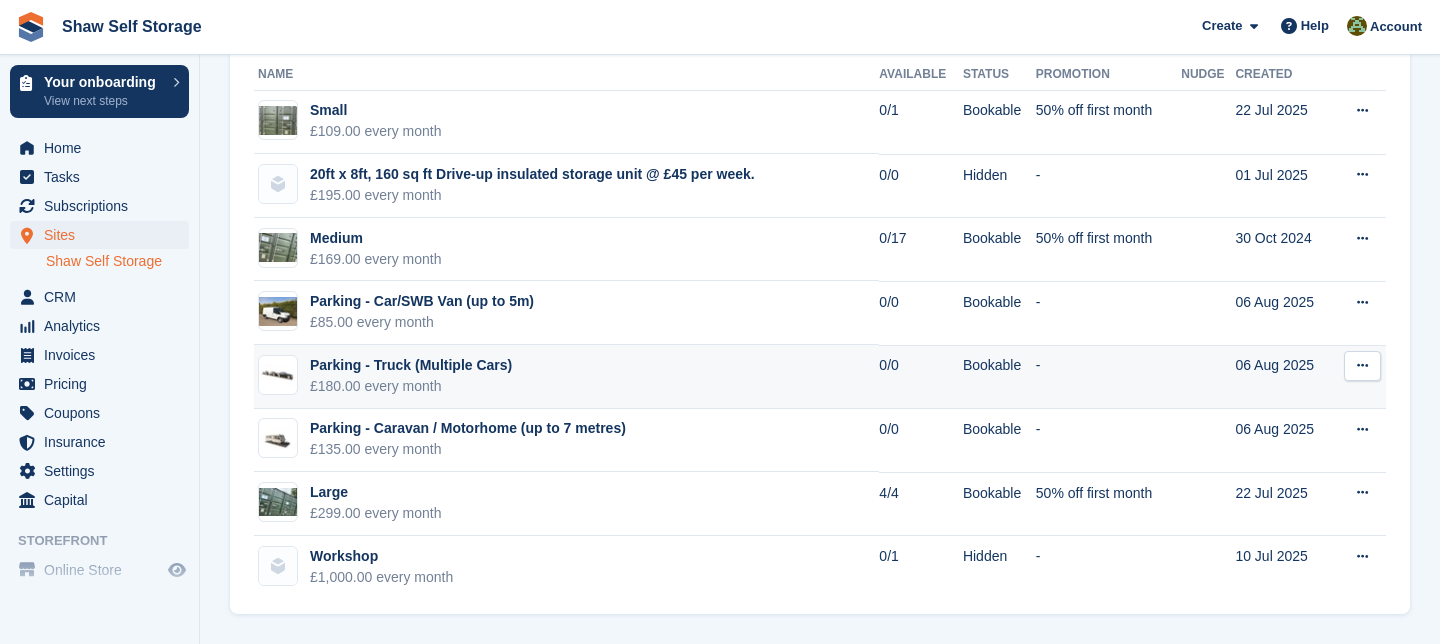 click on "Parking - Truck (Multiple Cars)" at bounding box center [411, 365] 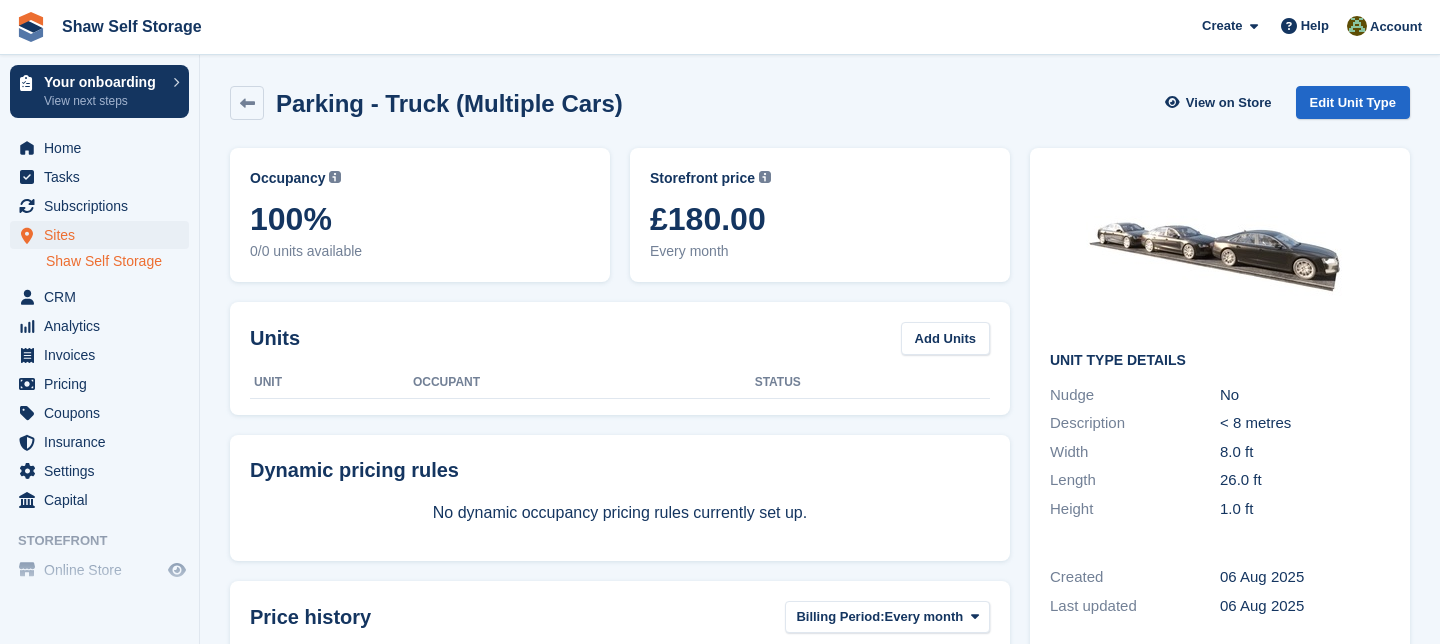 scroll, scrollTop: 0, scrollLeft: 0, axis: both 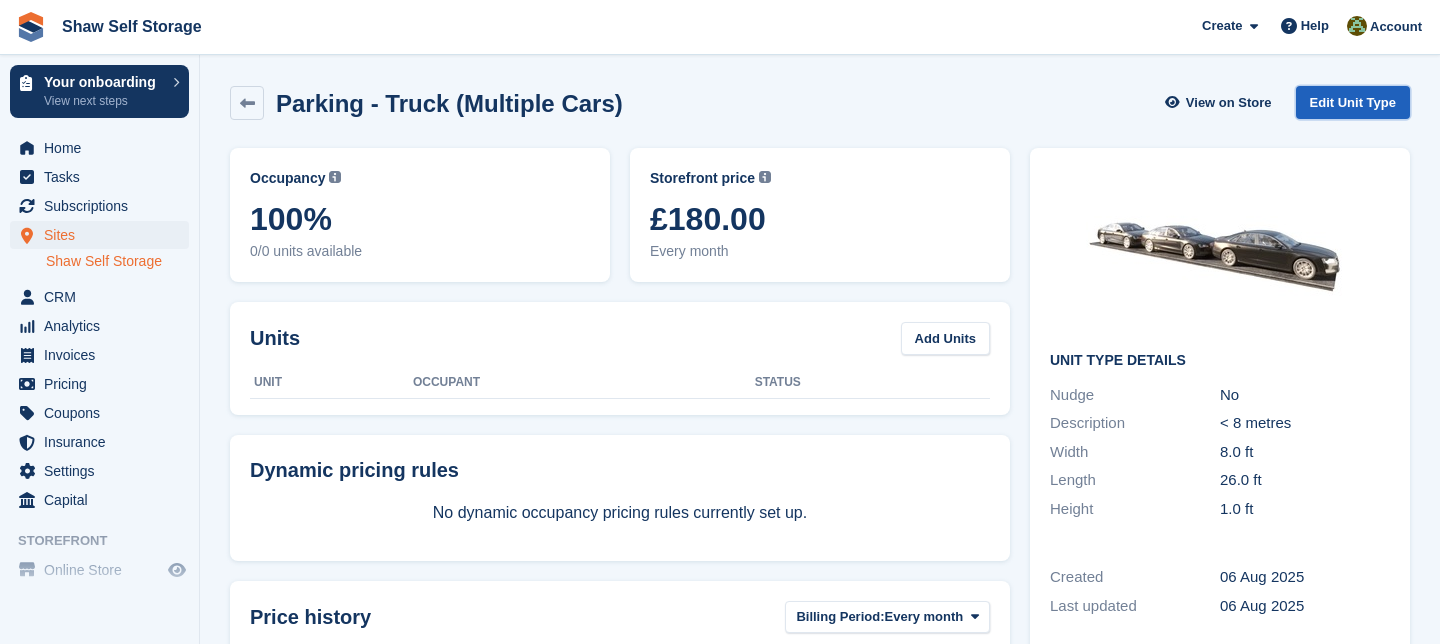 click on "Edit Unit Type" at bounding box center (1353, 102) 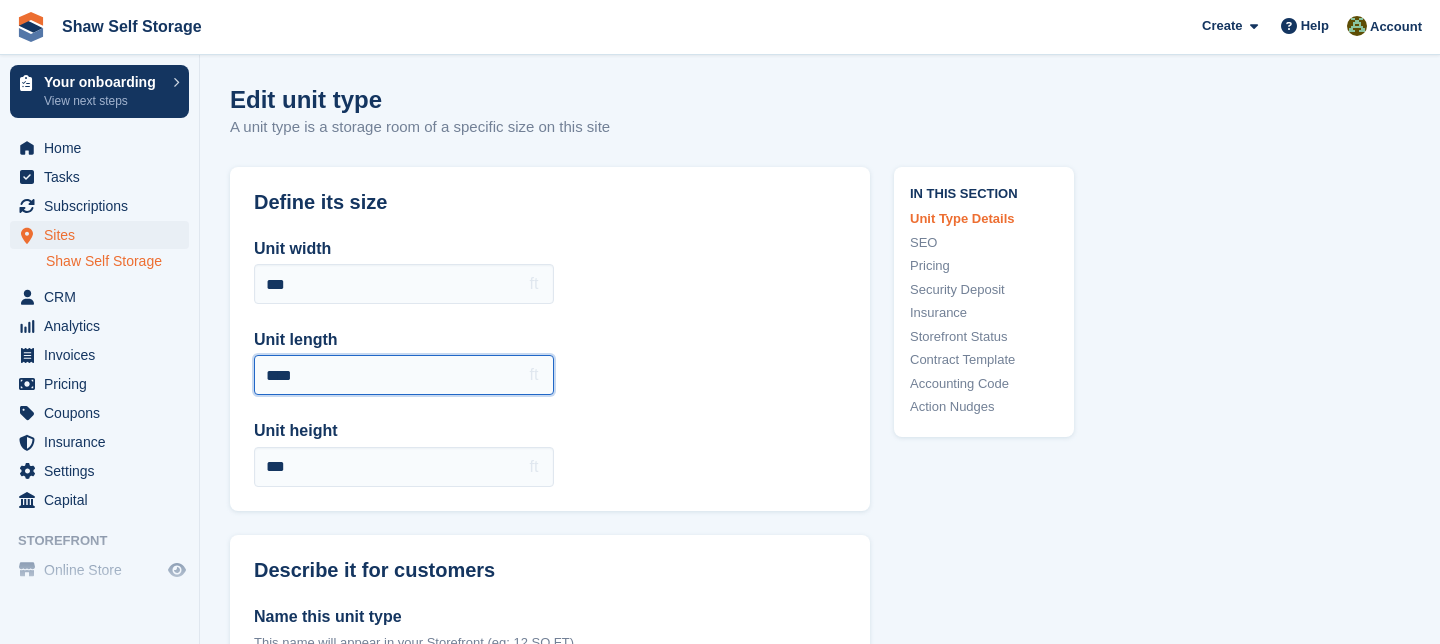 drag, startPoint x: 286, startPoint y: 375, endPoint x: 265, endPoint y: 375, distance: 21 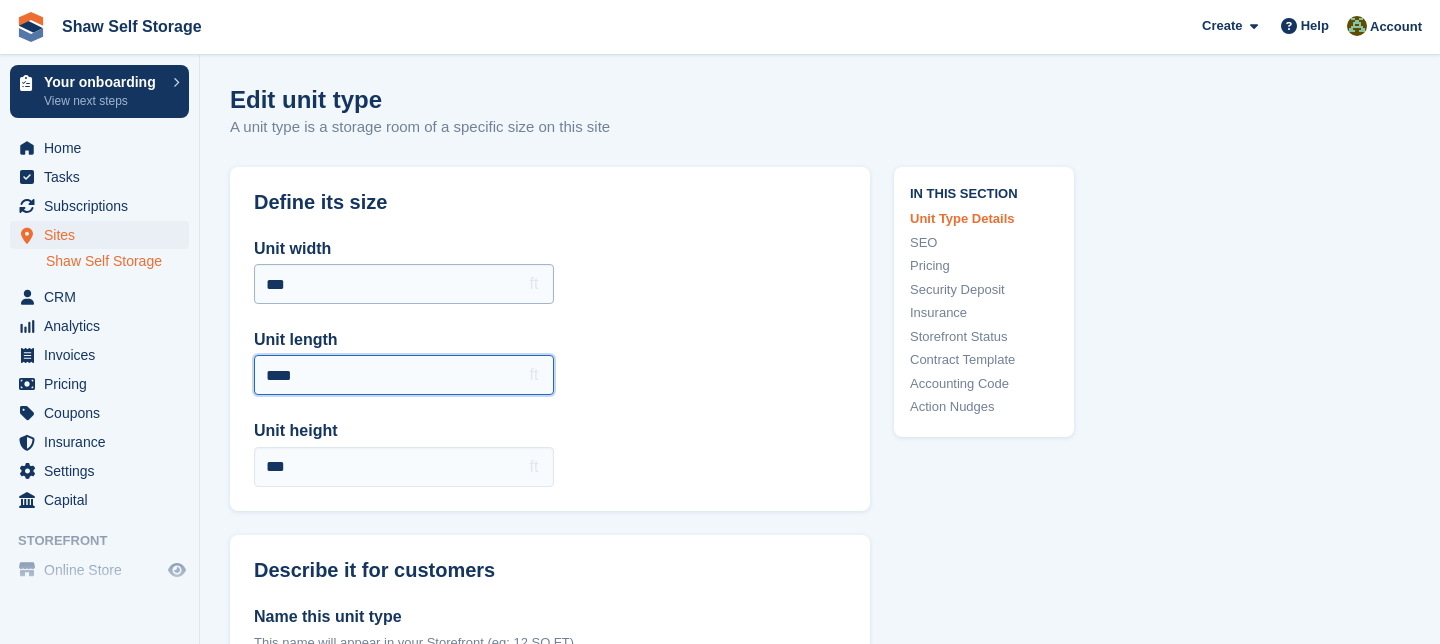 type on "****" 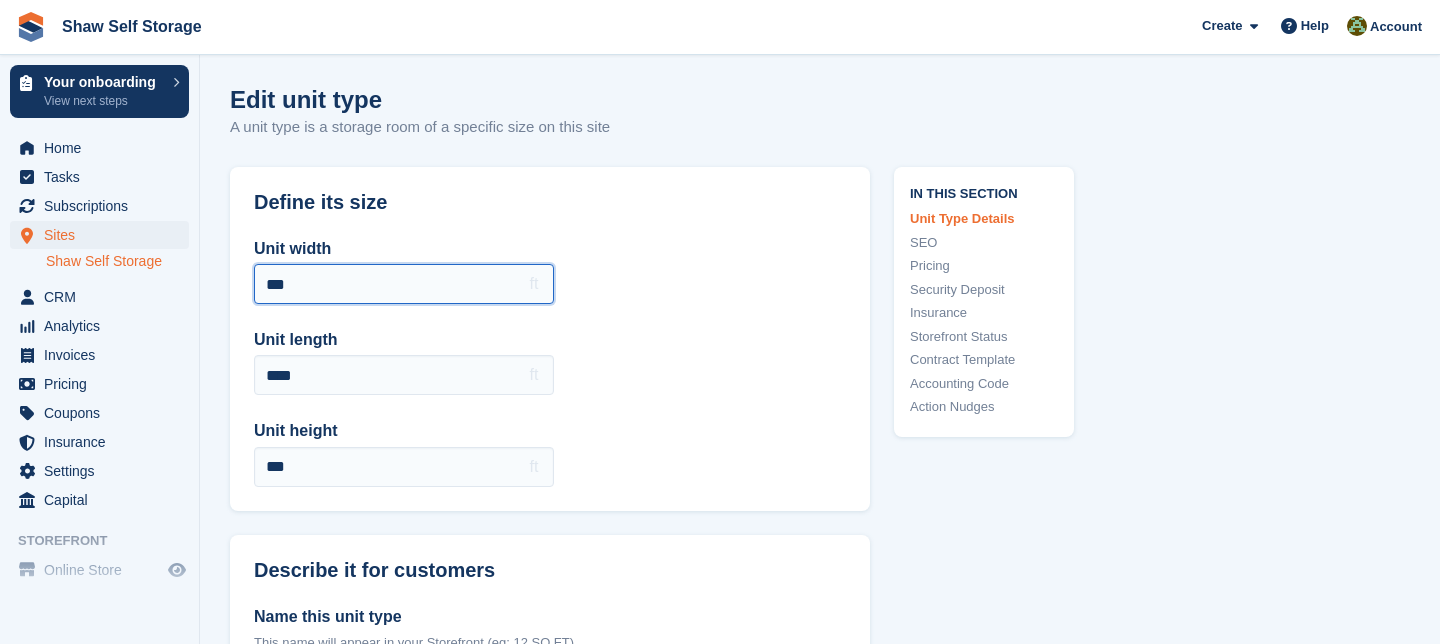 click on "***" at bounding box center [404, 284] 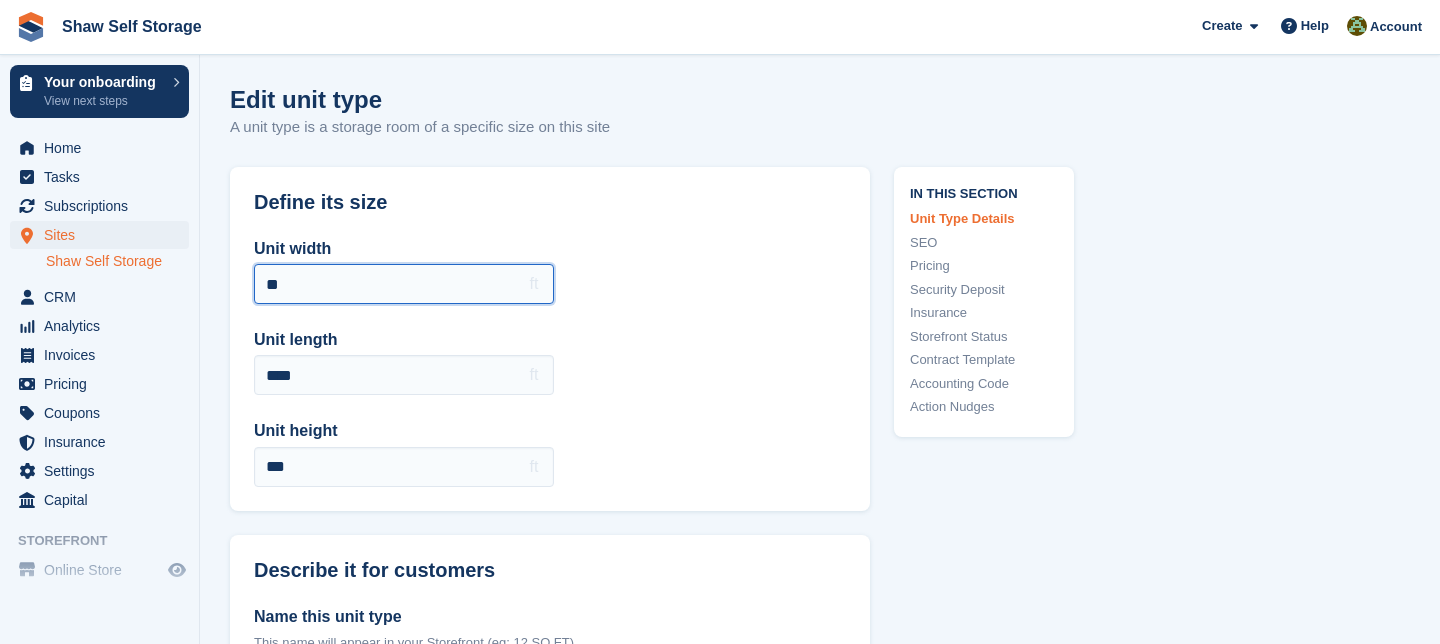 type on "*" 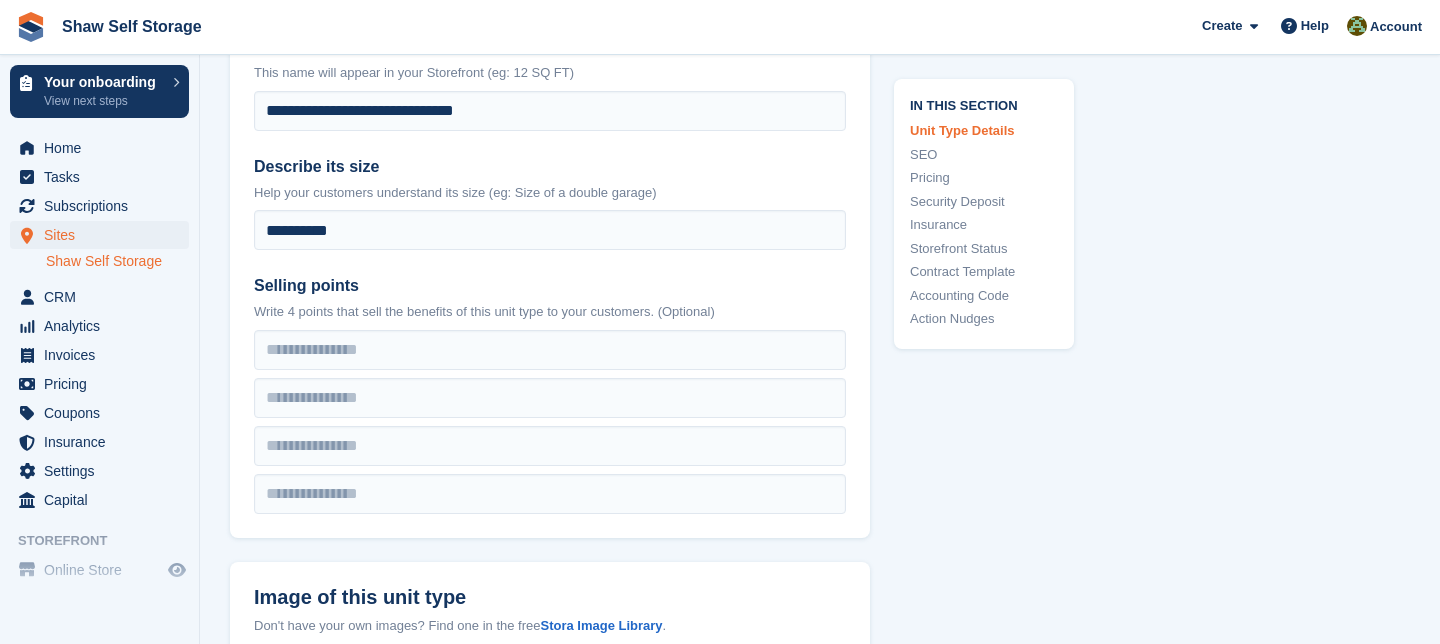 scroll, scrollTop: 556, scrollLeft: 0, axis: vertical 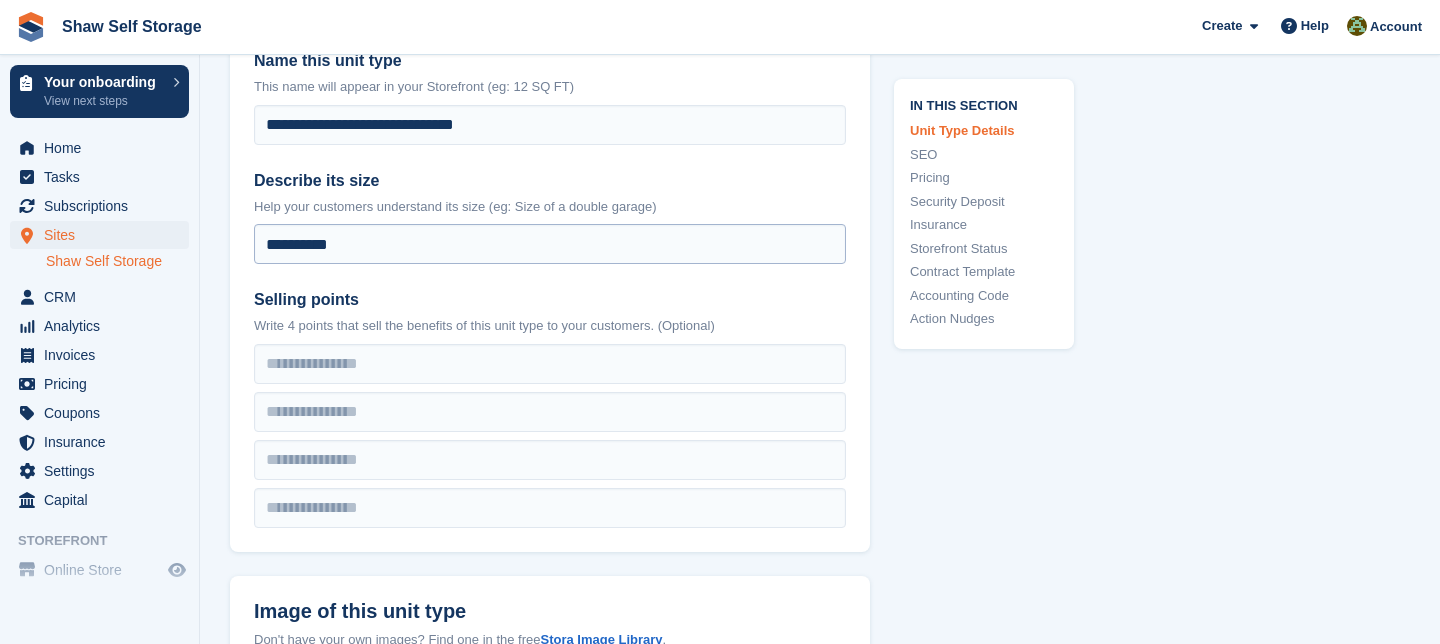 type on "**" 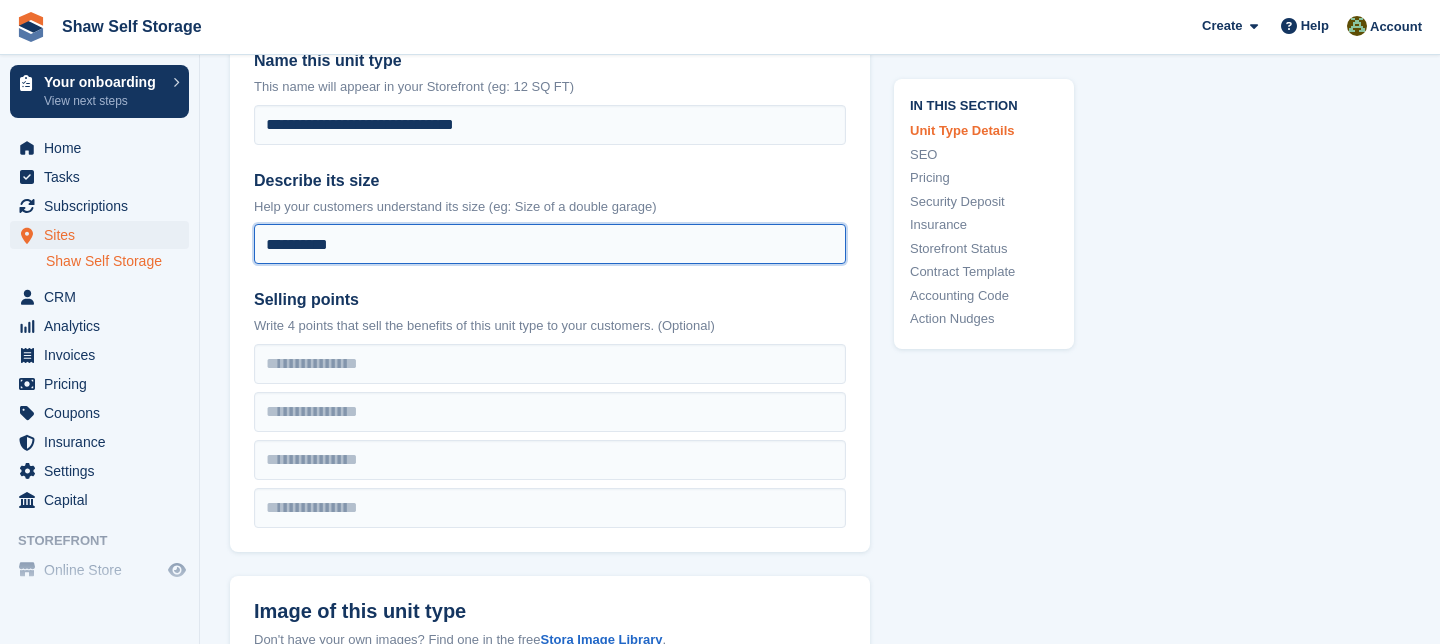 click on "**********" at bounding box center (550, 244) 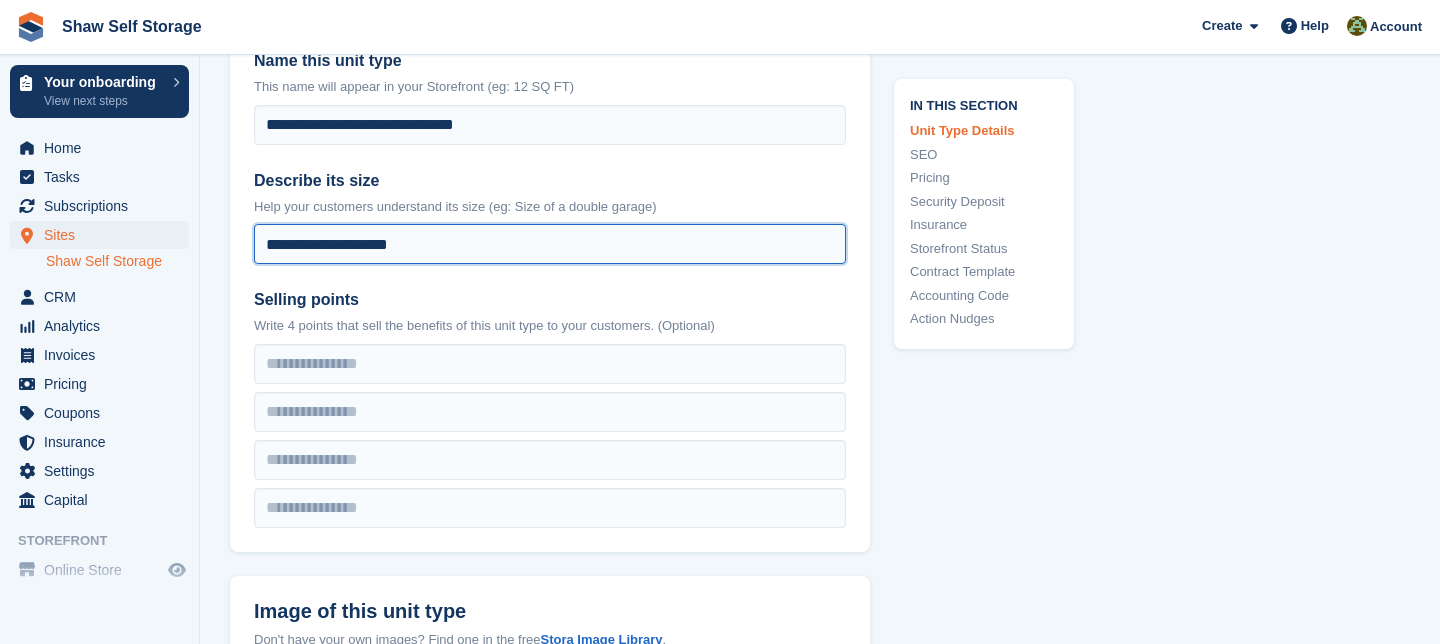 click on "**********" at bounding box center [550, 244] 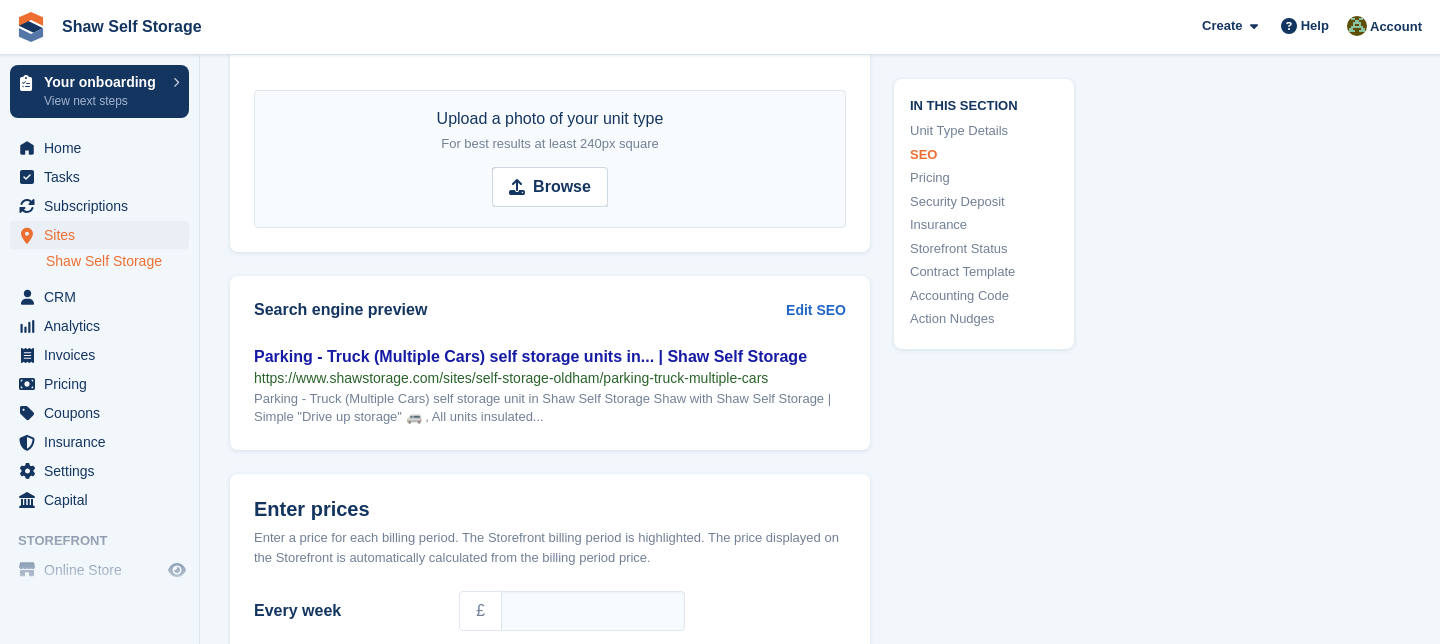 scroll, scrollTop: 1298, scrollLeft: 0, axis: vertical 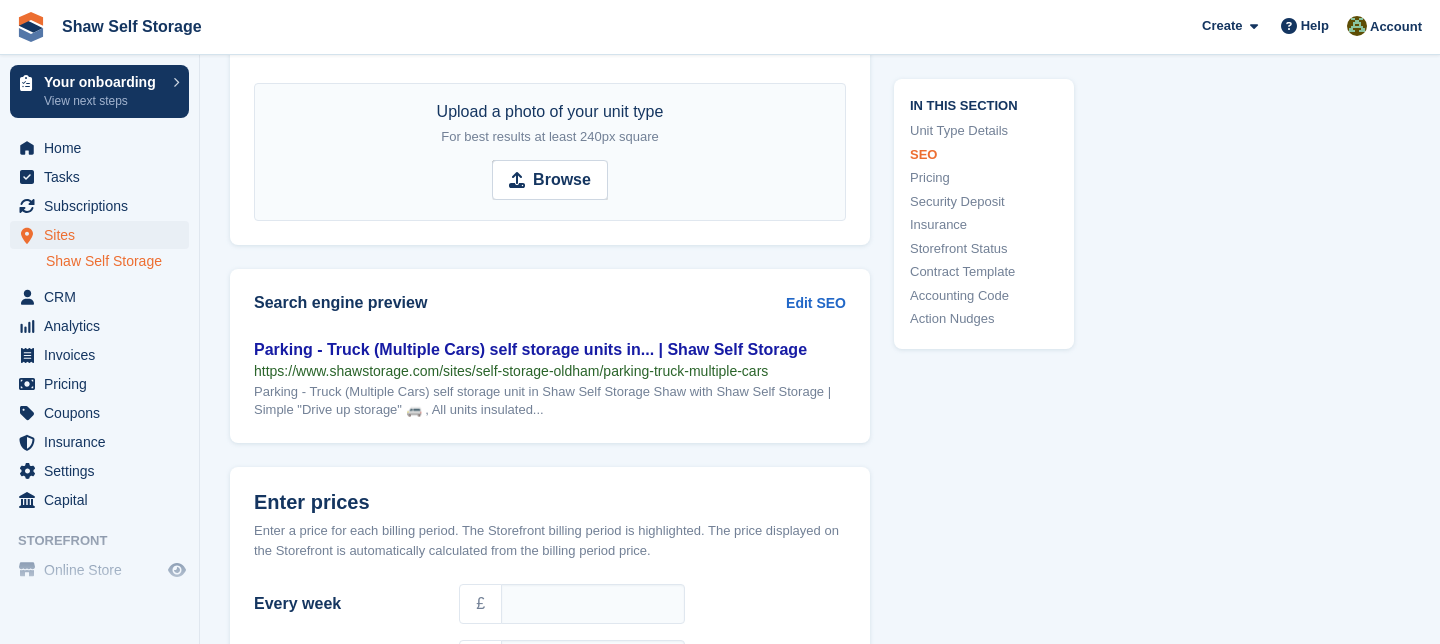 type on "**********" 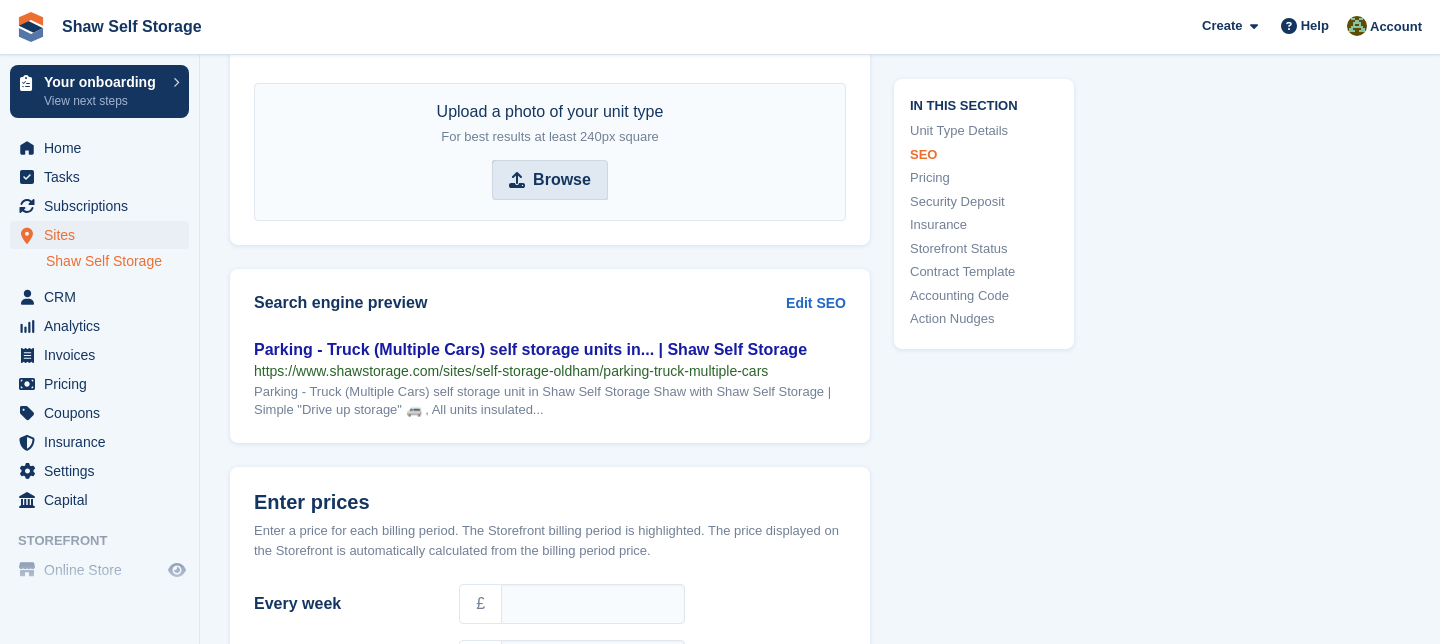 click on "Browse" at bounding box center [562, 180] 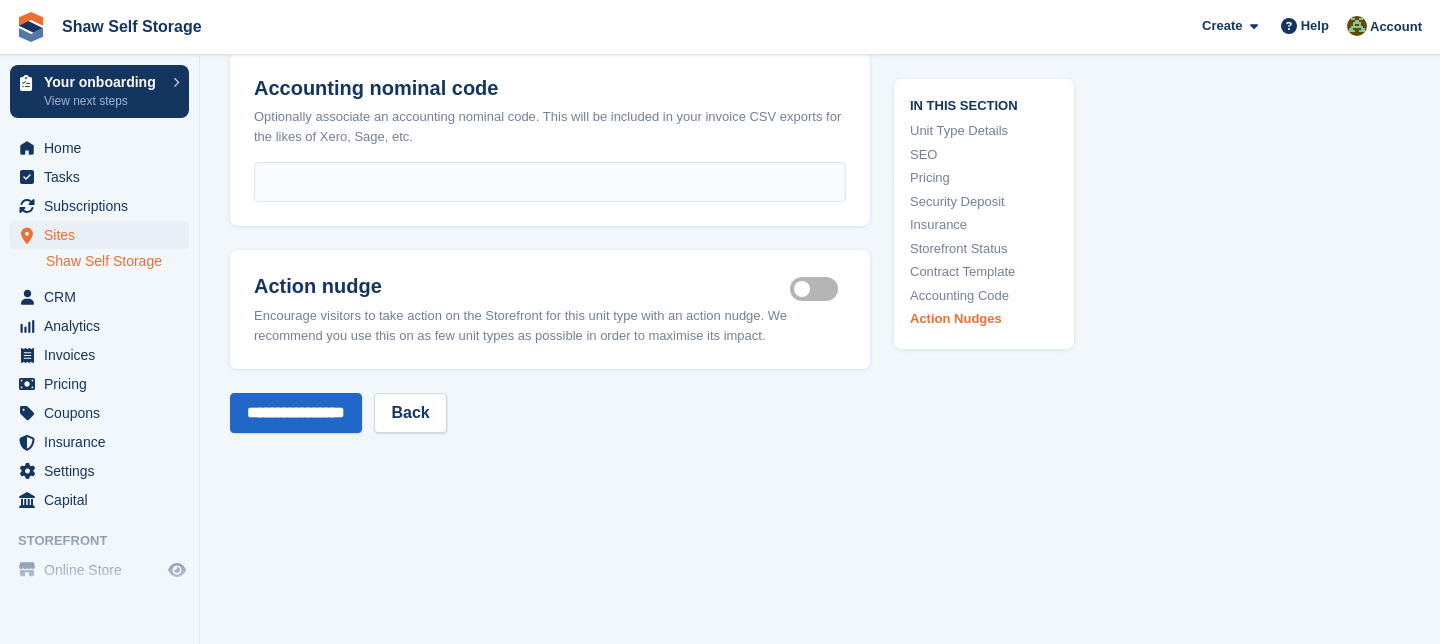 scroll, scrollTop: 3728, scrollLeft: 0, axis: vertical 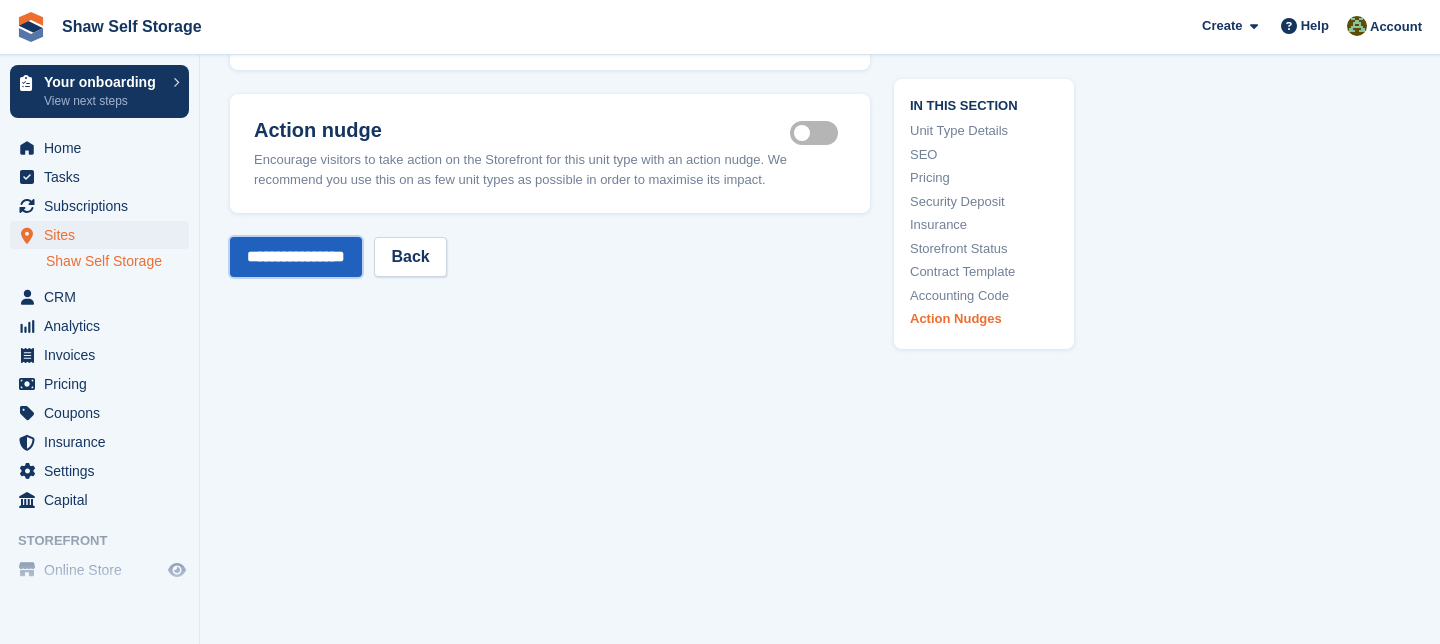 click on "**********" at bounding box center (296, 257) 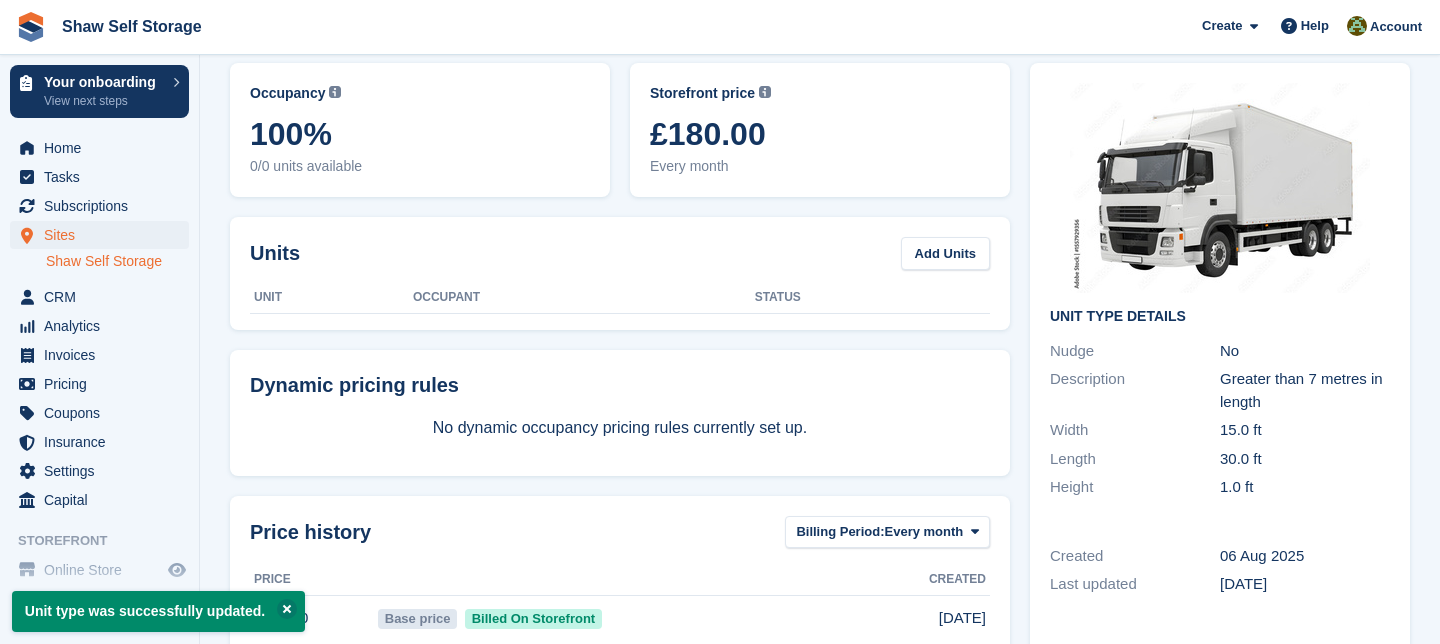 scroll, scrollTop: 0, scrollLeft: 0, axis: both 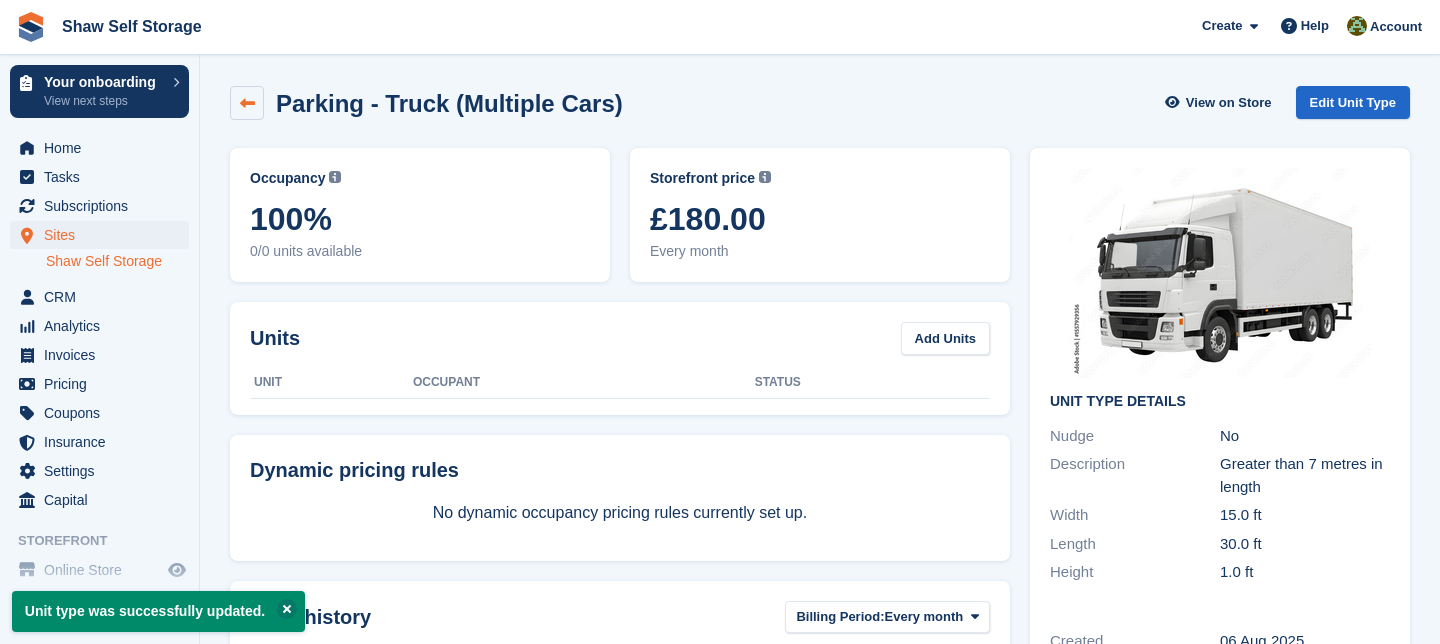 click at bounding box center (247, 103) 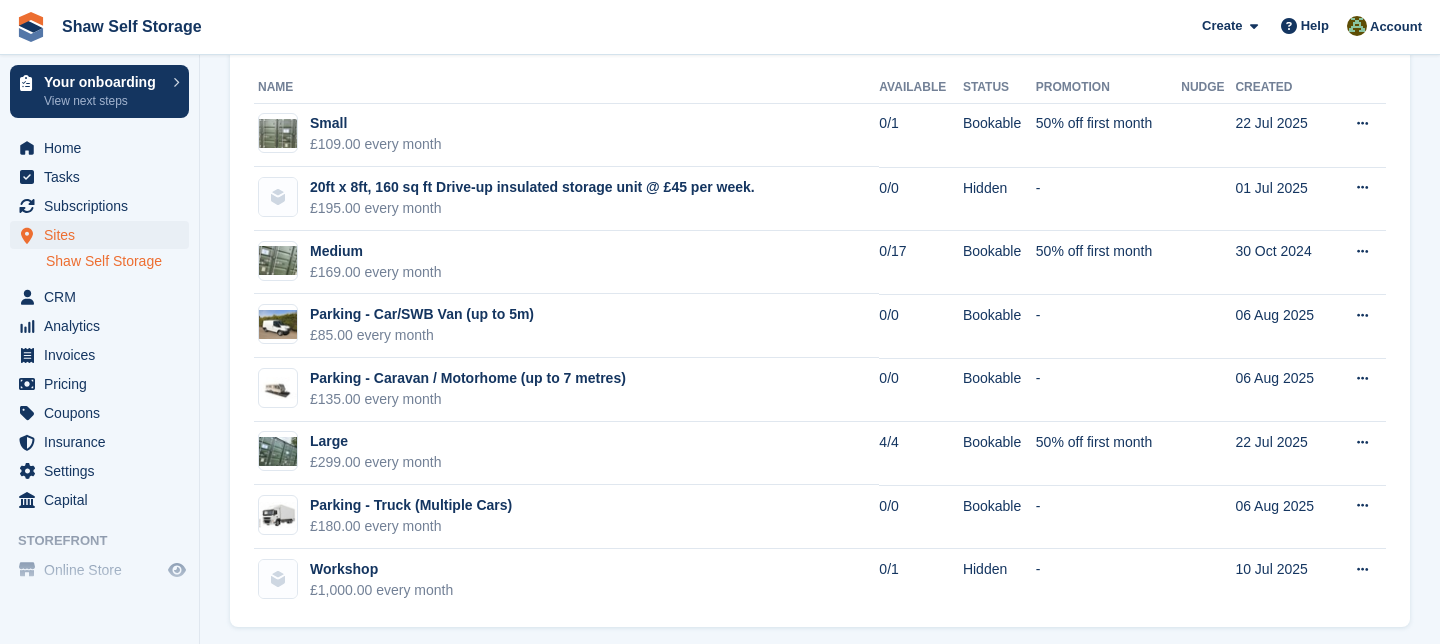 scroll, scrollTop: 247, scrollLeft: 0, axis: vertical 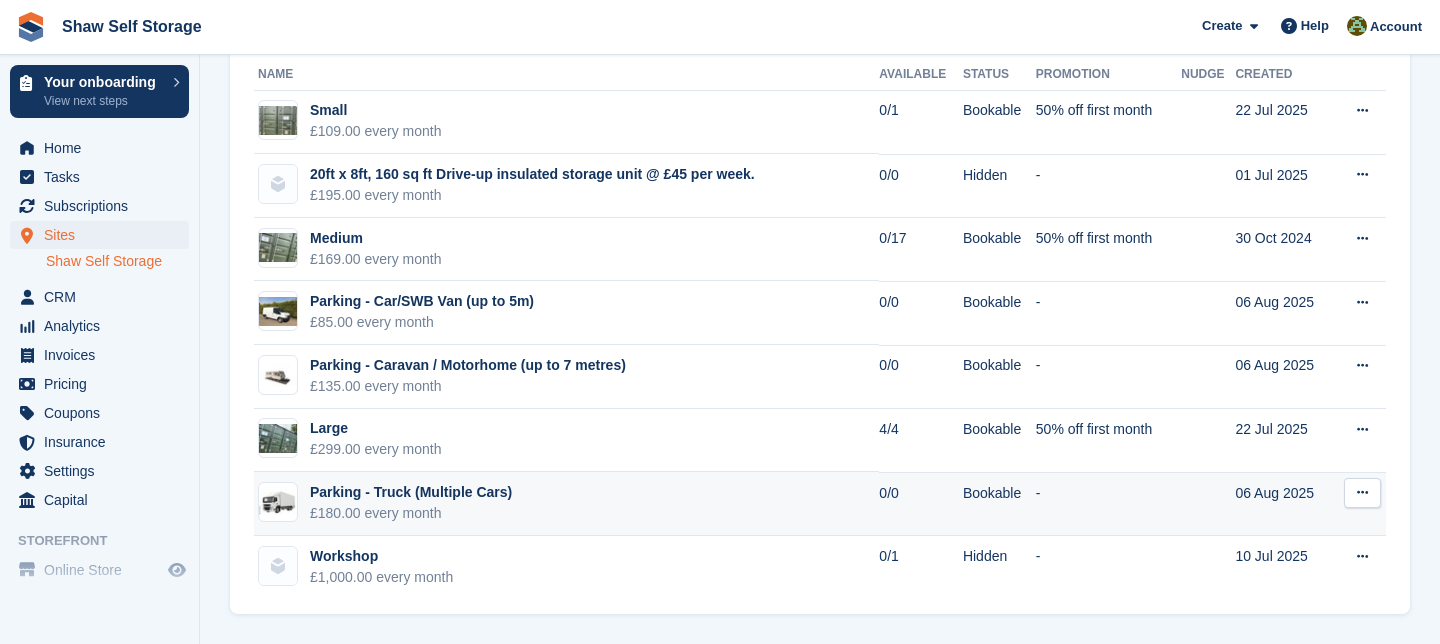 click on "Parking - Truck (Multiple Cars)" at bounding box center [411, 492] 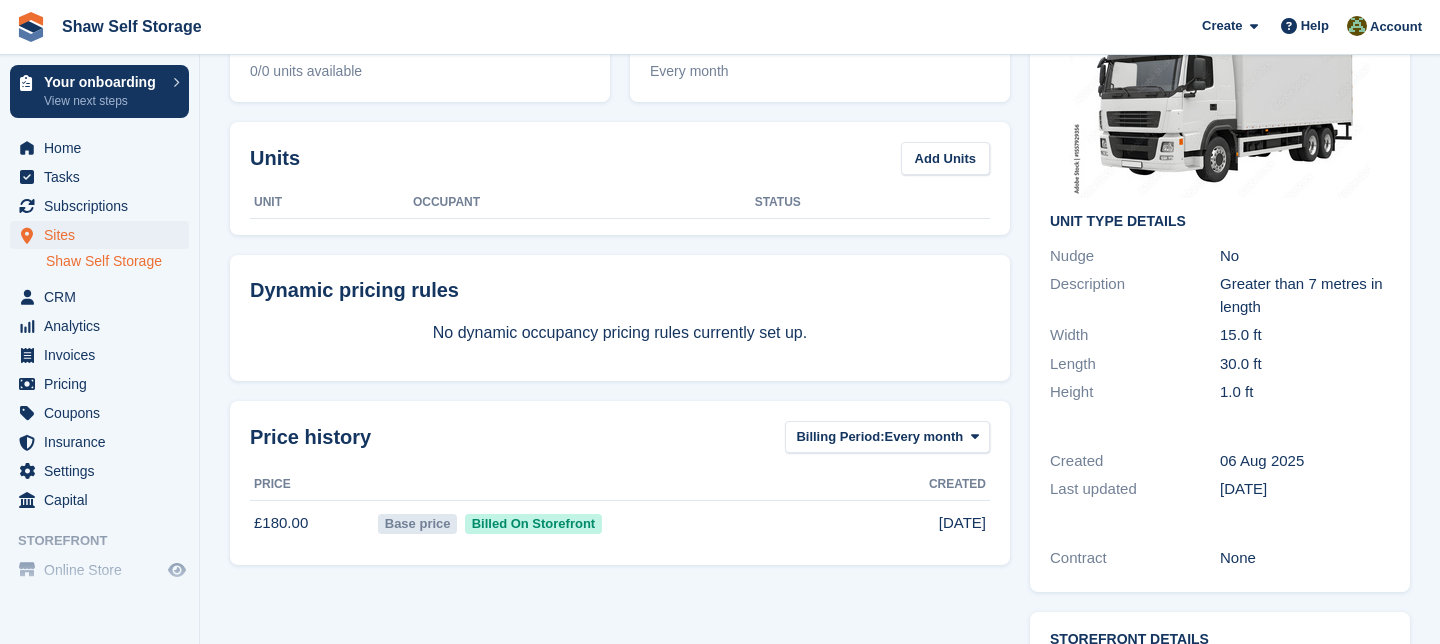 scroll, scrollTop: 0, scrollLeft: 0, axis: both 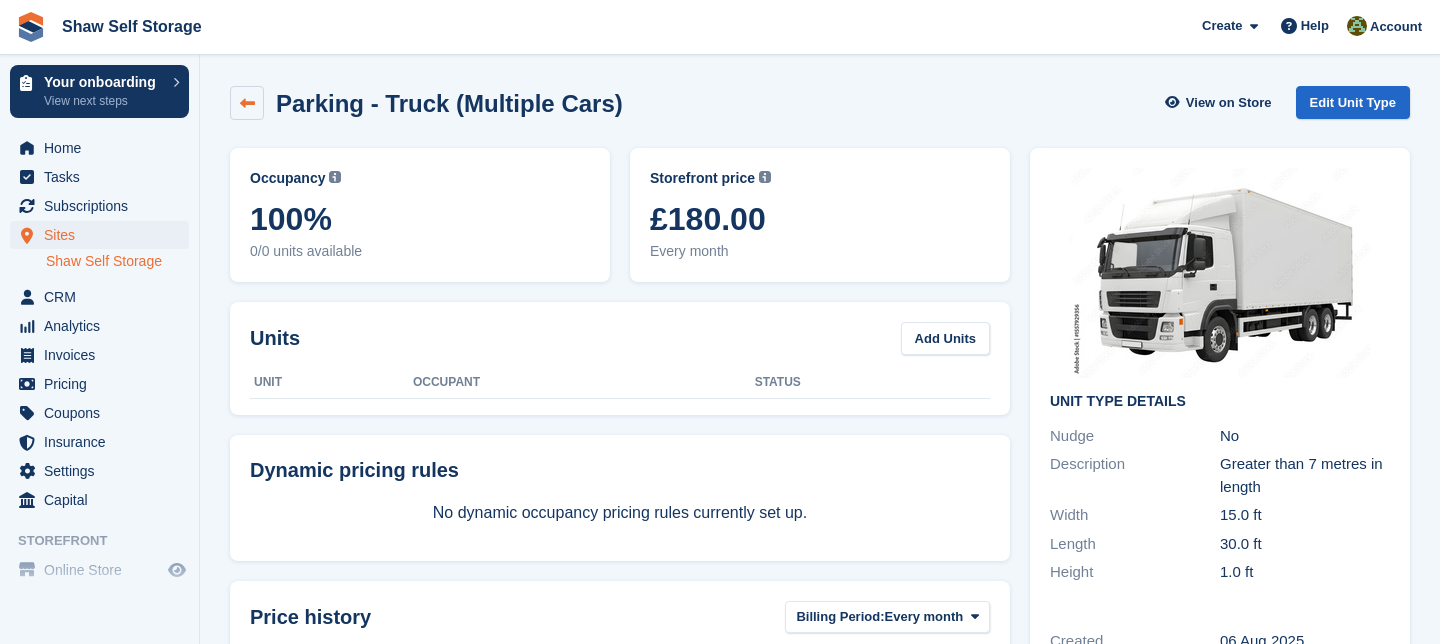 click at bounding box center (247, 103) 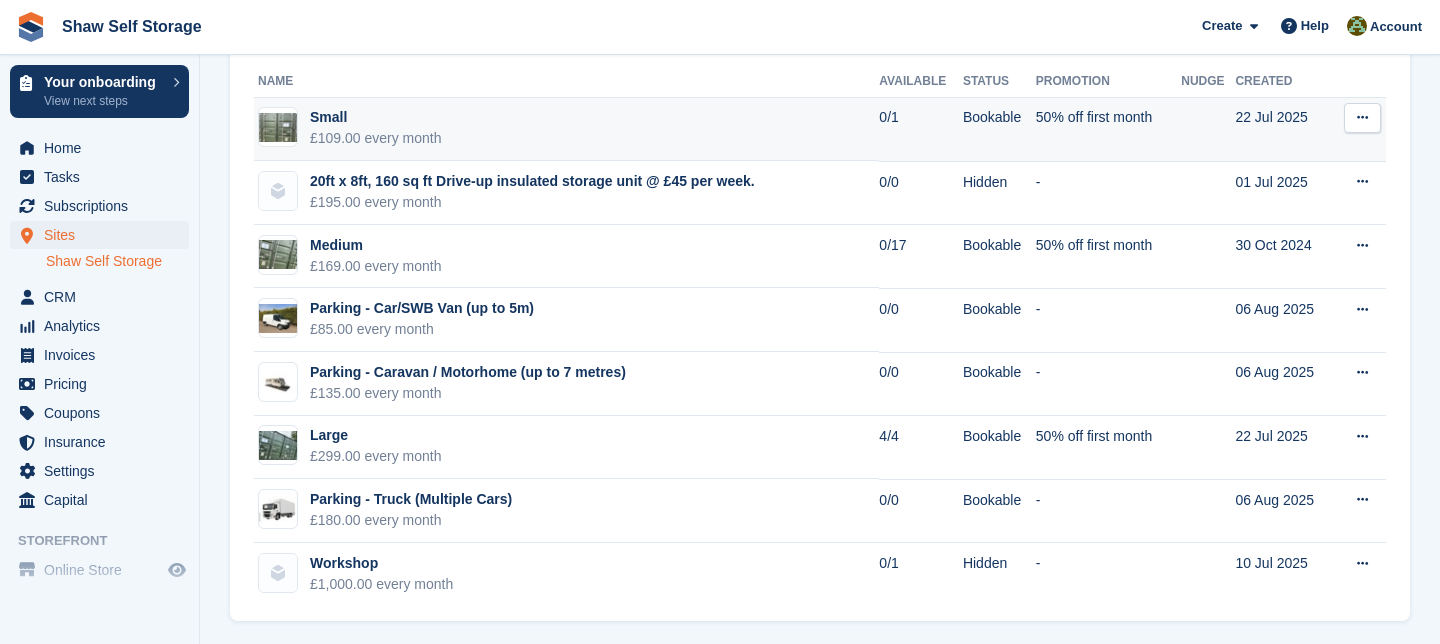 scroll, scrollTop: 247, scrollLeft: 0, axis: vertical 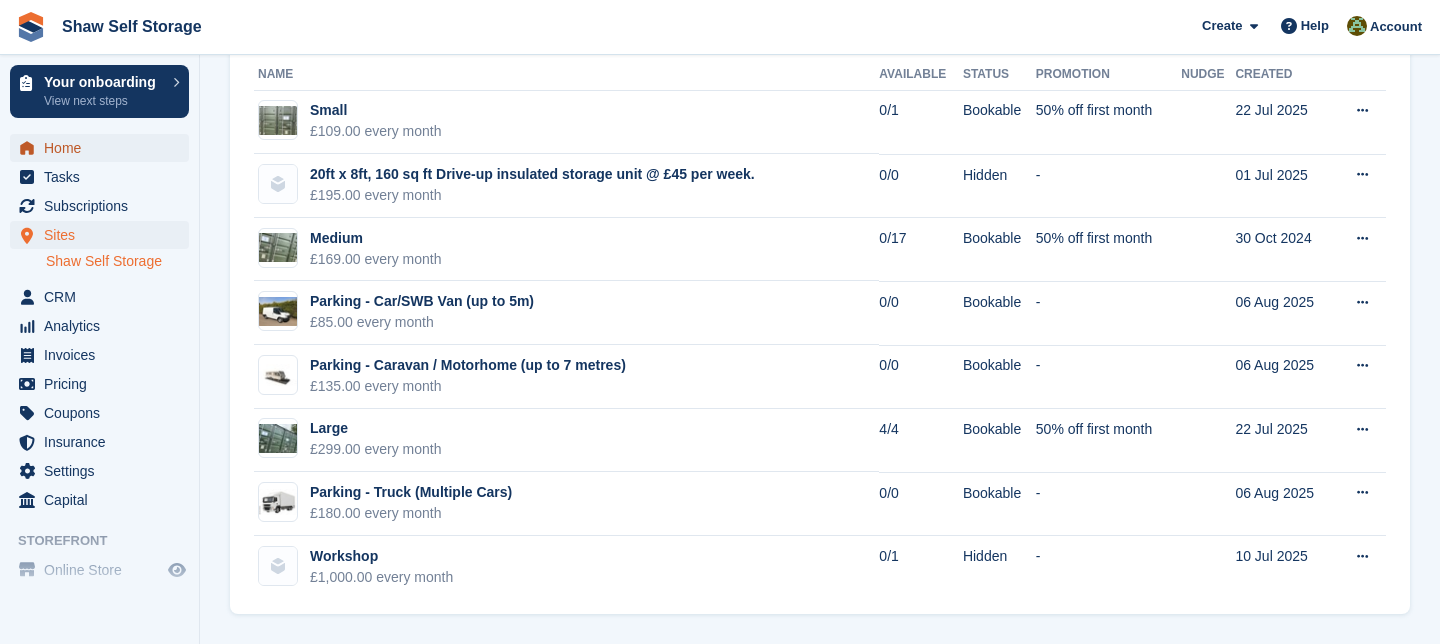 click on "Home" at bounding box center [104, 148] 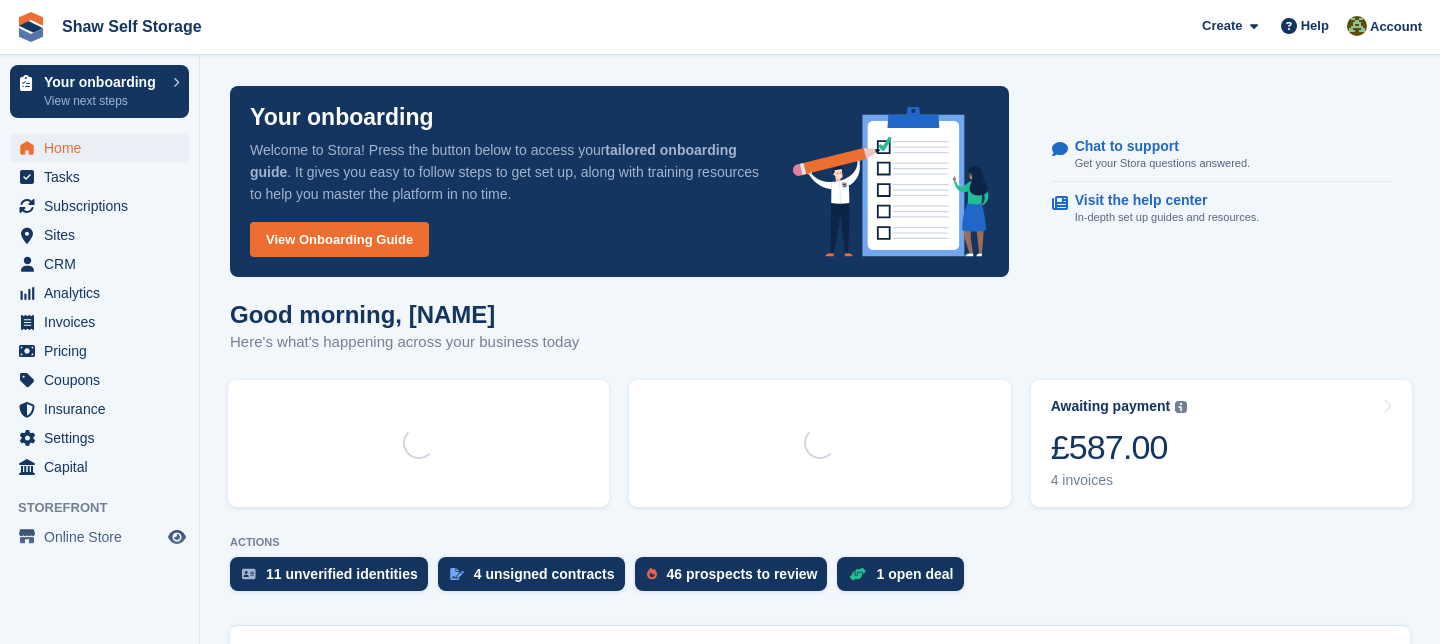 scroll, scrollTop: 0, scrollLeft: 0, axis: both 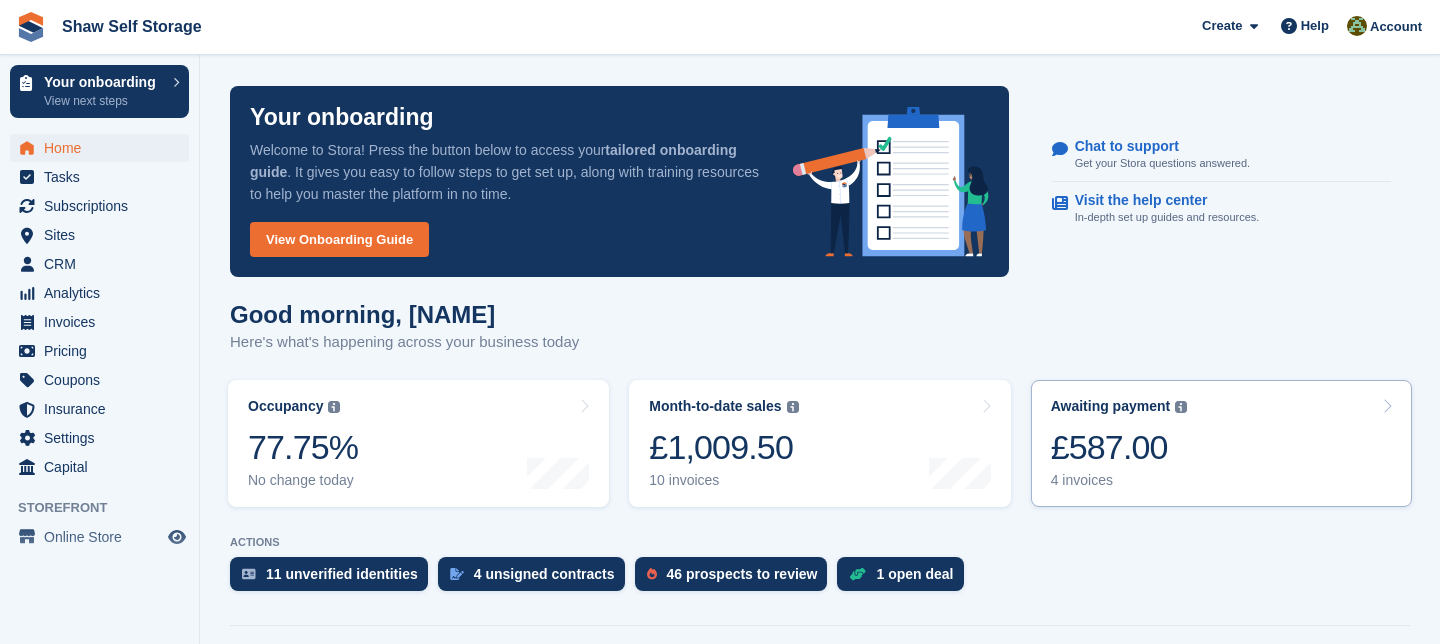 click at bounding box center [1387, 406] 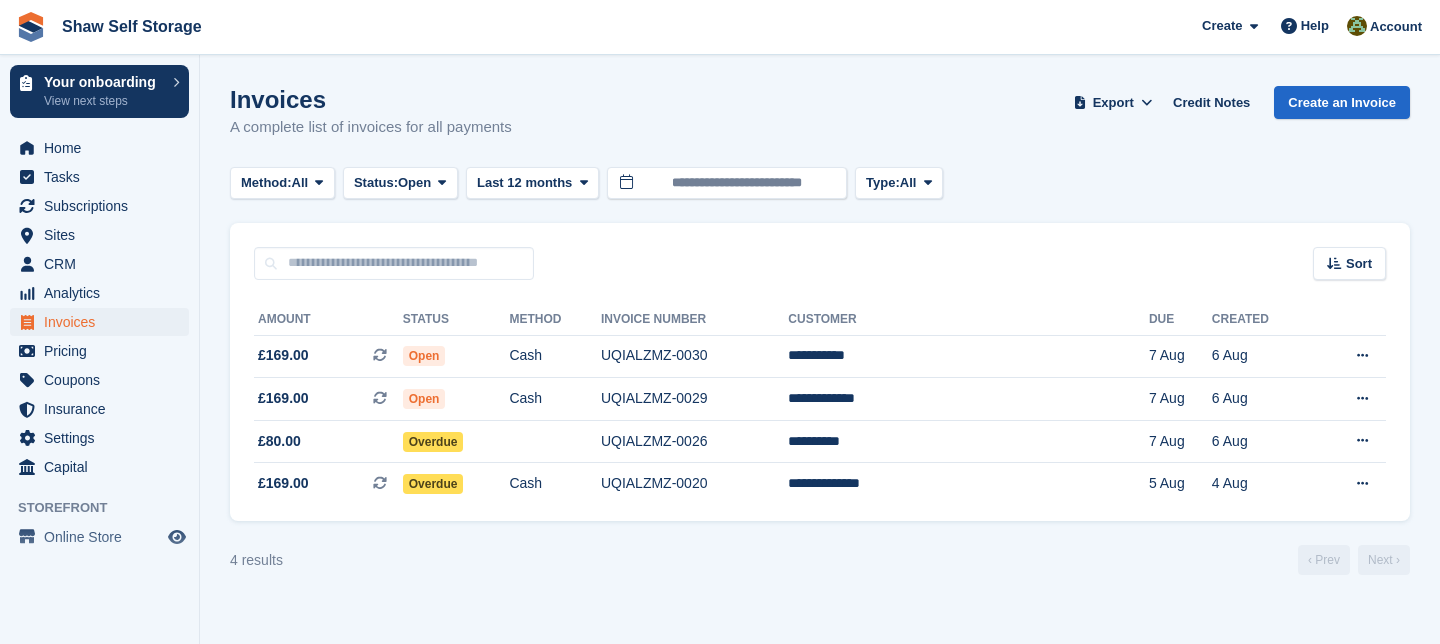 scroll, scrollTop: 0, scrollLeft: 0, axis: both 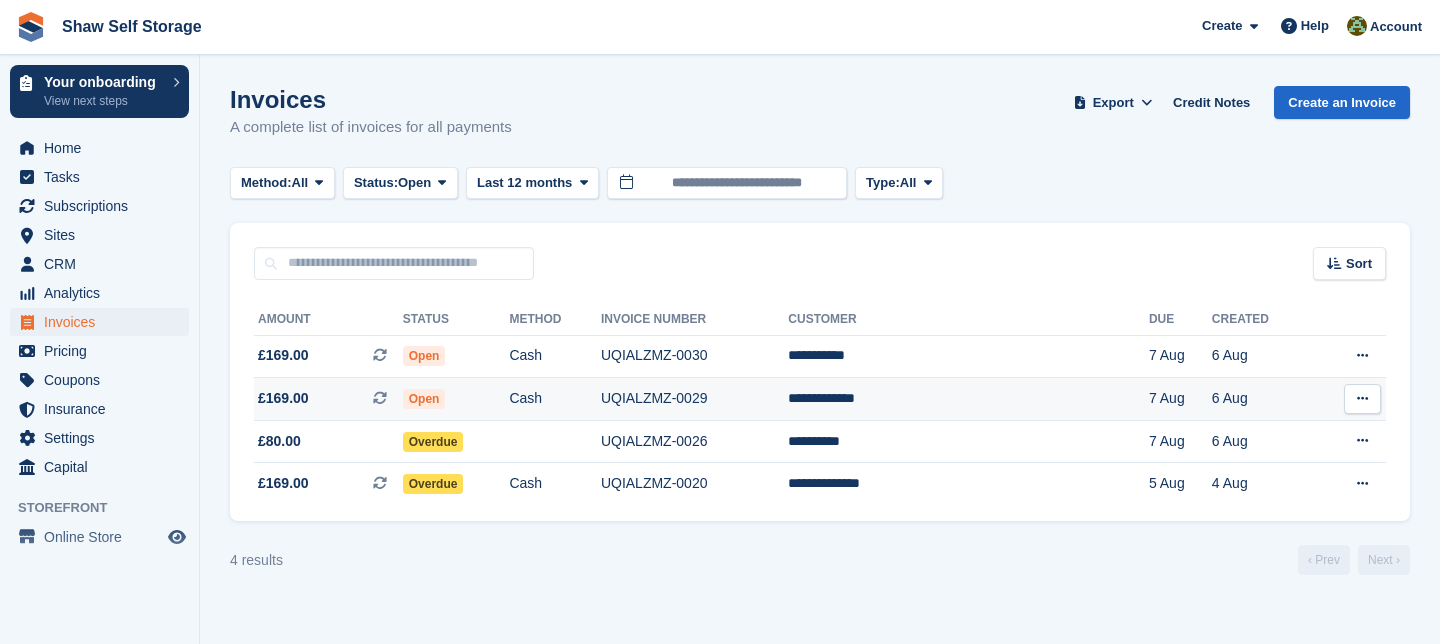 click on "Open" at bounding box center [424, 399] 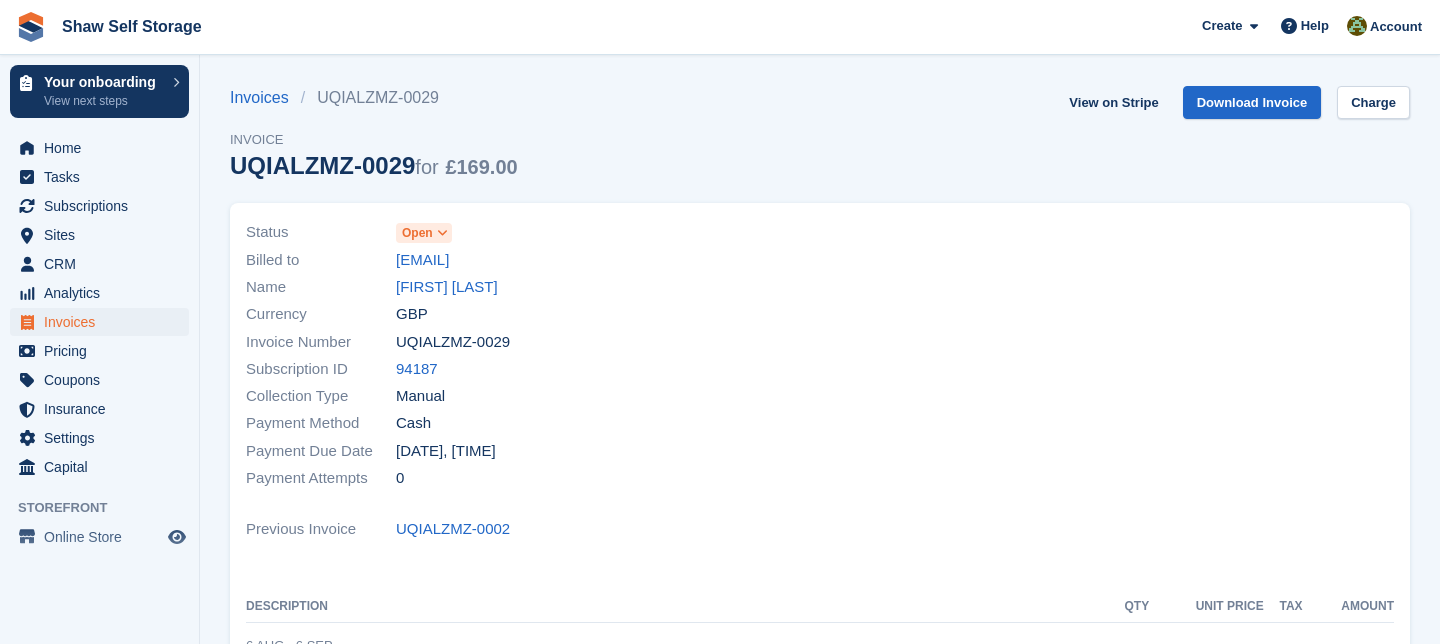 scroll, scrollTop: 0, scrollLeft: 0, axis: both 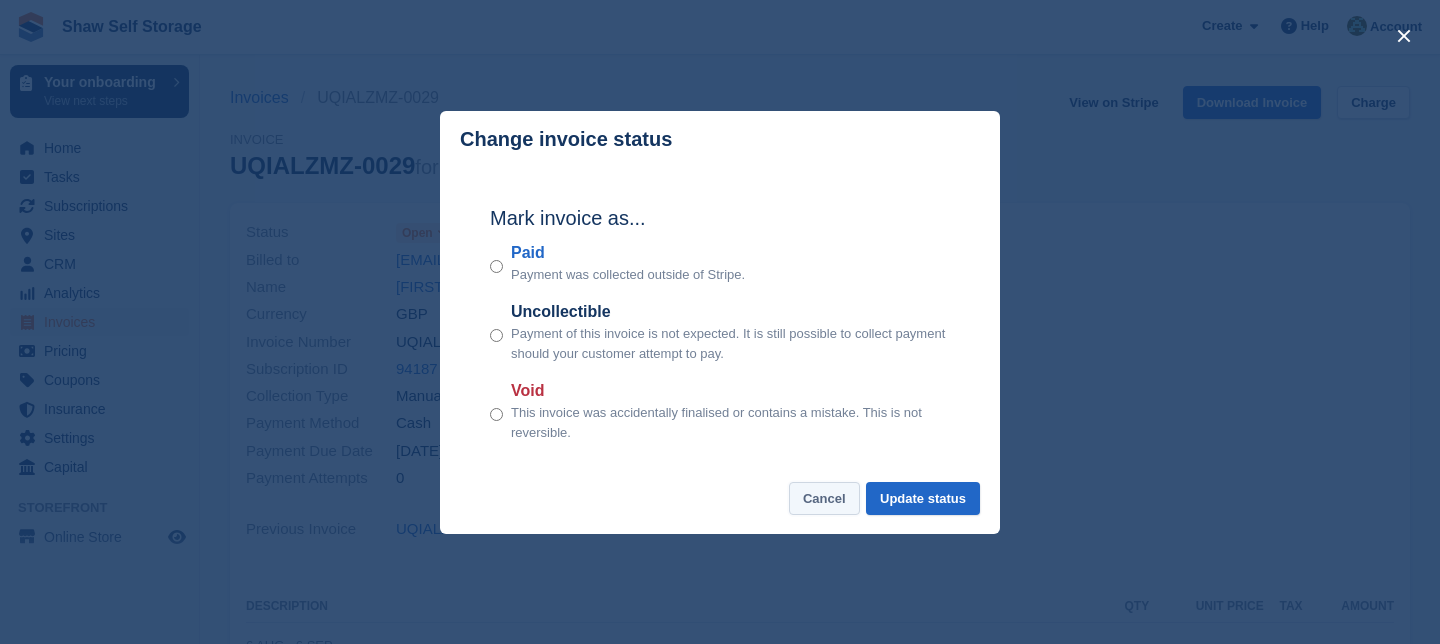 click on "Cancel" at bounding box center [824, 498] 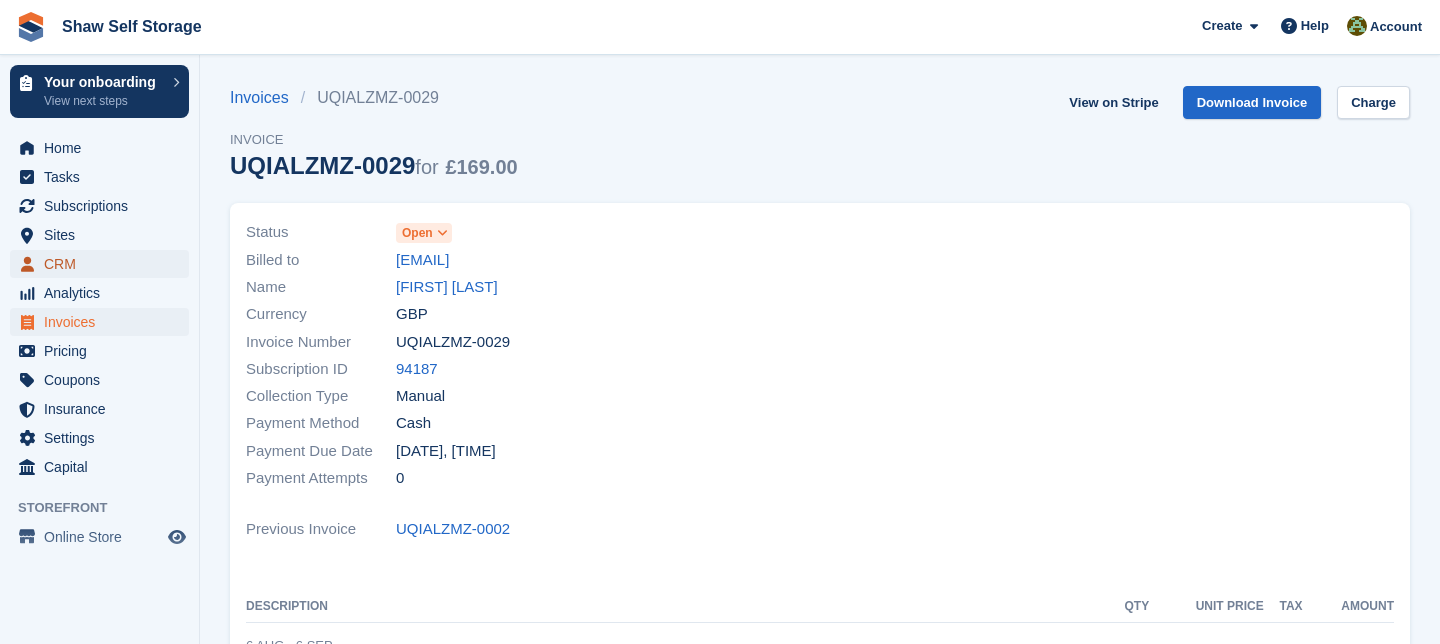 click on "CRM" at bounding box center (104, 264) 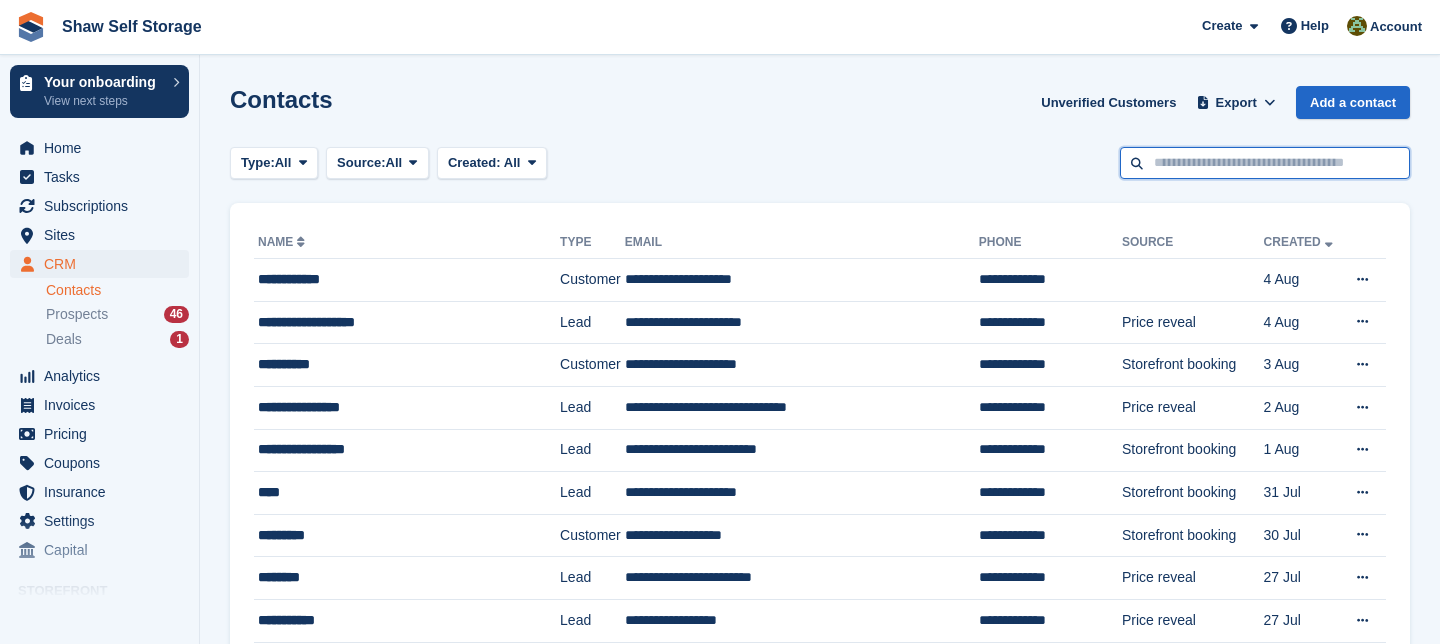 click at bounding box center [1265, 163] 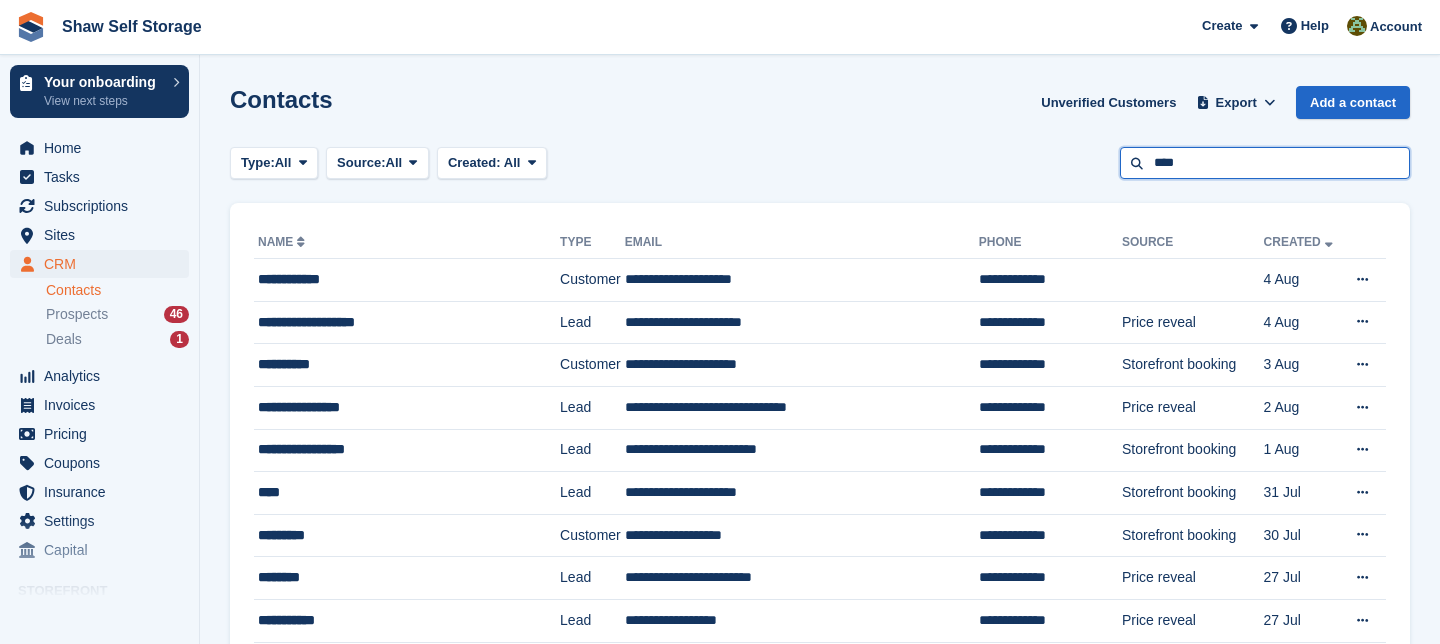 type on "****" 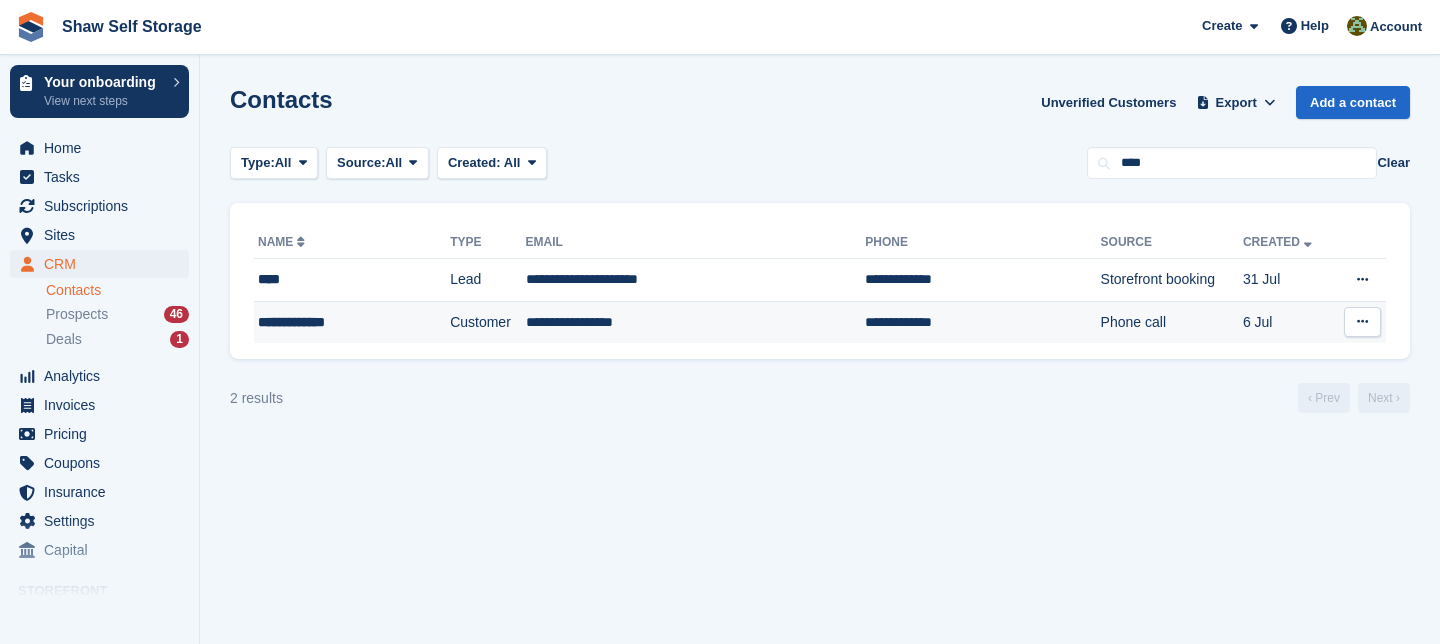 click on "**********" at bounding box center (696, 322) 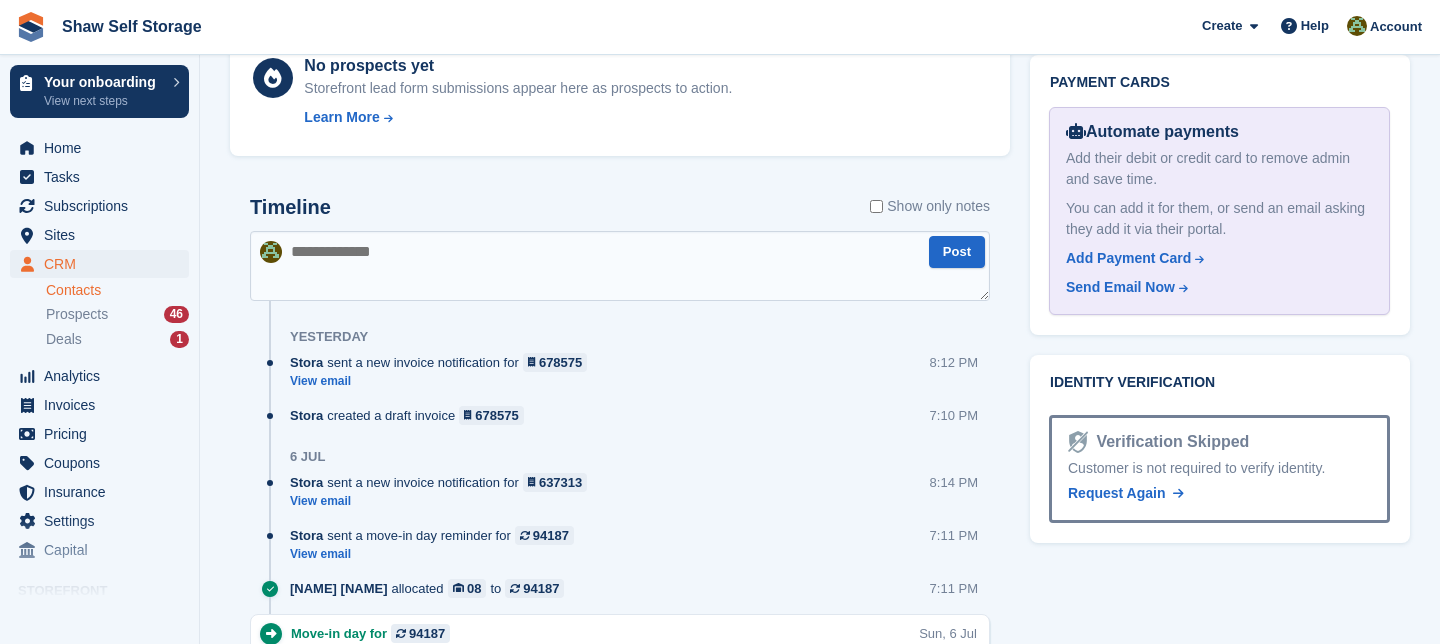 scroll, scrollTop: 1081, scrollLeft: 0, axis: vertical 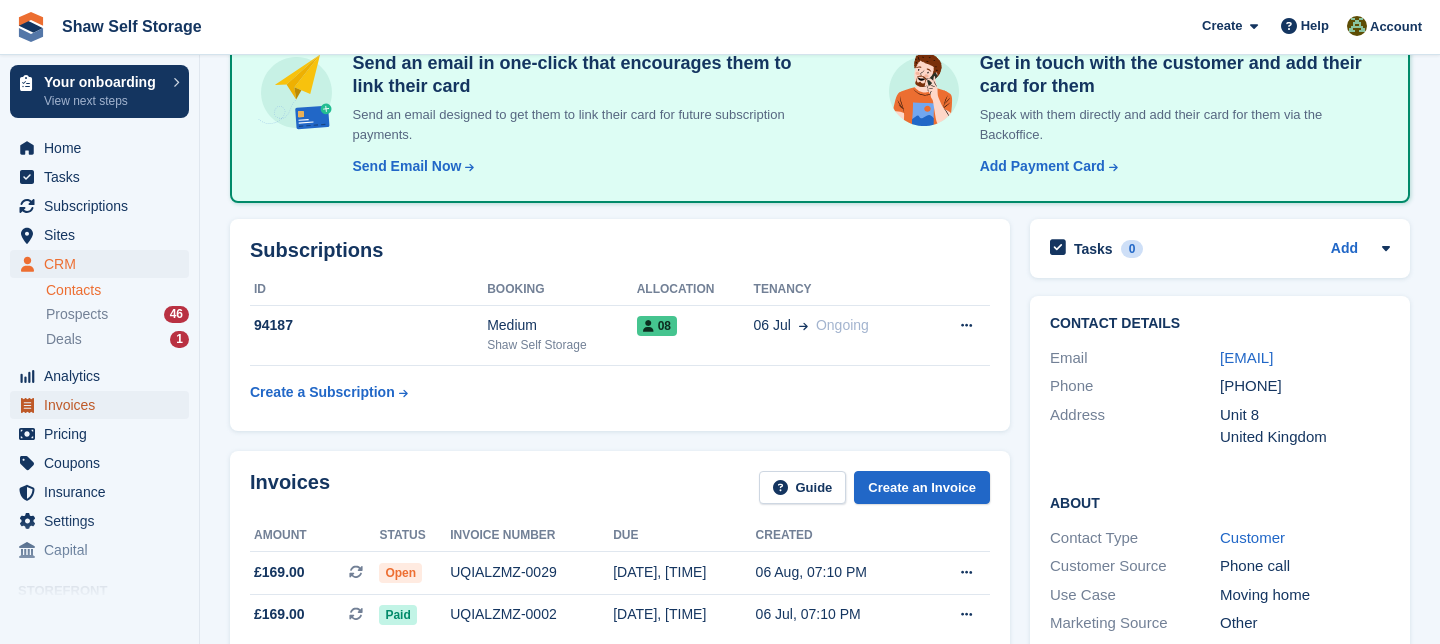 click on "Invoices" at bounding box center [104, 405] 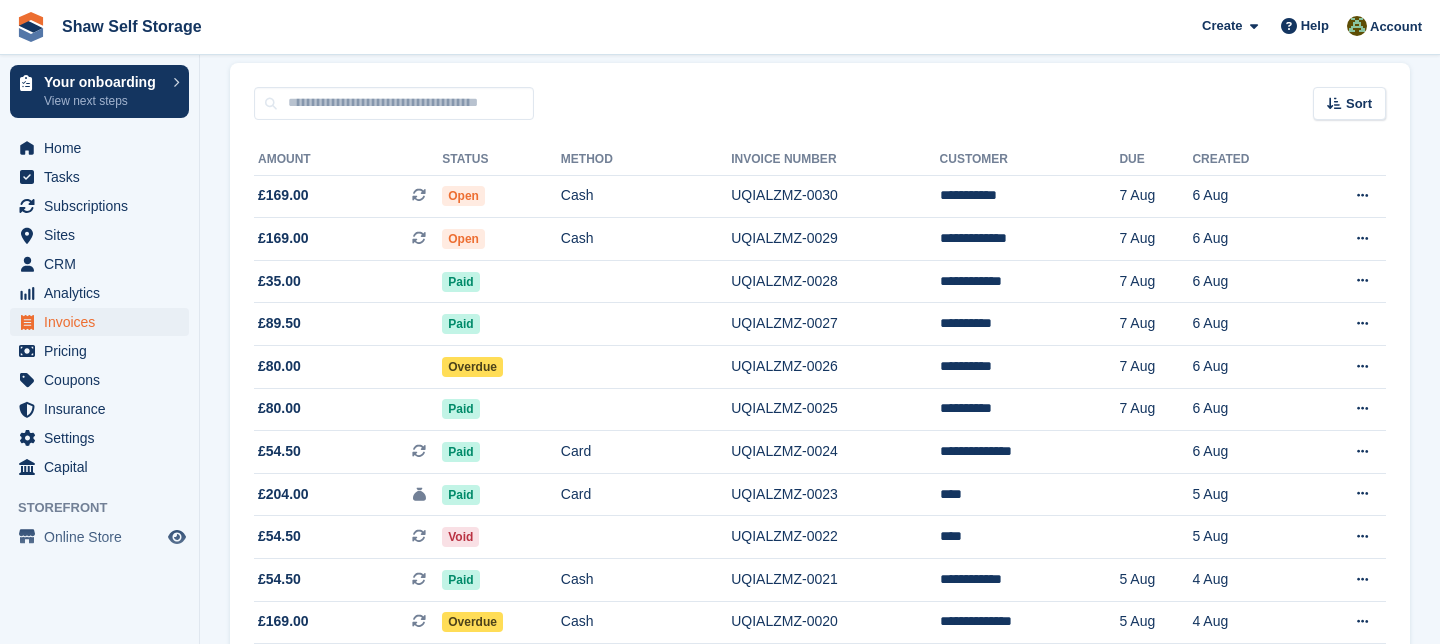 scroll, scrollTop: 0, scrollLeft: 0, axis: both 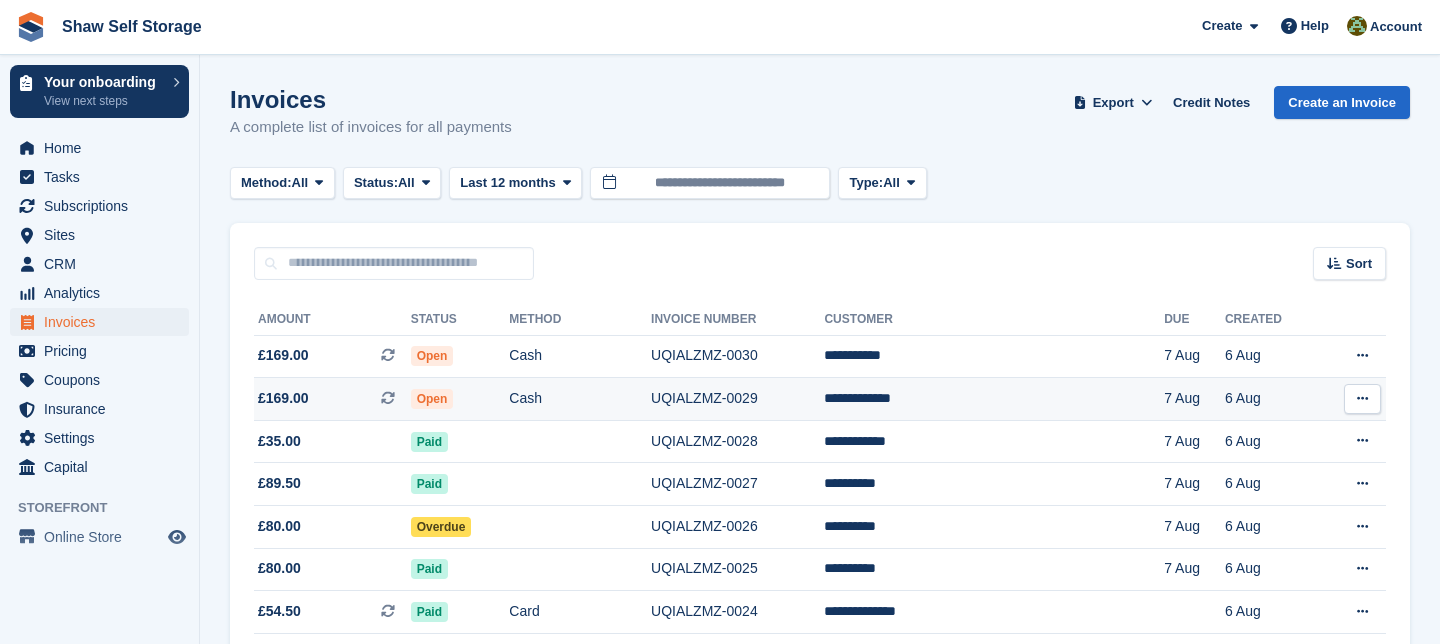 click on "£169.00" at bounding box center (283, 398) 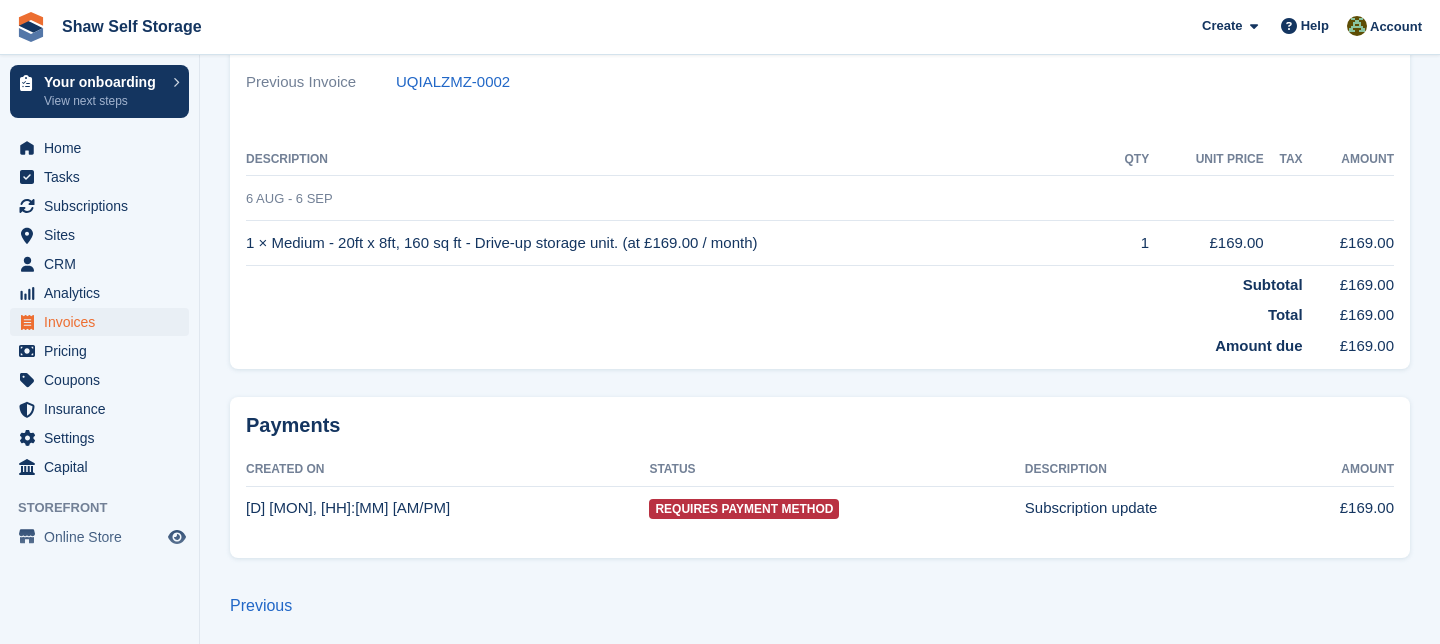 scroll, scrollTop: 451, scrollLeft: 0, axis: vertical 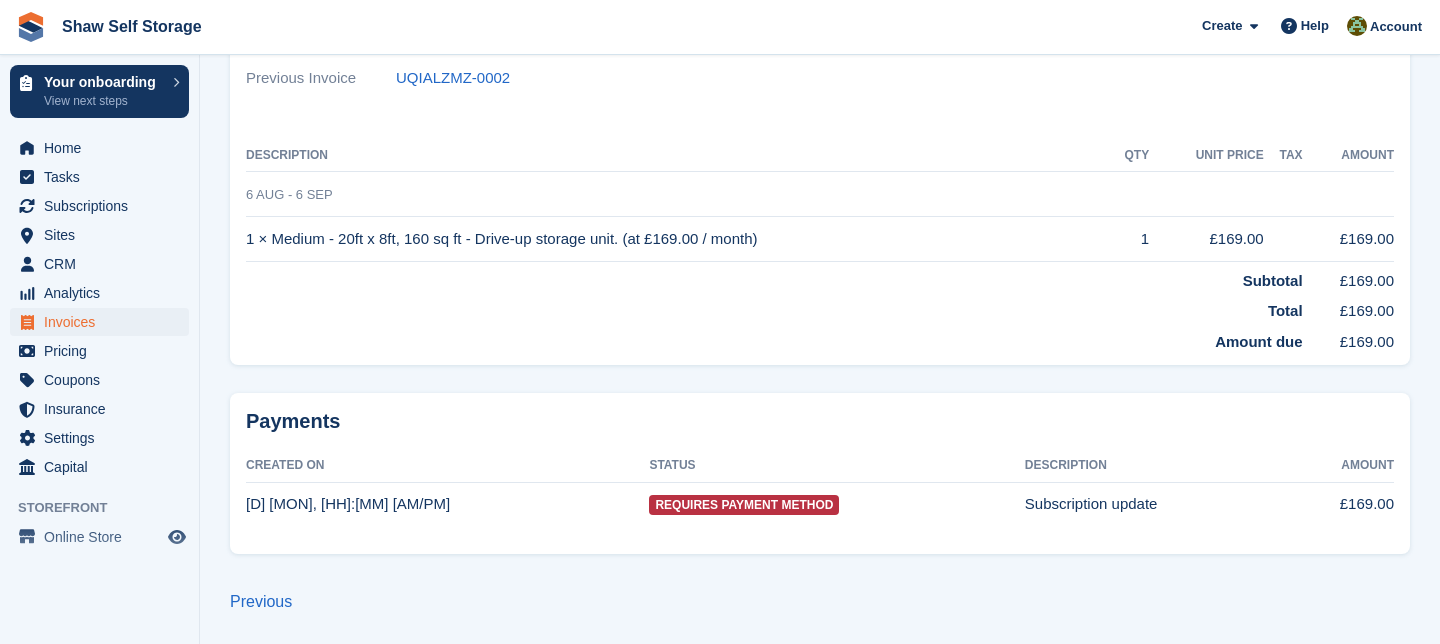 click on "Requires Payment Method" at bounding box center (744, 505) 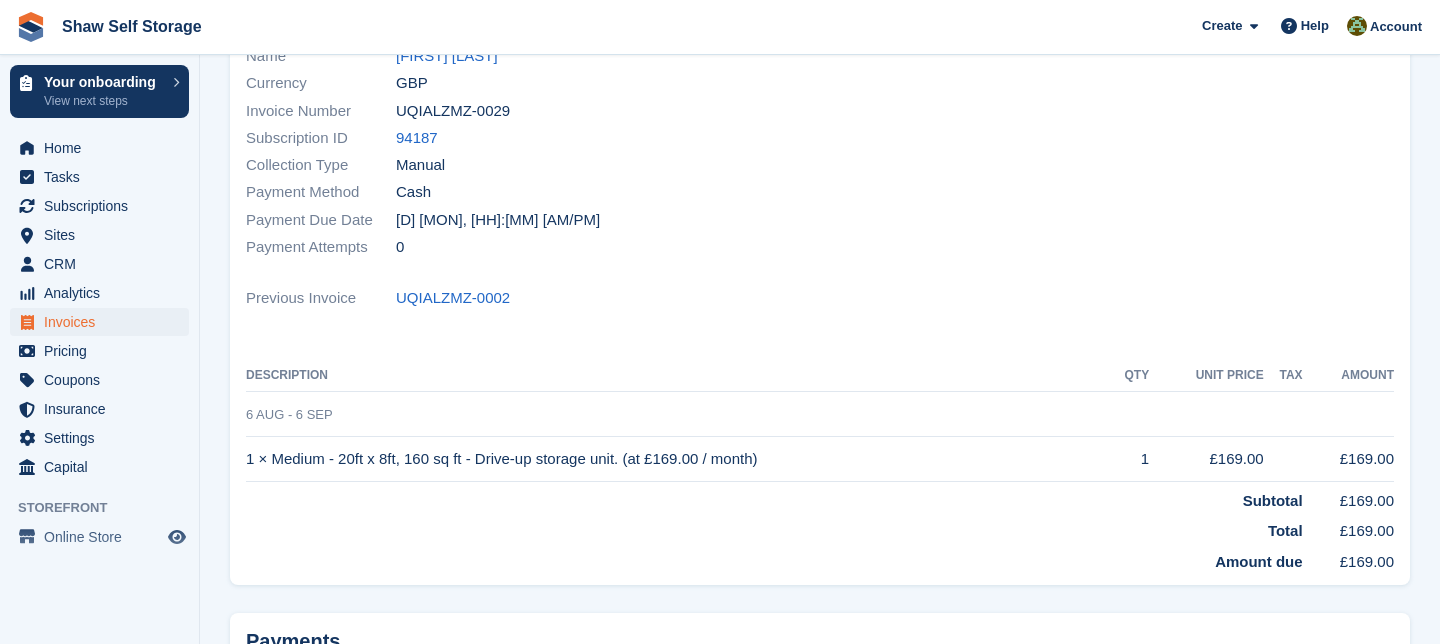 scroll, scrollTop: 0, scrollLeft: 0, axis: both 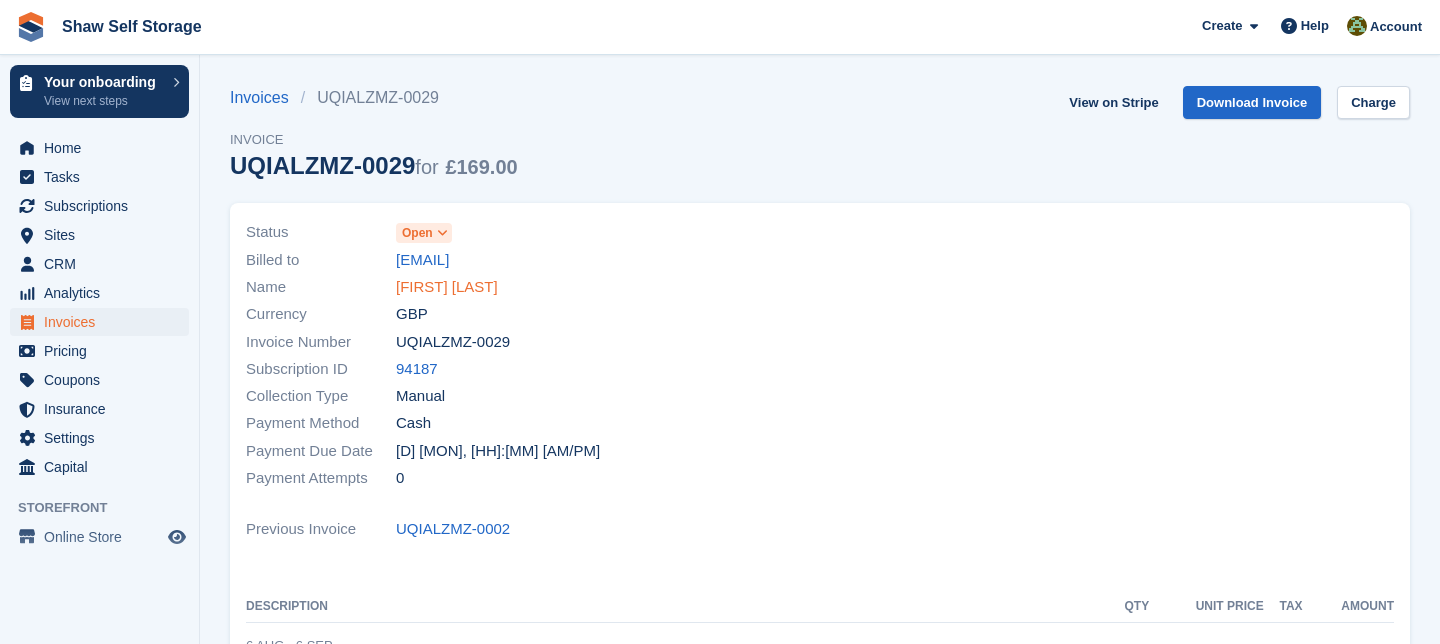 click on "Carl Williams" at bounding box center [447, 287] 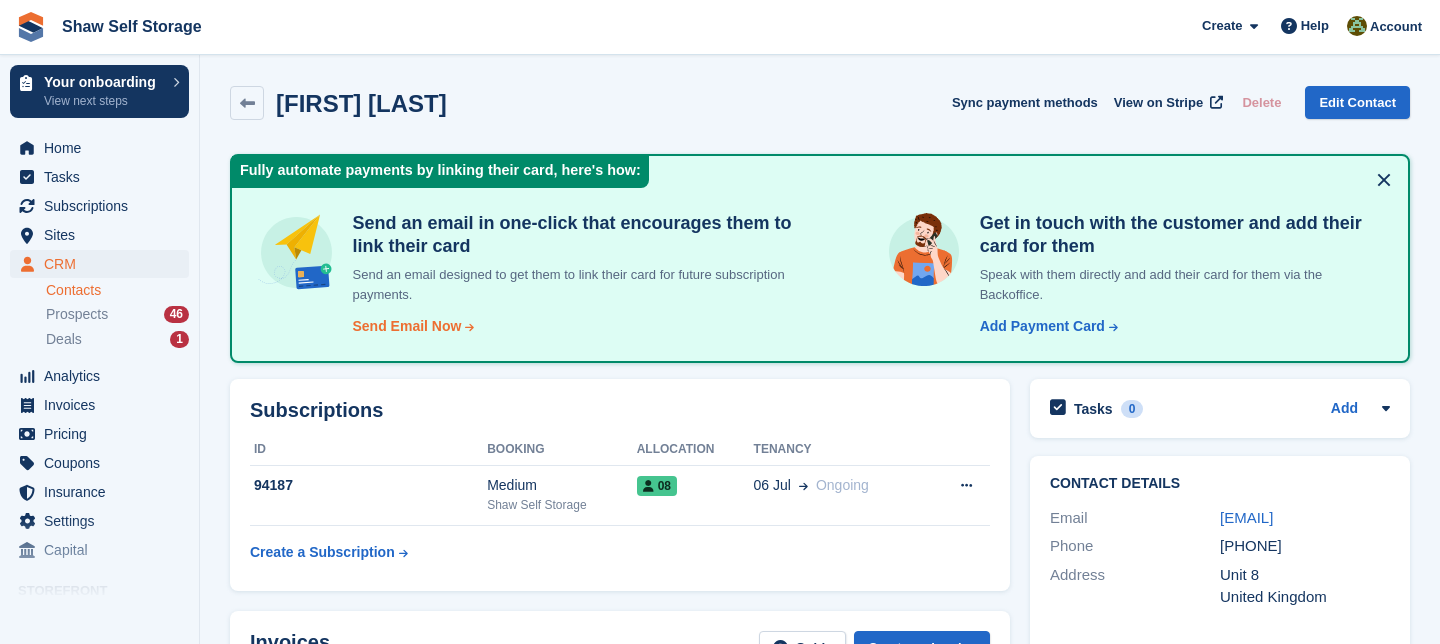 click on "Send Email Now" at bounding box center [407, 326] 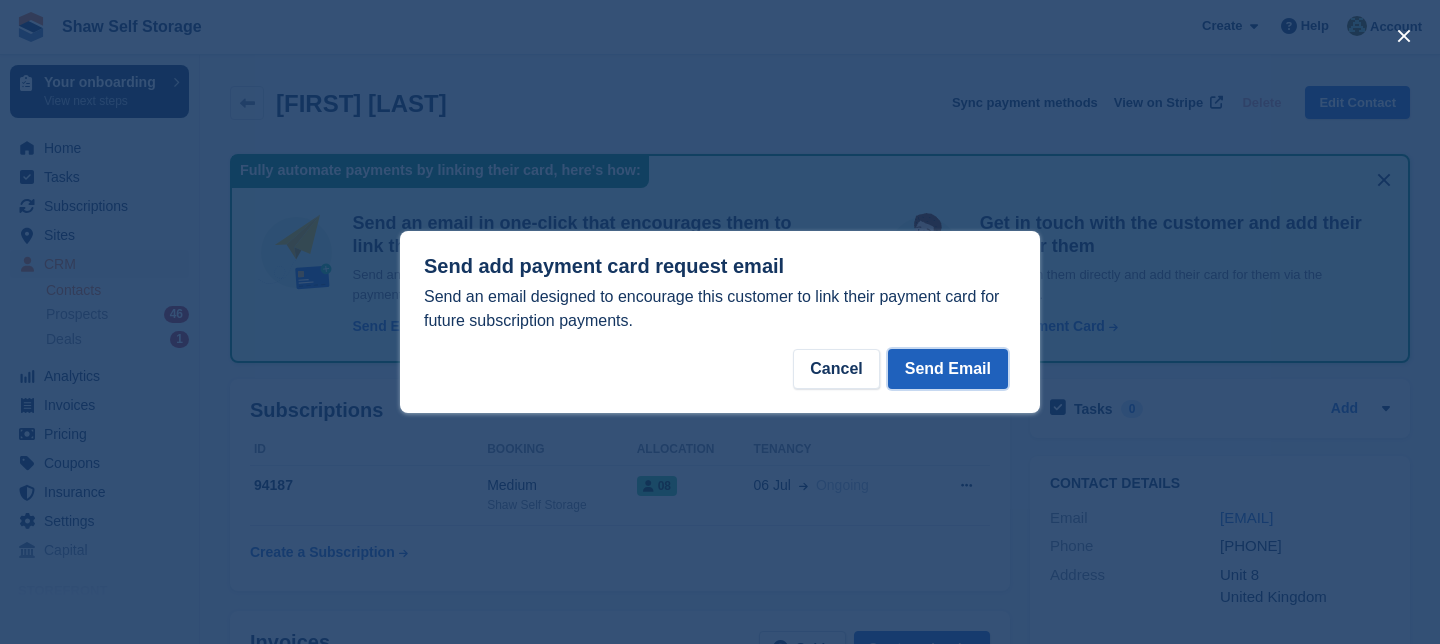 click on "Send Email" at bounding box center [948, 369] 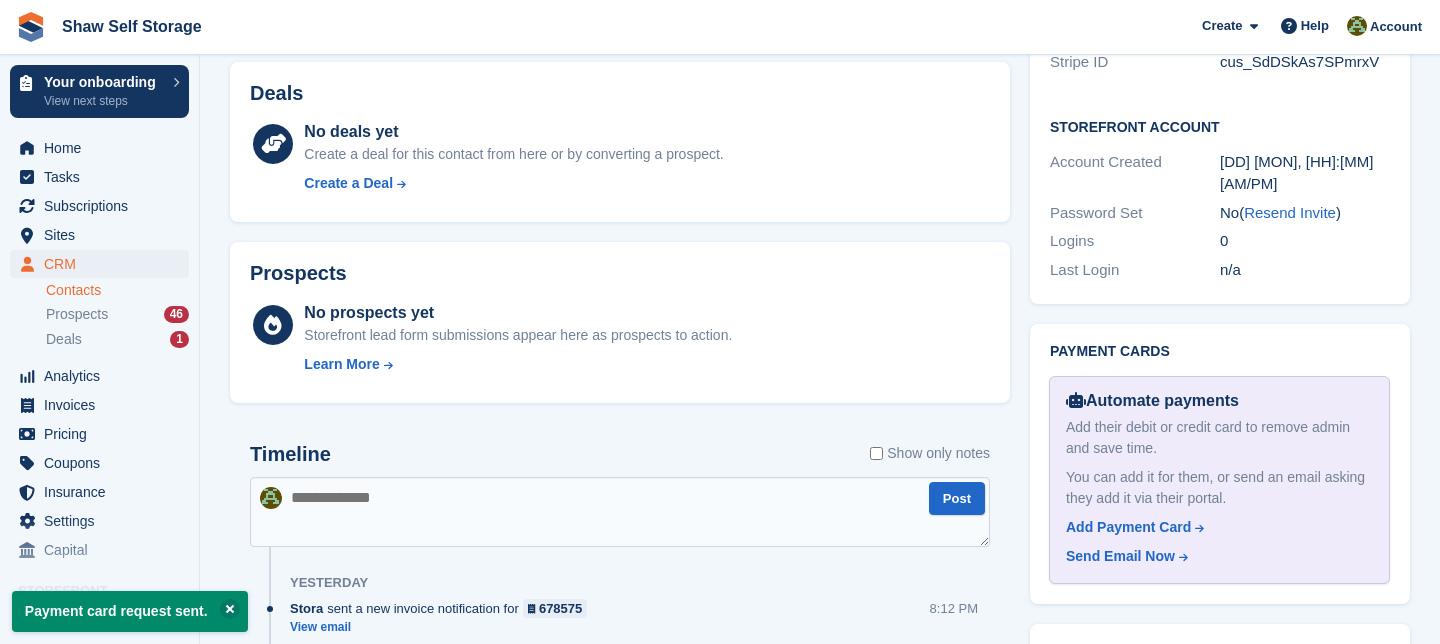 scroll, scrollTop: 806, scrollLeft: 0, axis: vertical 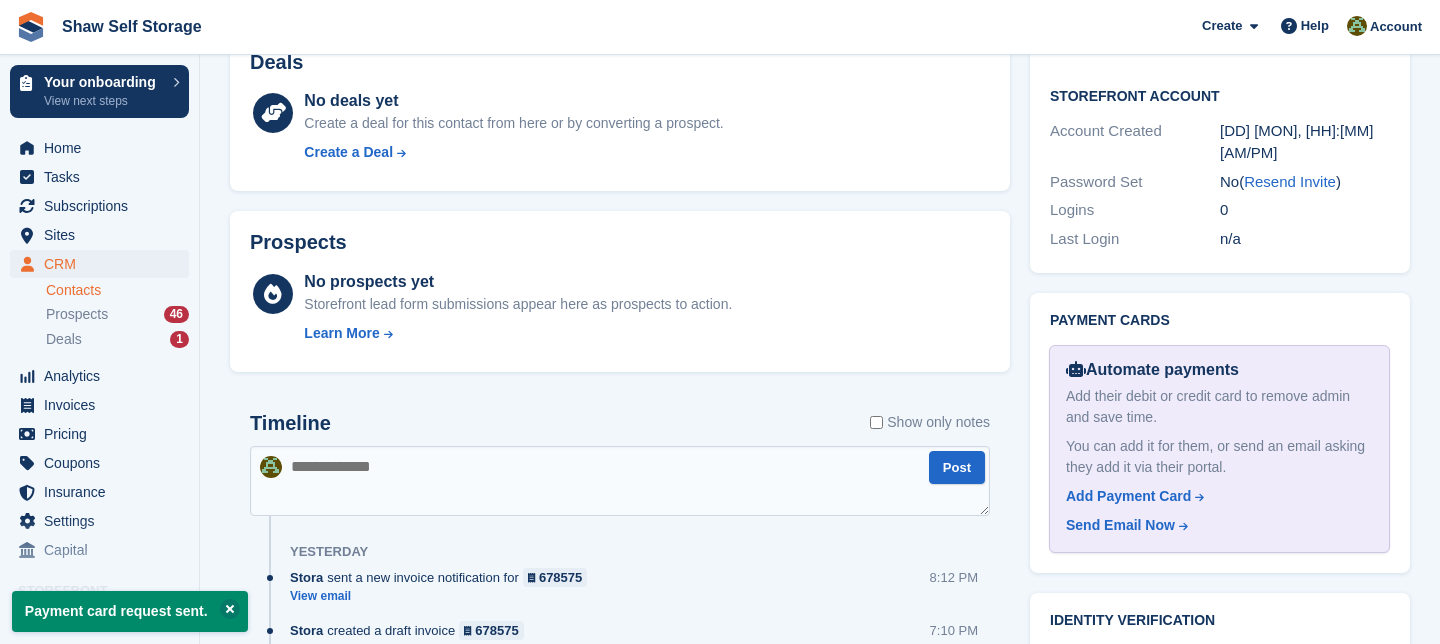 click at bounding box center [620, 481] 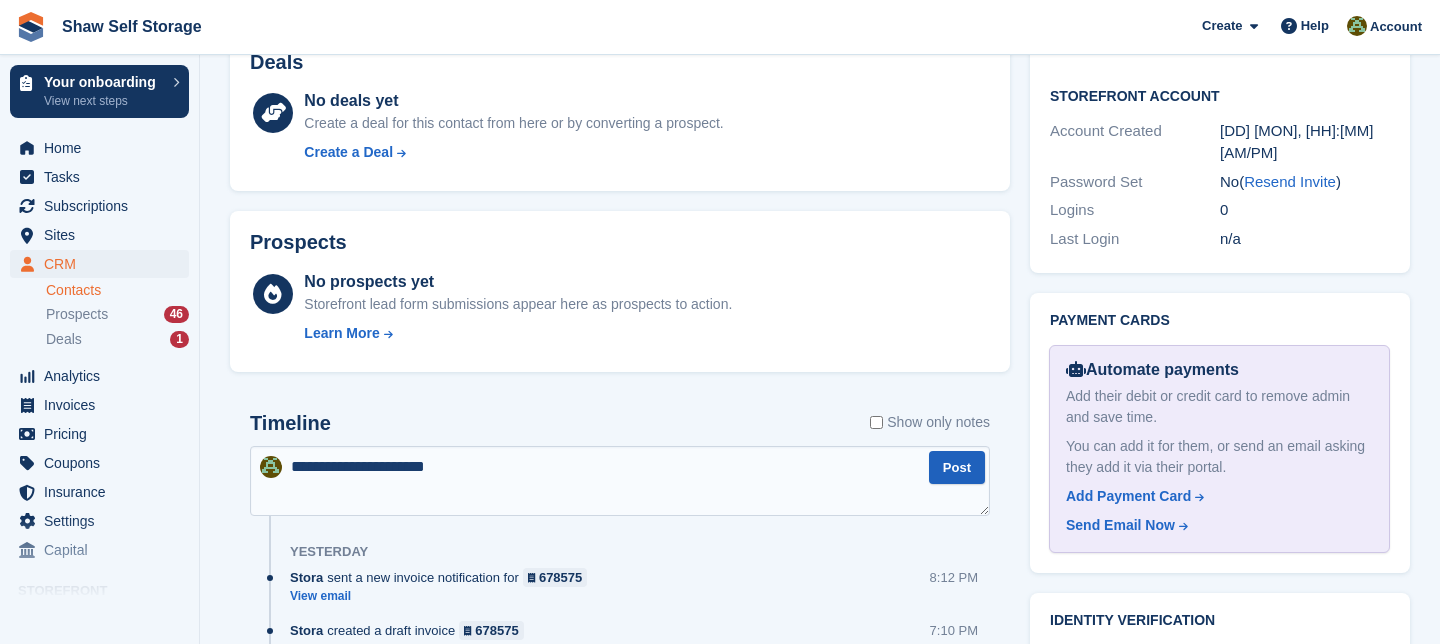 type on "**********" 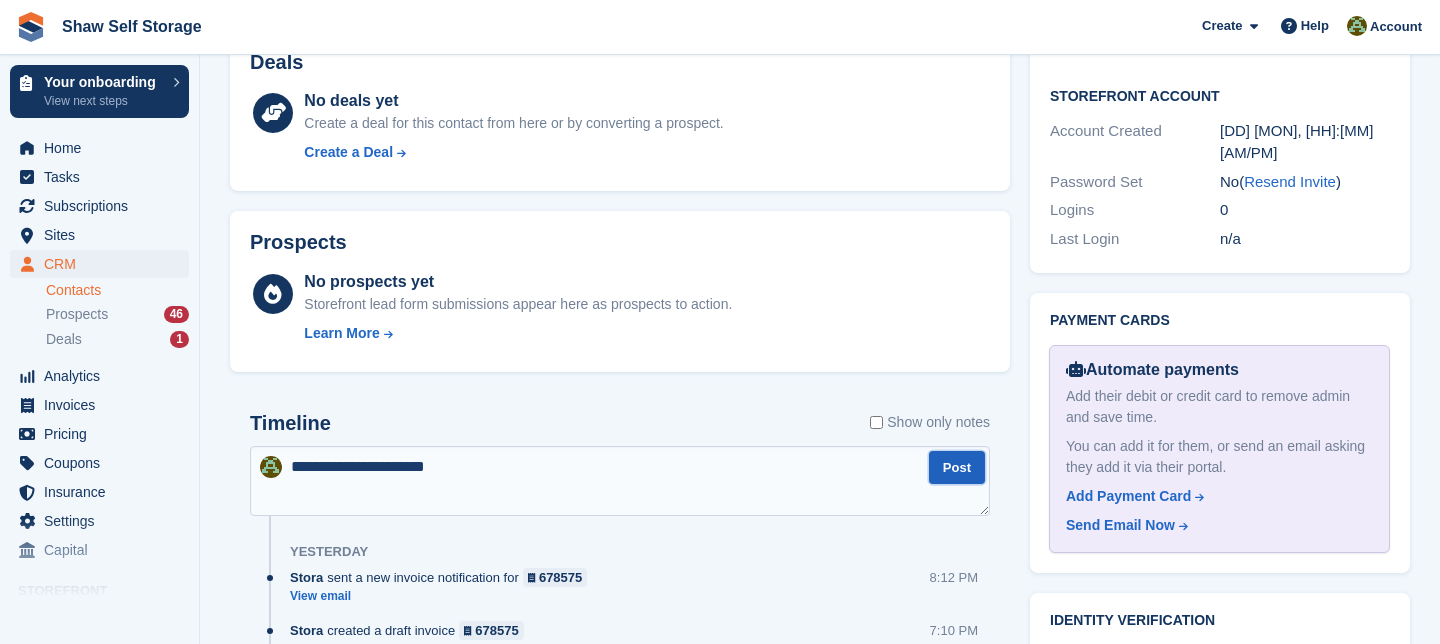 click on "Post" at bounding box center (957, 467) 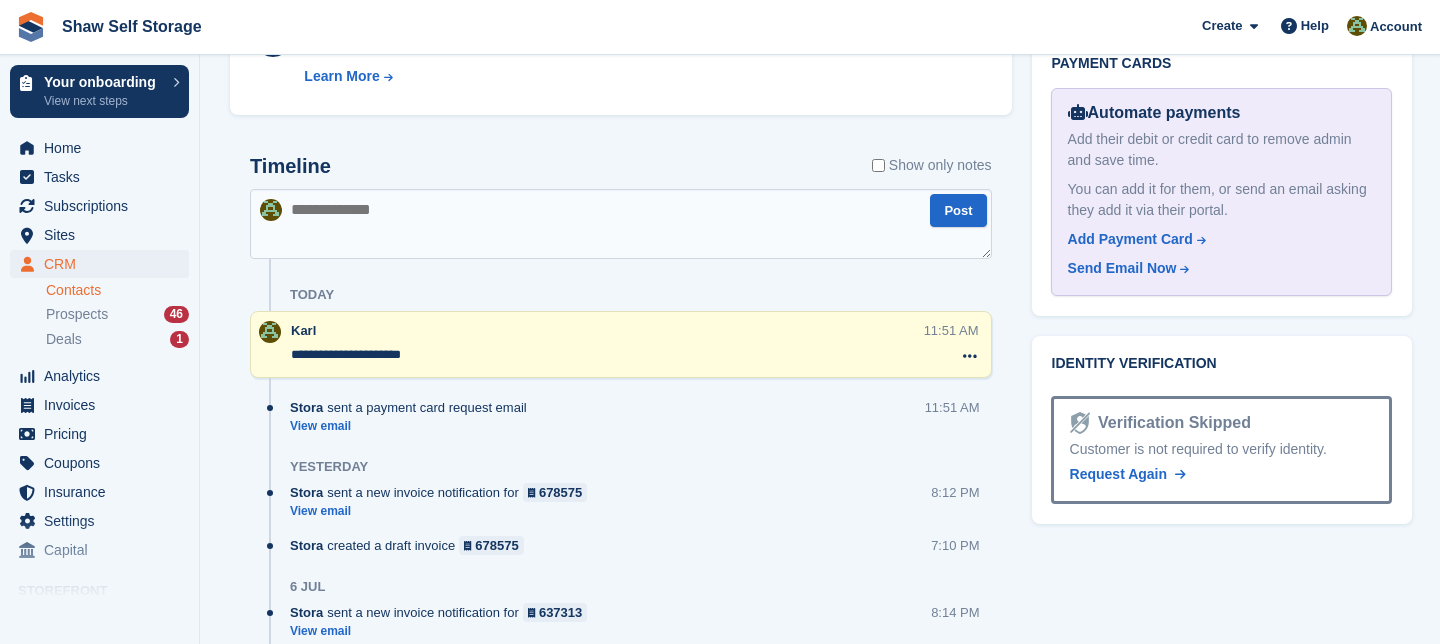 scroll, scrollTop: 1026, scrollLeft: 0, axis: vertical 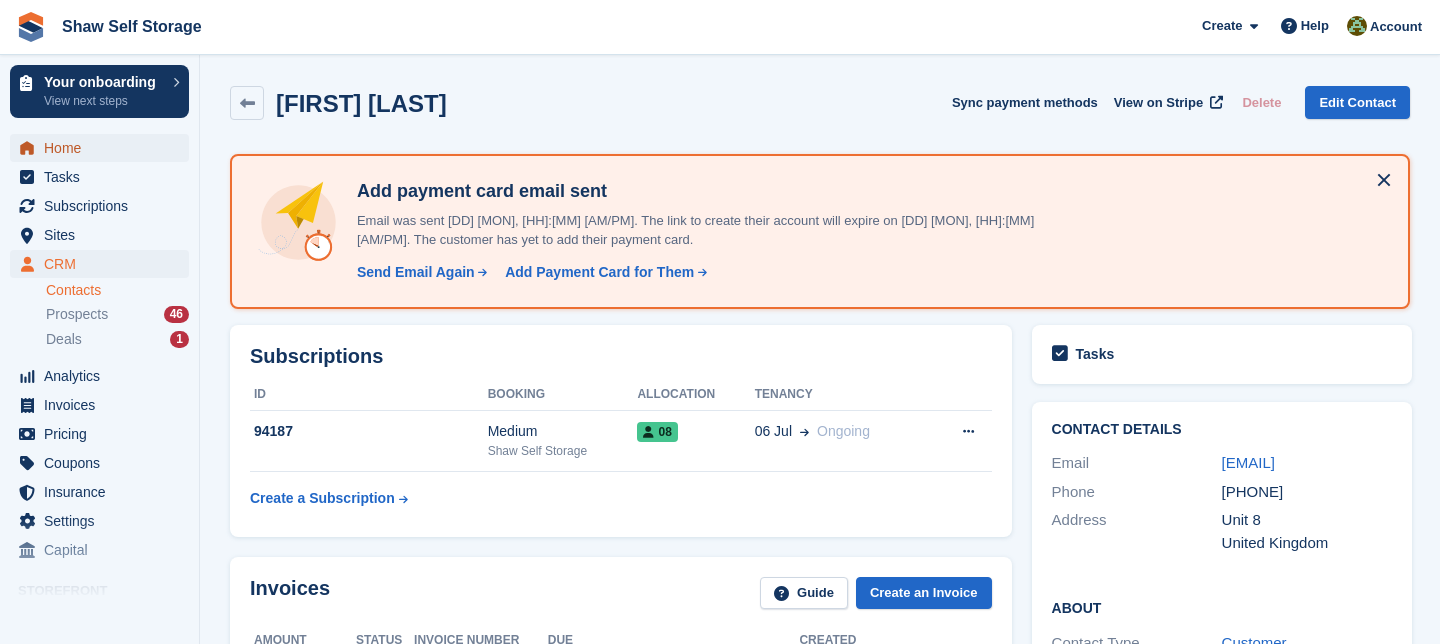 click on "Home" at bounding box center [104, 148] 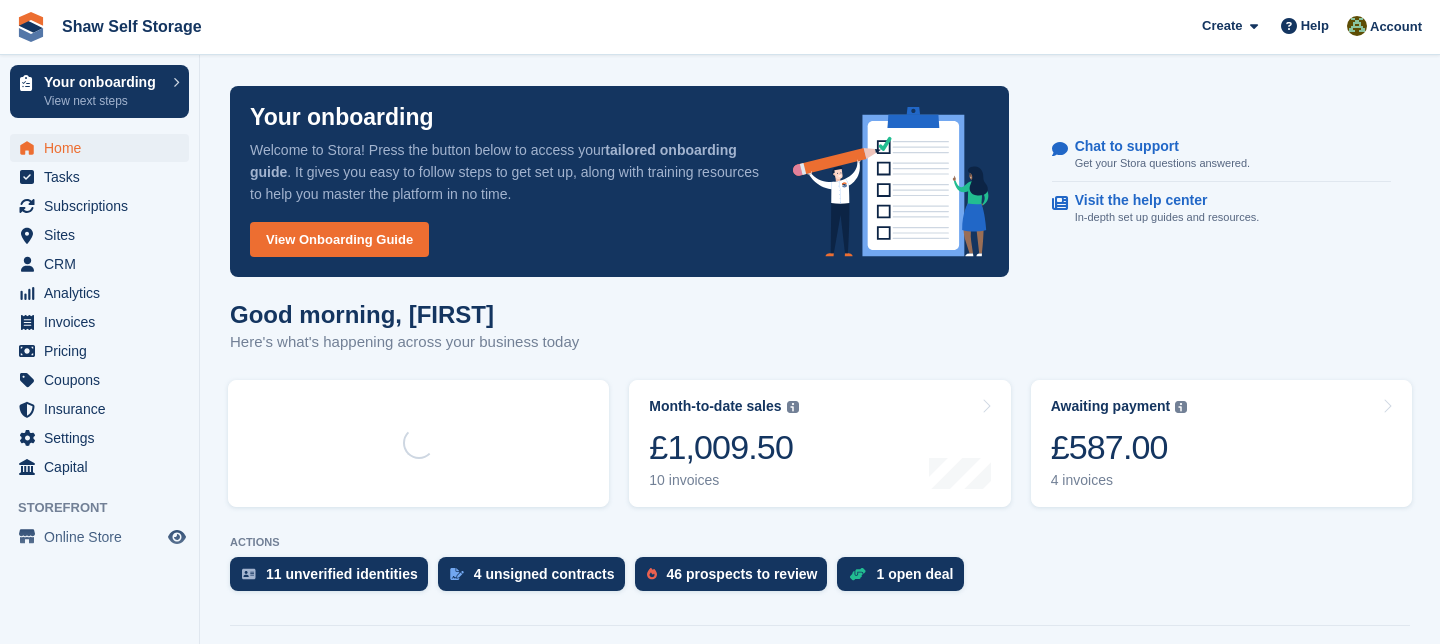 scroll, scrollTop: 0, scrollLeft: 0, axis: both 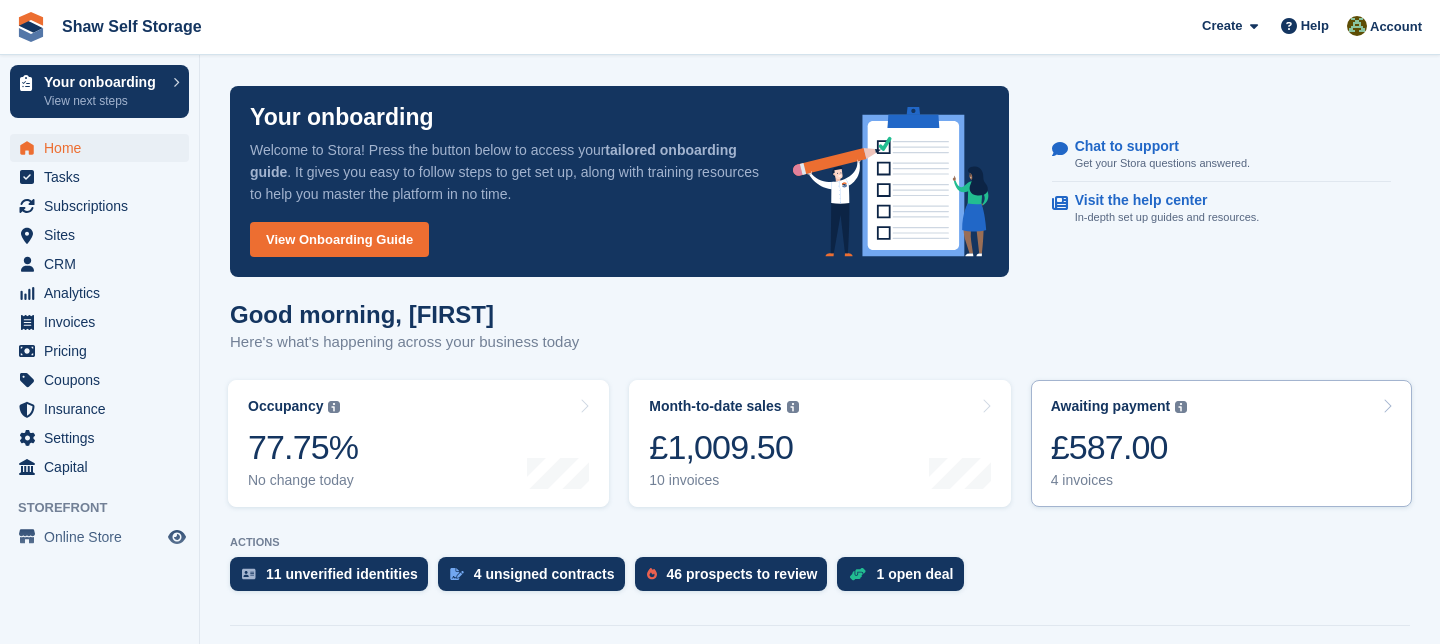 click on "Awaiting payment
The total outstanding balance on all open invoices.
£587.00
4 invoices" at bounding box center [1221, 443] 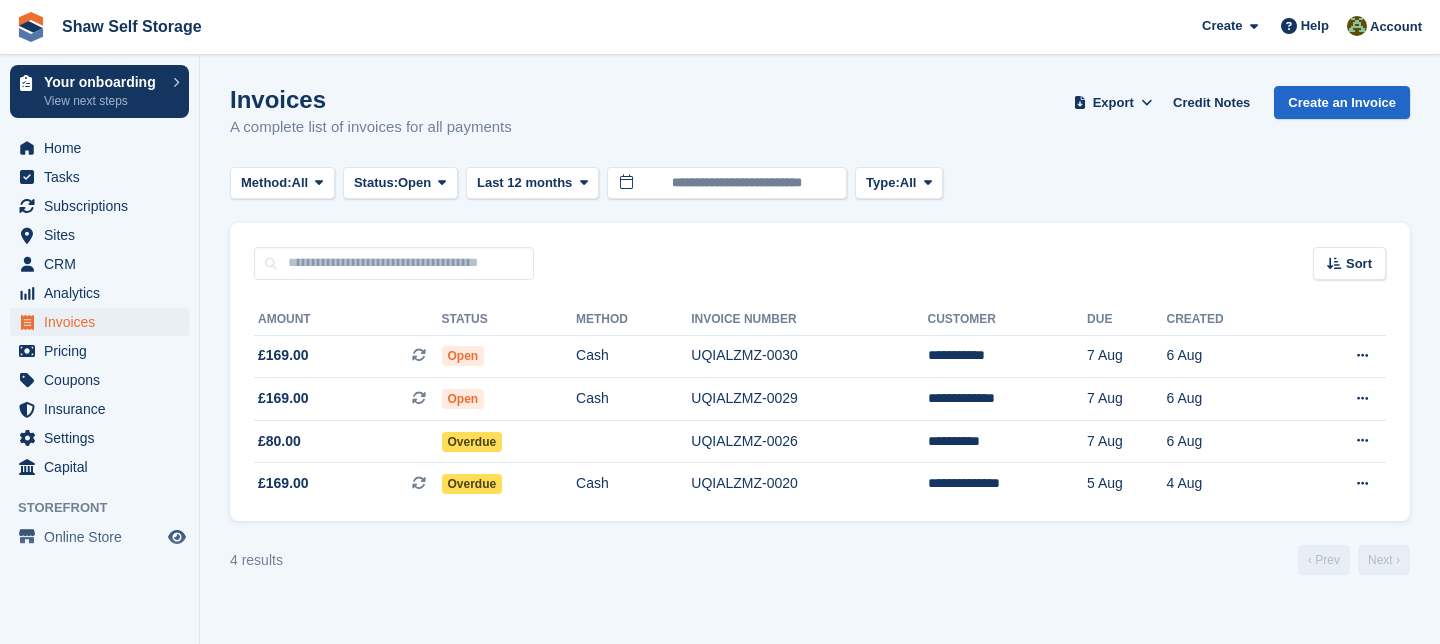 scroll, scrollTop: 0, scrollLeft: 0, axis: both 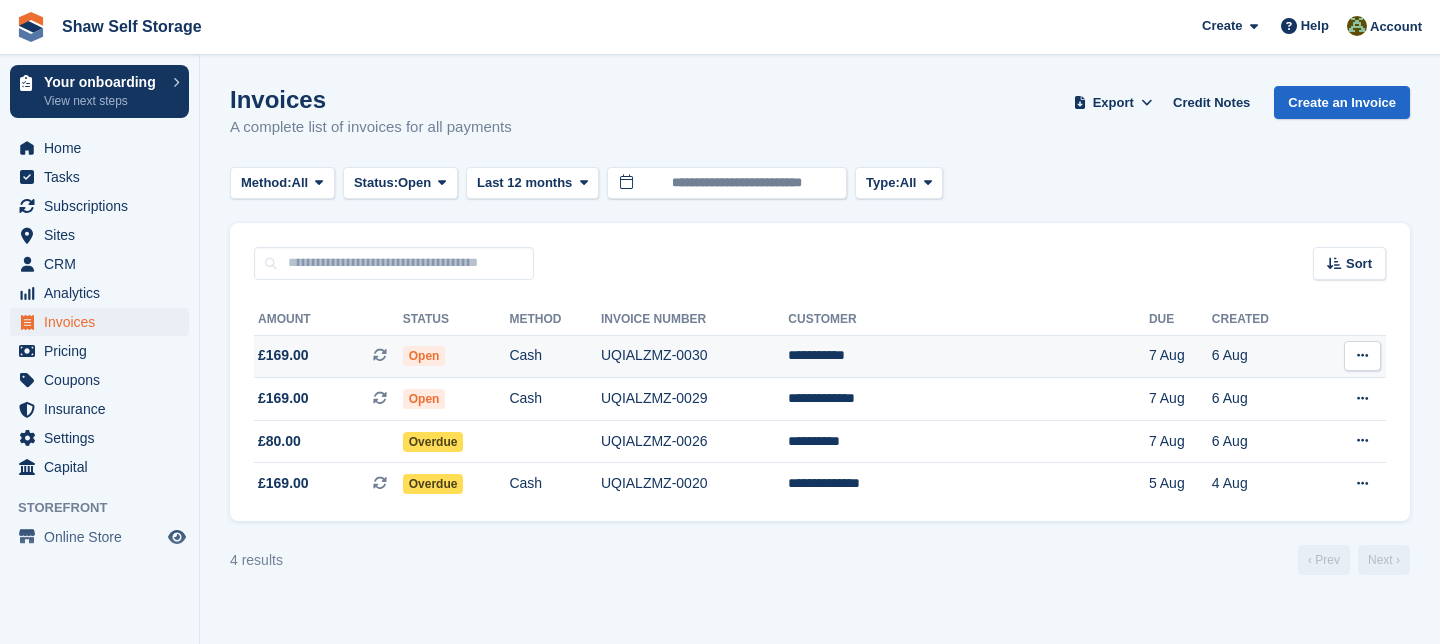 click on "£169.00" at bounding box center (283, 355) 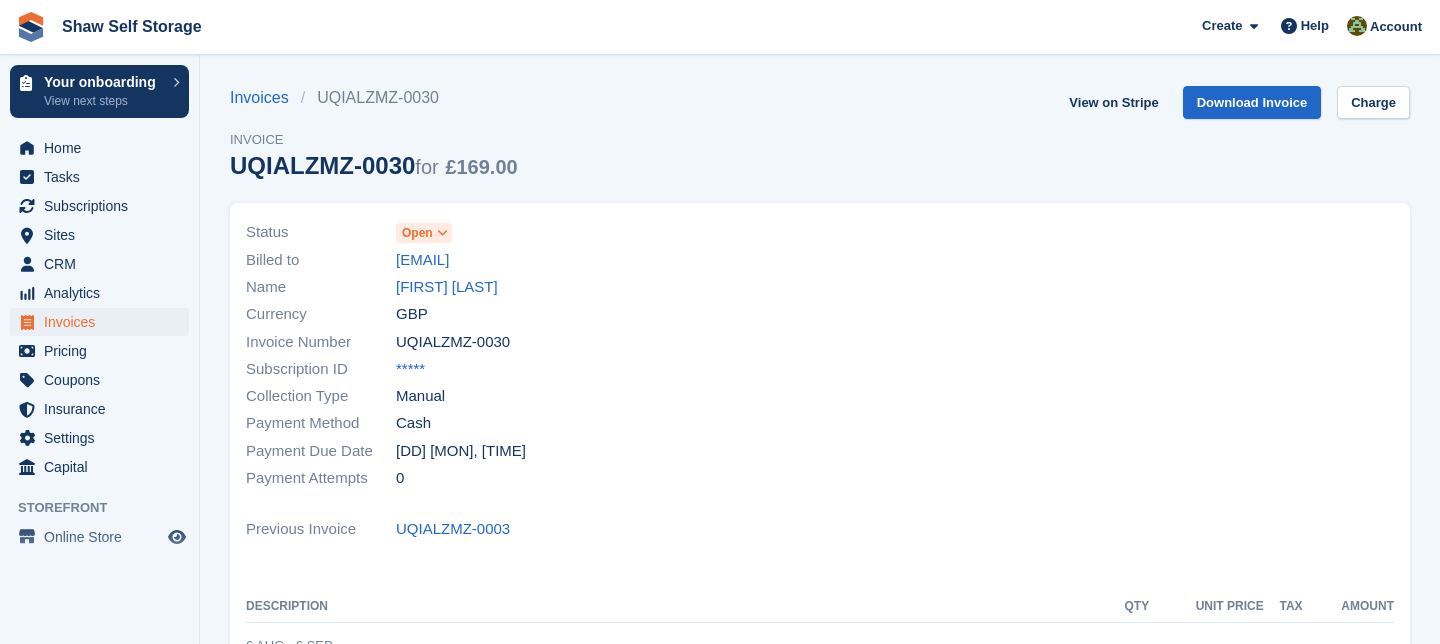 scroll, scrollTop: 0, scrollLeft: 0, axis: both 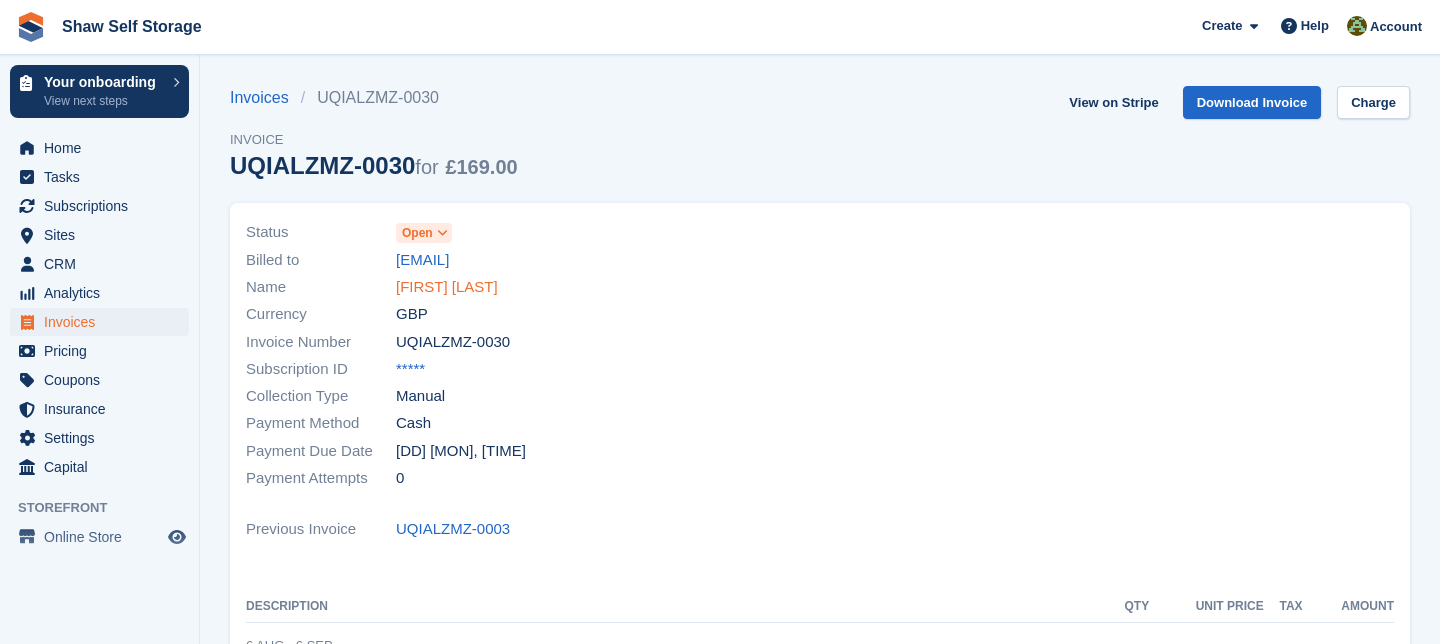 click on "[FIRST] [LAST]" at bounding box center [447, 287] 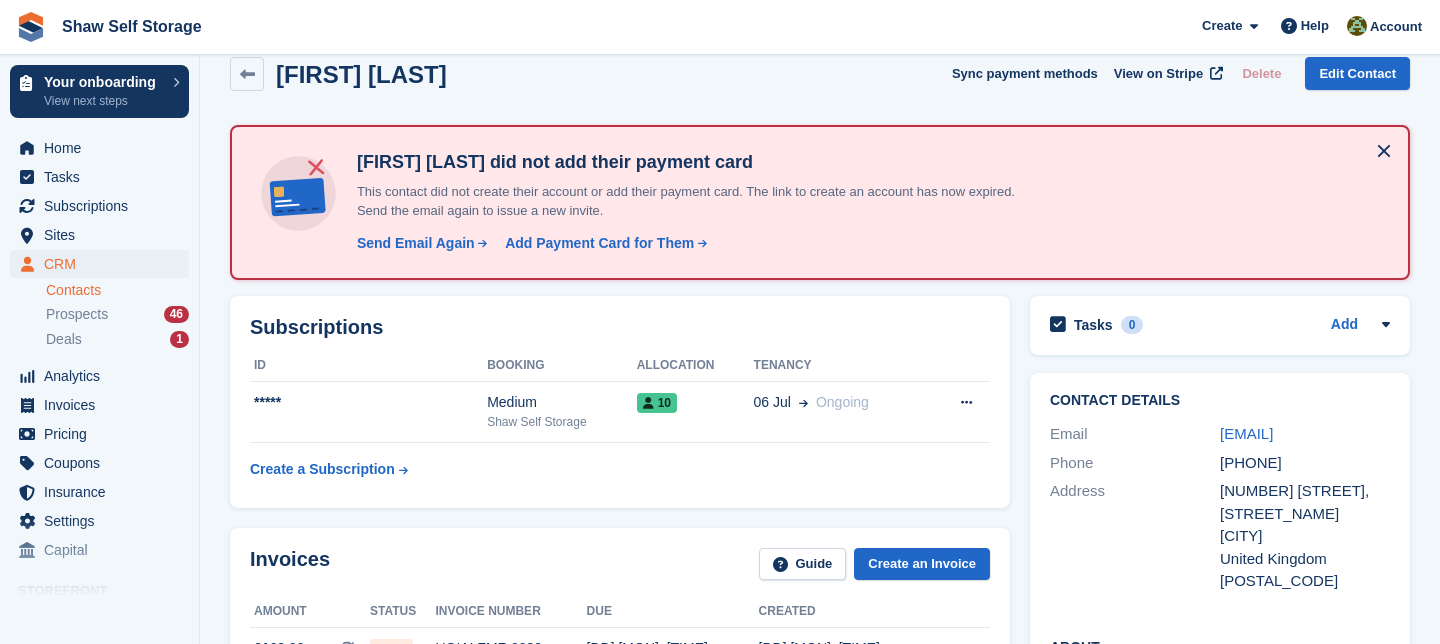 scroll, scrollTop: 30, scrollLeft: 0, axis: vertical 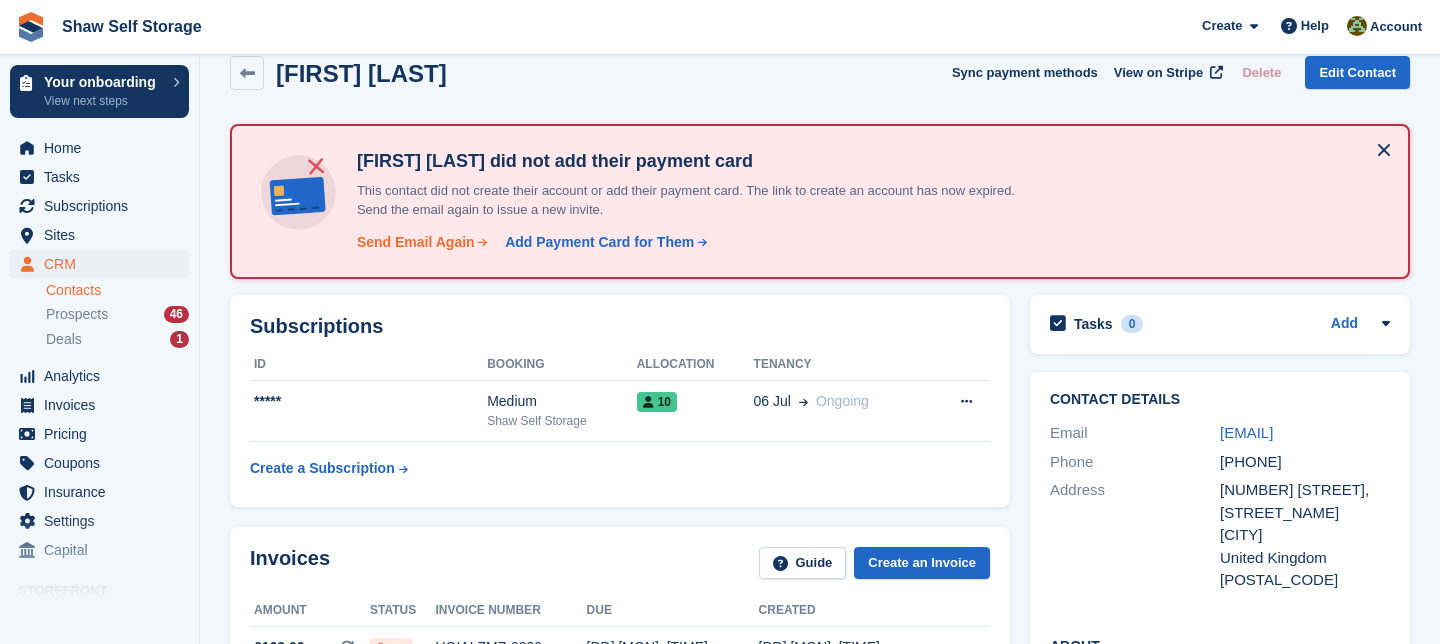 click on "Send Email Again" at bounding box center (416, 242) 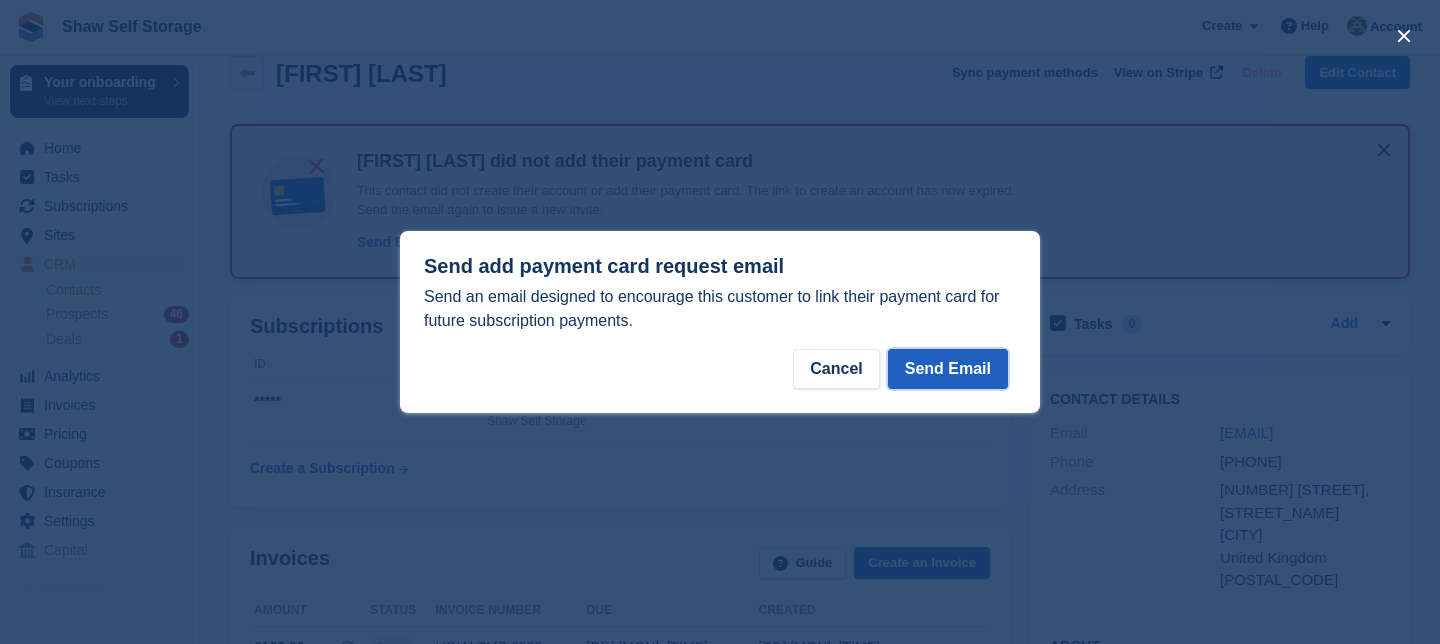 click on "Send Email" at bounding box center [948, 369] 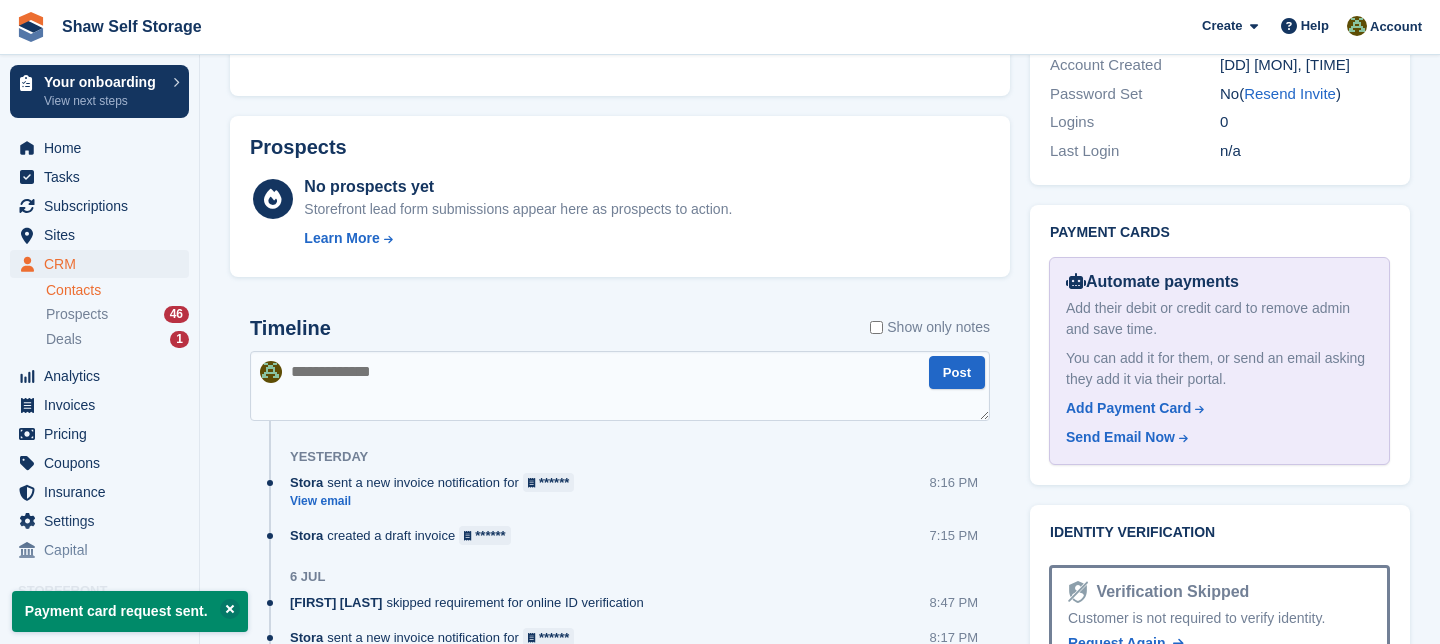 scroll, scrollTop: 948, scrollLeft: 0, axis: vertical 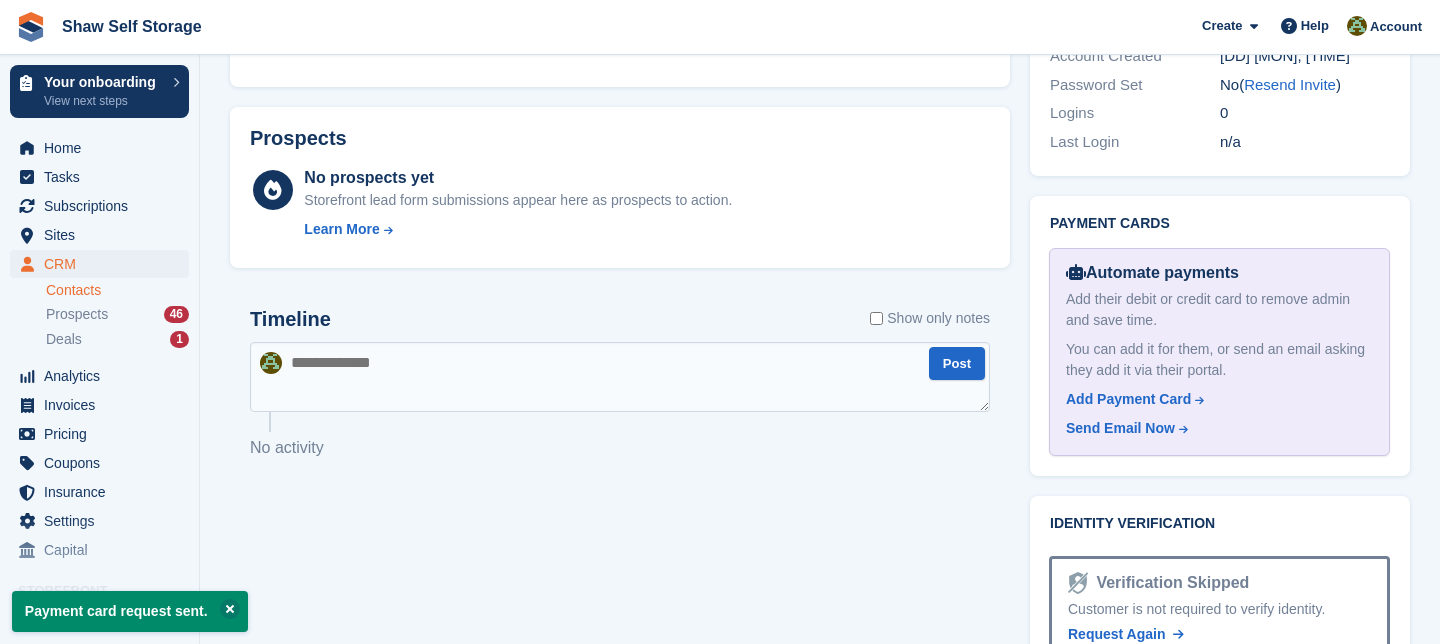 click at bounding box center [620, 377] 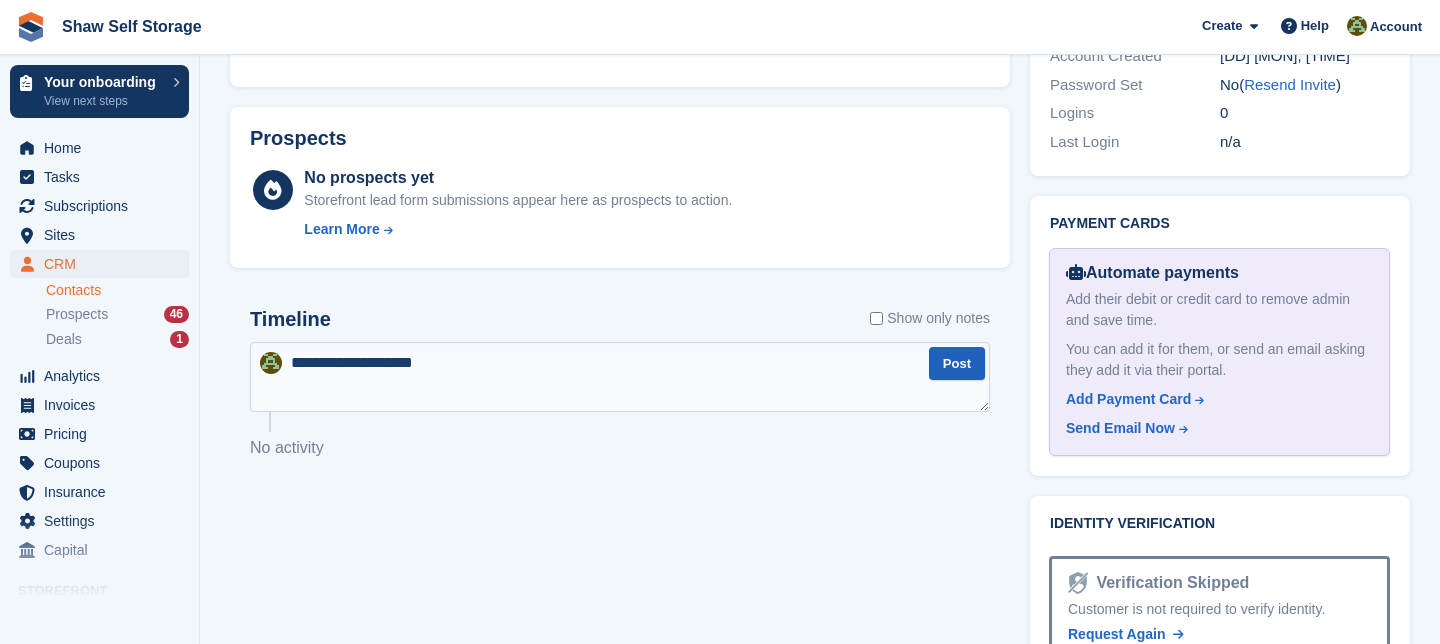 type on "**********" 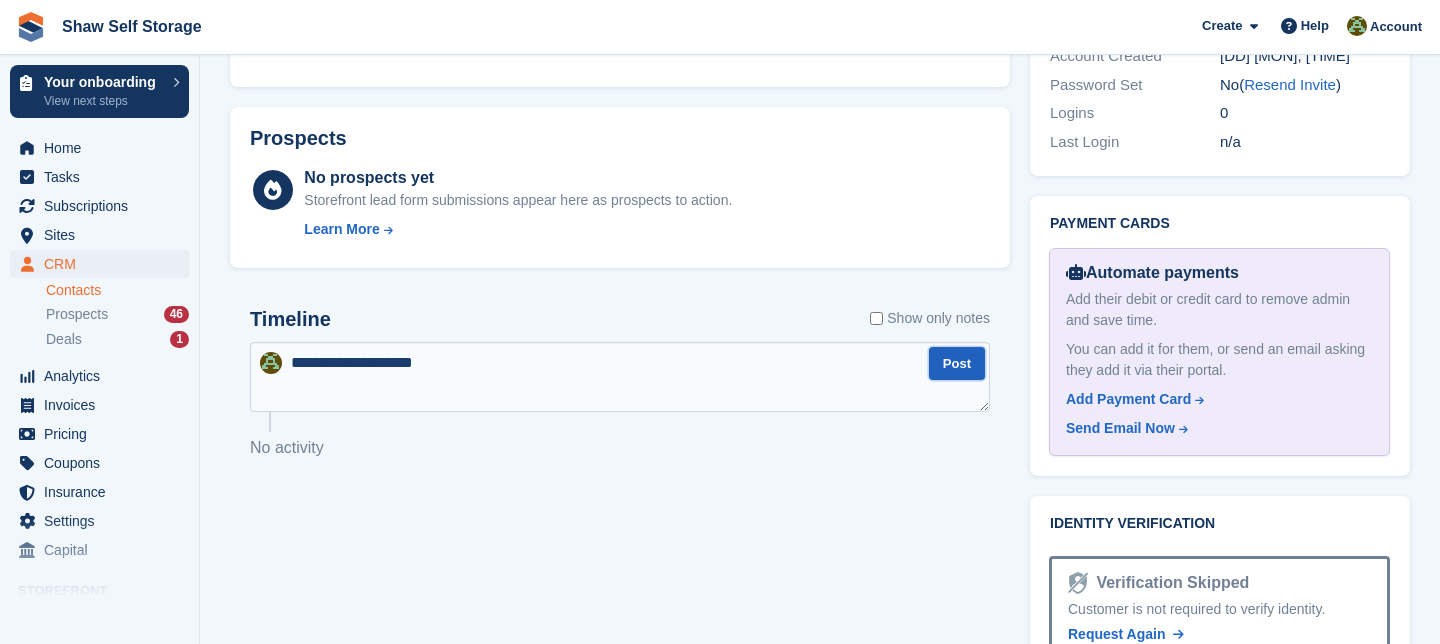 click on "Post" at bounding box center [957, 363] 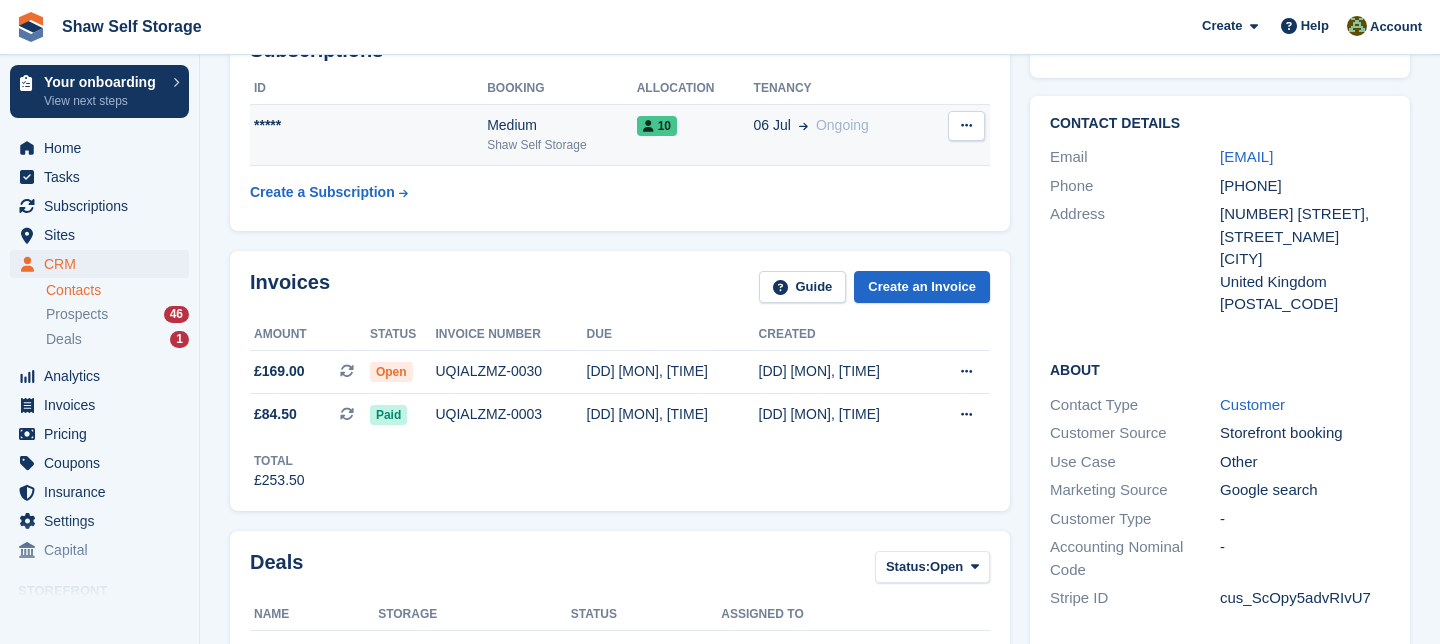 scroll, scrollTop: 325, scrollLeft: 0, axis: vertical 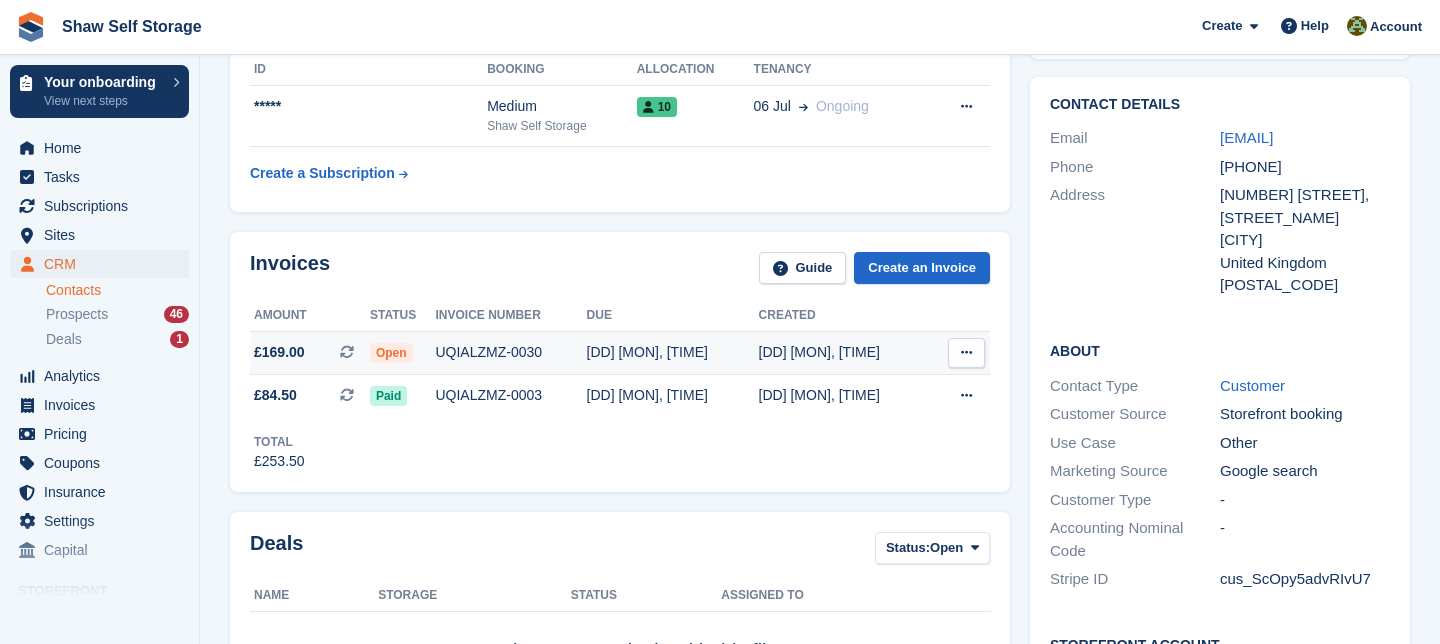click at bounding box center [966, 353] 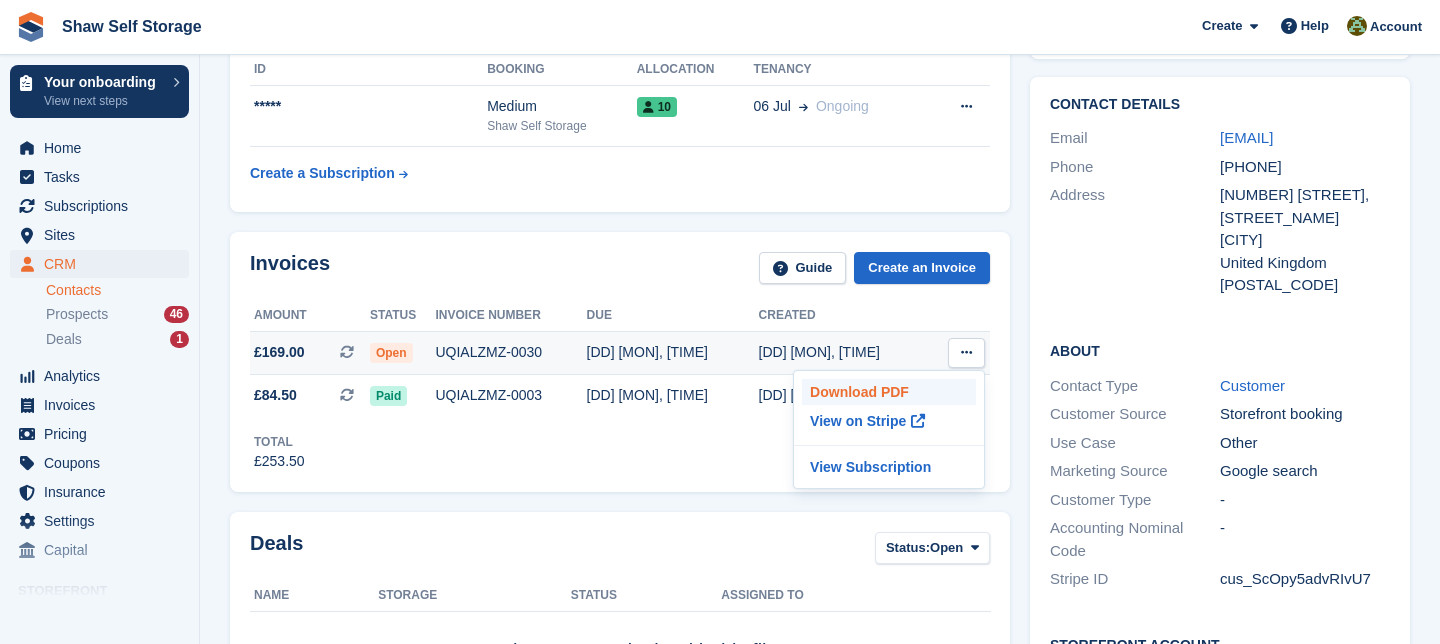 click on "Download PDF" at bounding box center [889, 392] 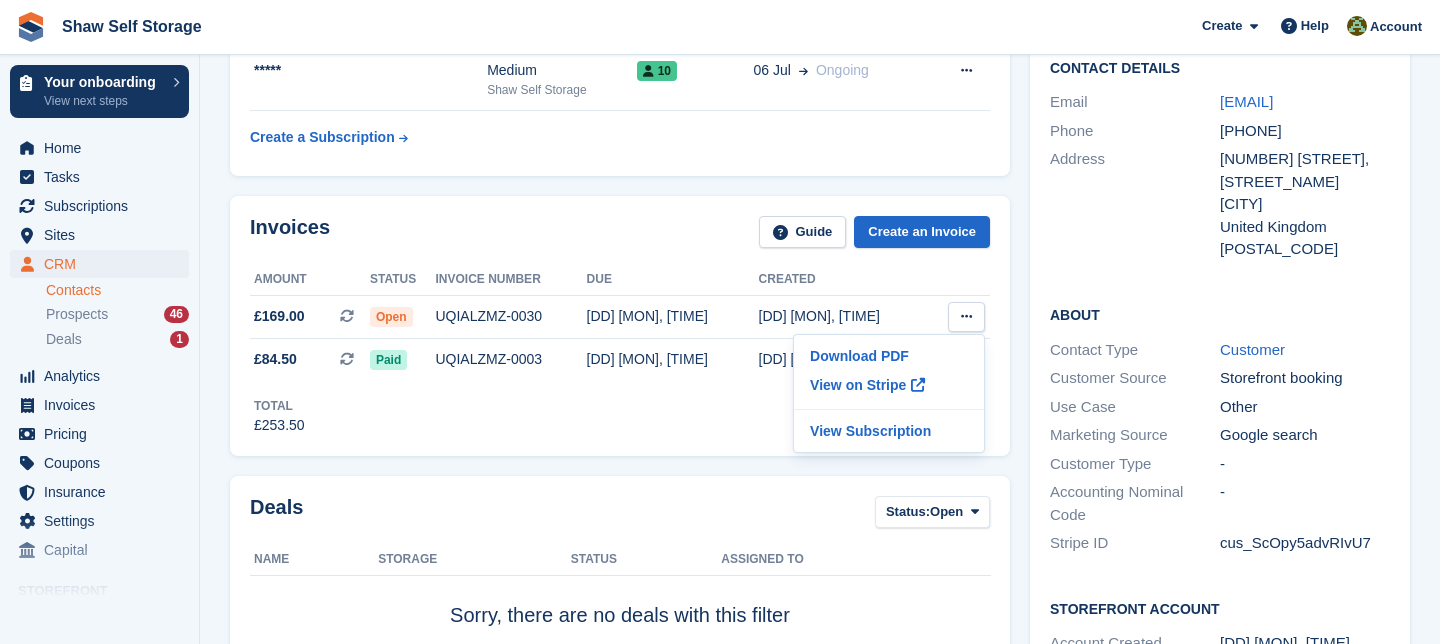 scroll, scrollTop: 360, scrollLeft: 0, axis: vertical 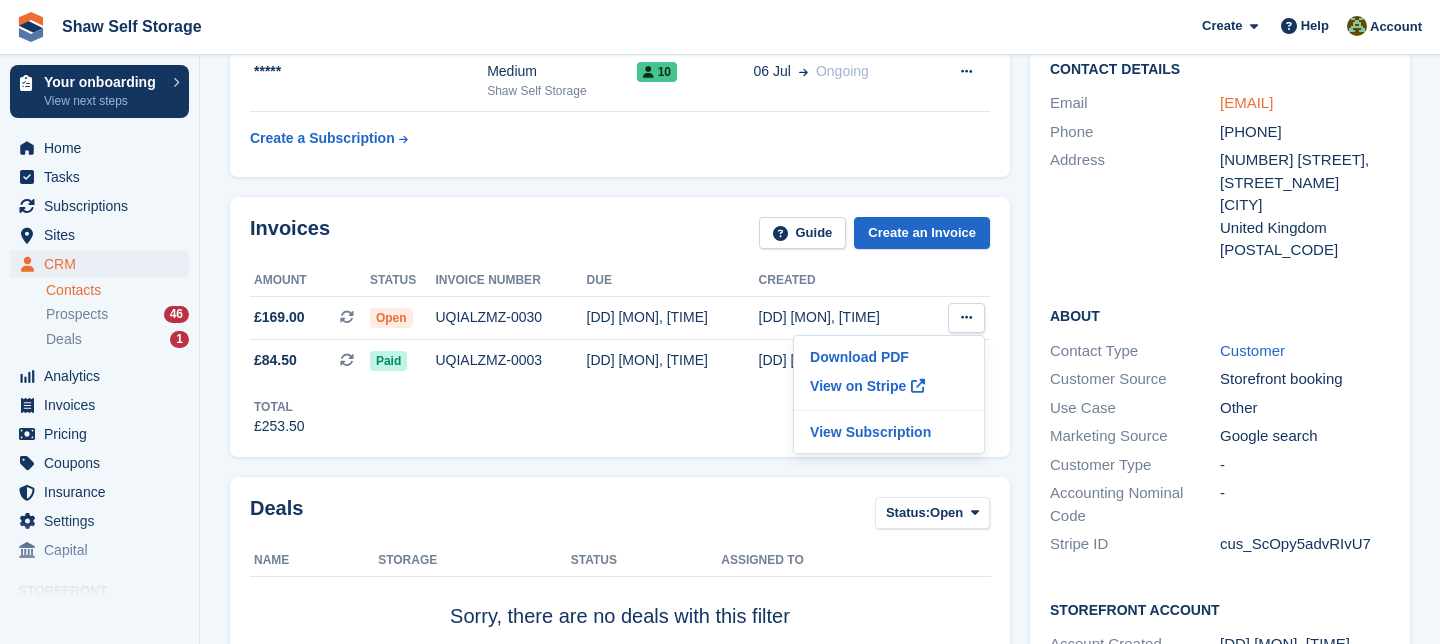 click on "myattsarah6@gmail.com" at bounding box center [1246, 102] 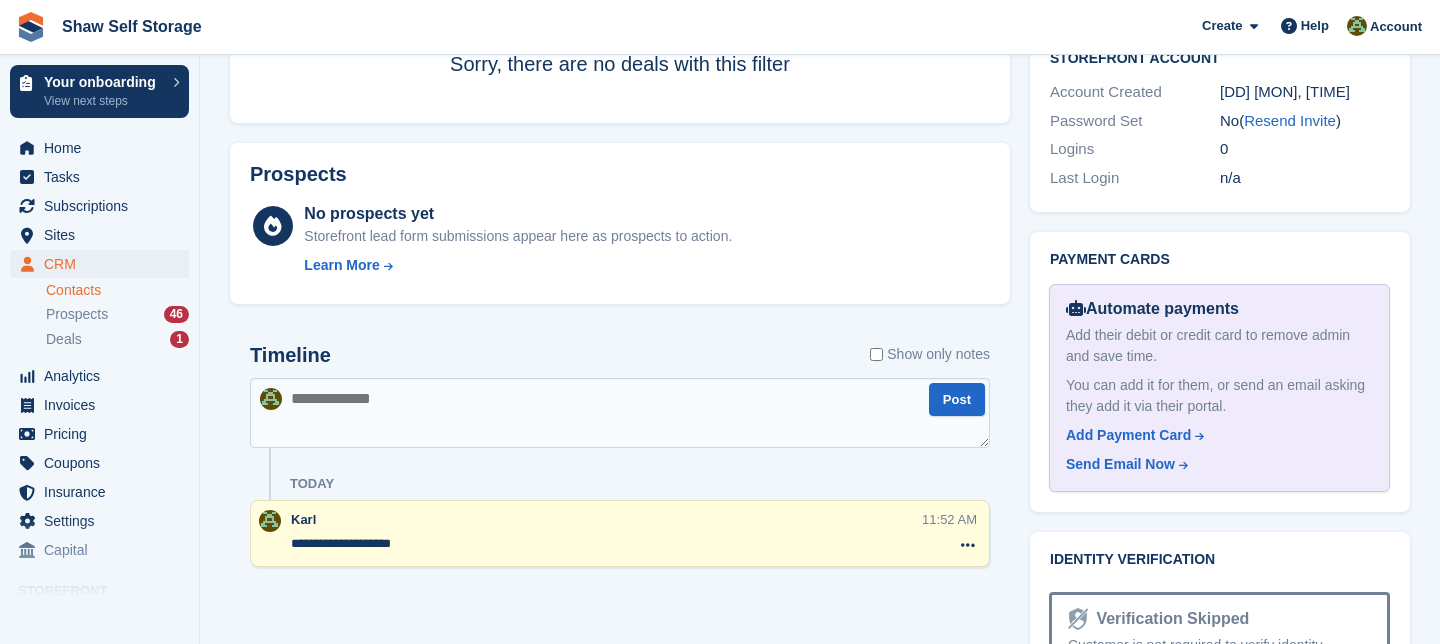 scroll, scrollTop: 913, scrollLeft: 0, axis: vertical 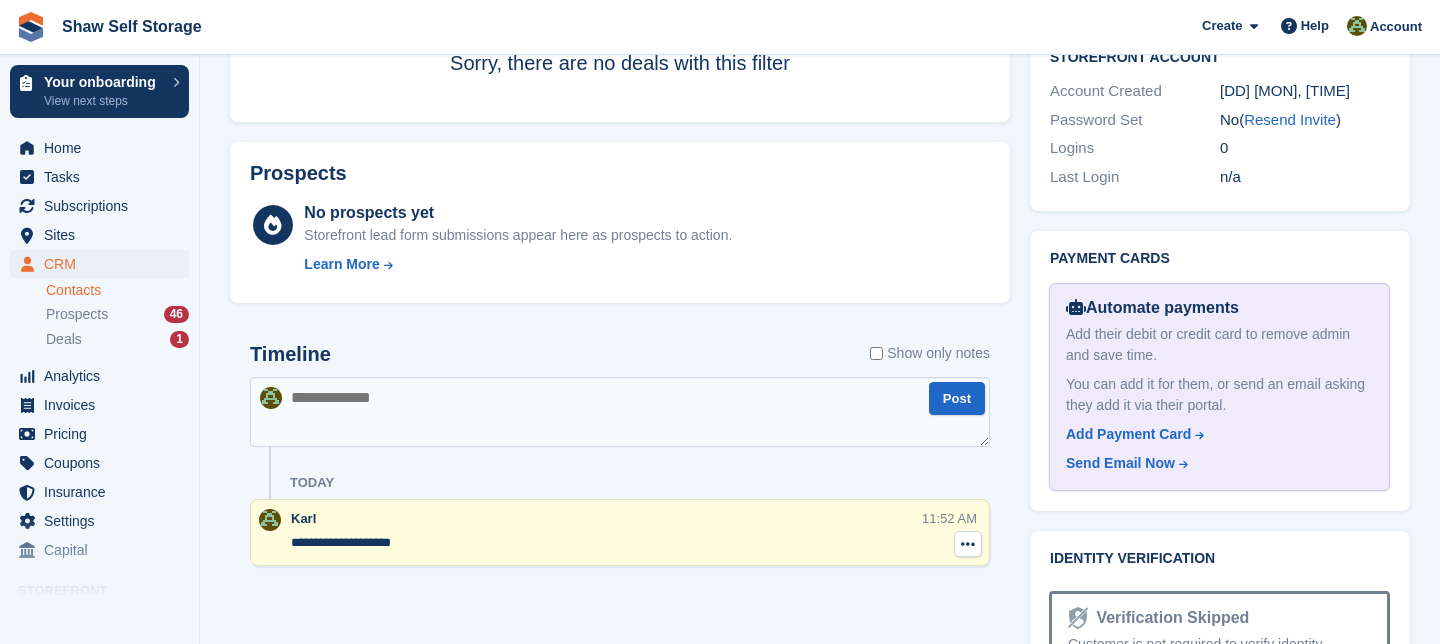 click at bounding box center (968, 544) 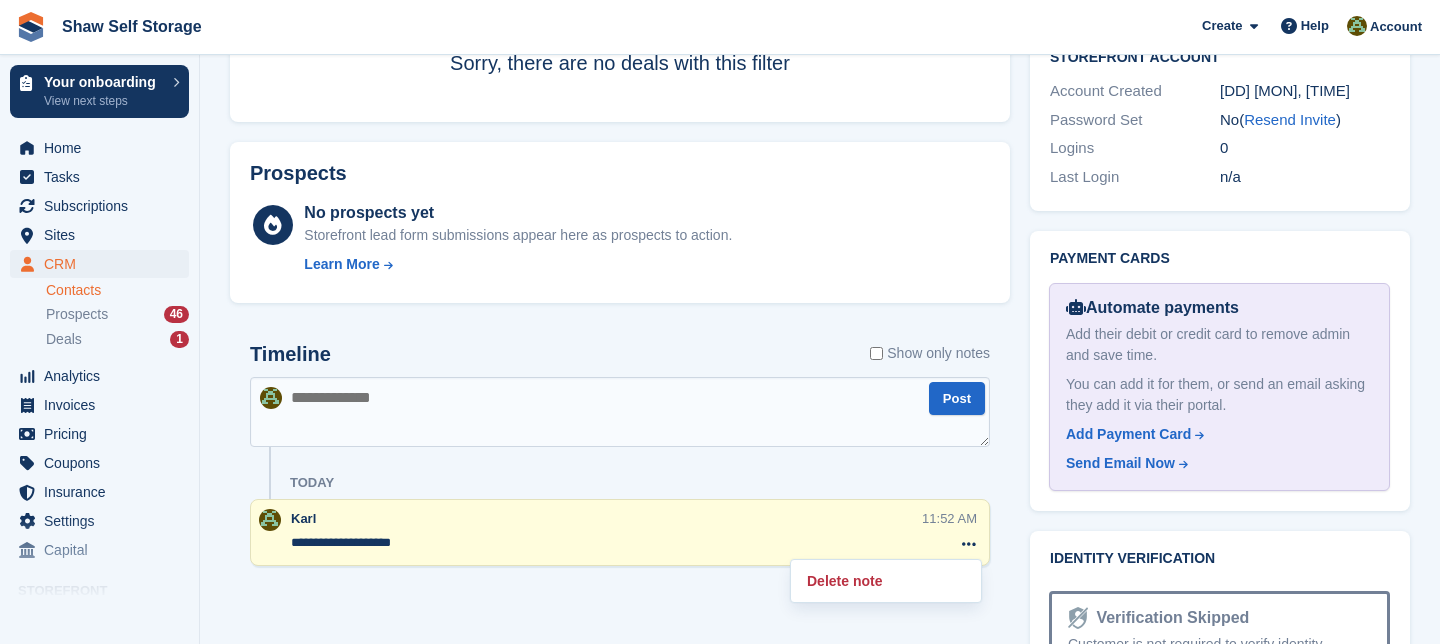 click at bounding box center (620, 412) 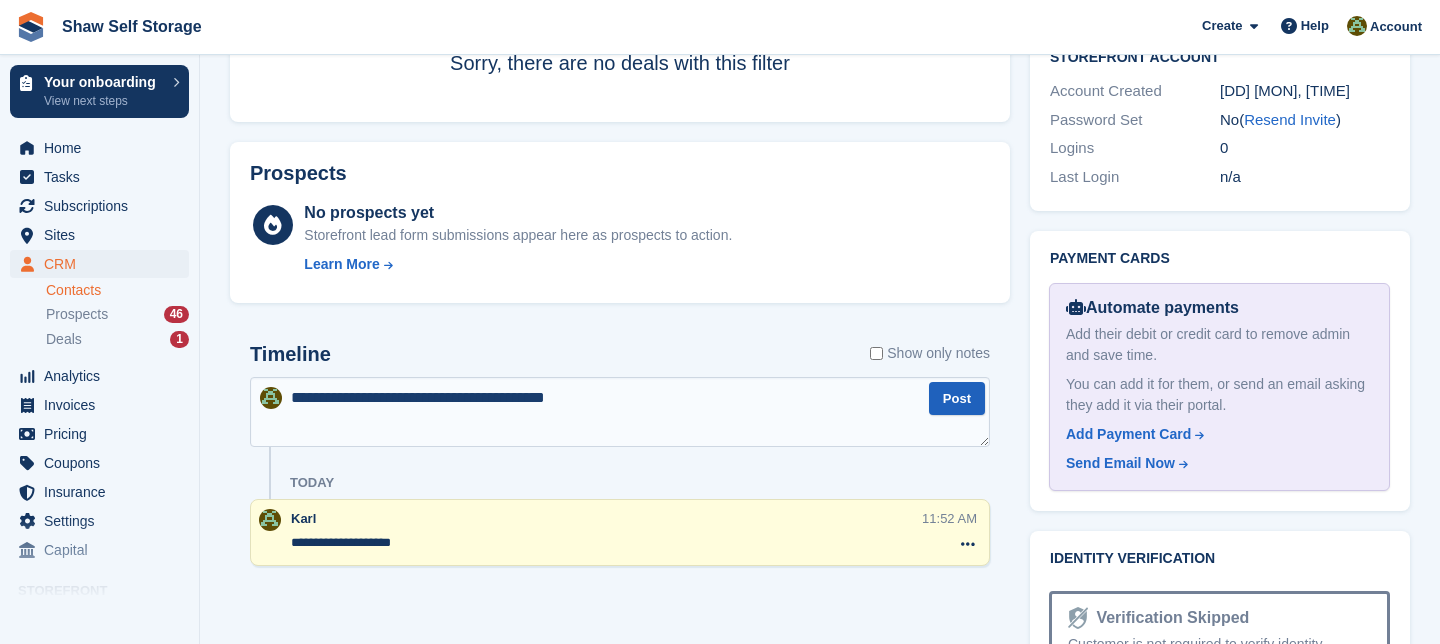 type on "**********" 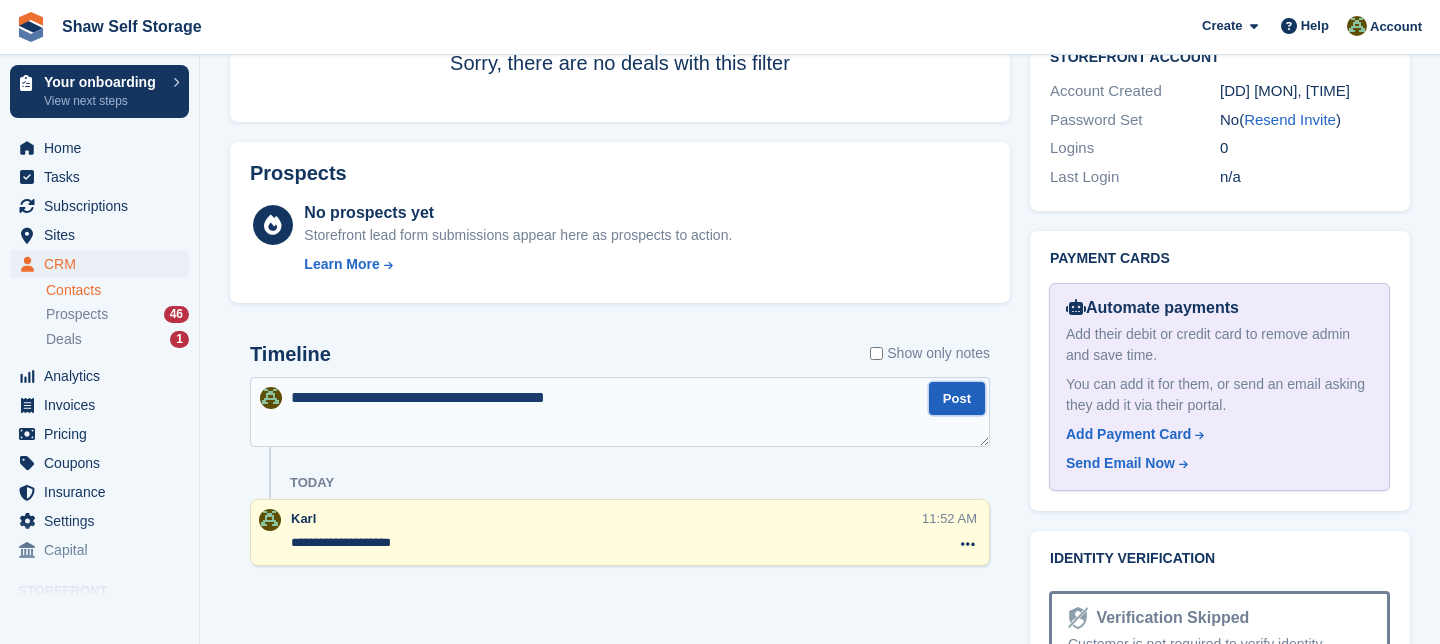 click on "Post" at bounding box center (957, 398) 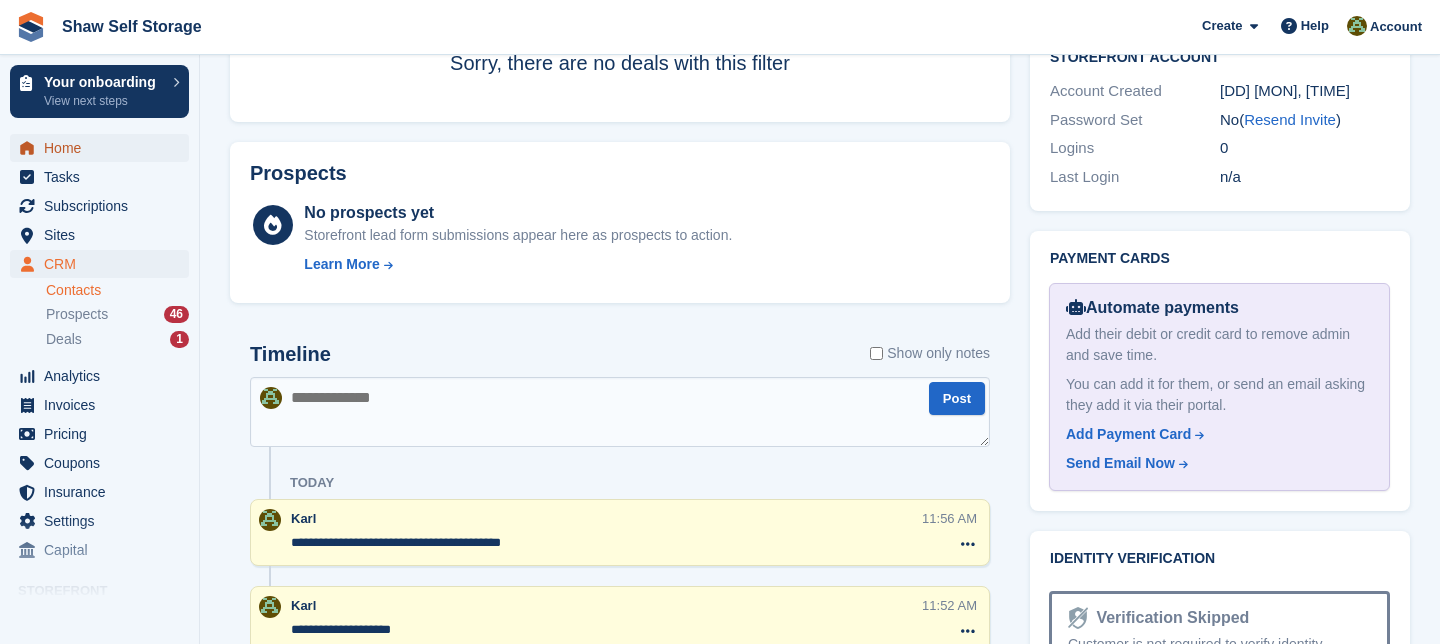 click on "Home" at bounding box center (104, 148) 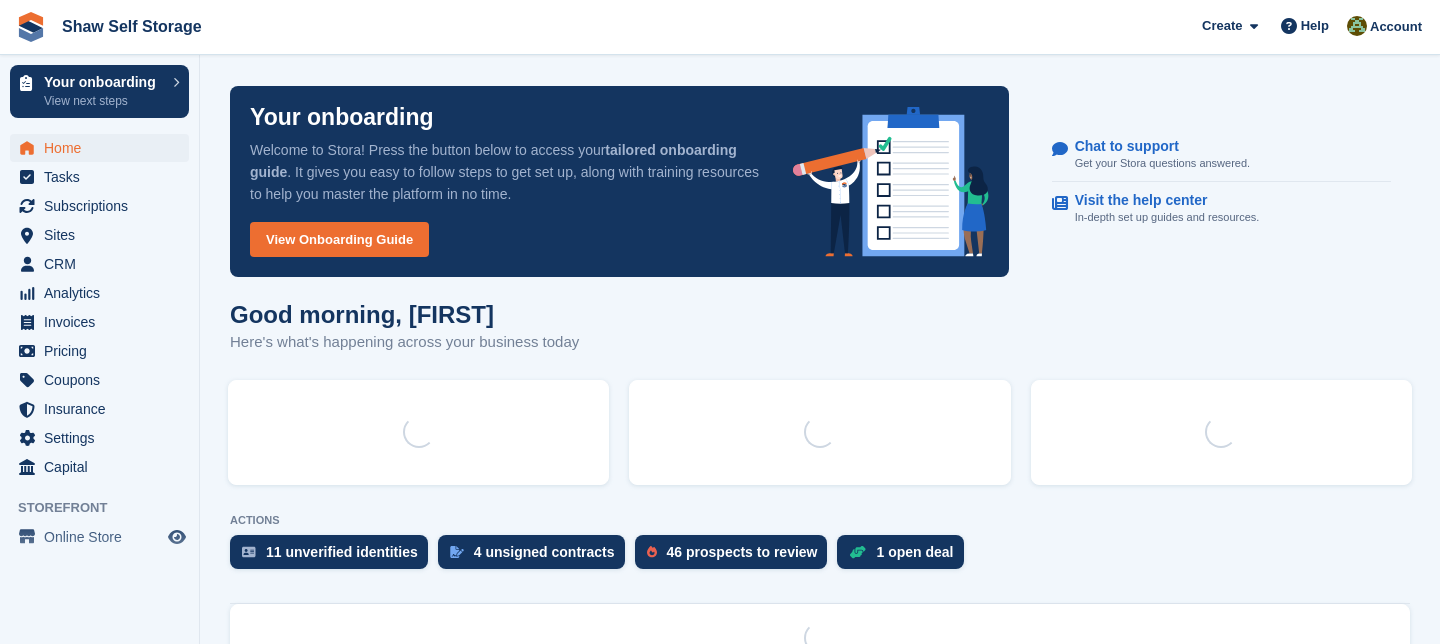 scroll, scrollTop: 0, scrollLeft: 0, axis: both 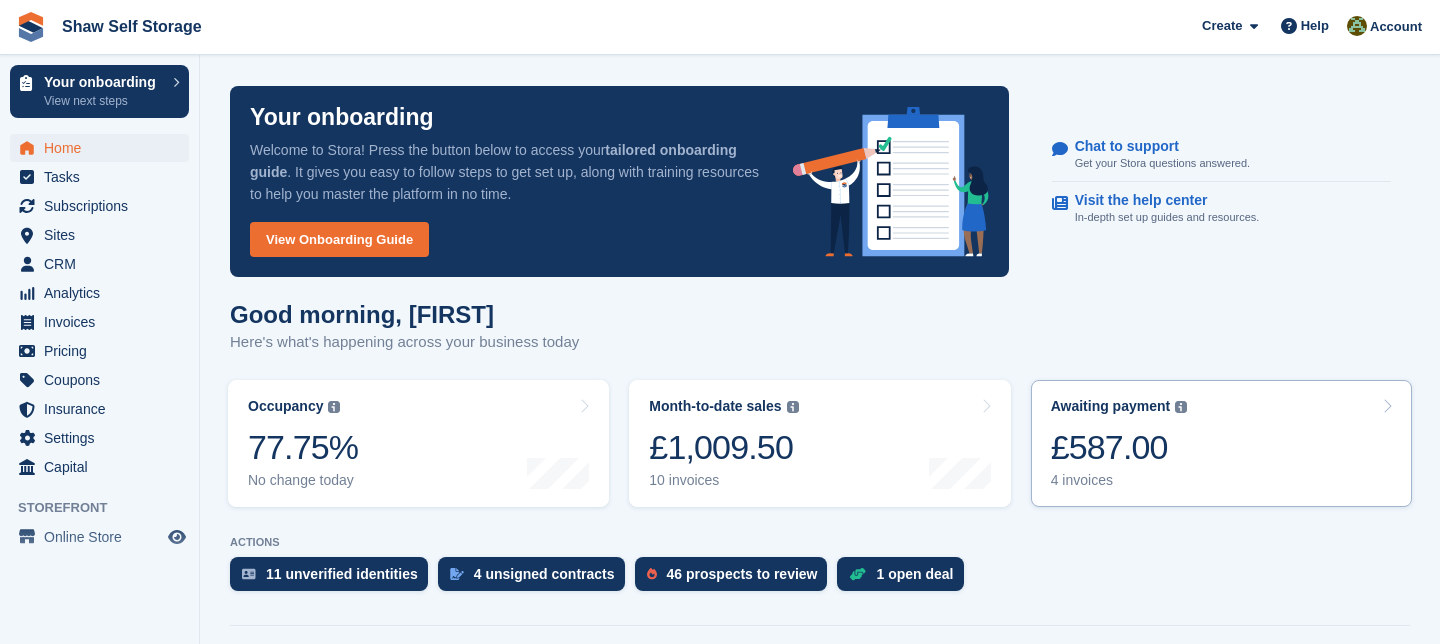 click on "Awaiting payment
The total outstanding balance on all open invoices.
£587.00
4 invoices" at bounding box center [1221, 443] 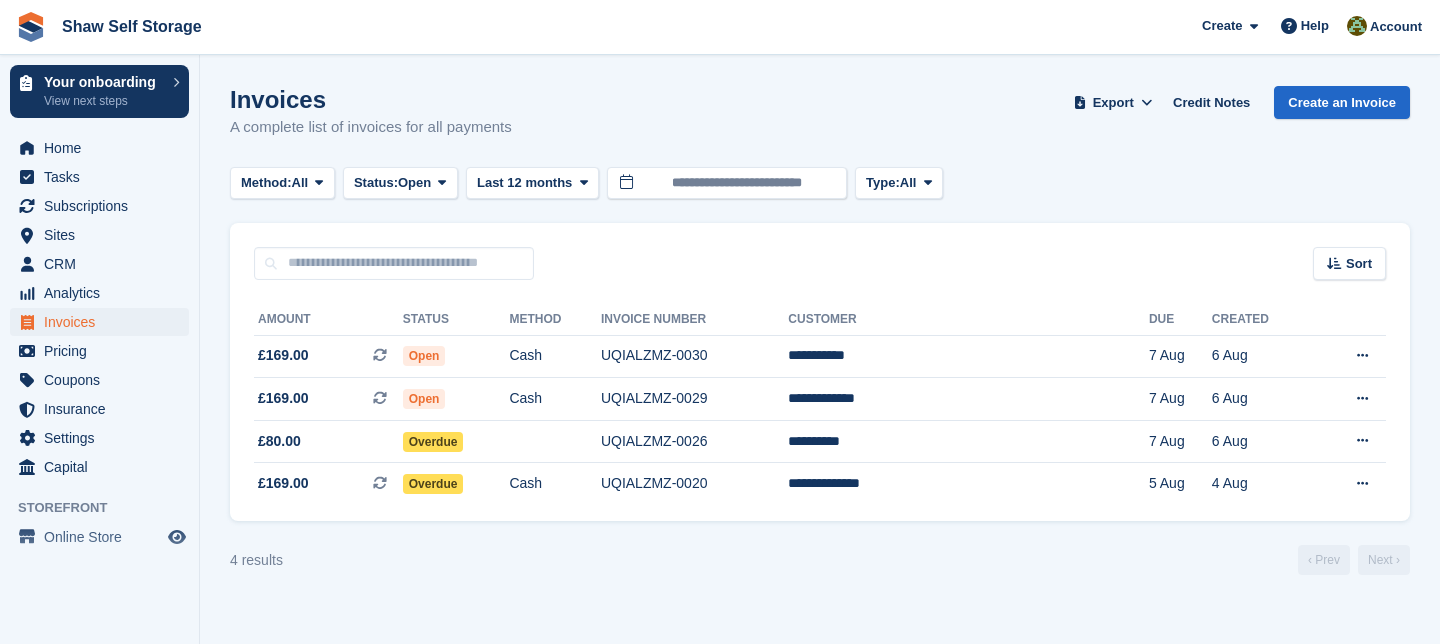 scroll, scrollTop: 0, scrollLeft: 0, axis: both 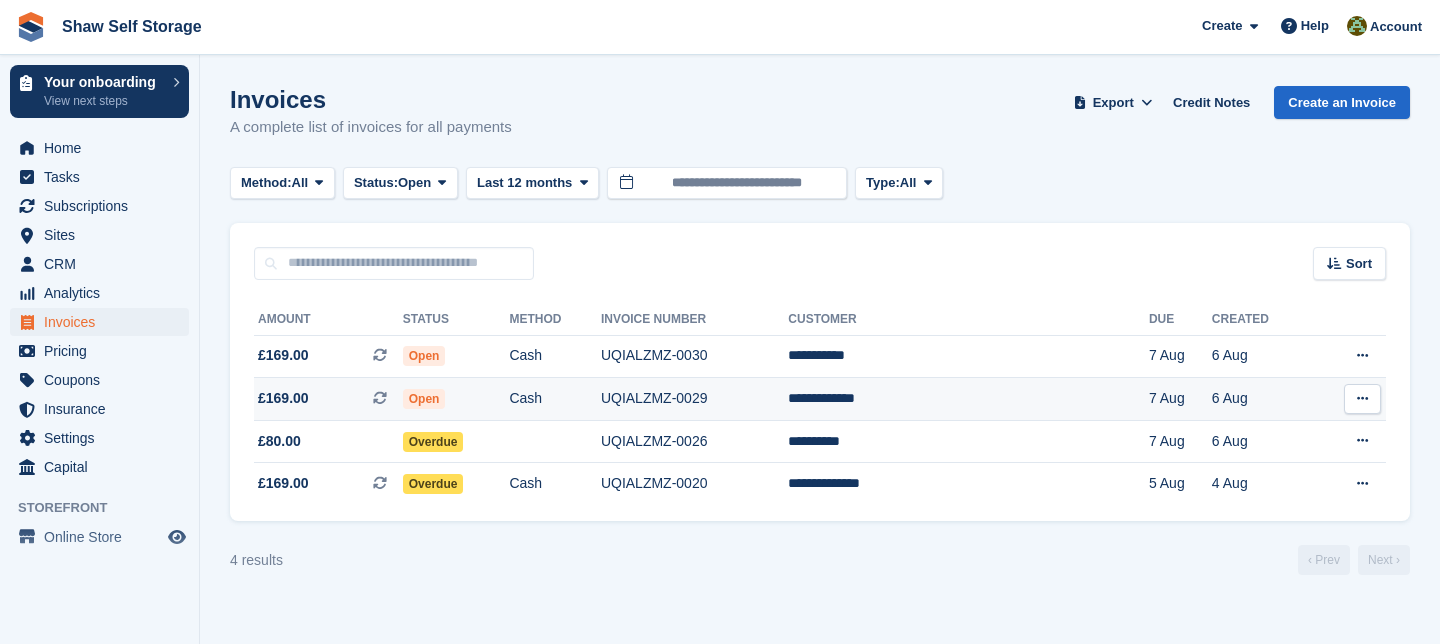 click on "UQIALZMZ-0029" at bounding box center [694, 399] 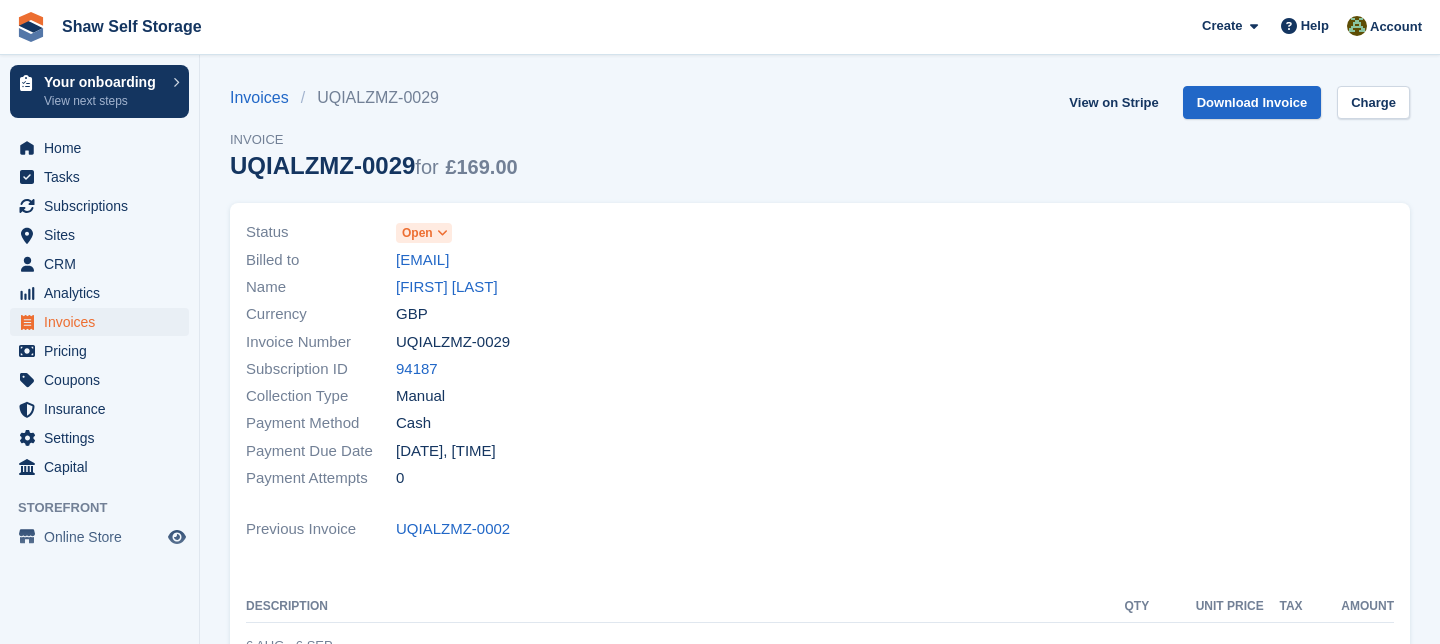 scroll, scrollTop: 0, scrollLeft: 0, axis: both 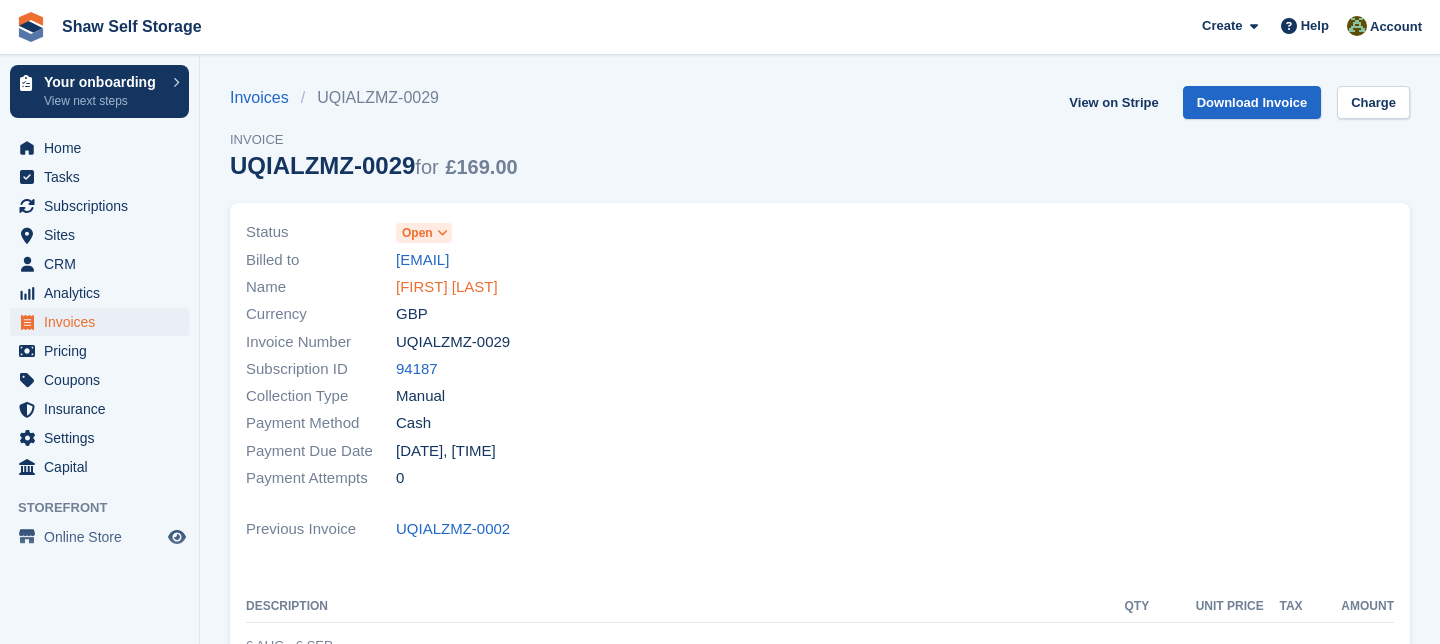 click on "[FIRST] [LAST]" at bounding box center (447, 287) 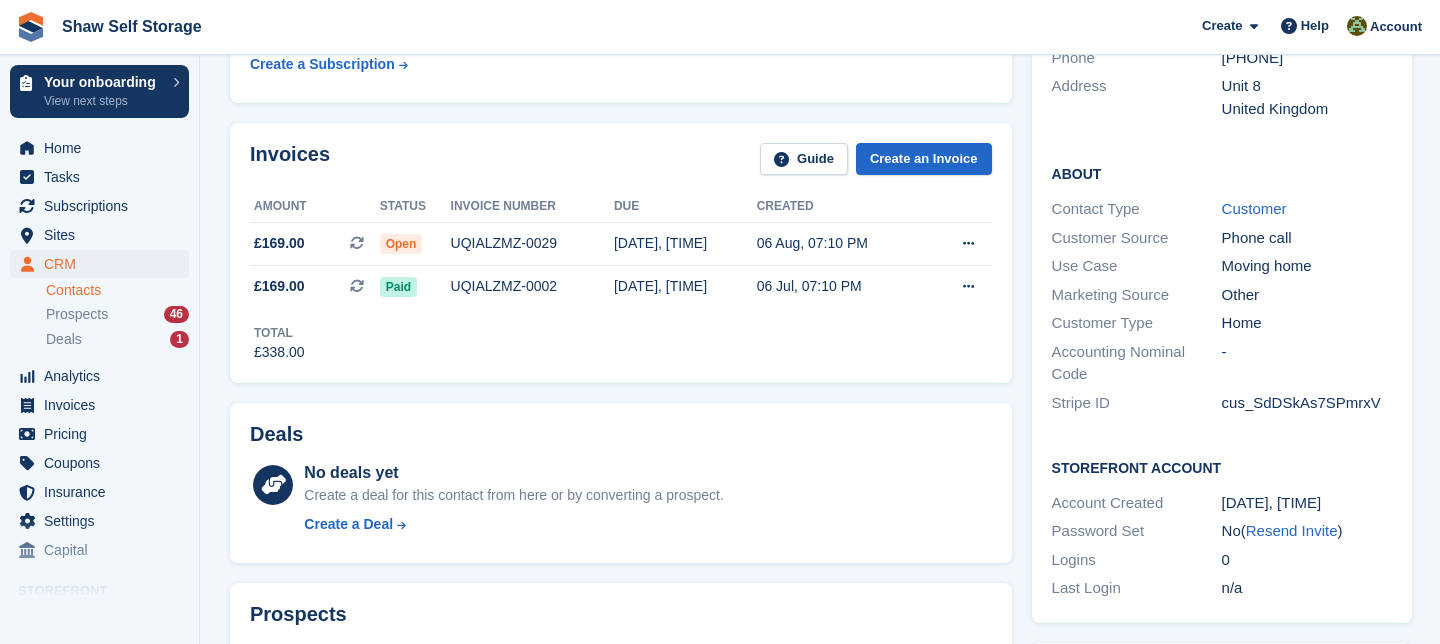 scroll, scrollTop: 435, scrollLeft: 0, axis: vertical 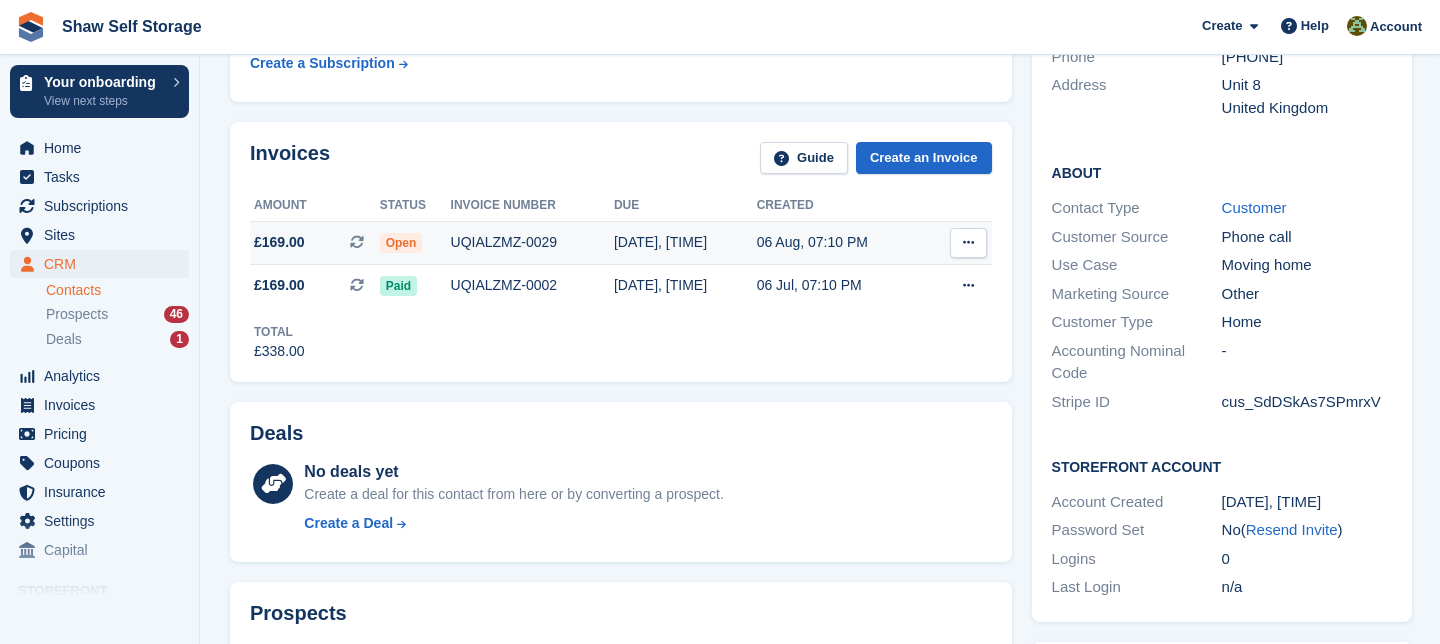 click at bounding box center (968, 242) 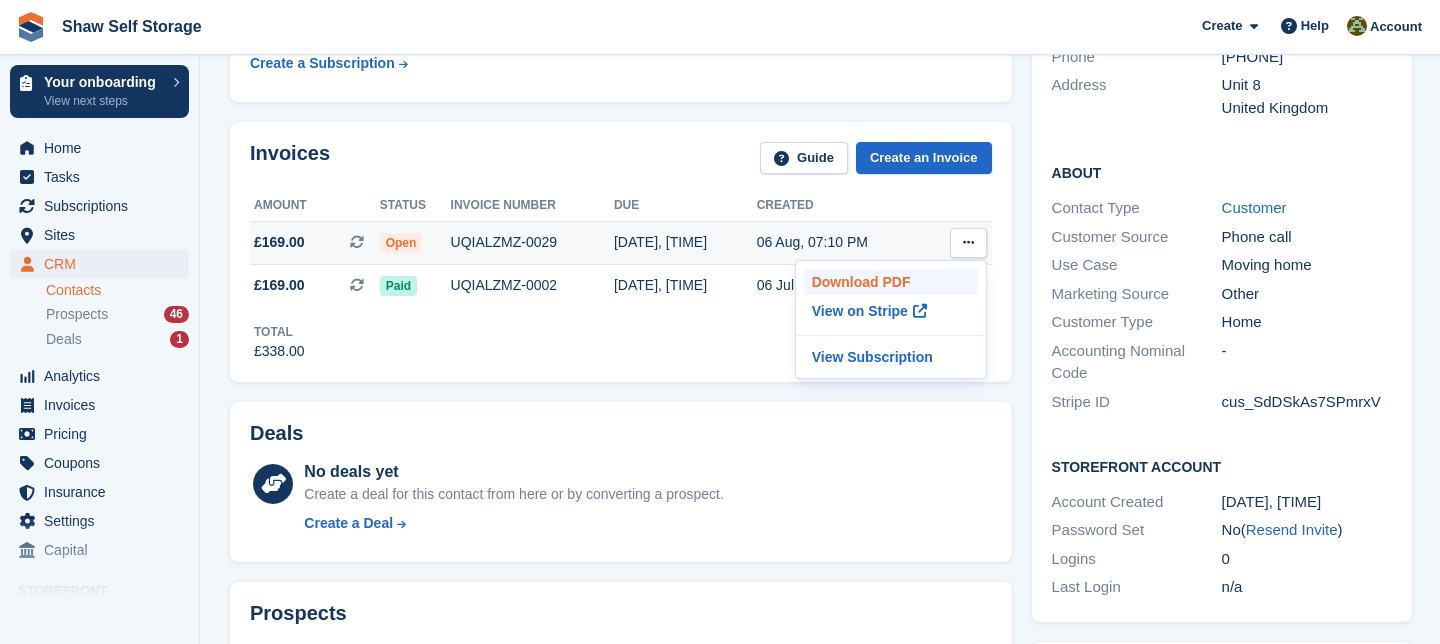 click on "Download PDF" at bounding box center [891, 282] 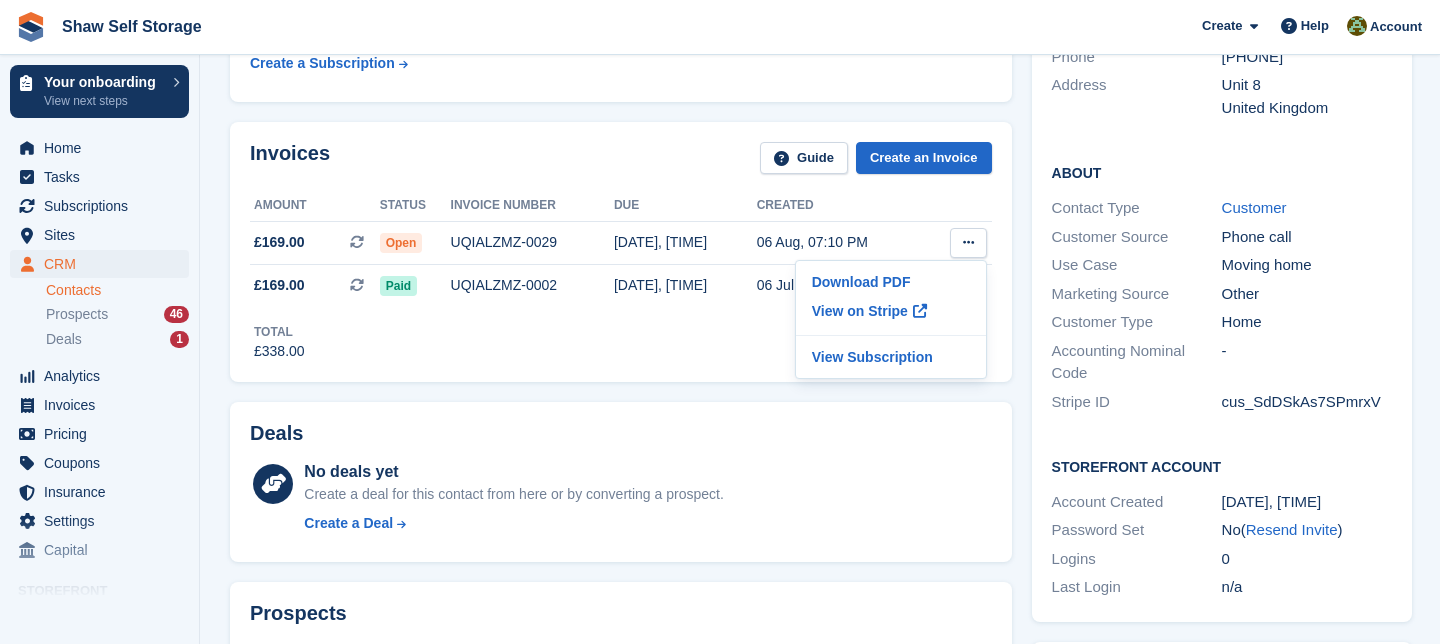 click on "No deals yet
Create a deal for this contact from here or by converting a prospect.
Create a Deal" at bounding box center (621, 499) 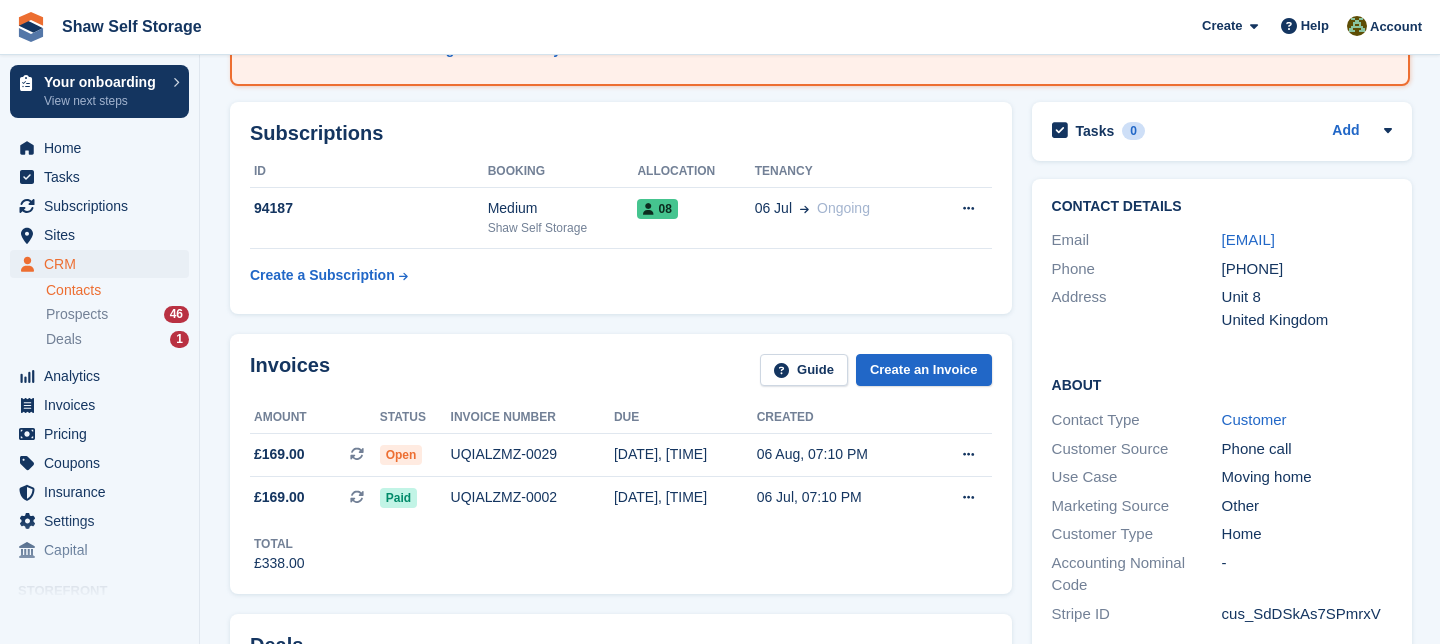 scroll, scrollTop: 219, scrollLeft: 0, axis: vertical 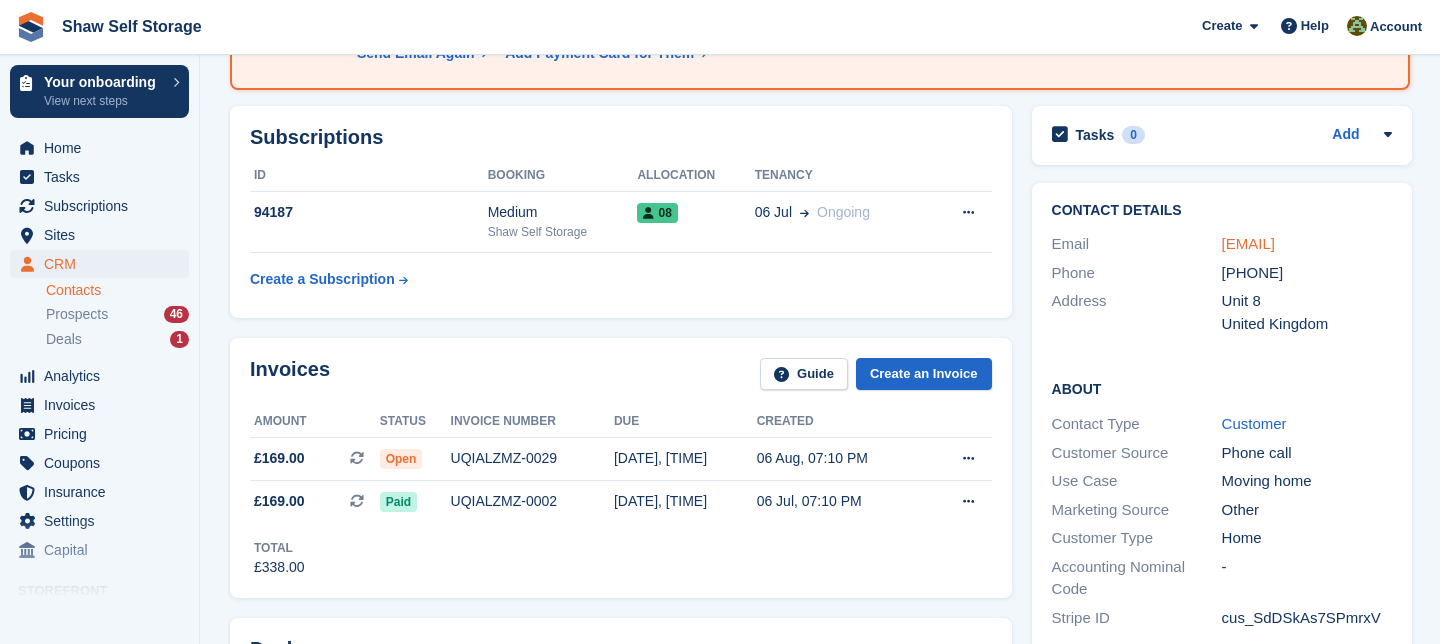 click on "carlw80@gmail.com" at bounding box center [1248, 243] 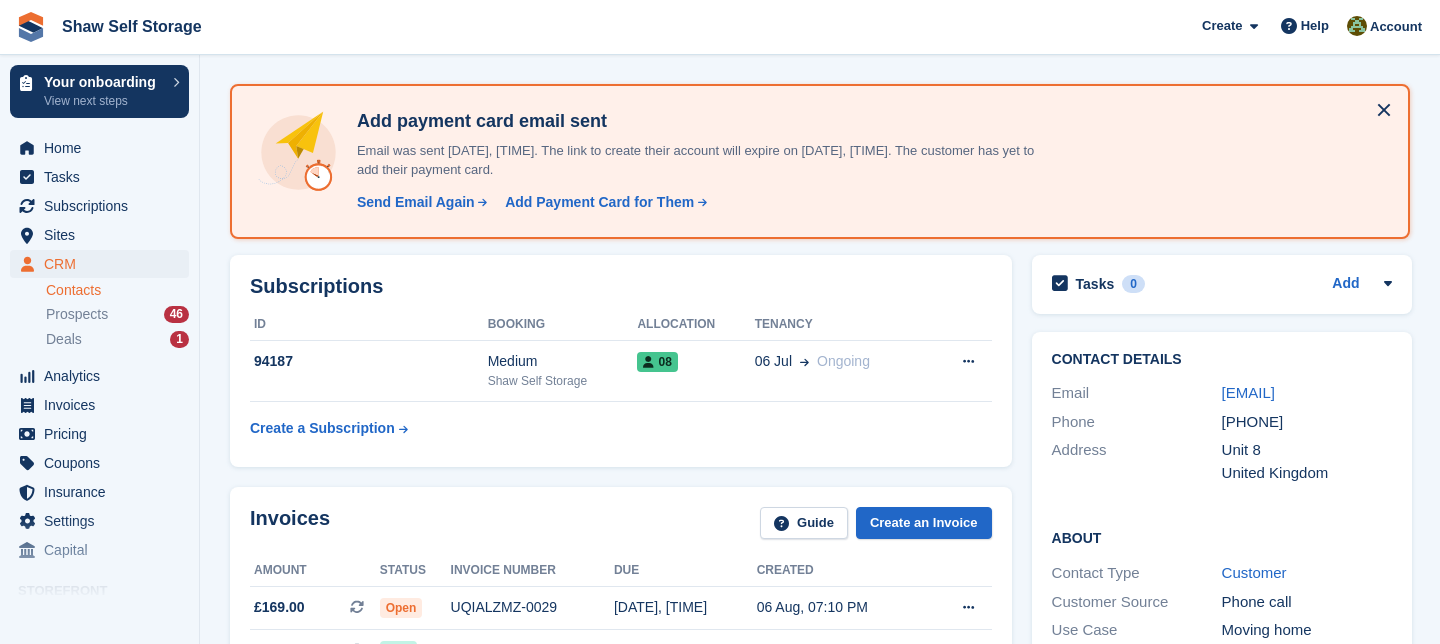scroll, scrollTop: 0, scrollLeft: 0, axis: both 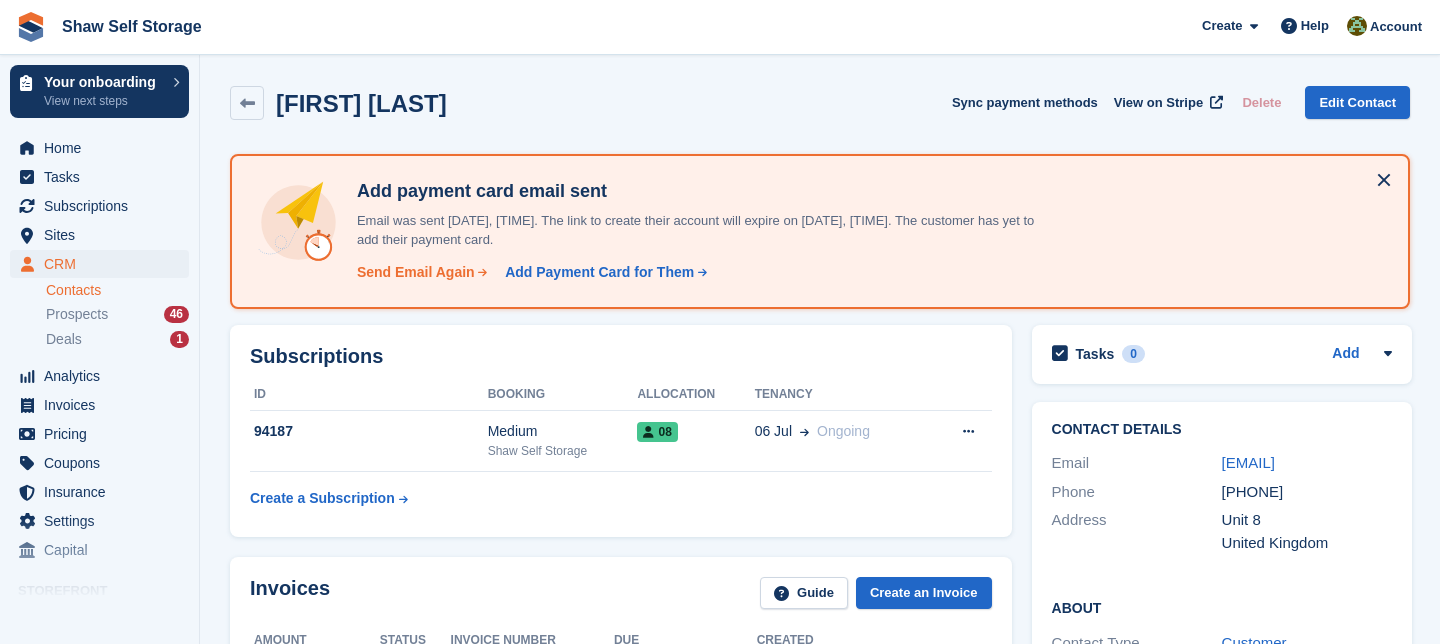 click on "Send Email Again" at bounding box center [416, 272] 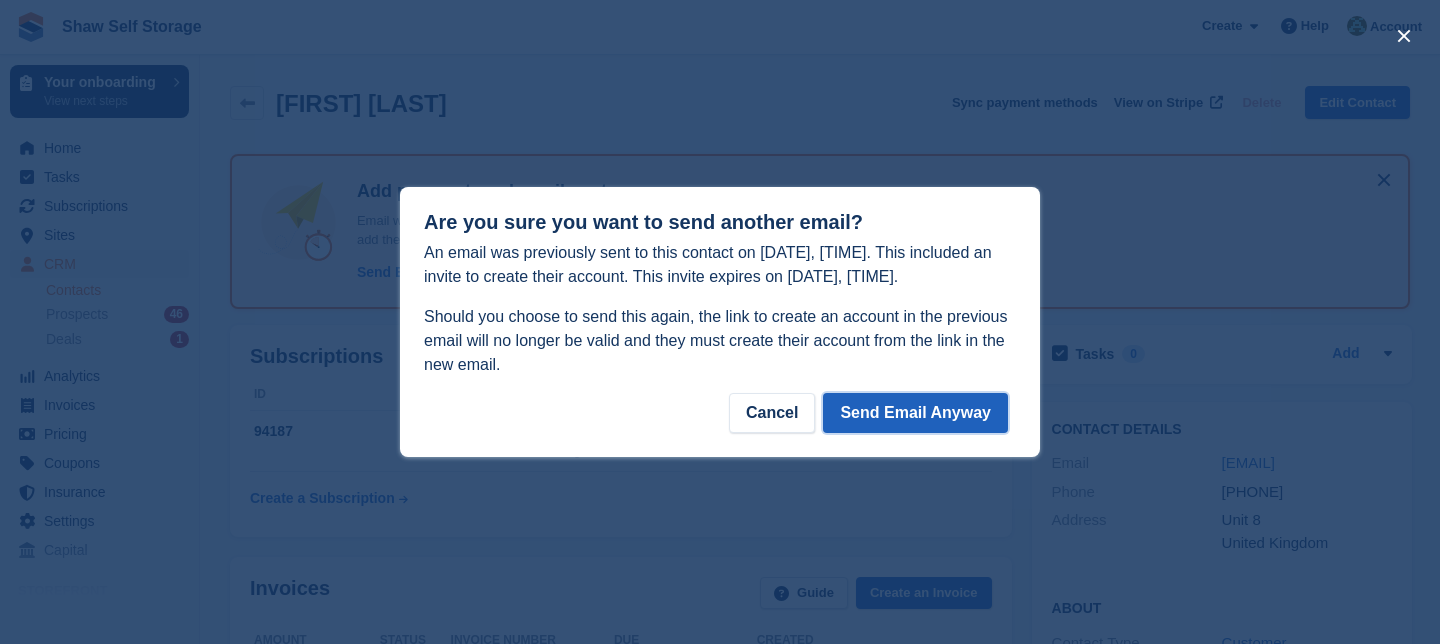 click on "Send Email Anyway" at bounding box center [915, 413] 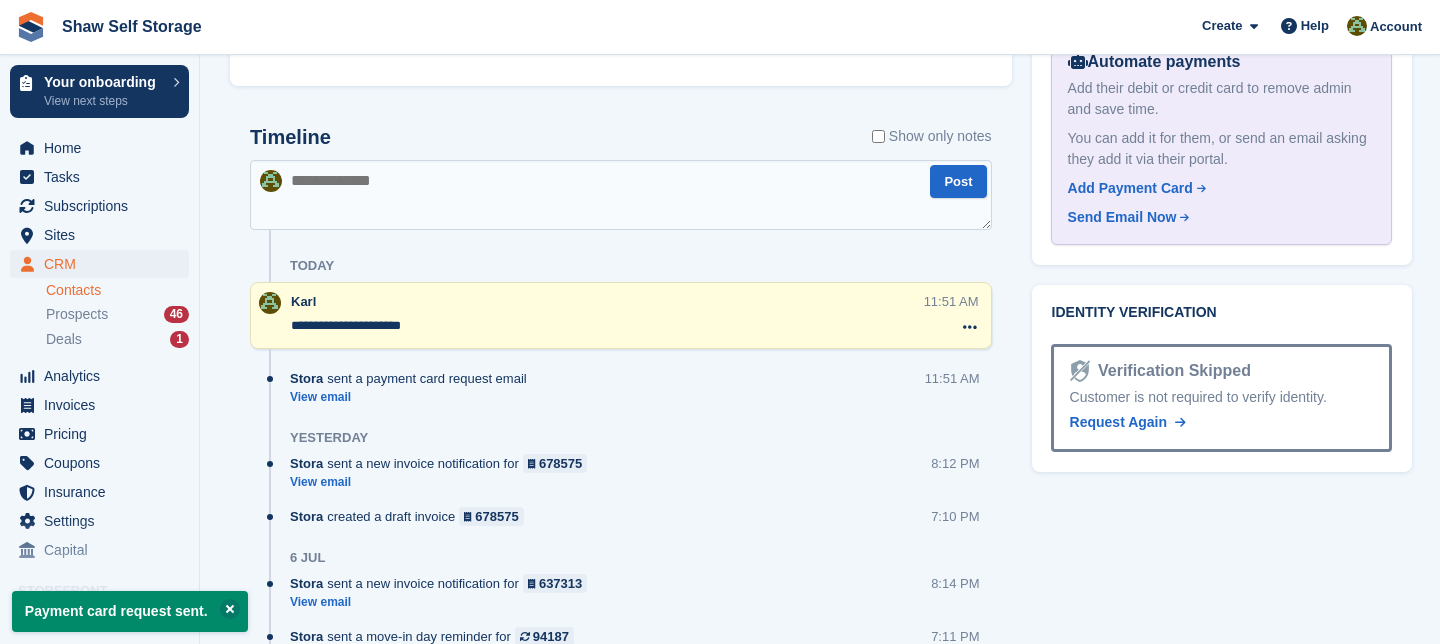 scroll, scrollTop: 1106, scrollLeft: 0, axis: vertical 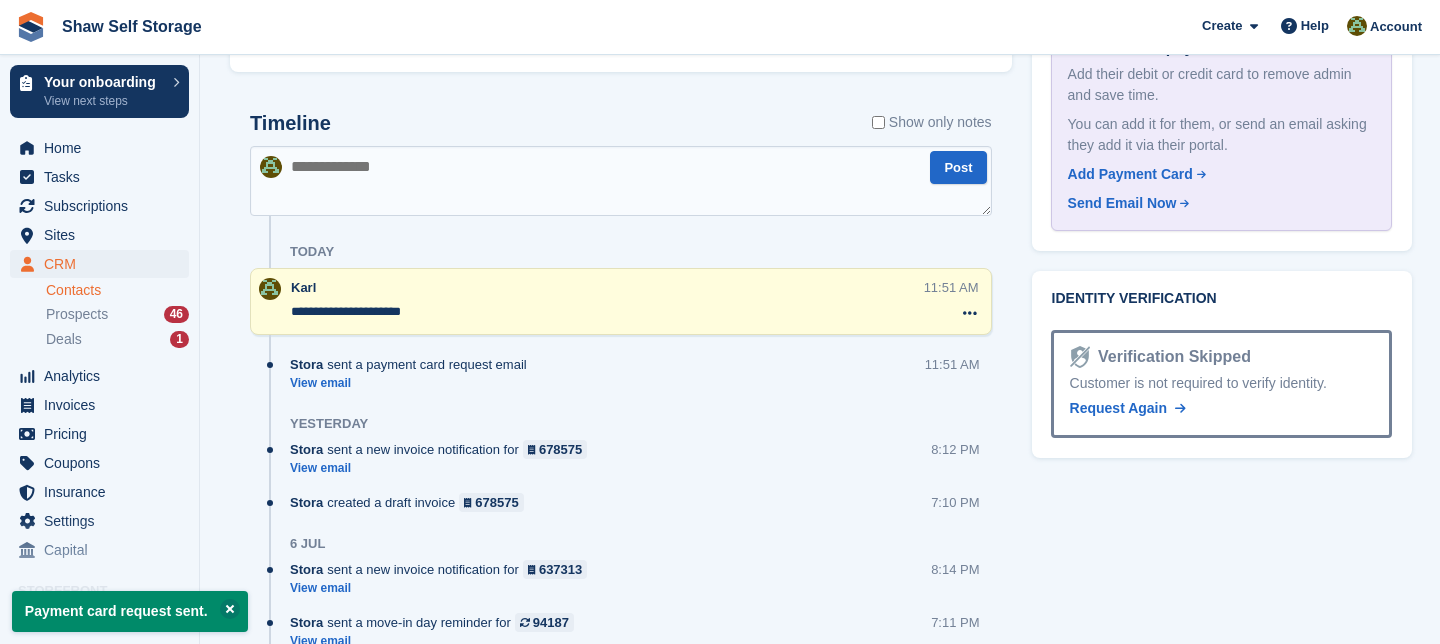 click at bounding box center [621, 181] 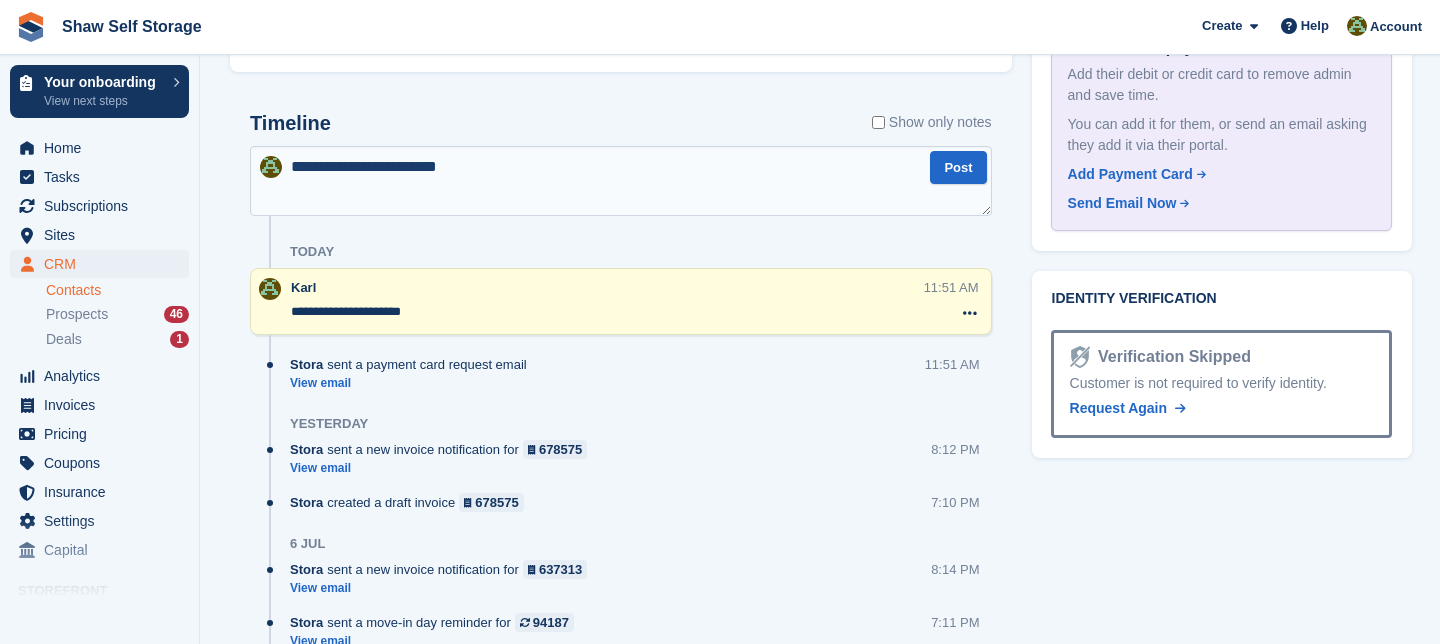 drag, startPoint x: 328, startPoint y: 167, endPoint x: 276, endPoint y: 162, distance: 52.23983 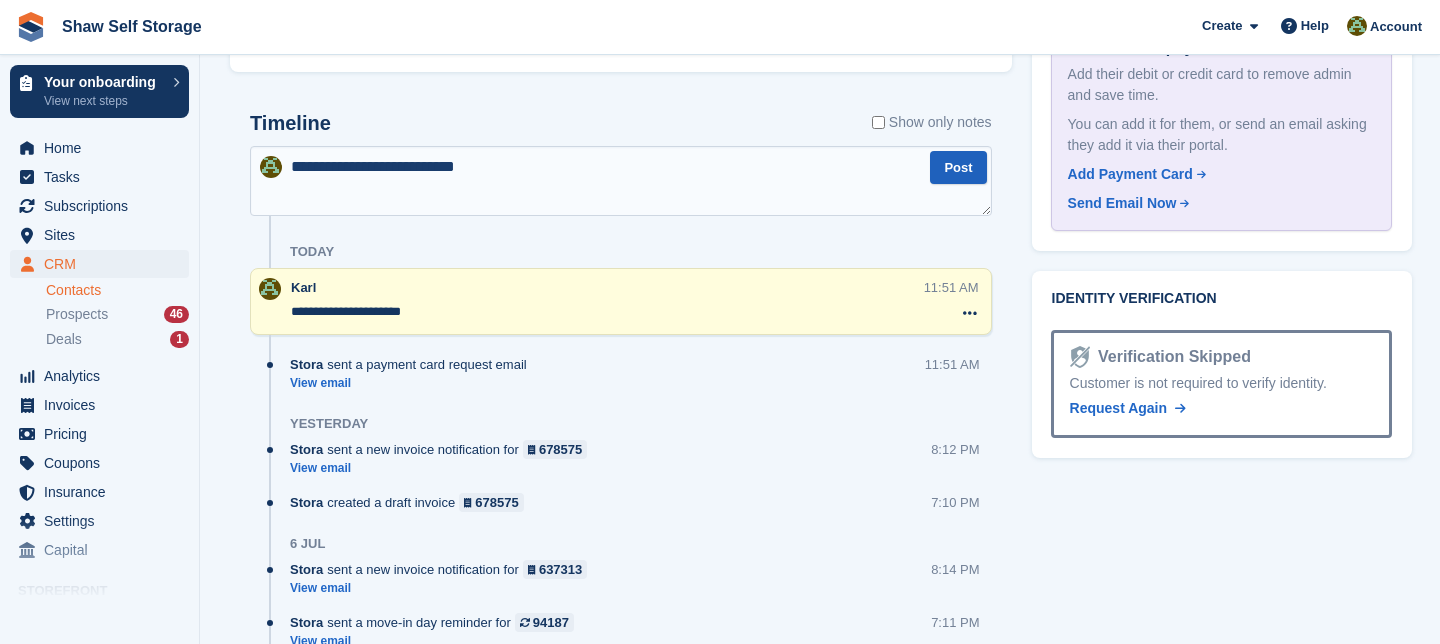 type on "**********" 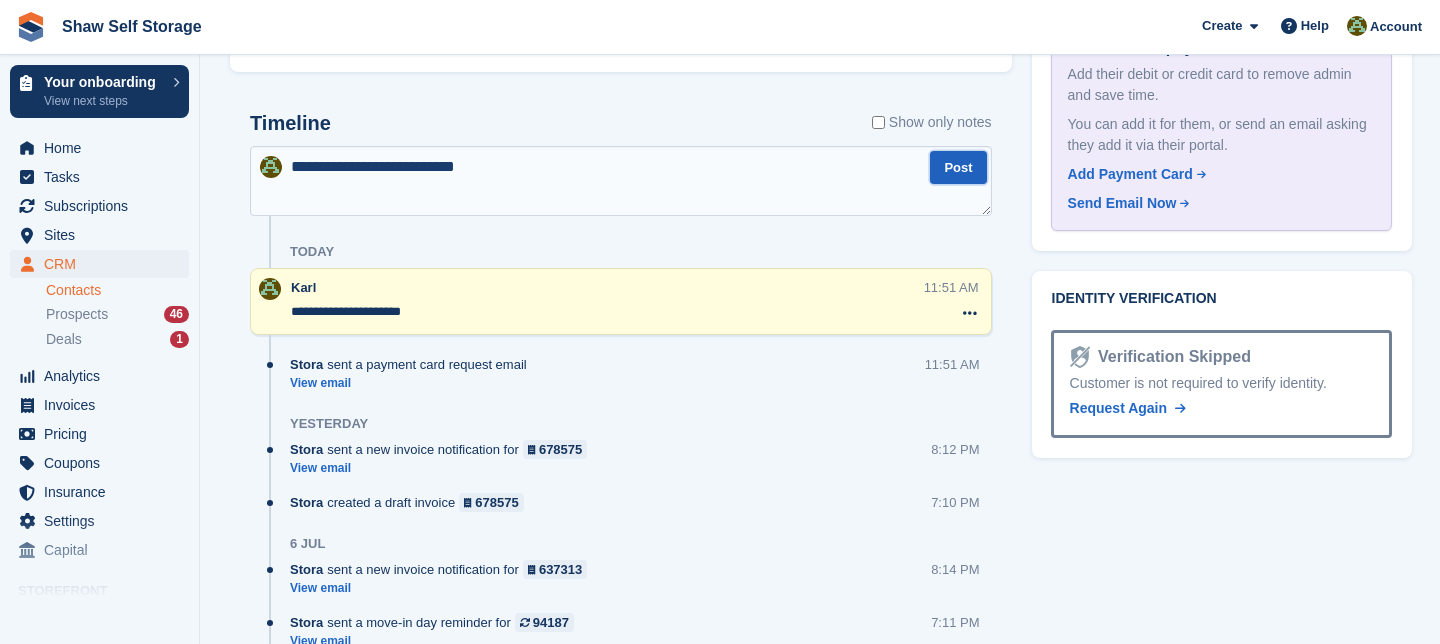 click on "Post" at bounding box center (958, 167) 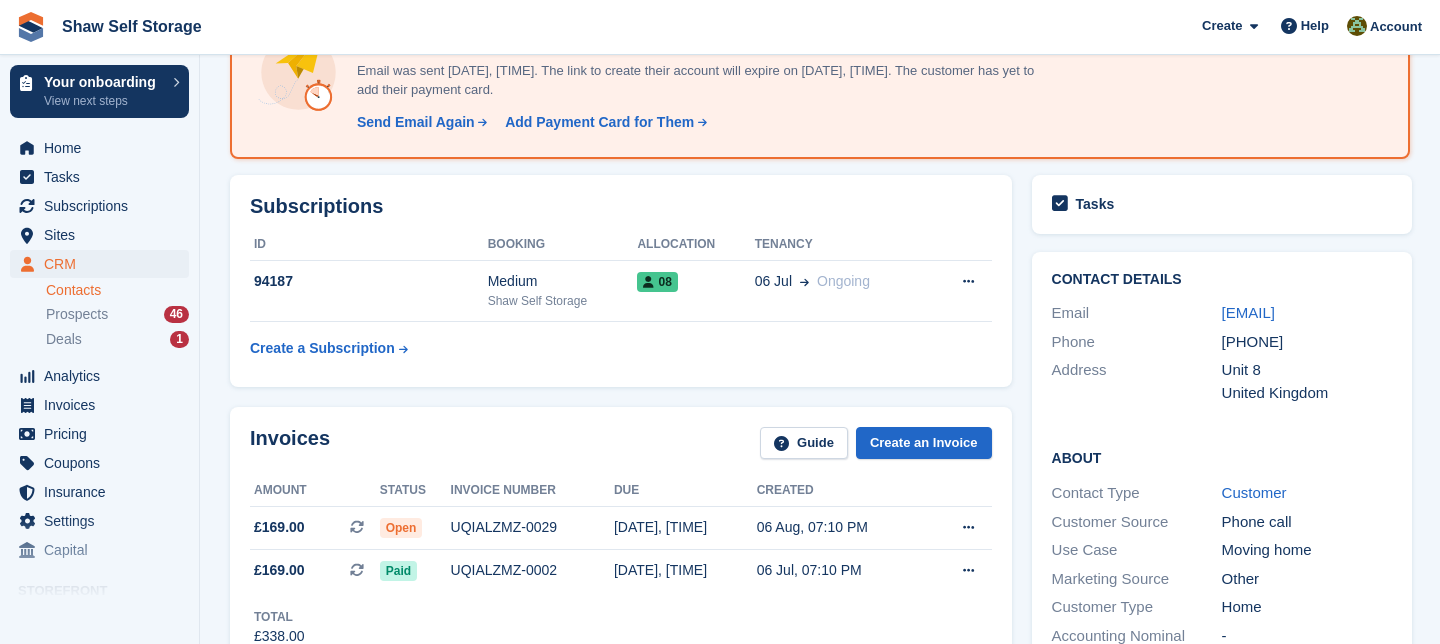 scroll, scrollTop: 0, scrollLeft: 0, axis: both 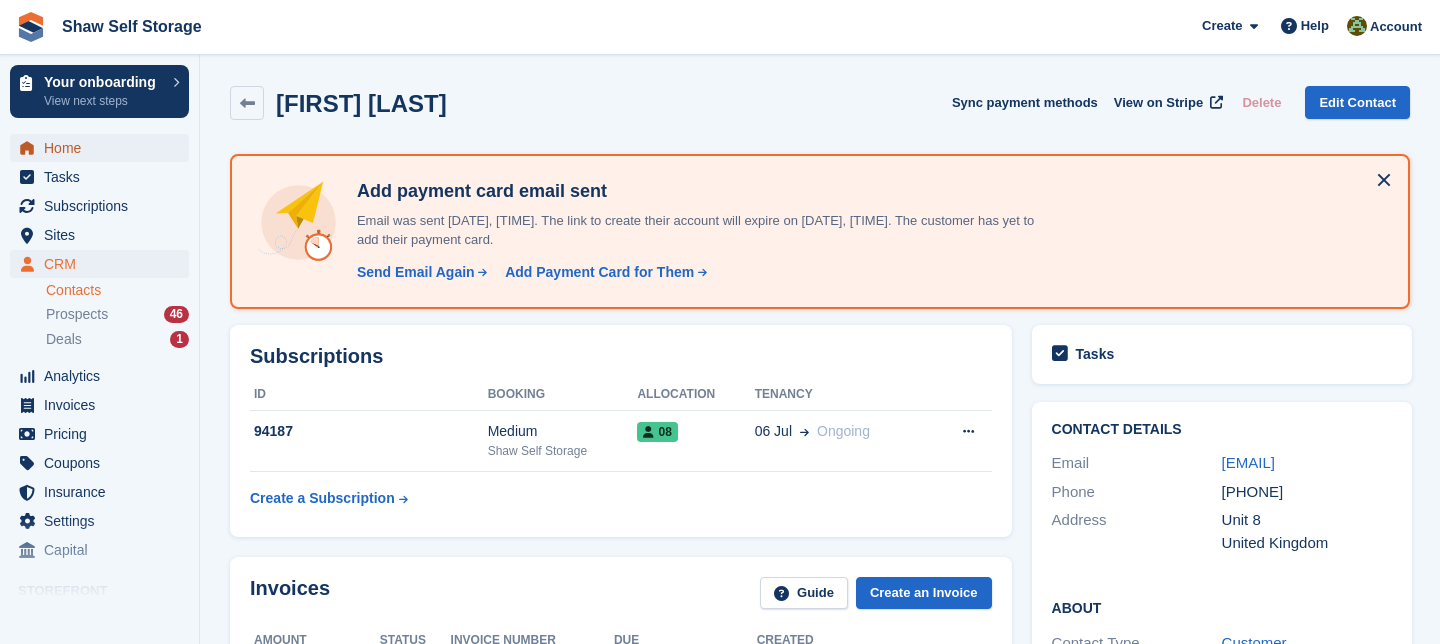 click on "Home" at bounding box center [104, 148] 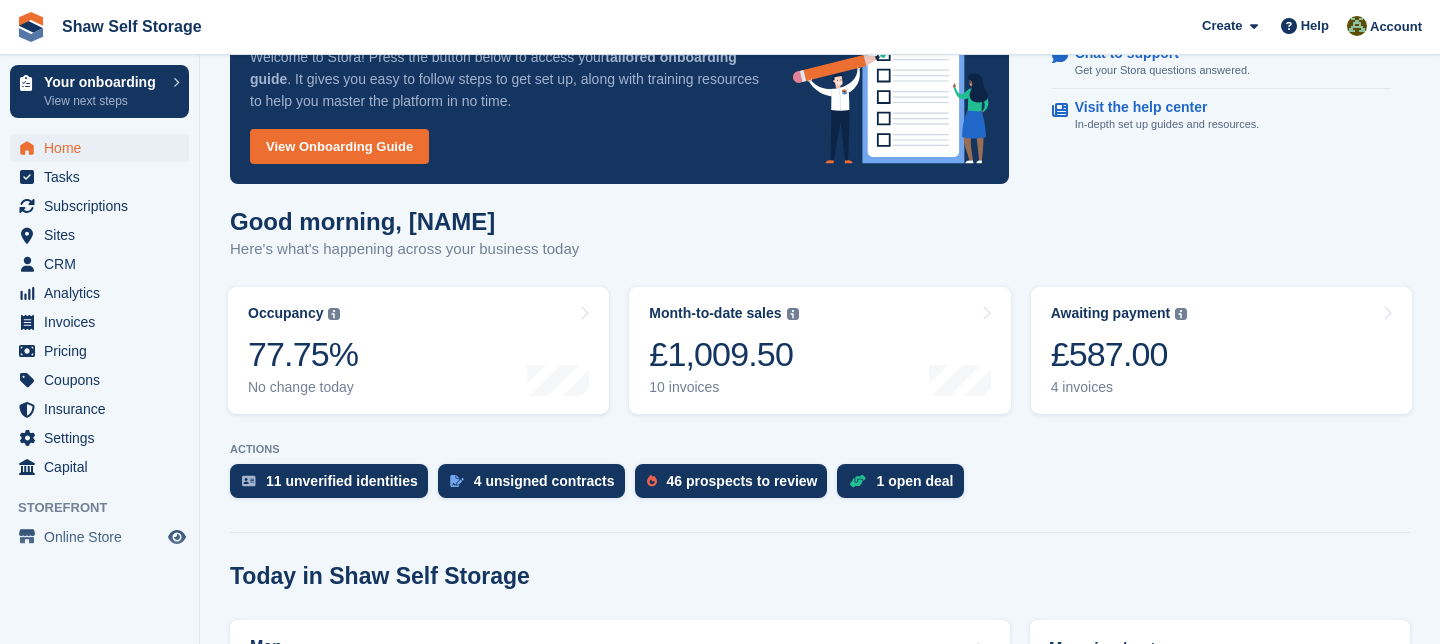 scroll, scrollTop: 96, scrollLeft: 0, axis: vertical 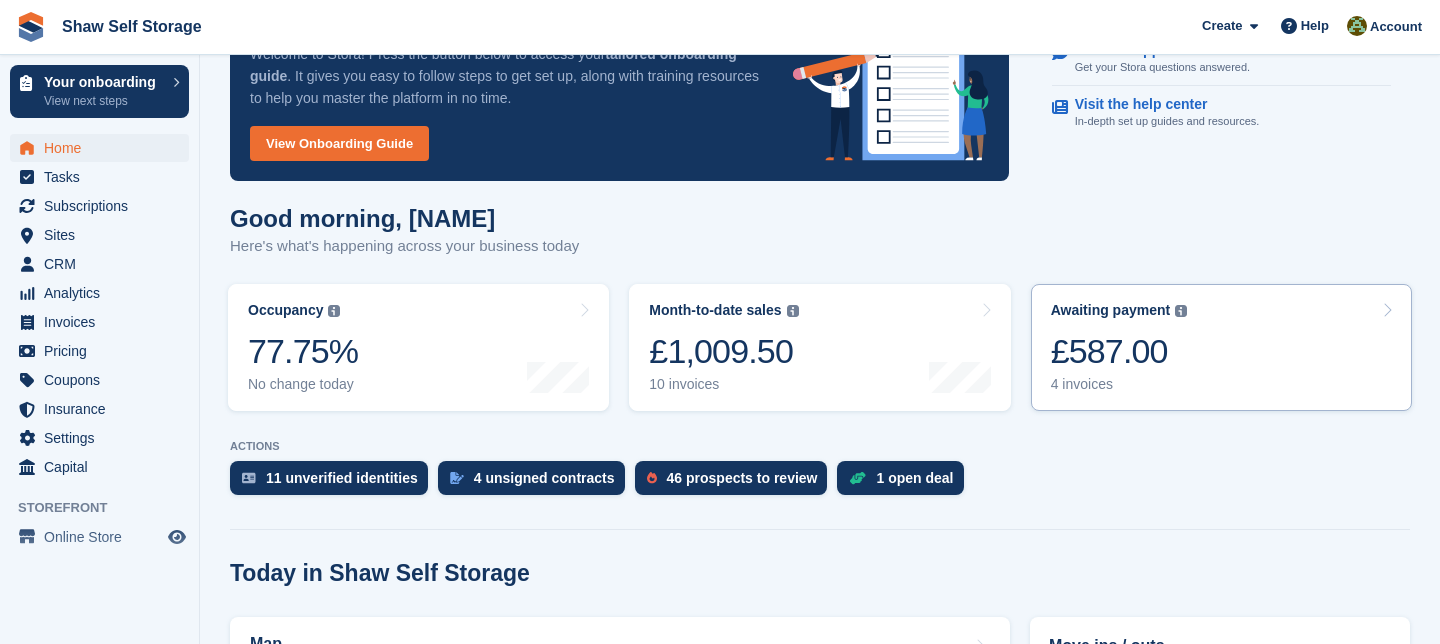 click at bounding box center (1387, 310) 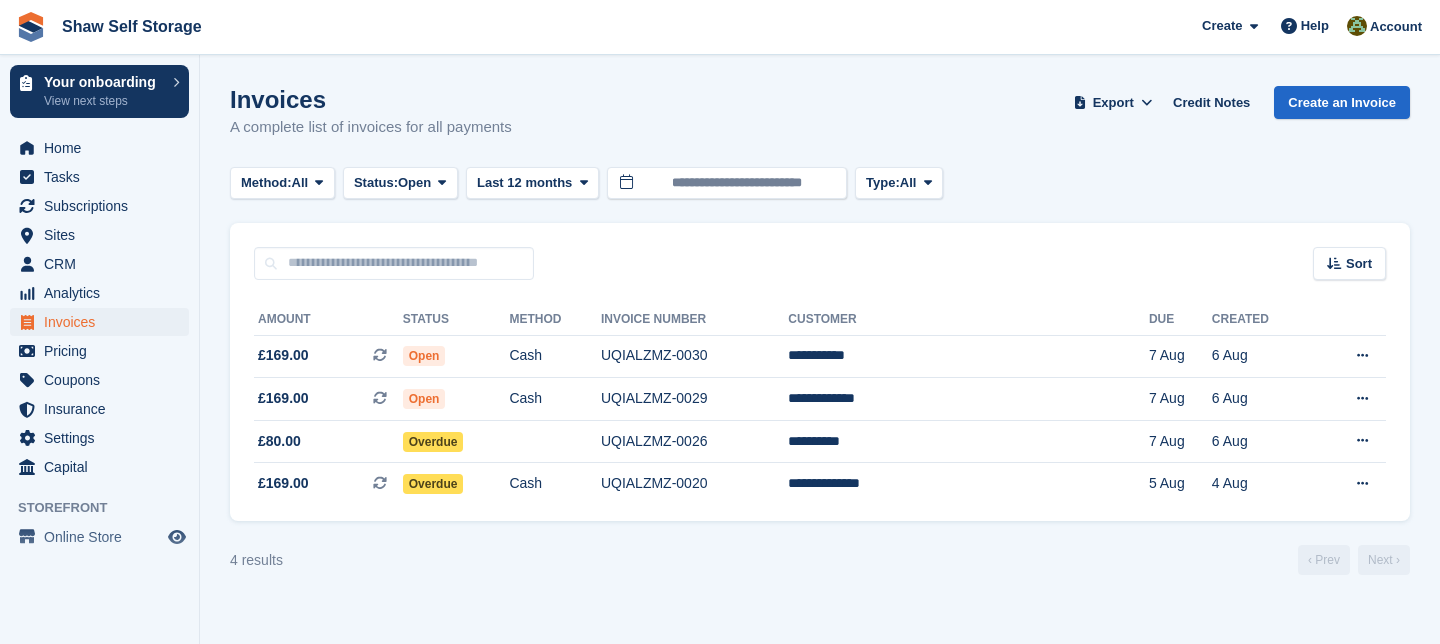 scroll, scrollTop: 0, scrollLeft: 0, axis: both 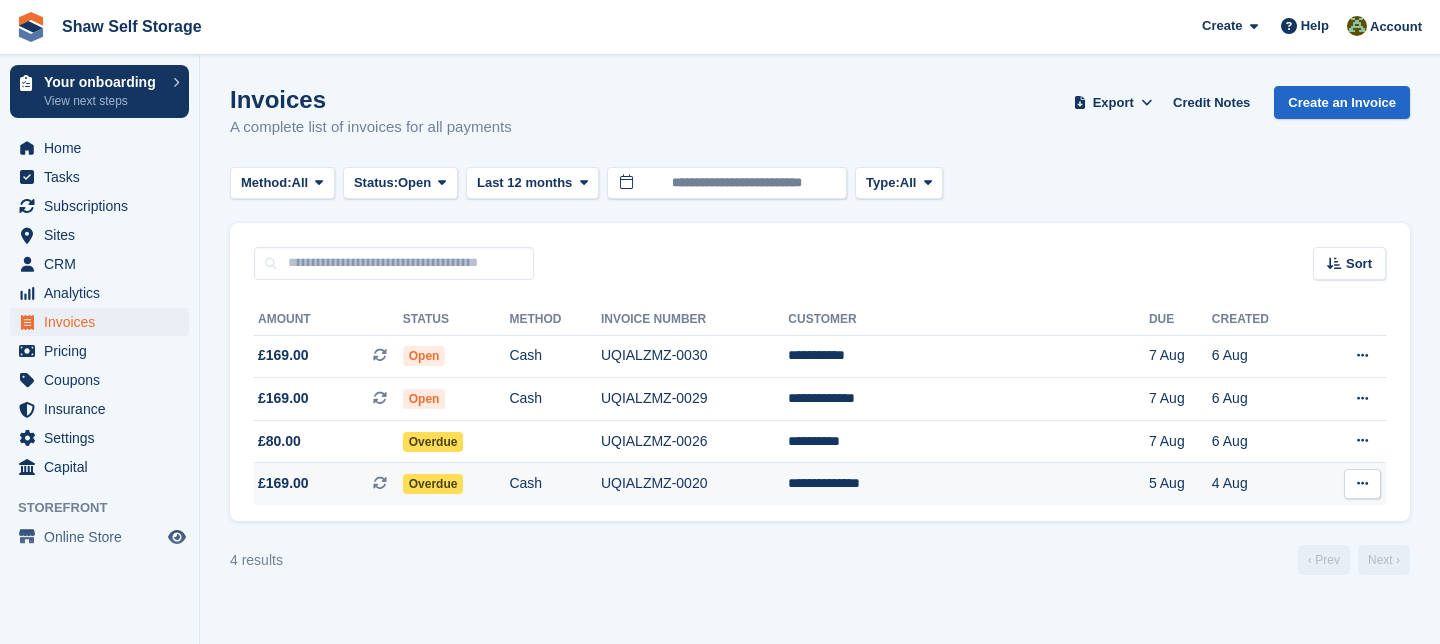 click on "**********" at bounding box center (968, 484) 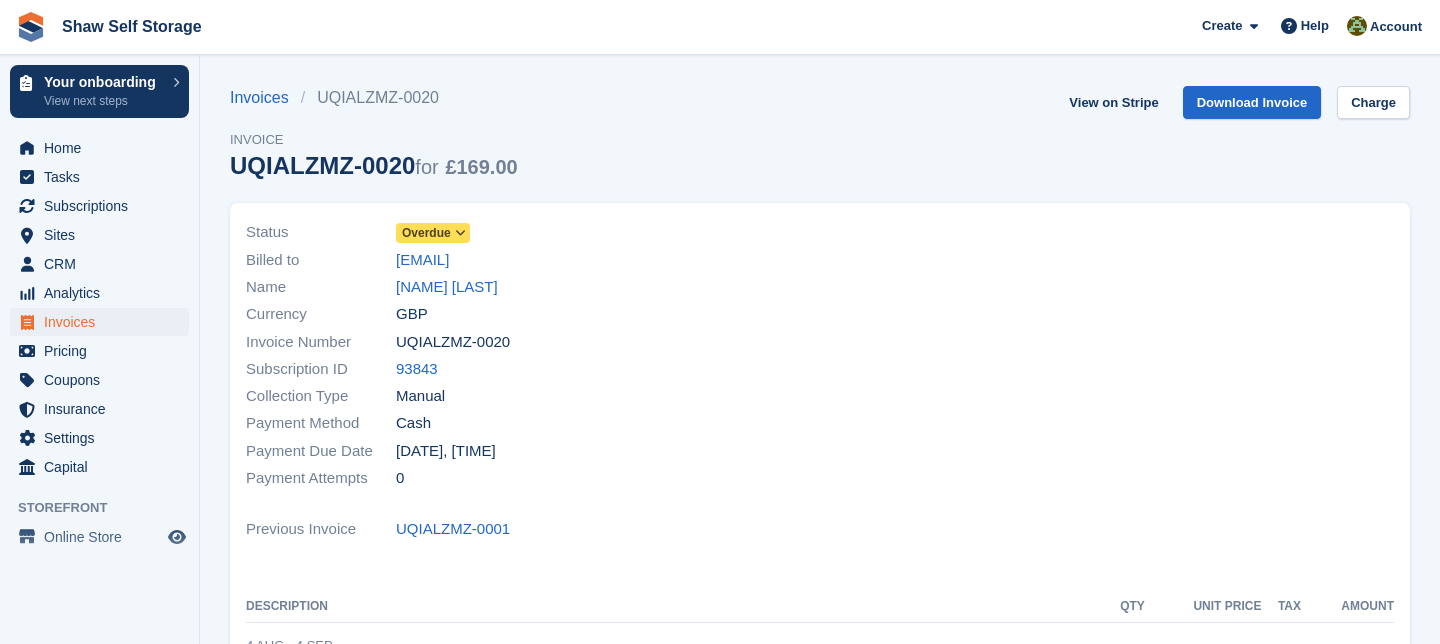 scroll, scrollTop: 0, scrollLeft: 0, axis: both 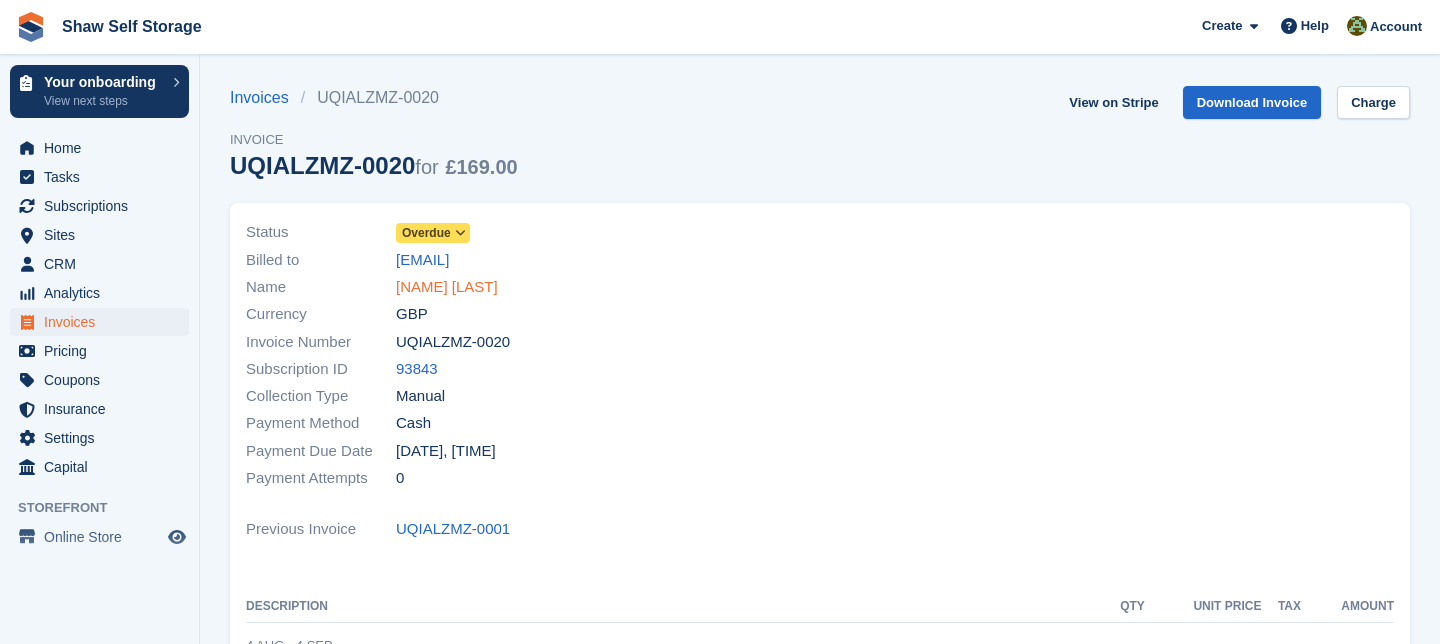 click on "Reagan Walters" at bounding box center [447, 287] 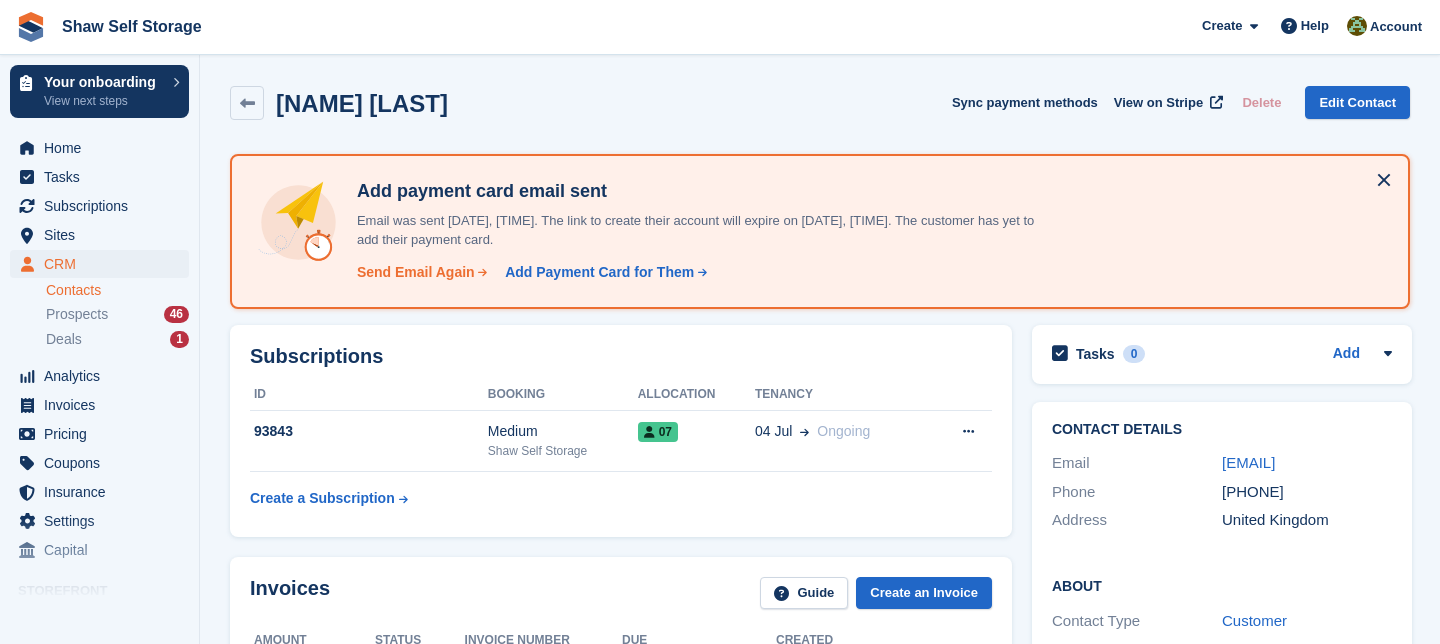 click on "Send Email Again" at bounding box center [416, 272] 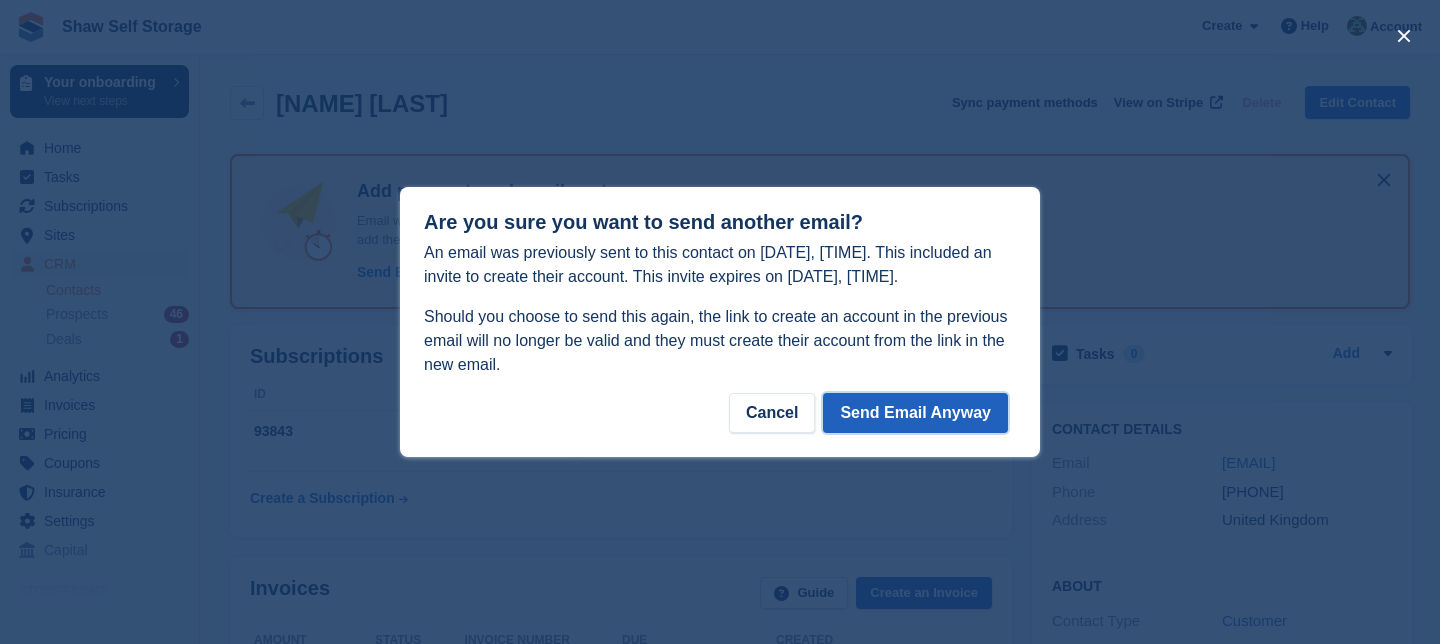 click on "Send Email Anyway" at bounding box center [915, 413] 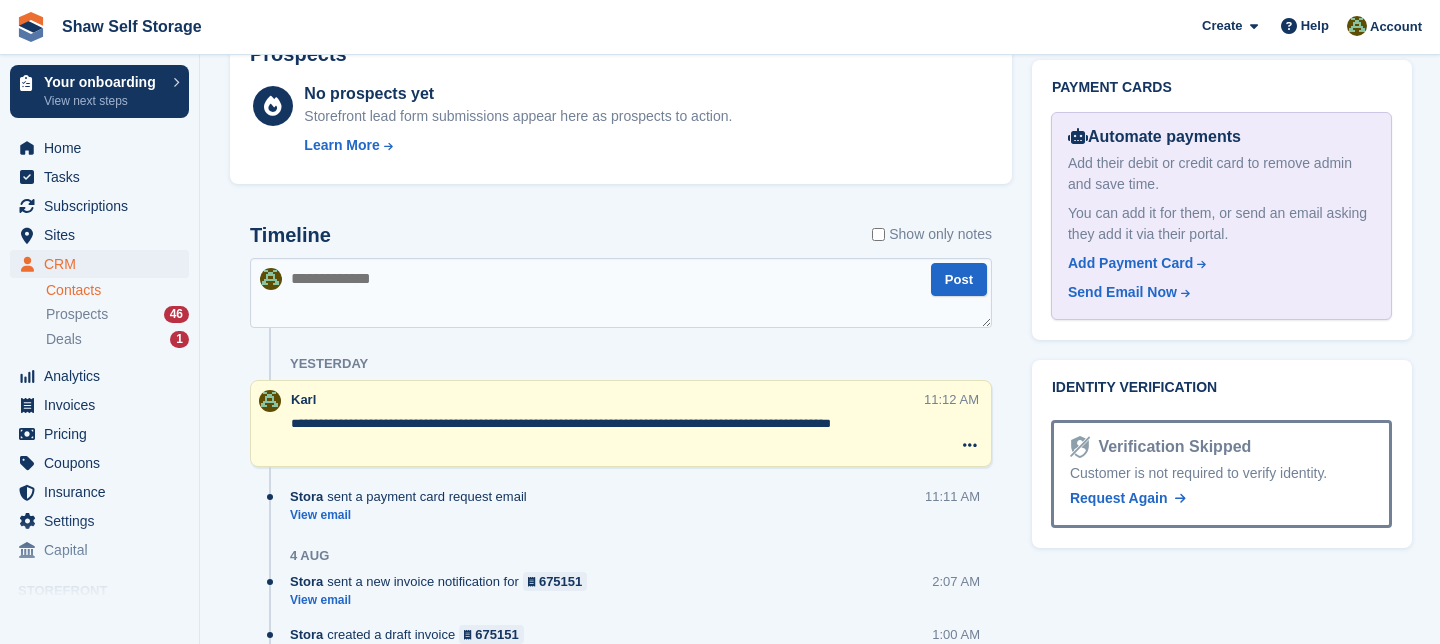 scroll, scrollTop: 1020, scrollLeft: 0, axis: vertical 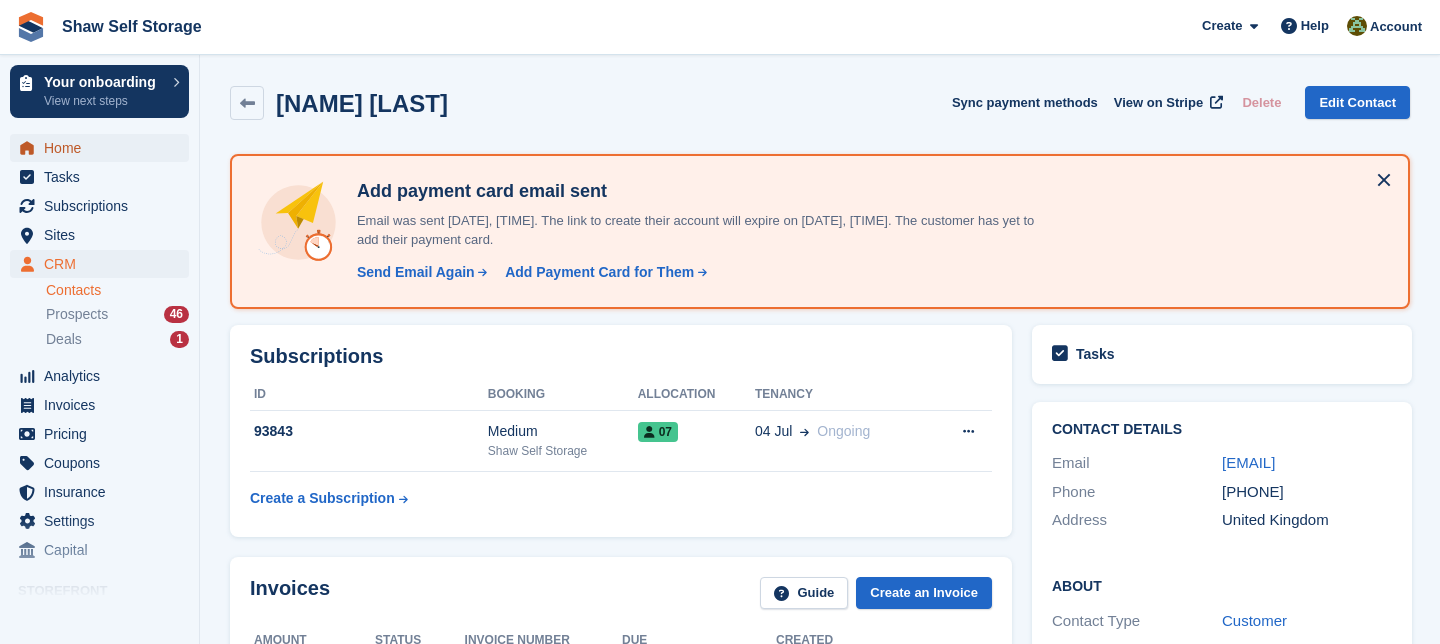 click on "Home" at bounding box center (104, 148) 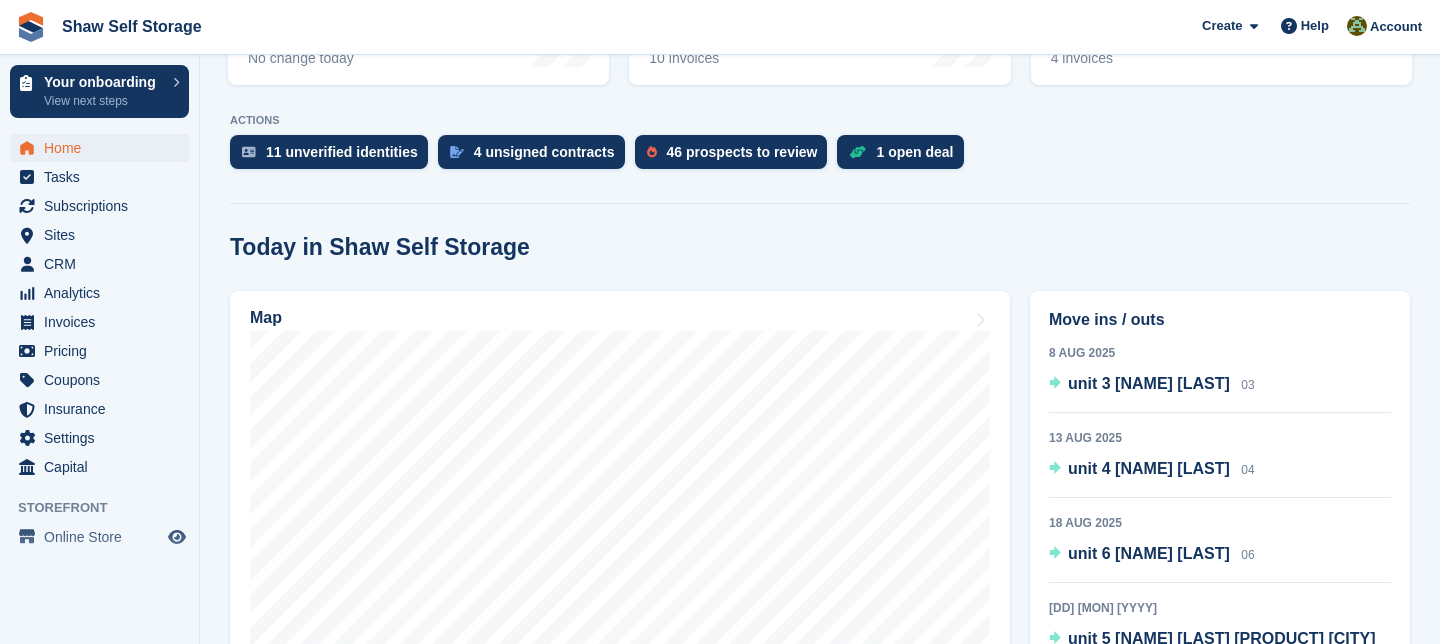 scroll, scrollTop: 424, scrollLeft: 0, axis: vertical 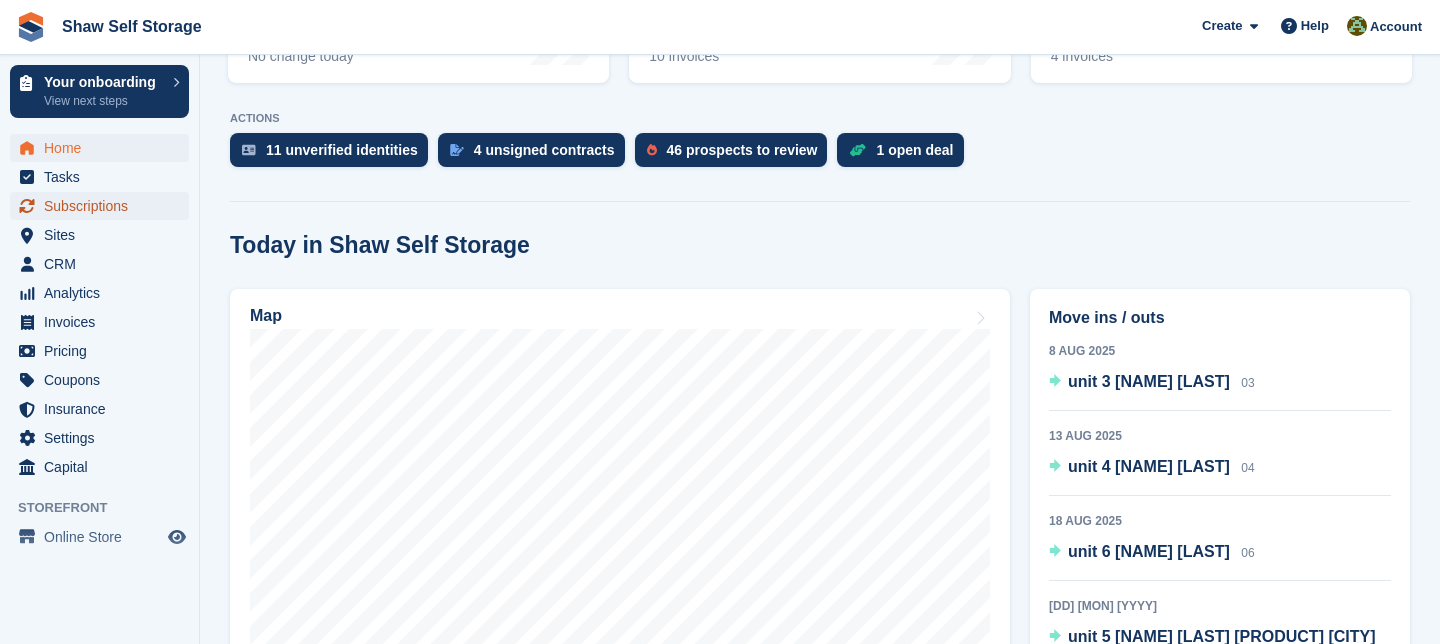 click on "Subscriptions" at bounding box center [104, 206] 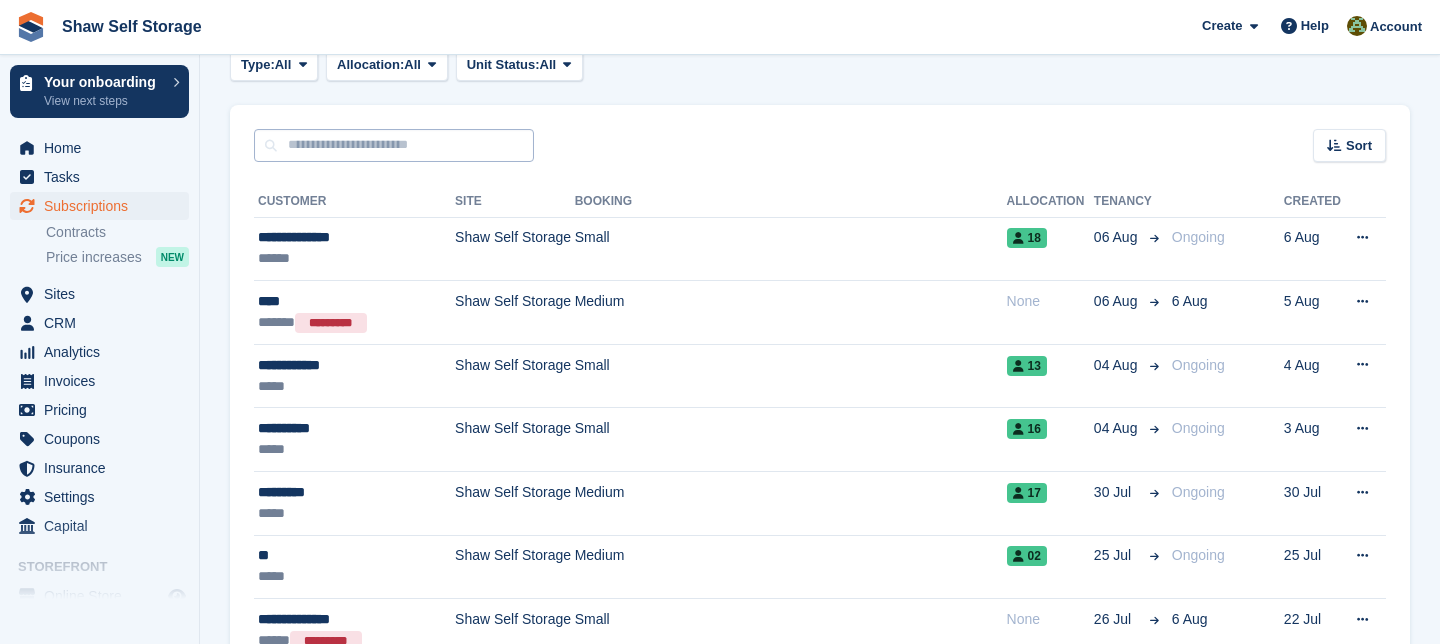 scroll, scrollTop: 0, scrollLeft: 0, axis: both 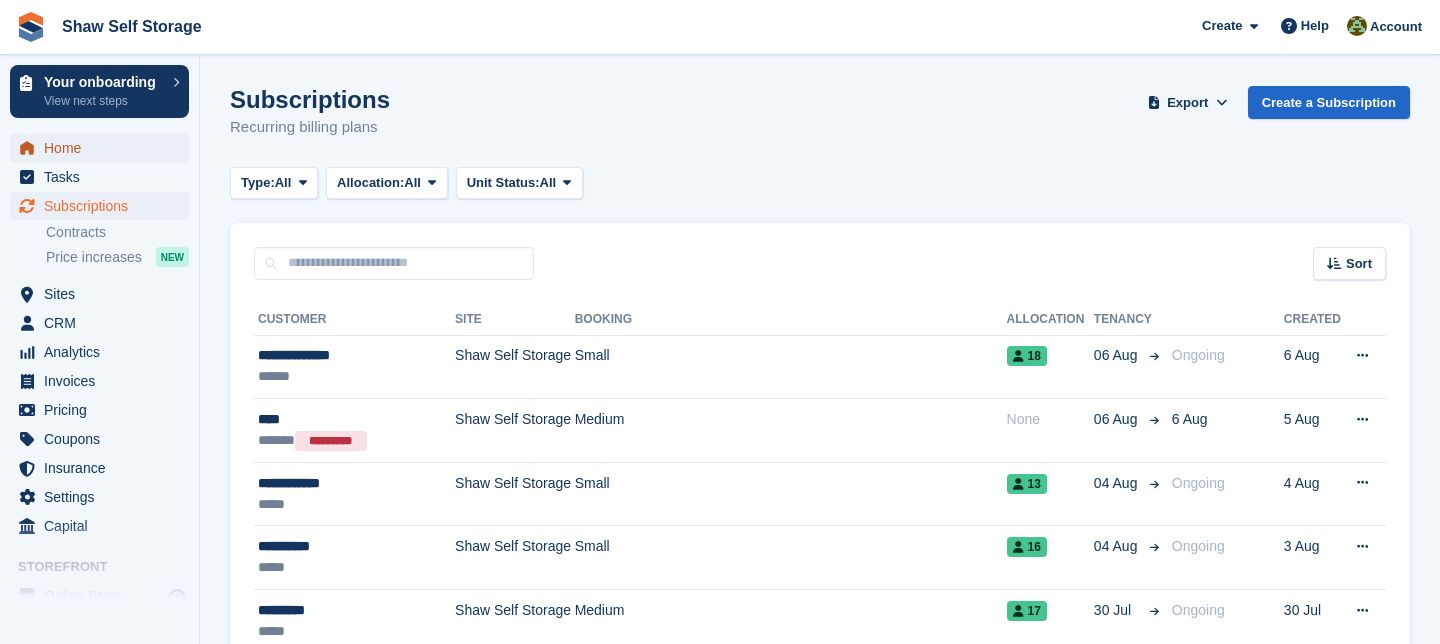 click on "Home" at bounding box center [104, 148] 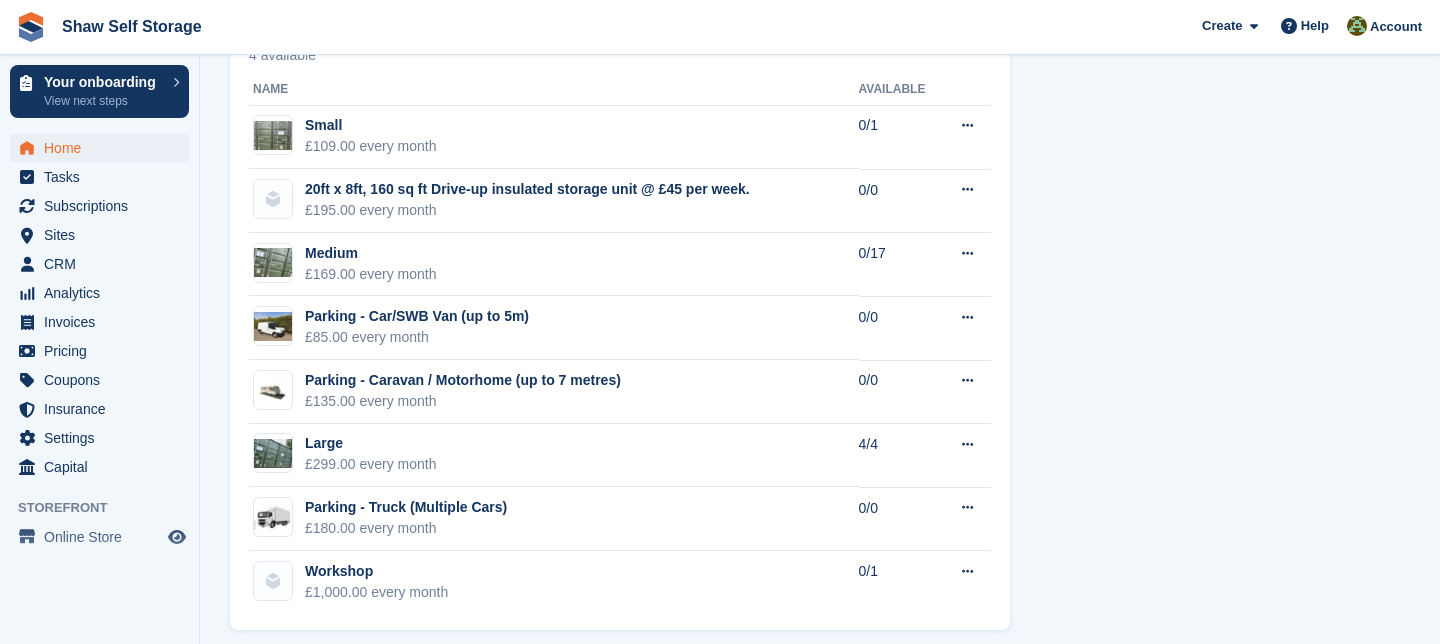 scroll, scrollTop: 1260, scrollLeft: 0, axis: vertical 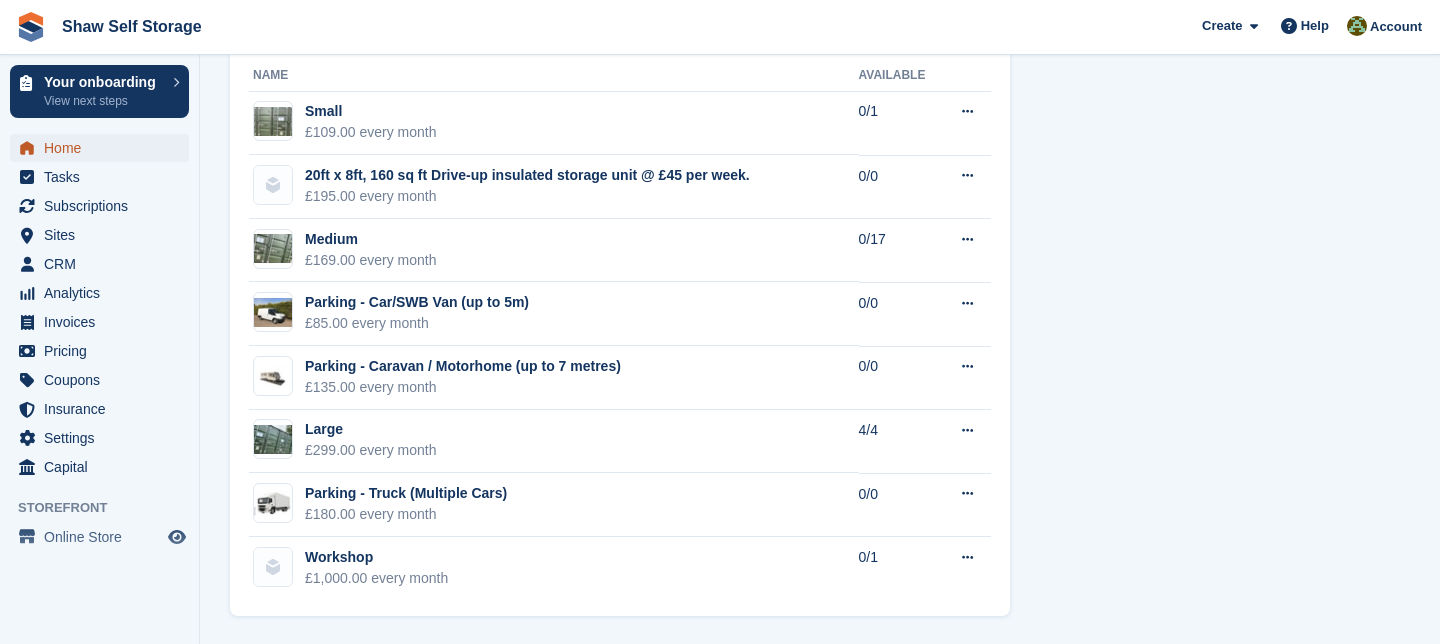 click on "Home" at bounding box center [104, 148] 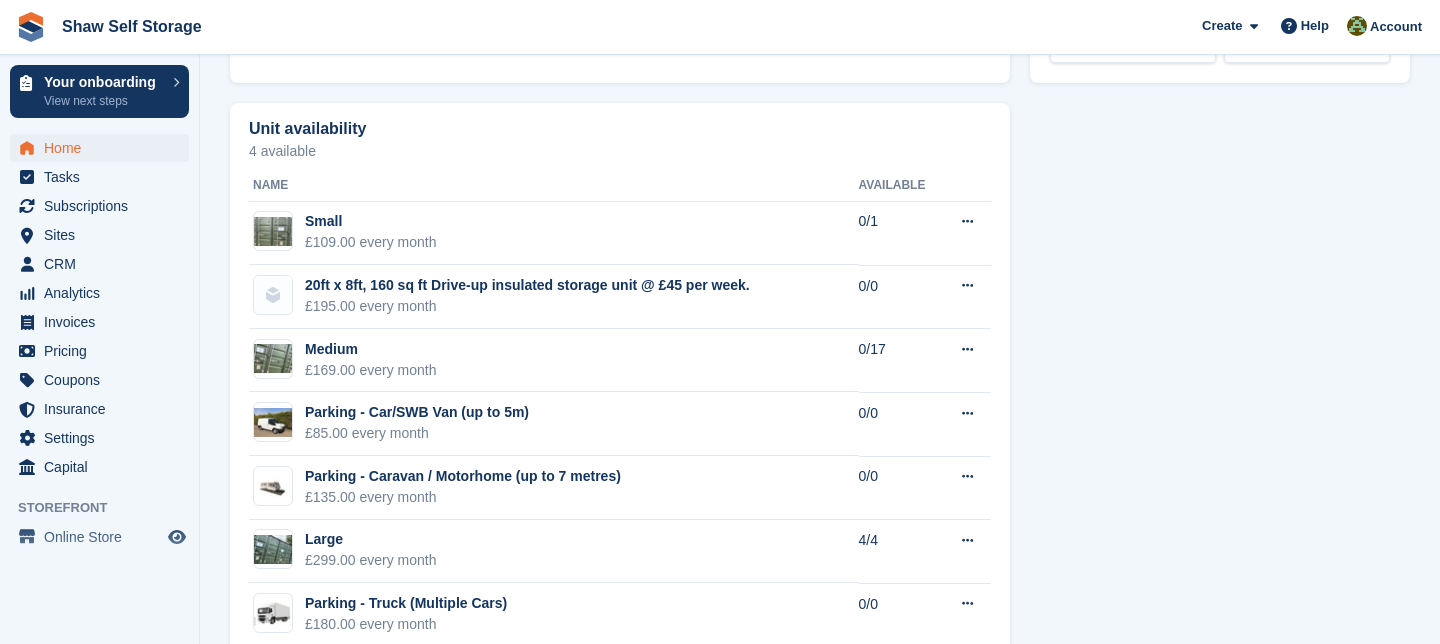 scroll, scrollTop: 1260, scrollLeft: 0, axis: vertical 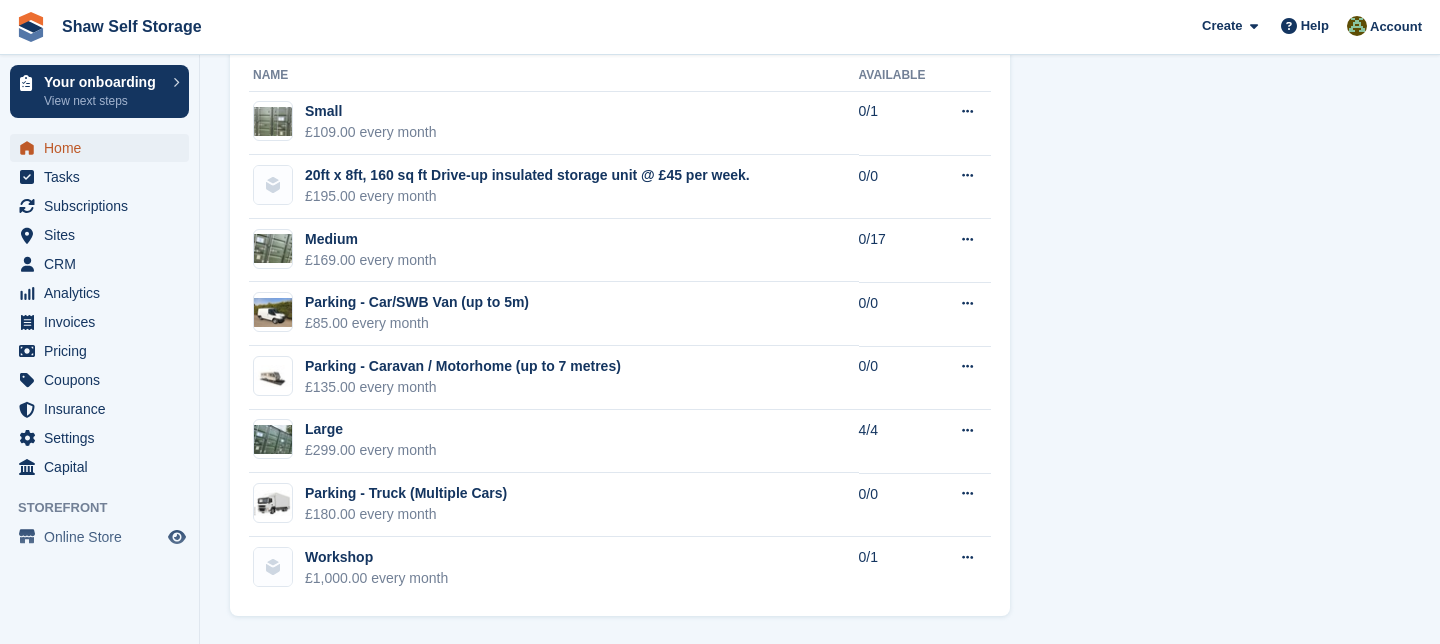 click on "Home" at bounding box center (104, 148) 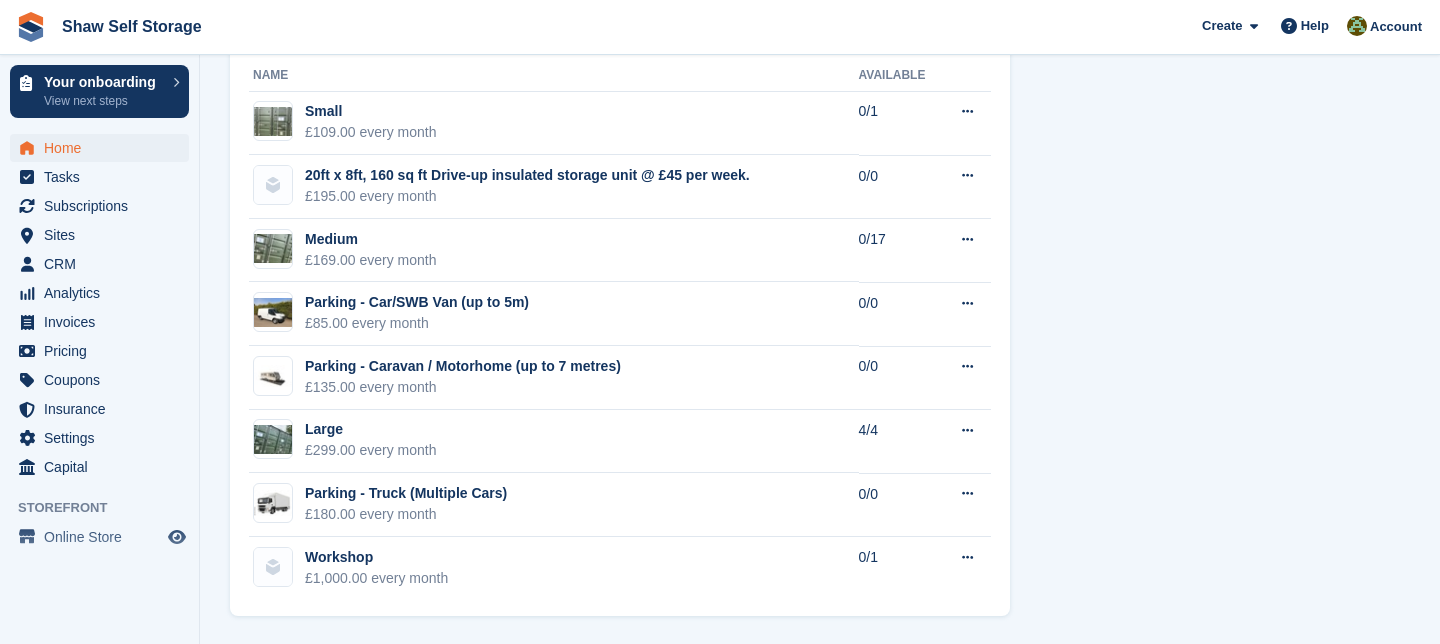 scroll, scrollTop: 0, scrollLeft: 0, axis: both 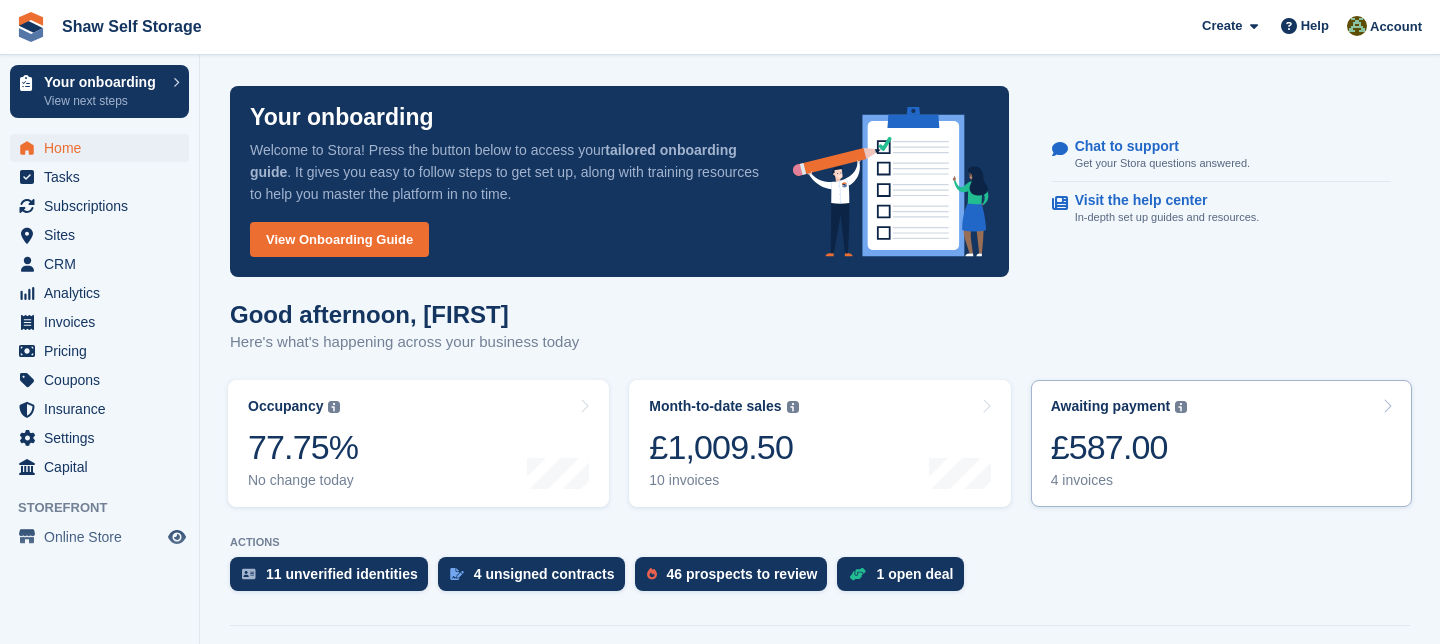 click at bounding box center [1387, 406] 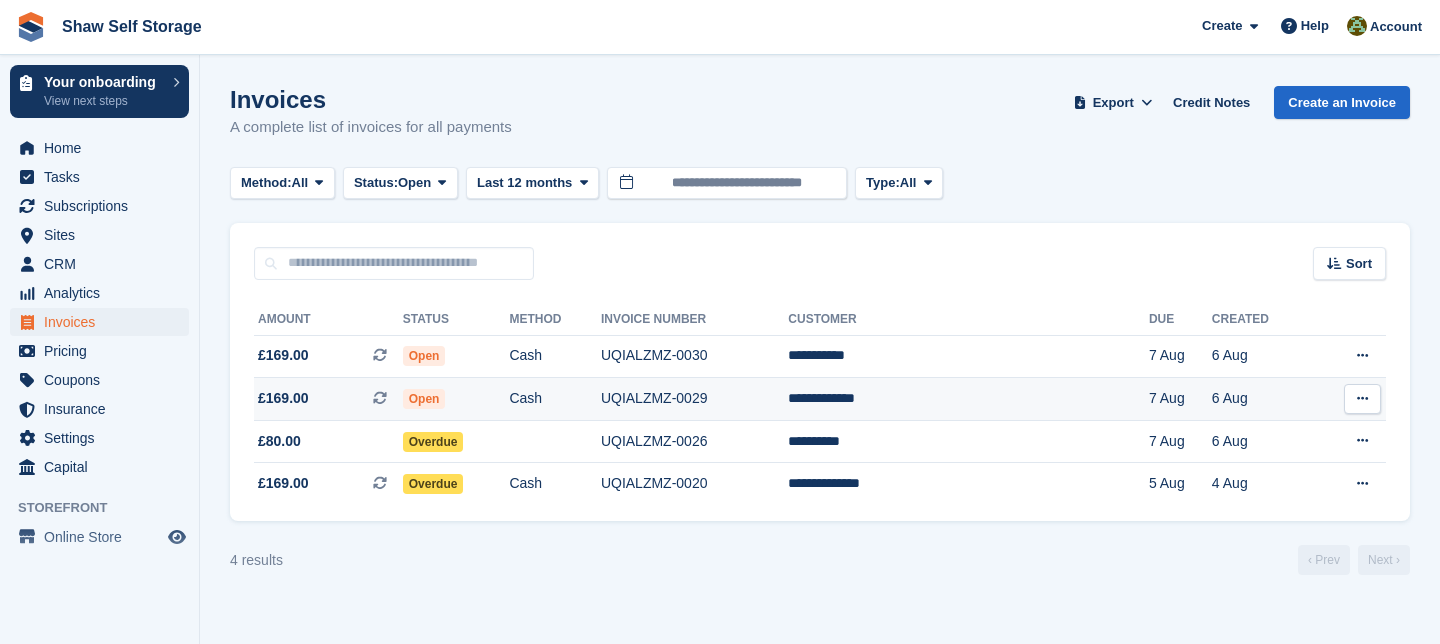 scroll, scrollTop: 0, scrollLeft: 0, axis: both 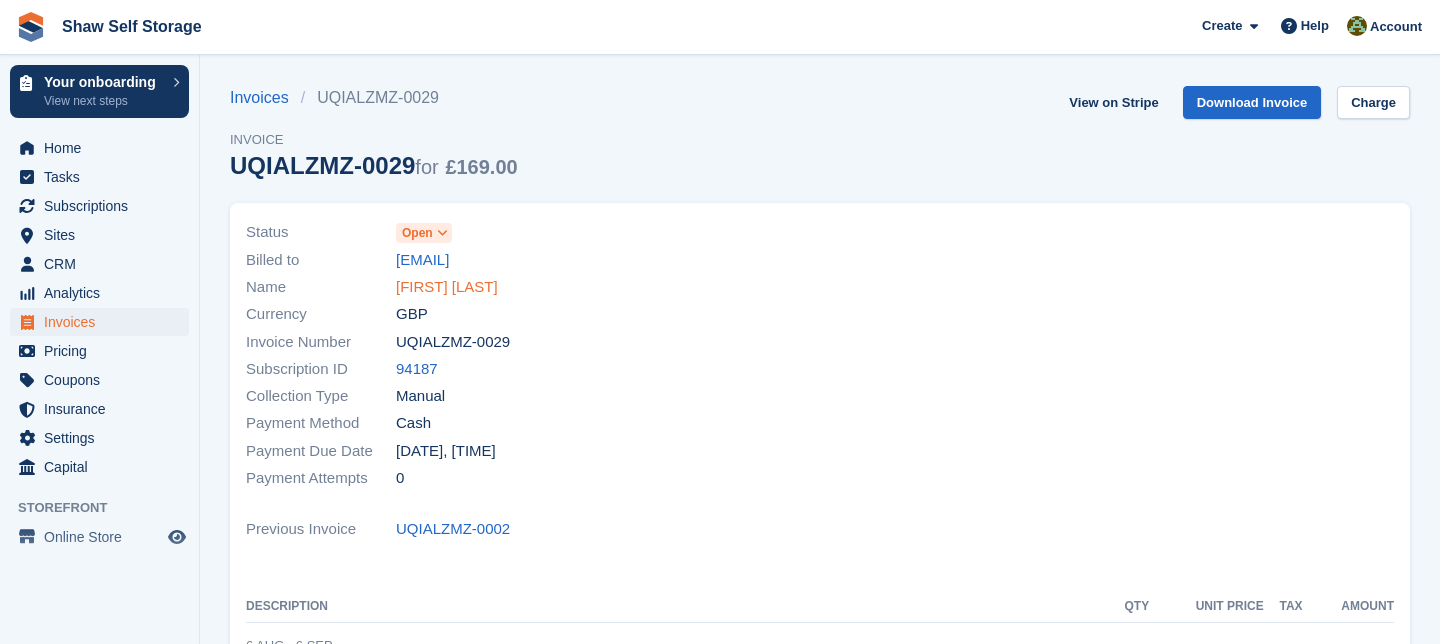 click on "[FIRST] [LAST]" at bounding box center (447, 287) 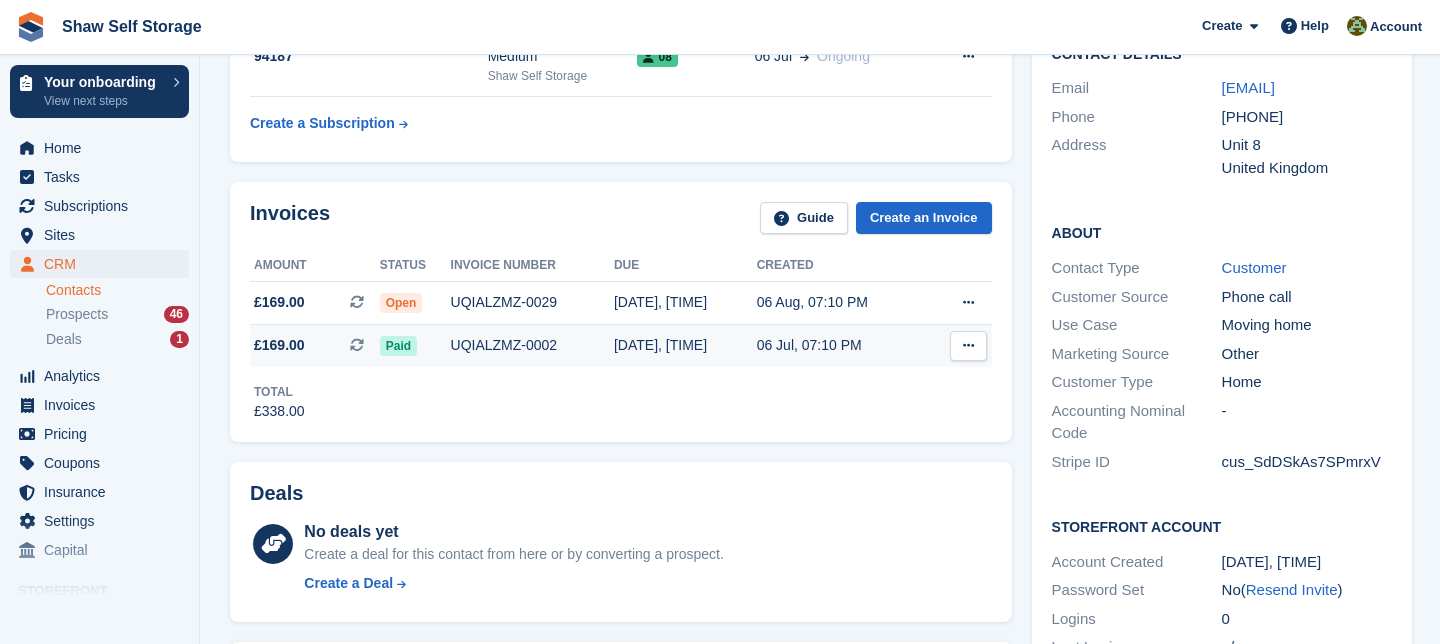 scroll, scrollTop: 382, scrollLeft: 0, axis: vertical 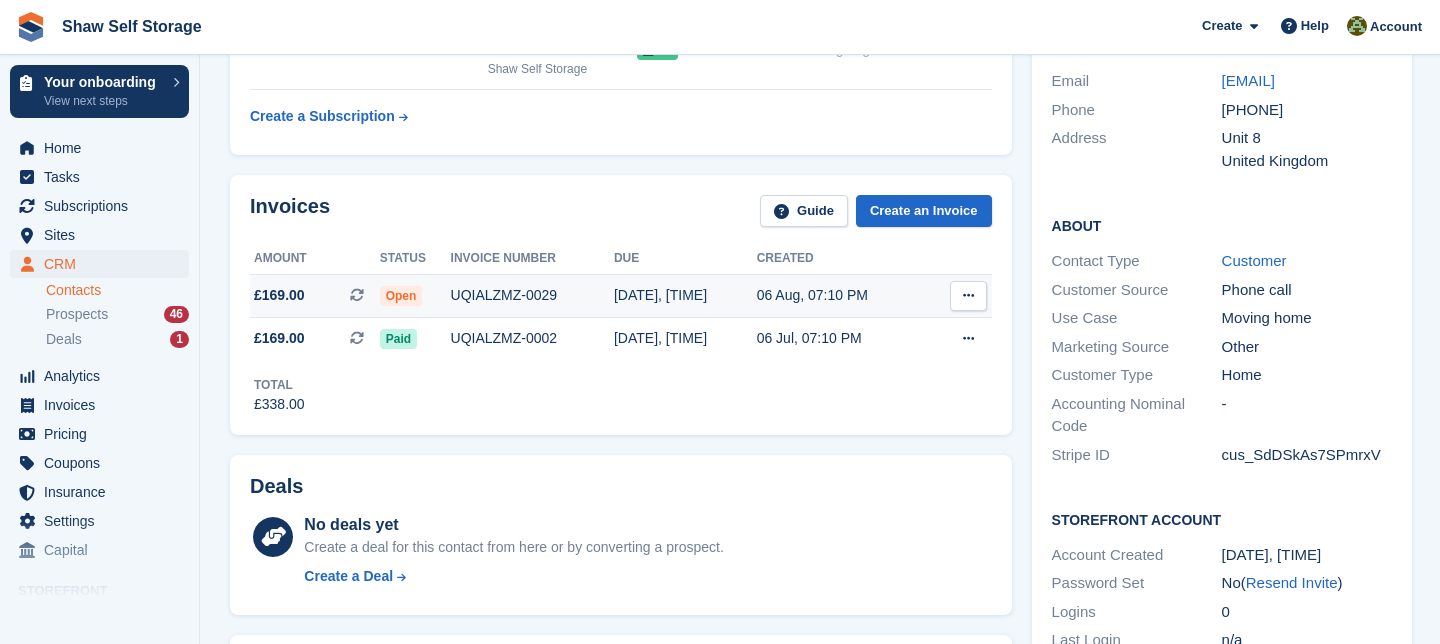 click at bounding box center [968, 295] 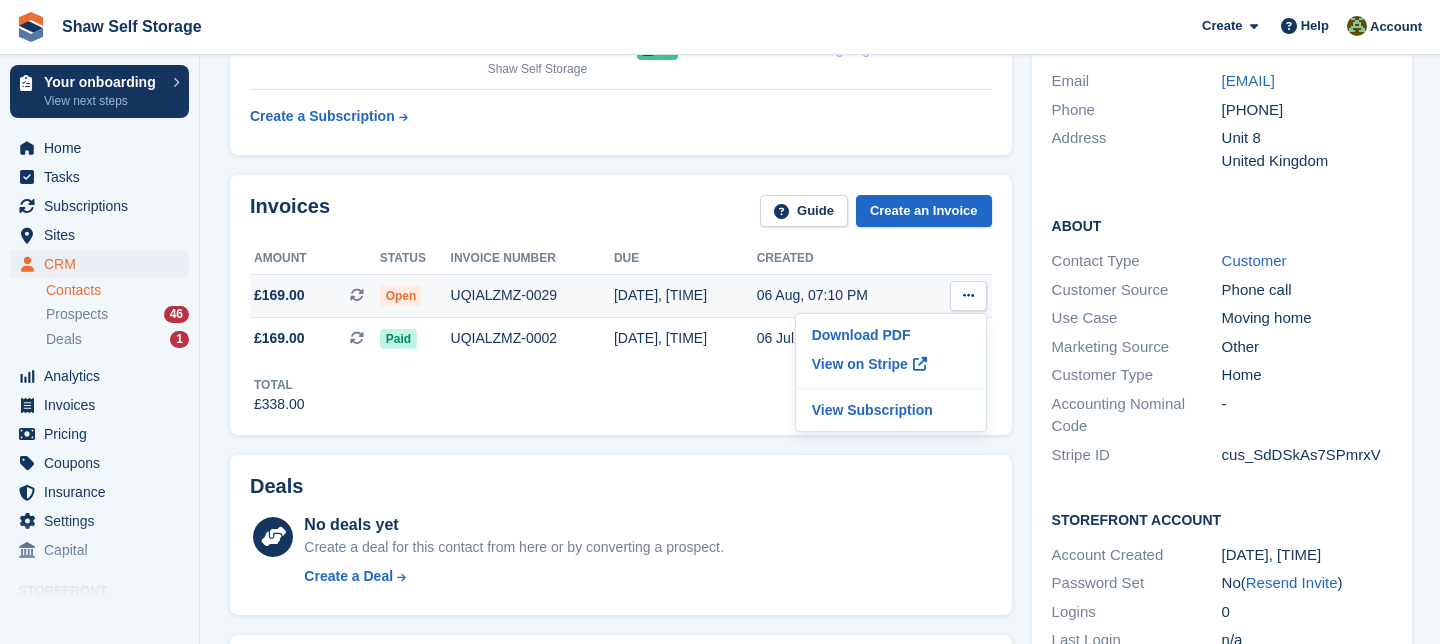 click on "Open" at bounding box center (401, 296) 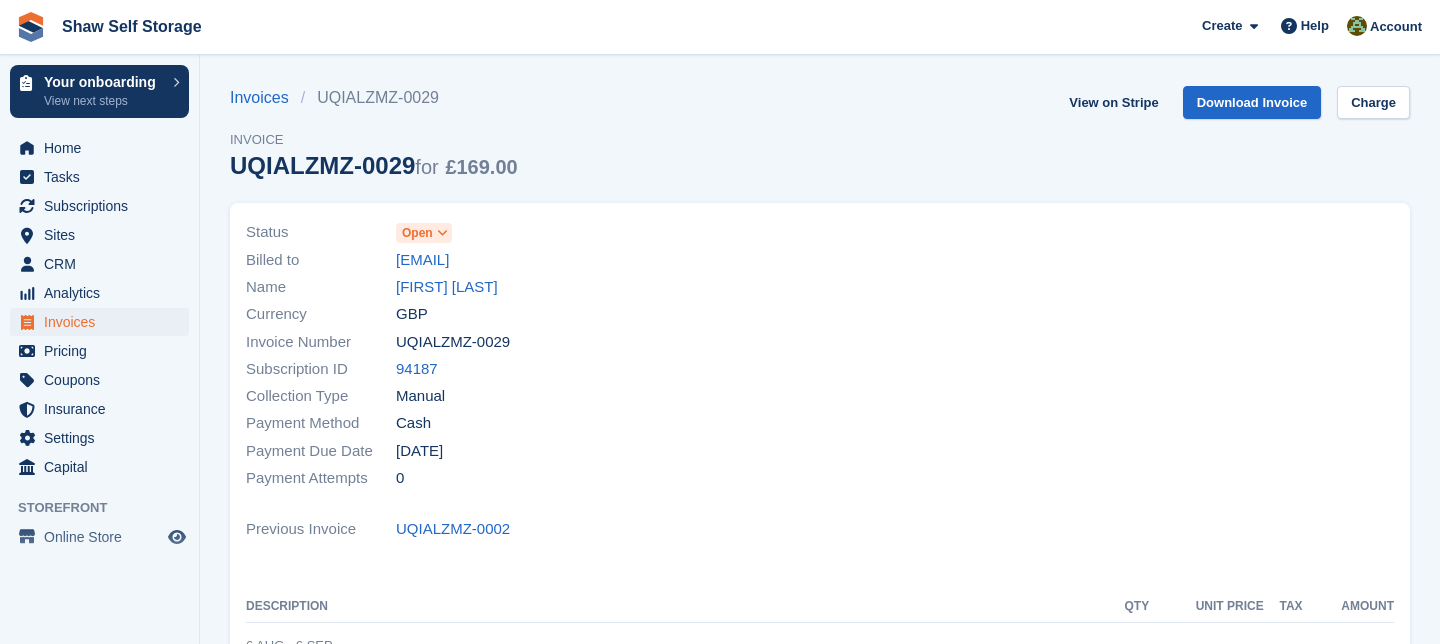scroll, scrollTop: 0, scrollLeft: 0, axis: both 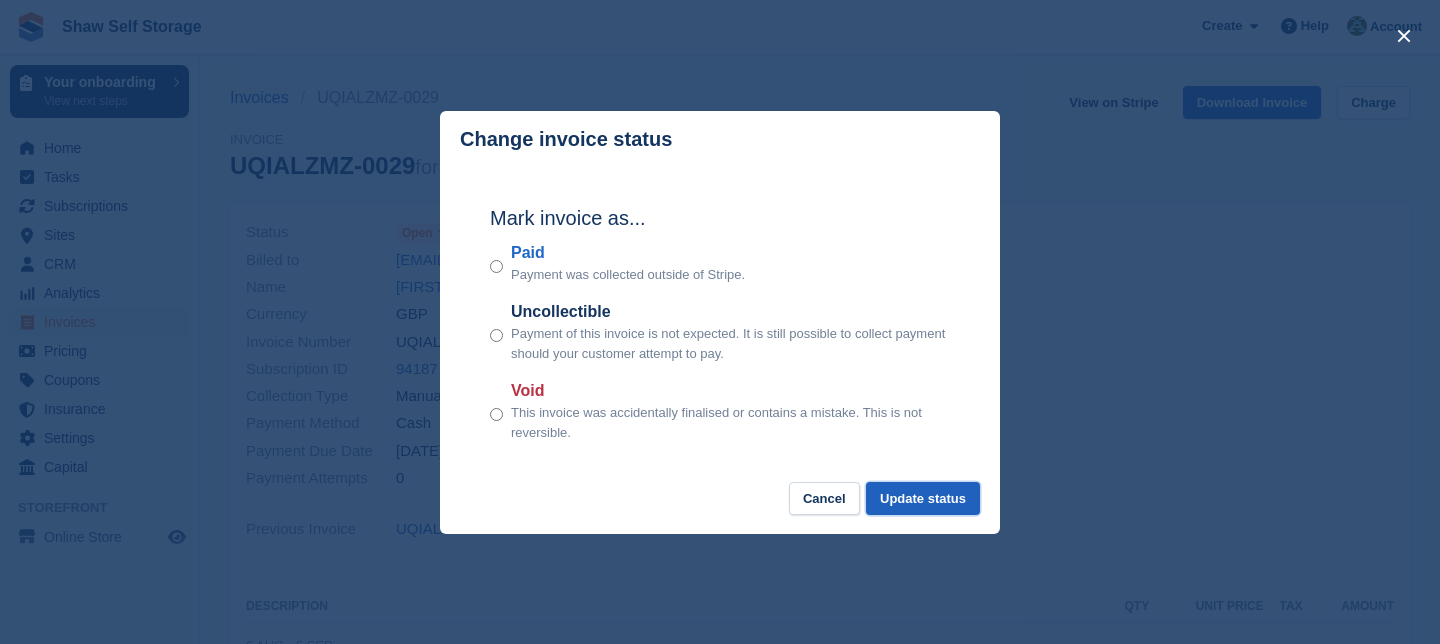 click on "Update status" at bounding box center (923, 498) 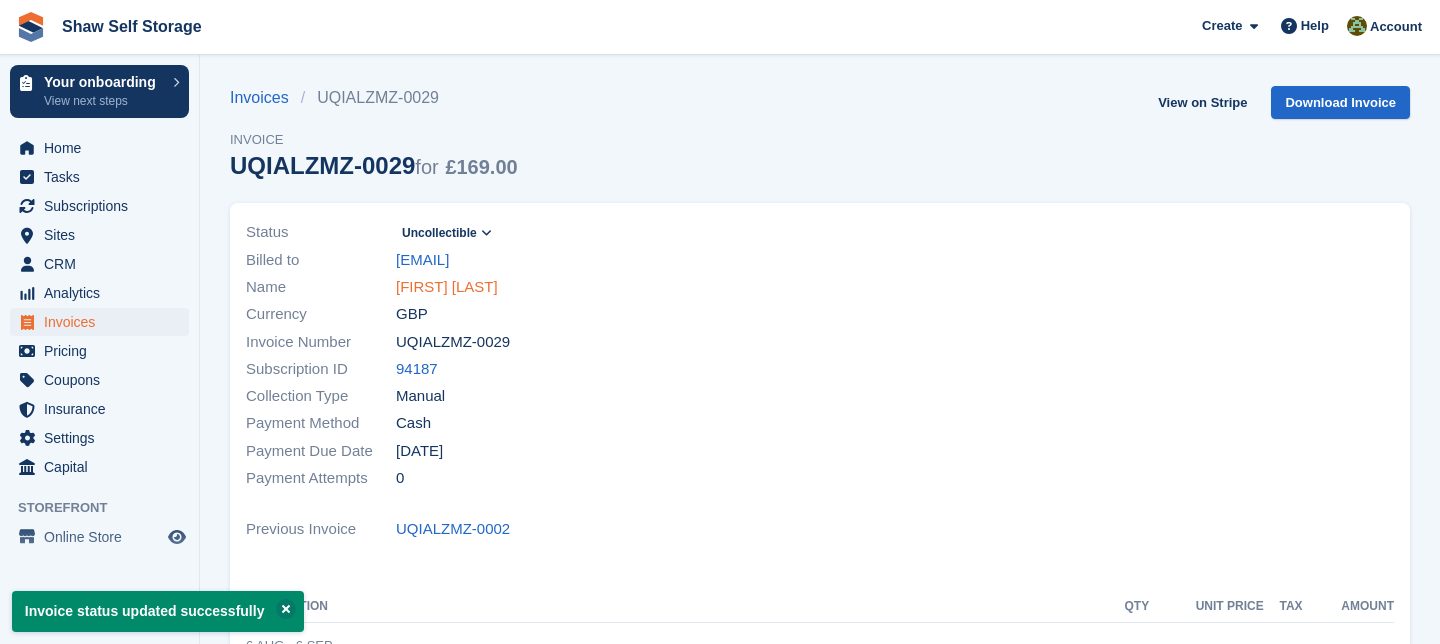 click on "[FIRST] [LAST]" at bounding box center (447, 287) 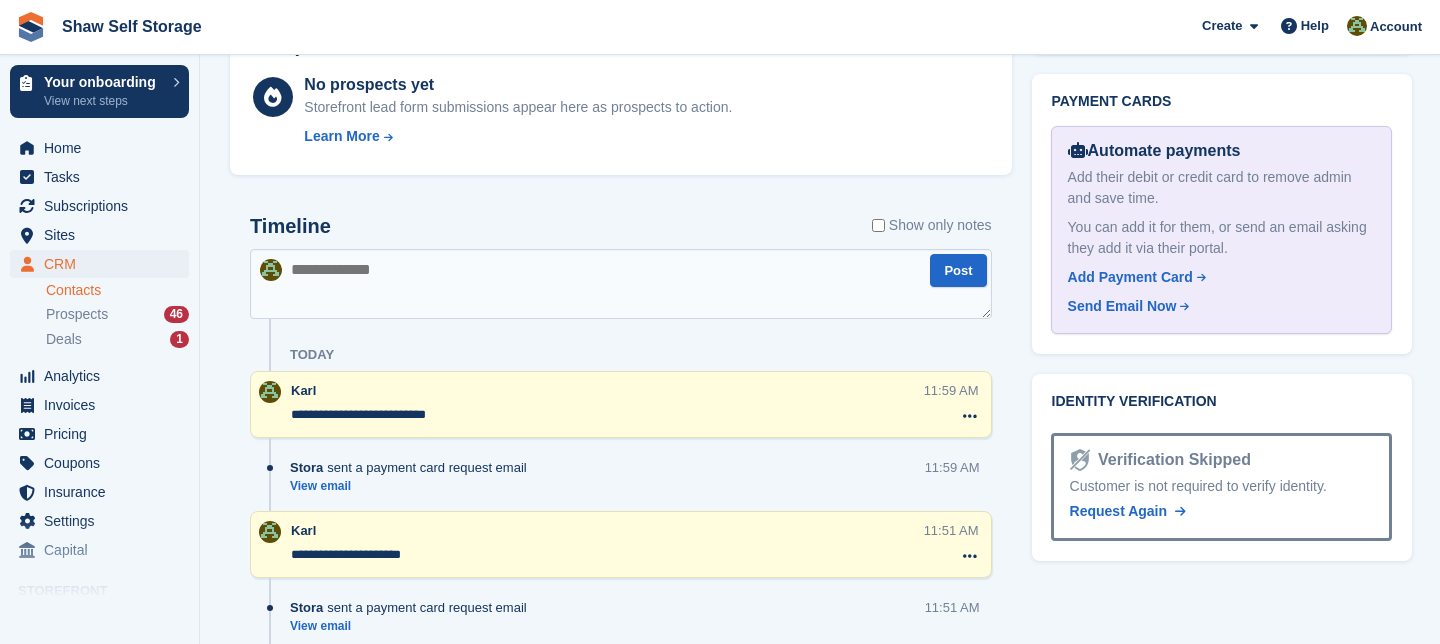 scroll, scrollTop: 1006, scrollLeft: 0, axis: vertical 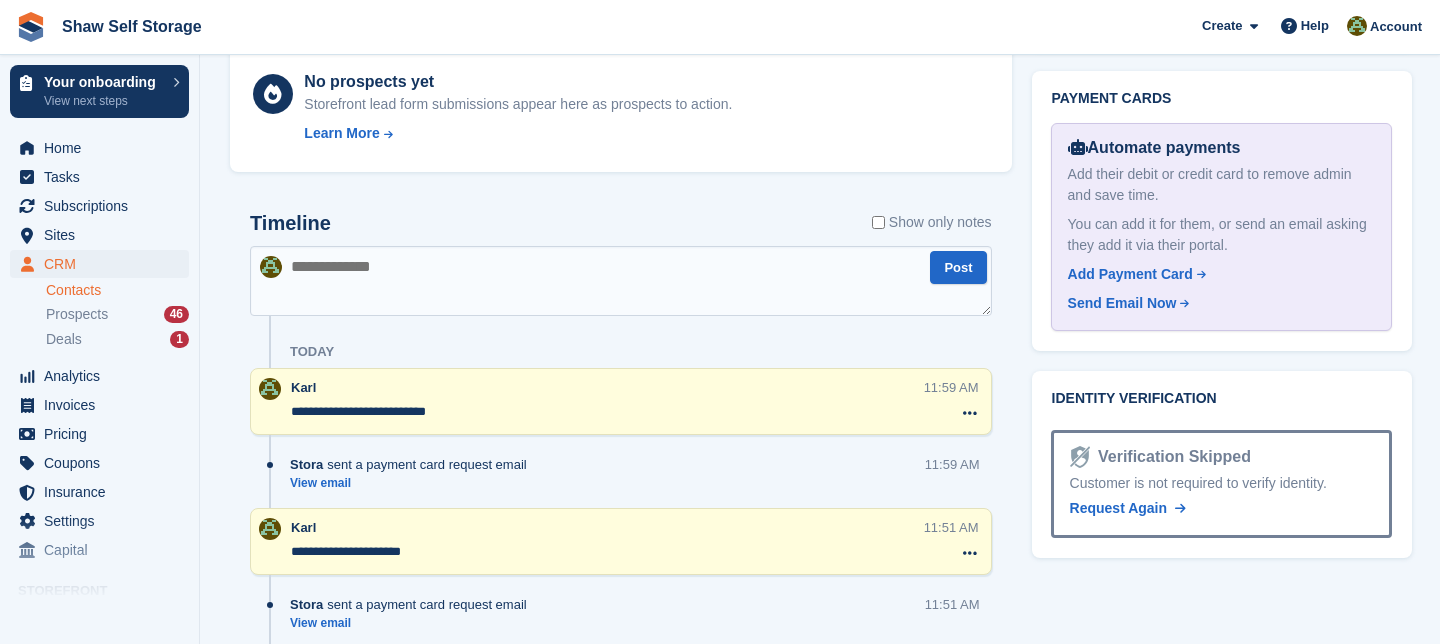 click at bounding box center (621, 281) 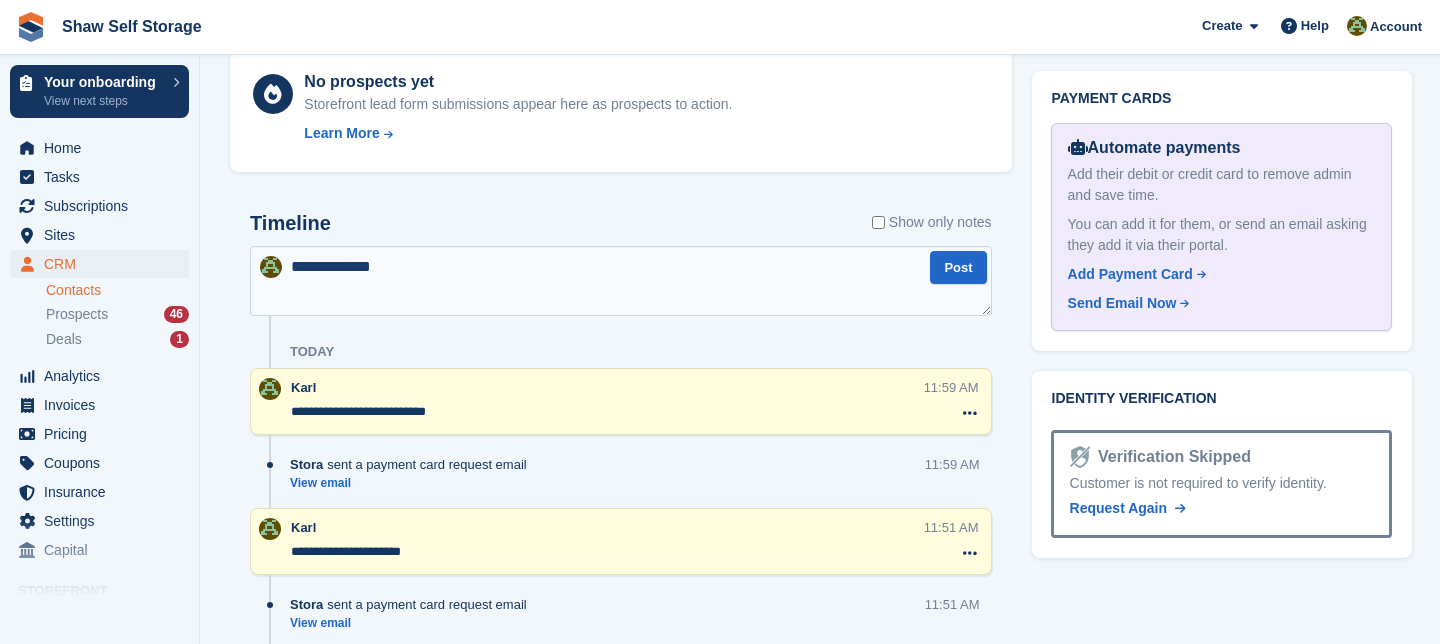 click on "**********" at bounding box center (621, 281) 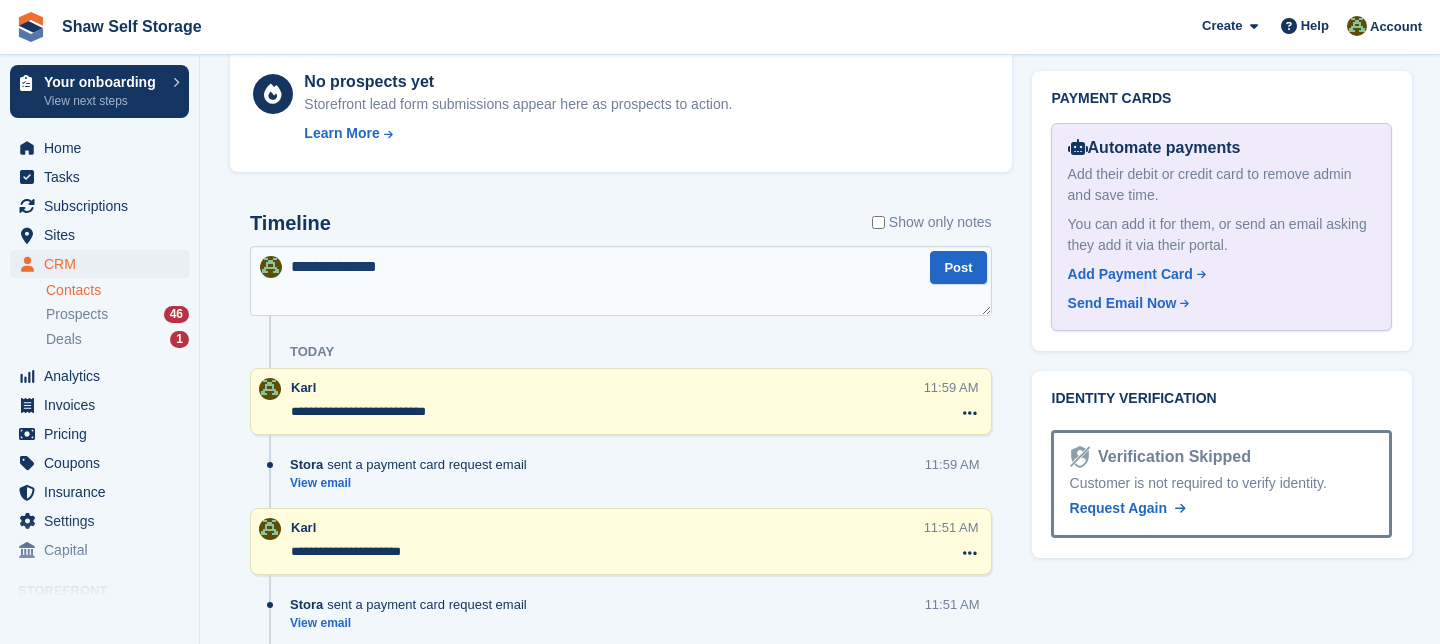 click on "**********" at bounding box center (621, 281) 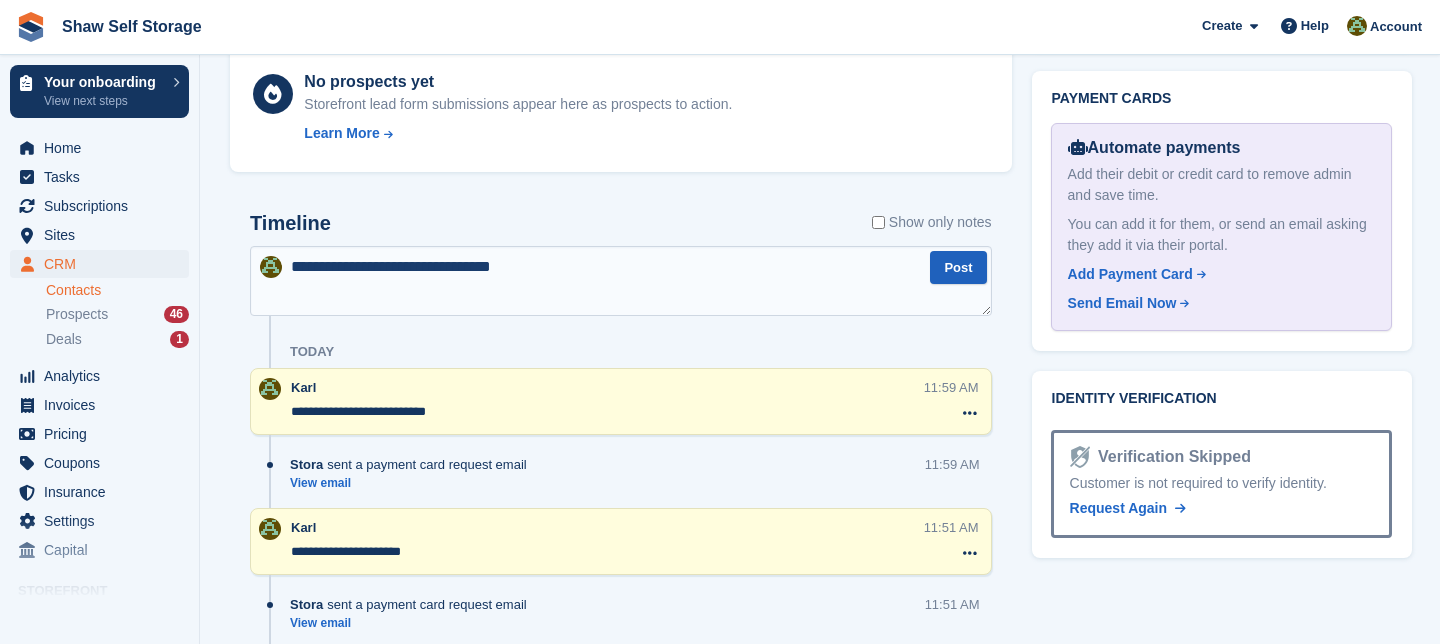type on "**********" 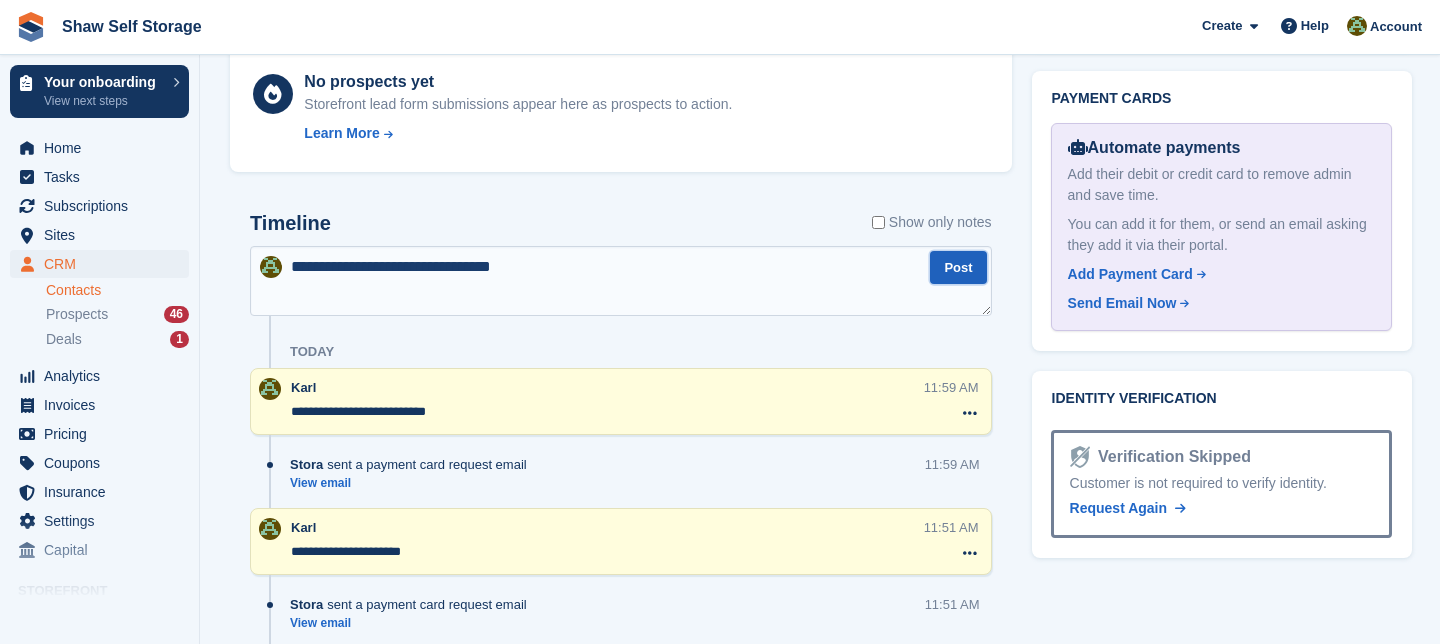click on "Post" at bounding box center (958, 267) 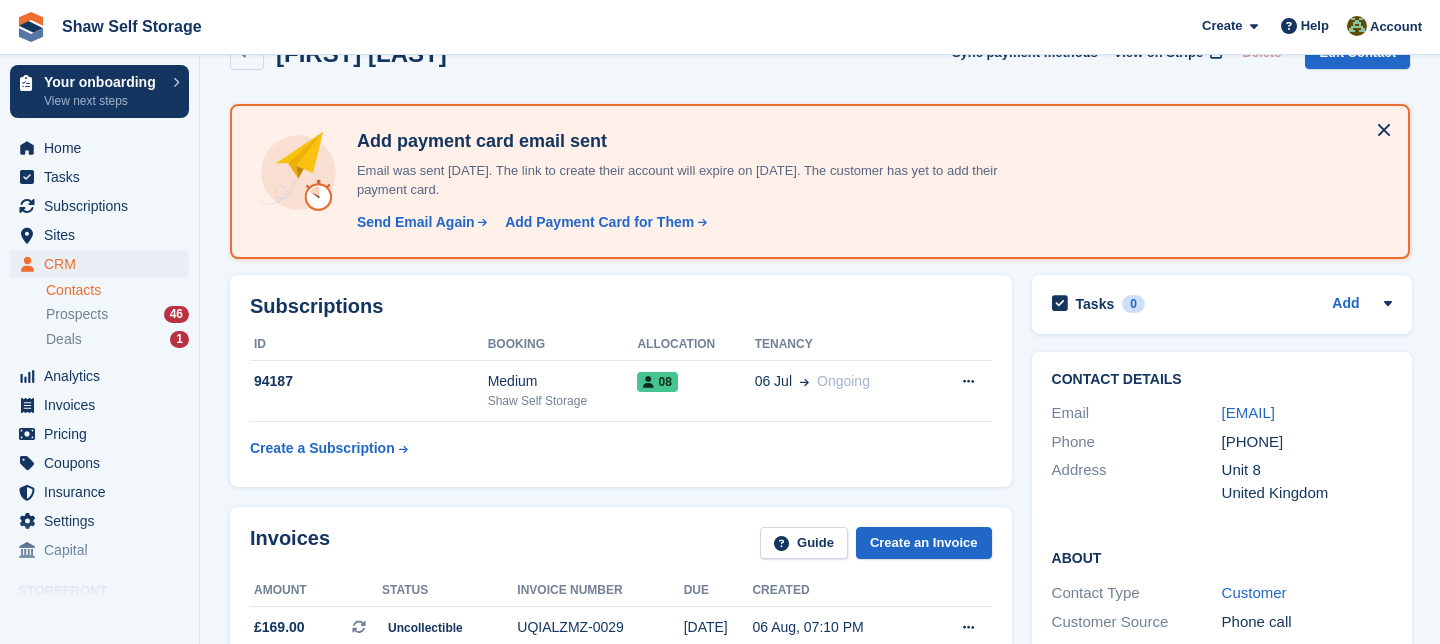 scroll, scrollTop: 0, scrollLeft: 0, axis: both 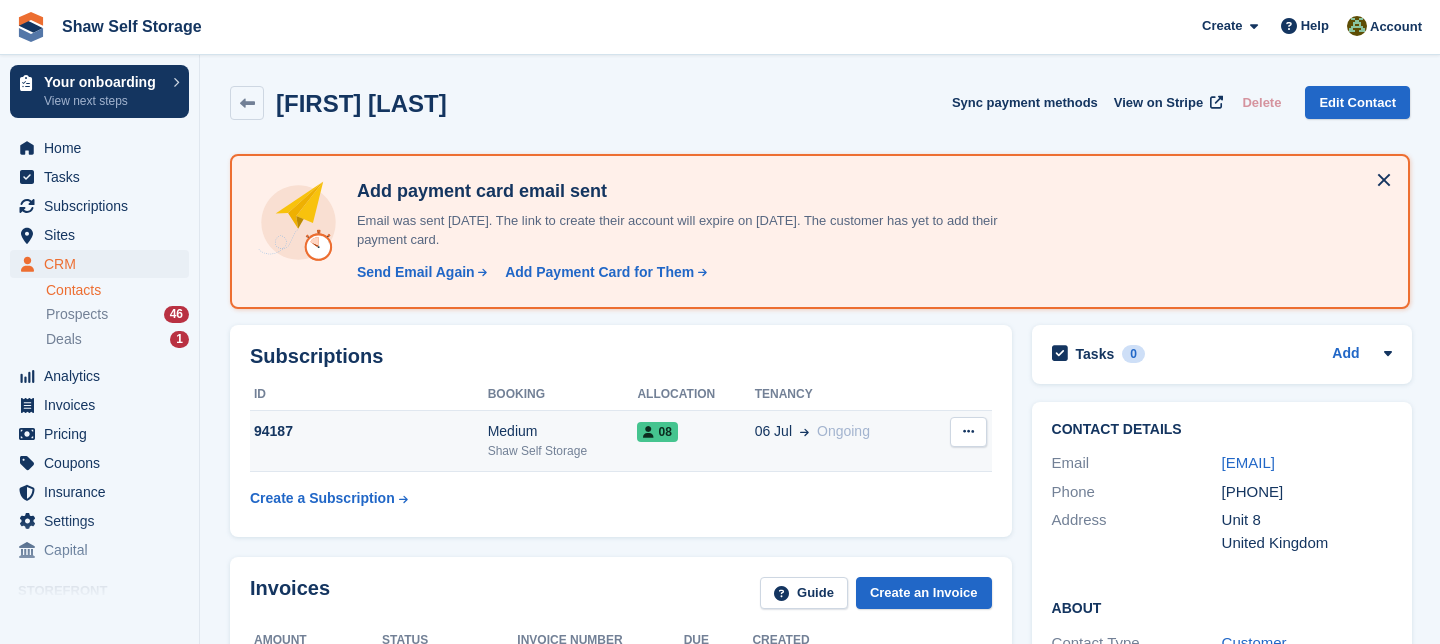 click at bounding box center [968, 432] 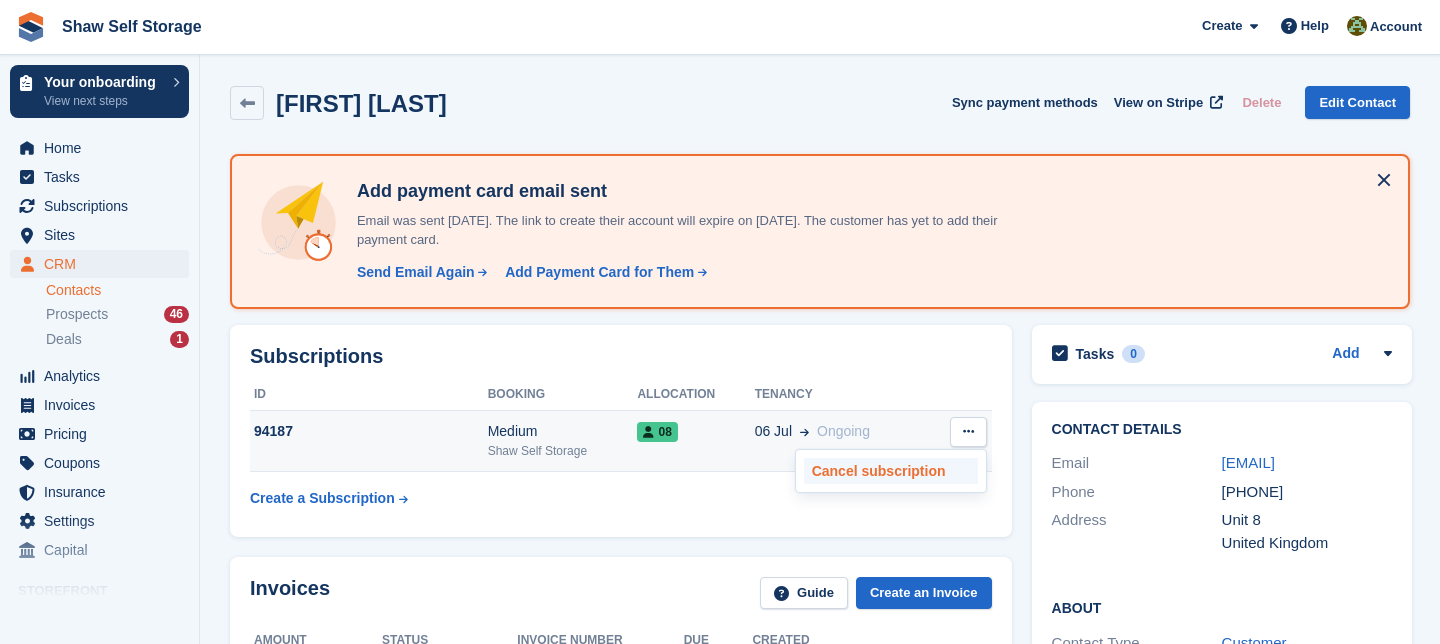 click on "Cancel subscription" at bounding box center (891, 471) 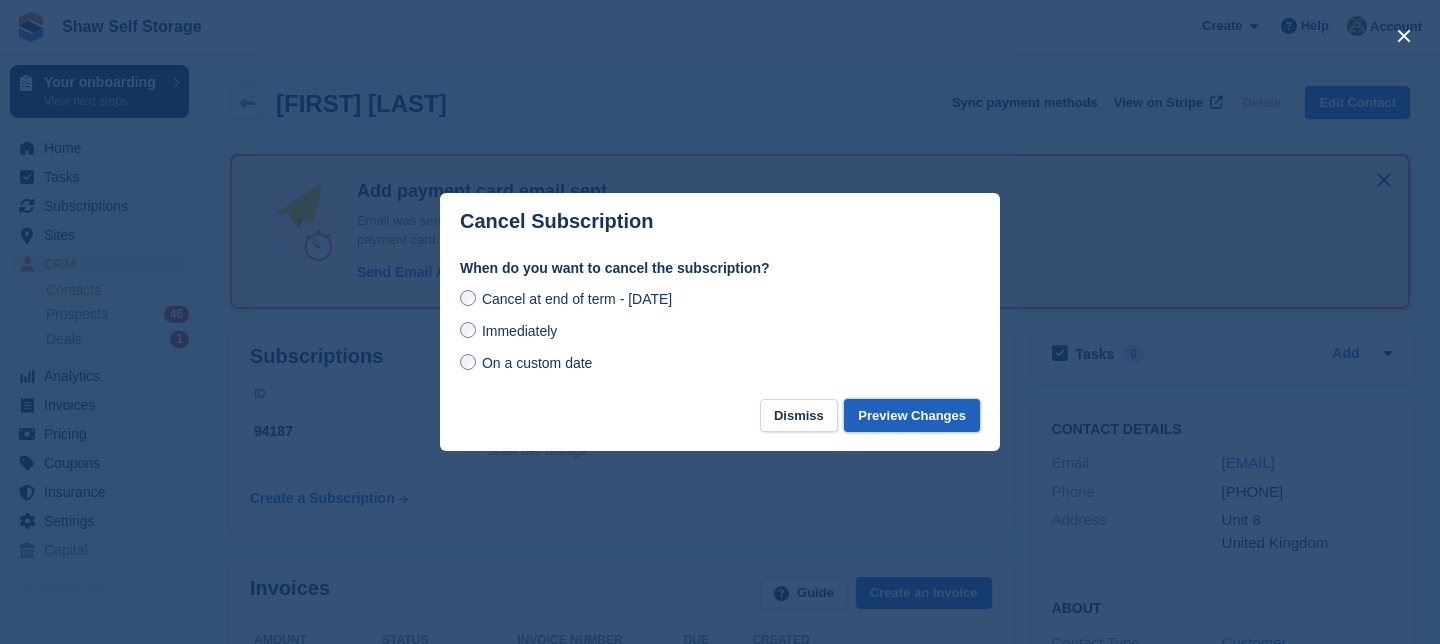 click on "Preview Changes" at bounding box center [912, 415] 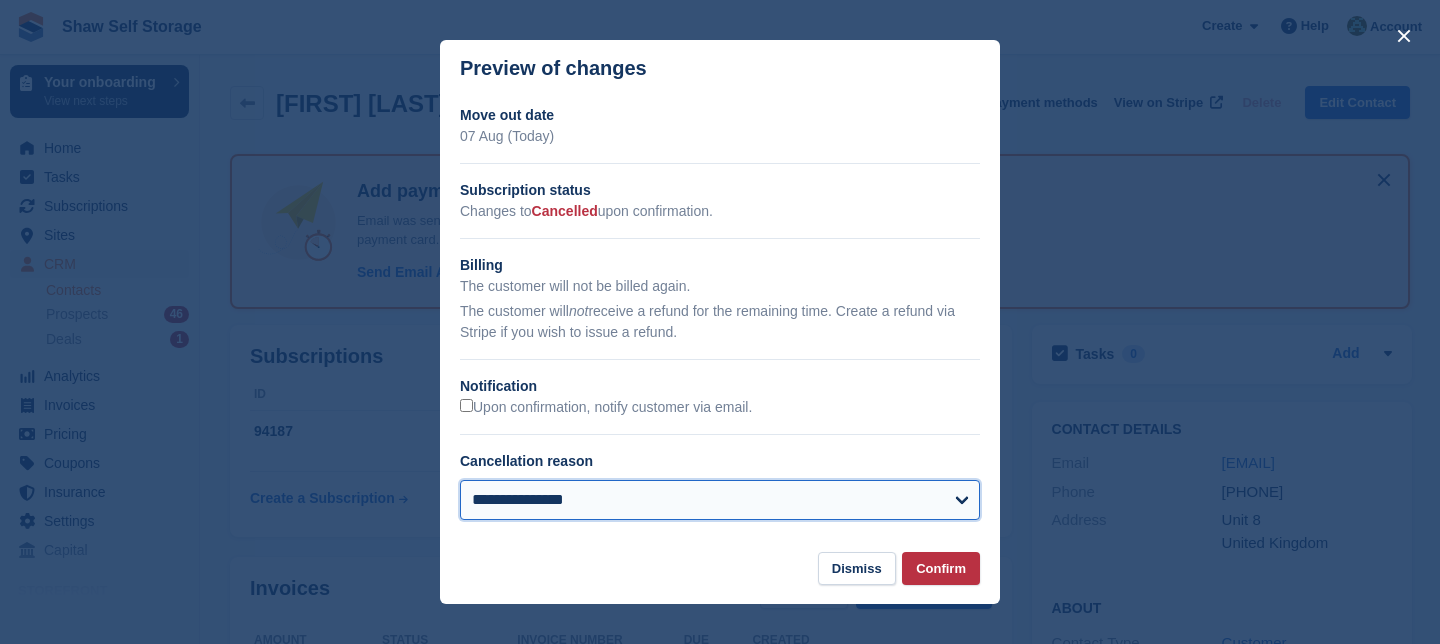 click on "**********" at bounding box center (720, 500) 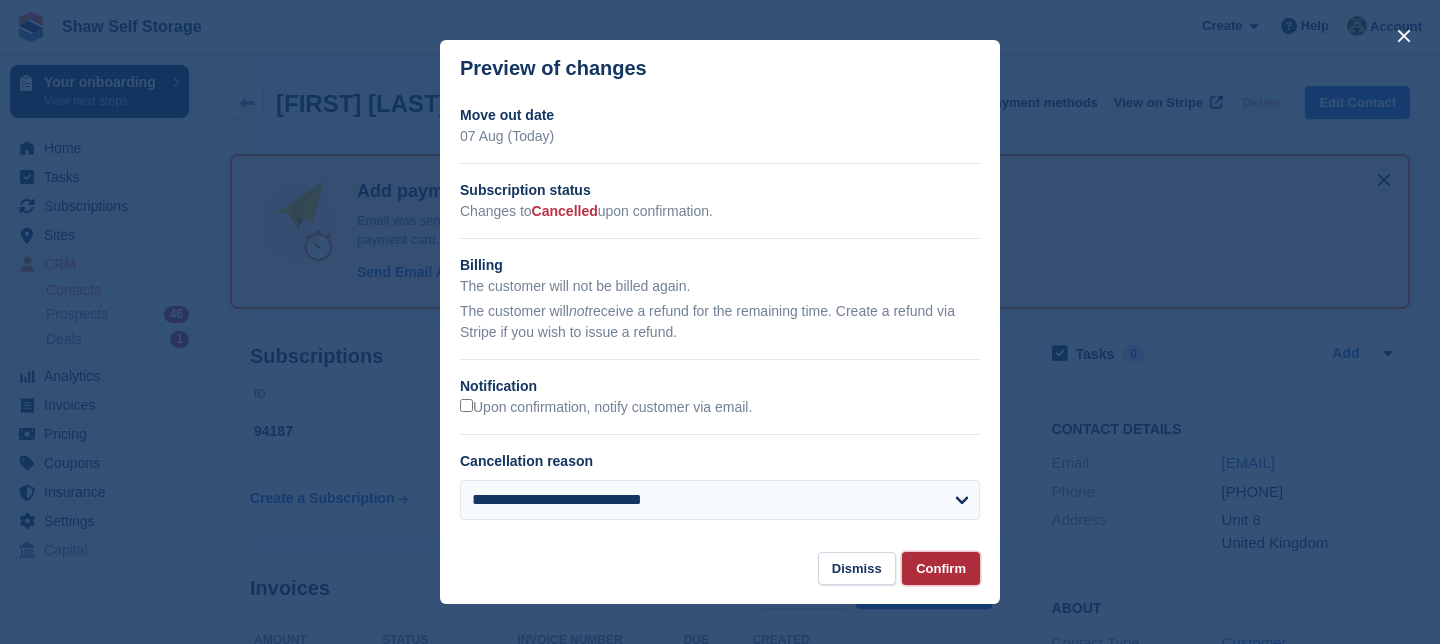 click on "Confirm" at bounding box center (941, 568) 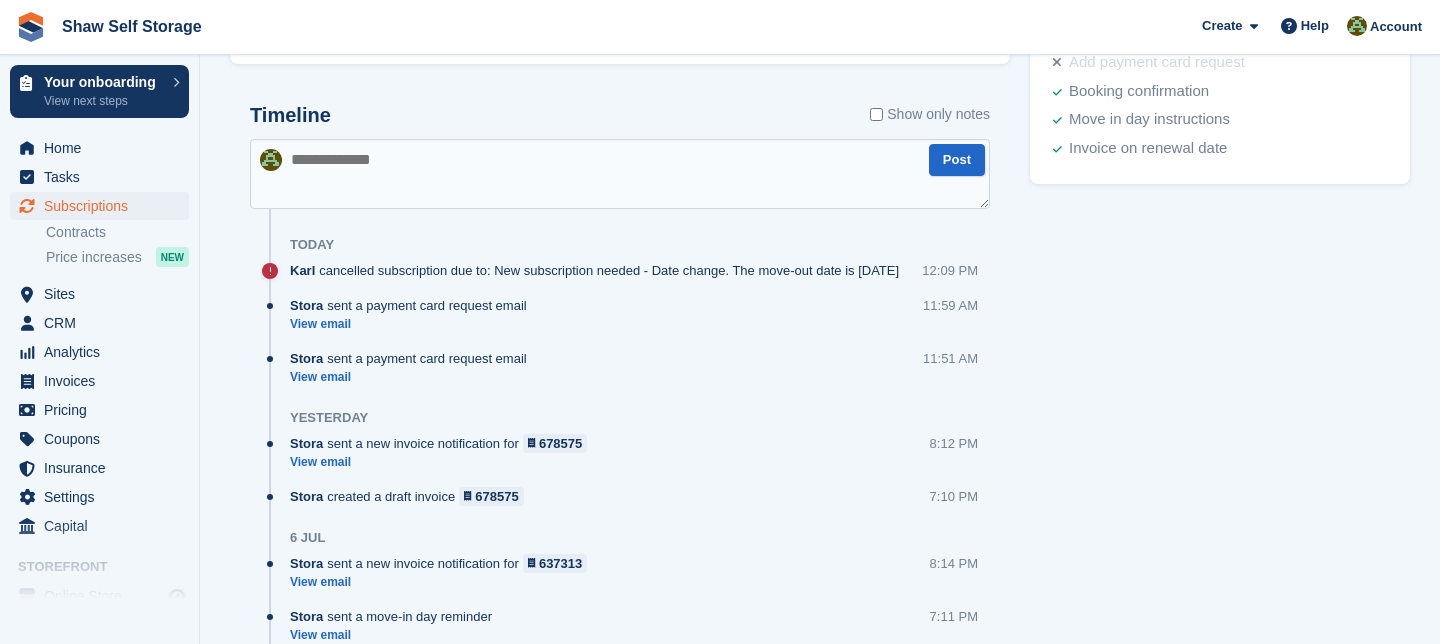 scroll, scrollTop: 1003, scrollLeft: 0, axis: vertical 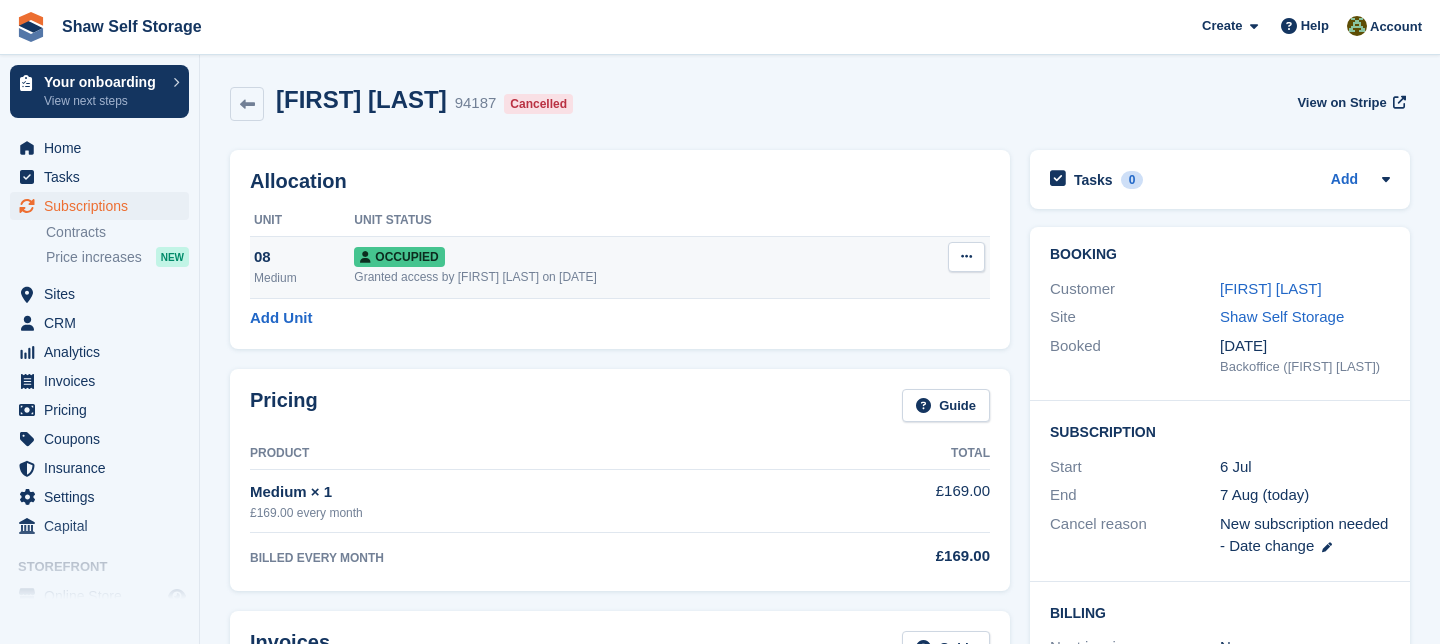 click at bounding box center [966, 256] 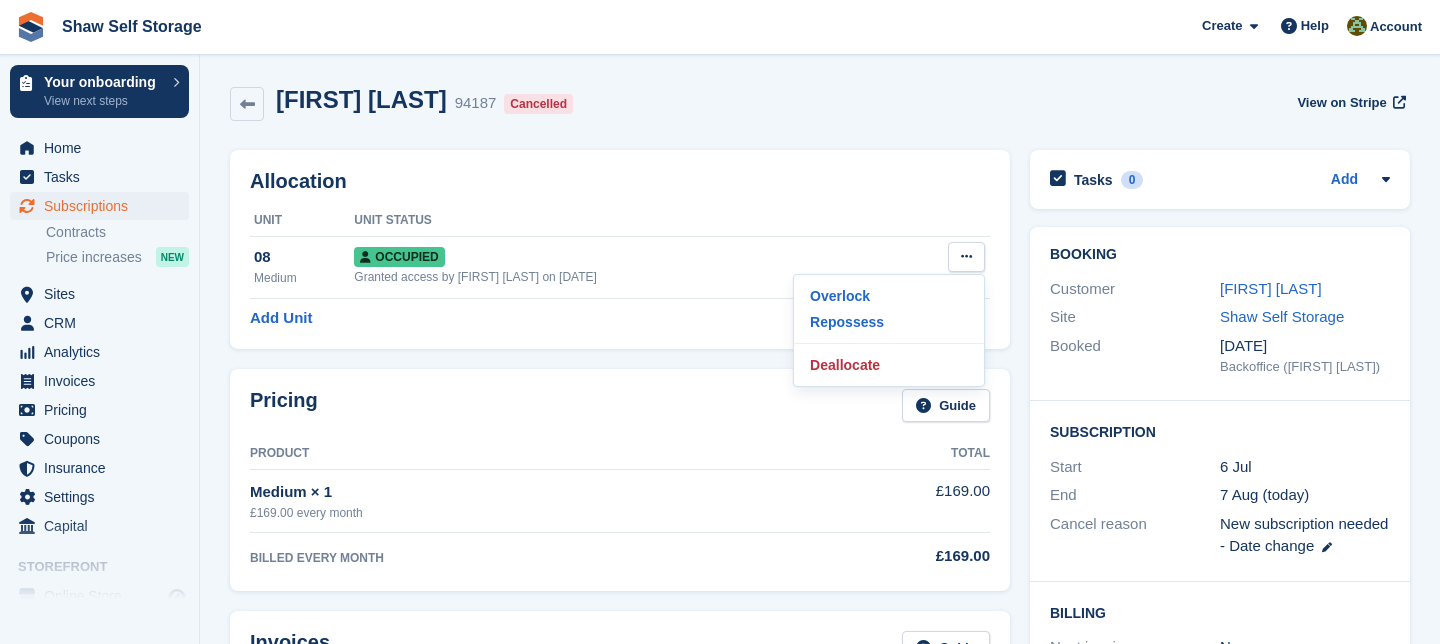 click on "Carl Williams
94187
Cancelled
View on Stripe" at bounding box center [820, 104] 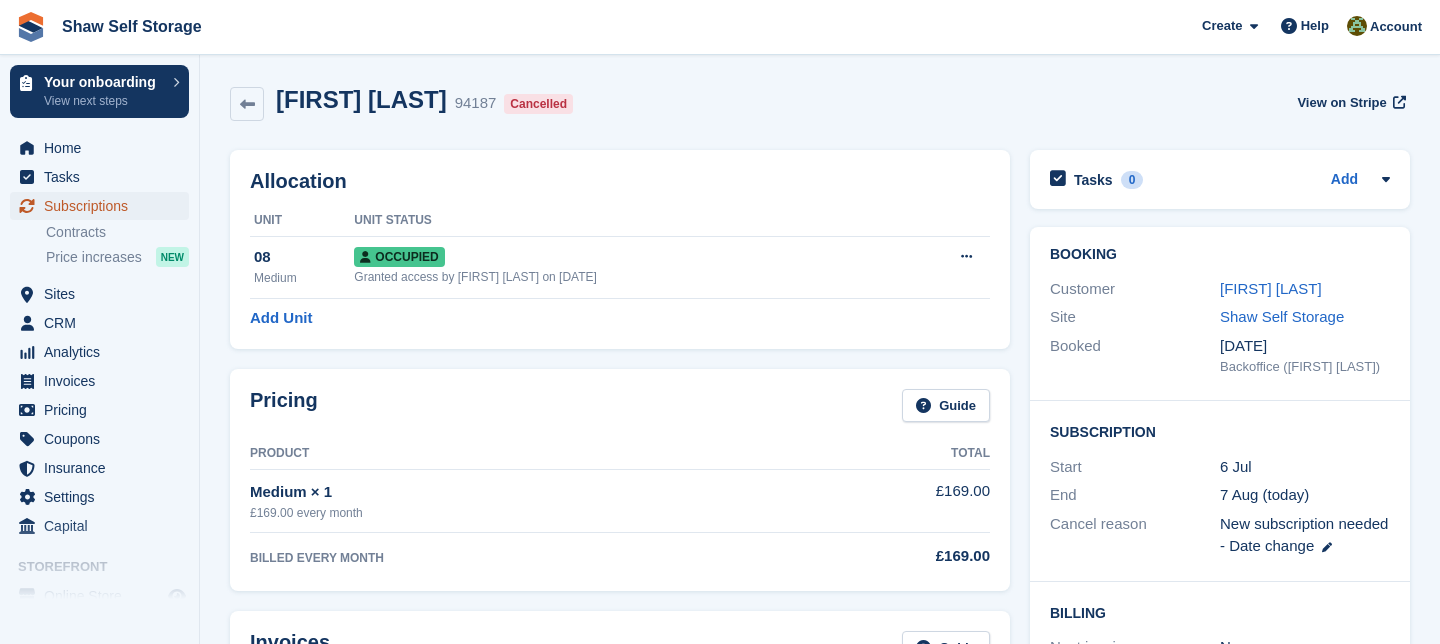 click on "Subscriptions" at bounding box center [104, 206] 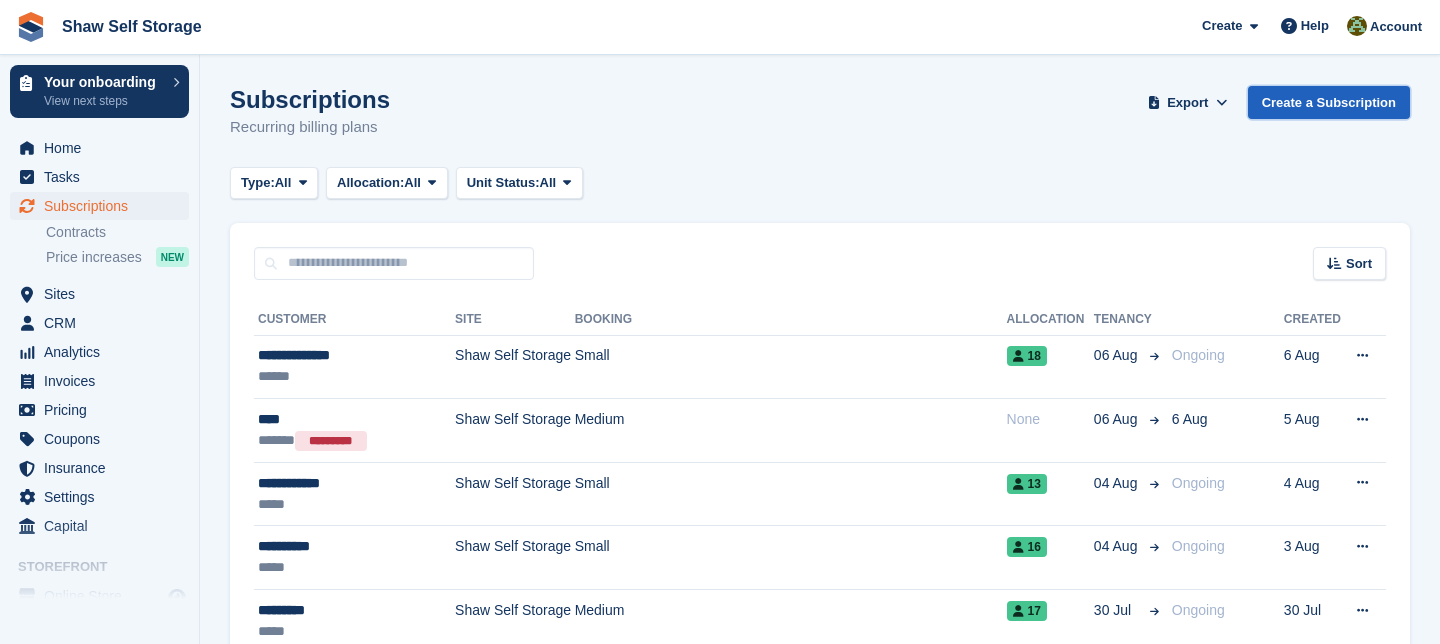 click on "Create a Subscription" at bounding box center (1329, 102) 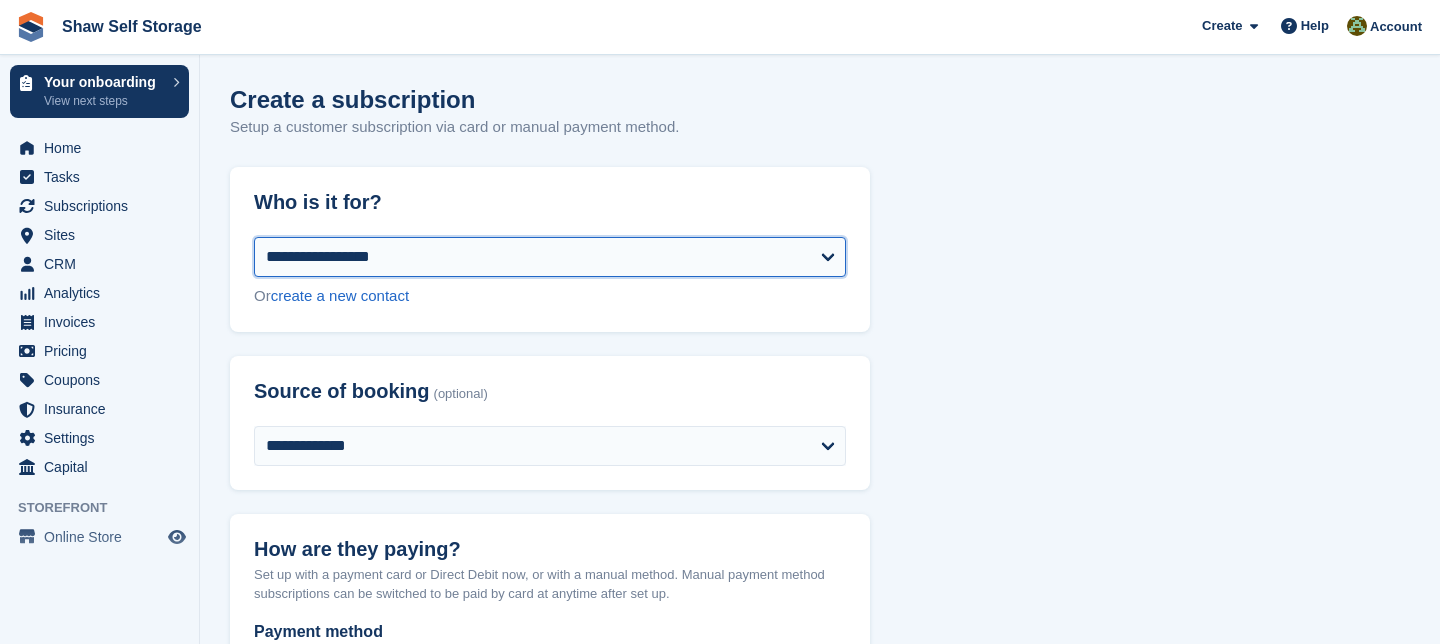 click on "**********" at bounding box center [550, 257] 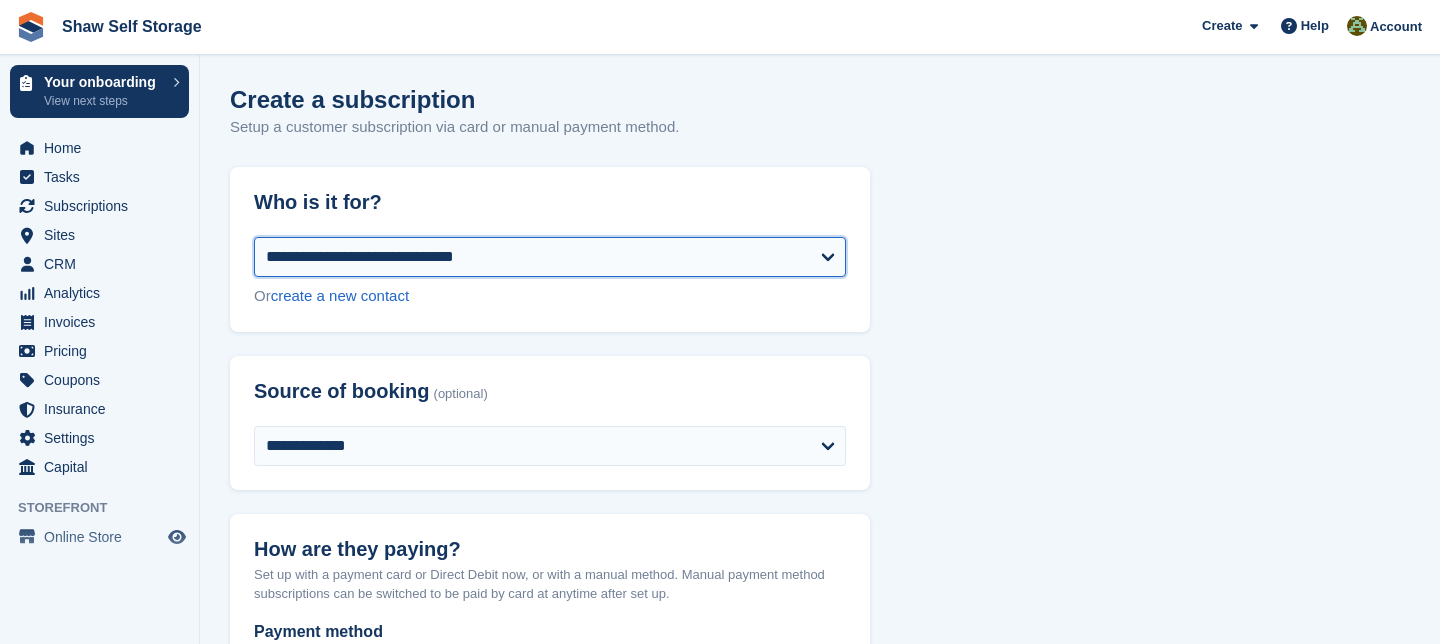 select on "**********" 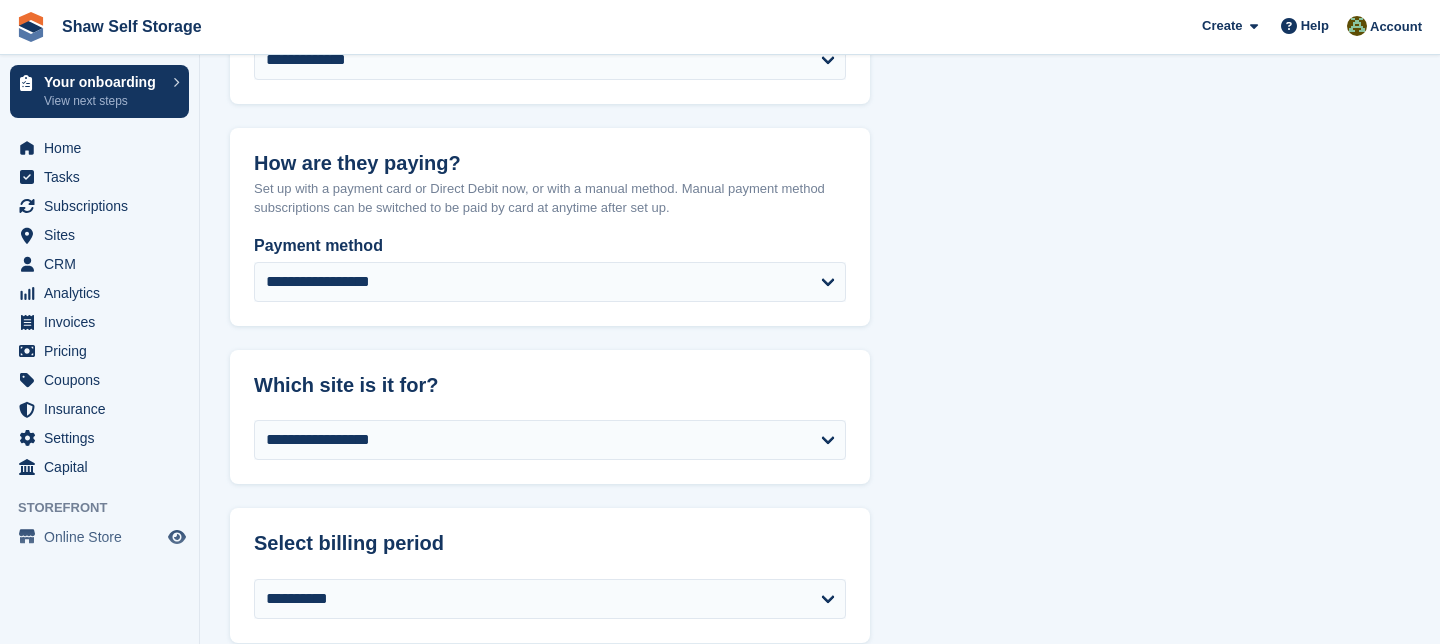 scroll, scrollTop: 389, scrollLeft: 0, axis: vertical 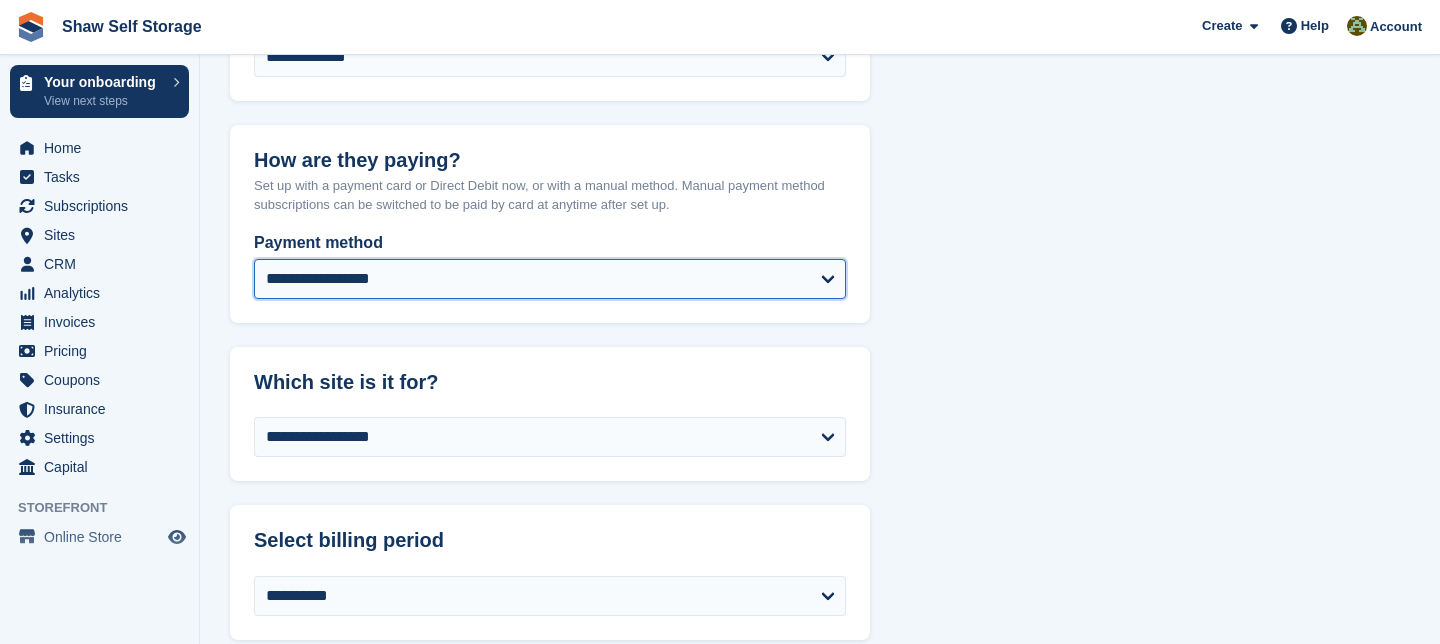 click on "**********" at bounding box center [550, 279] 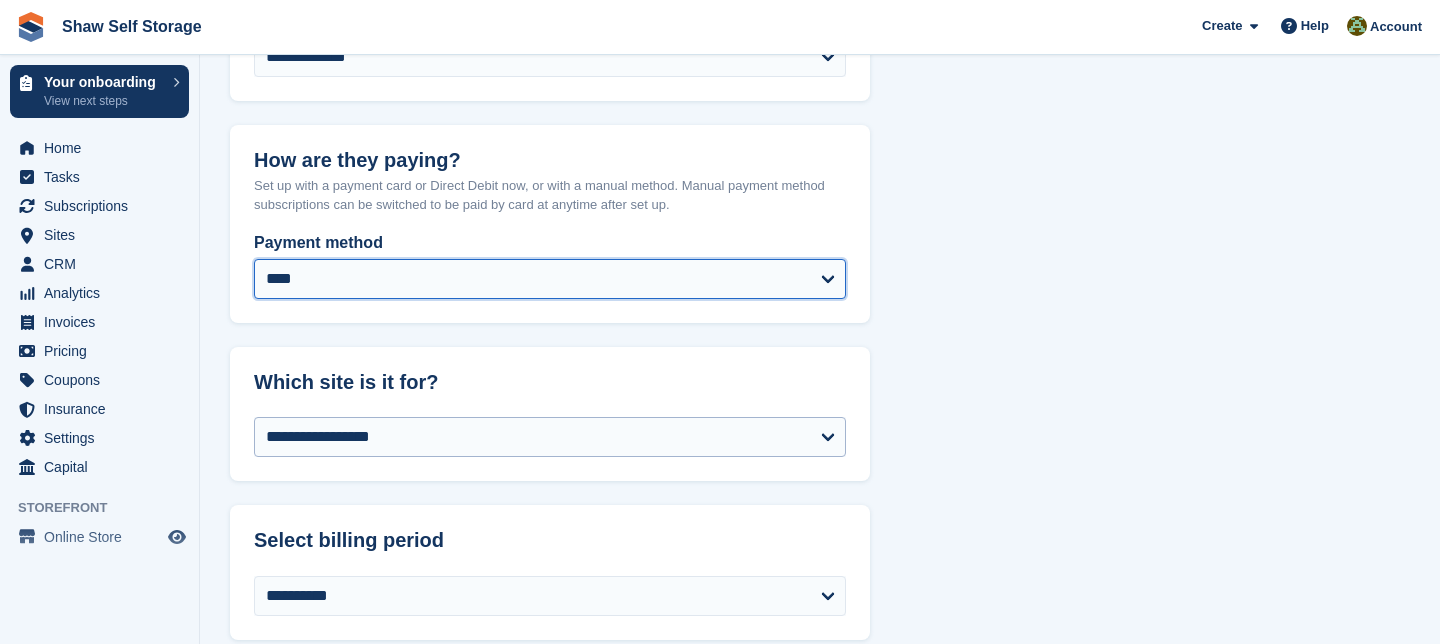select on "******" 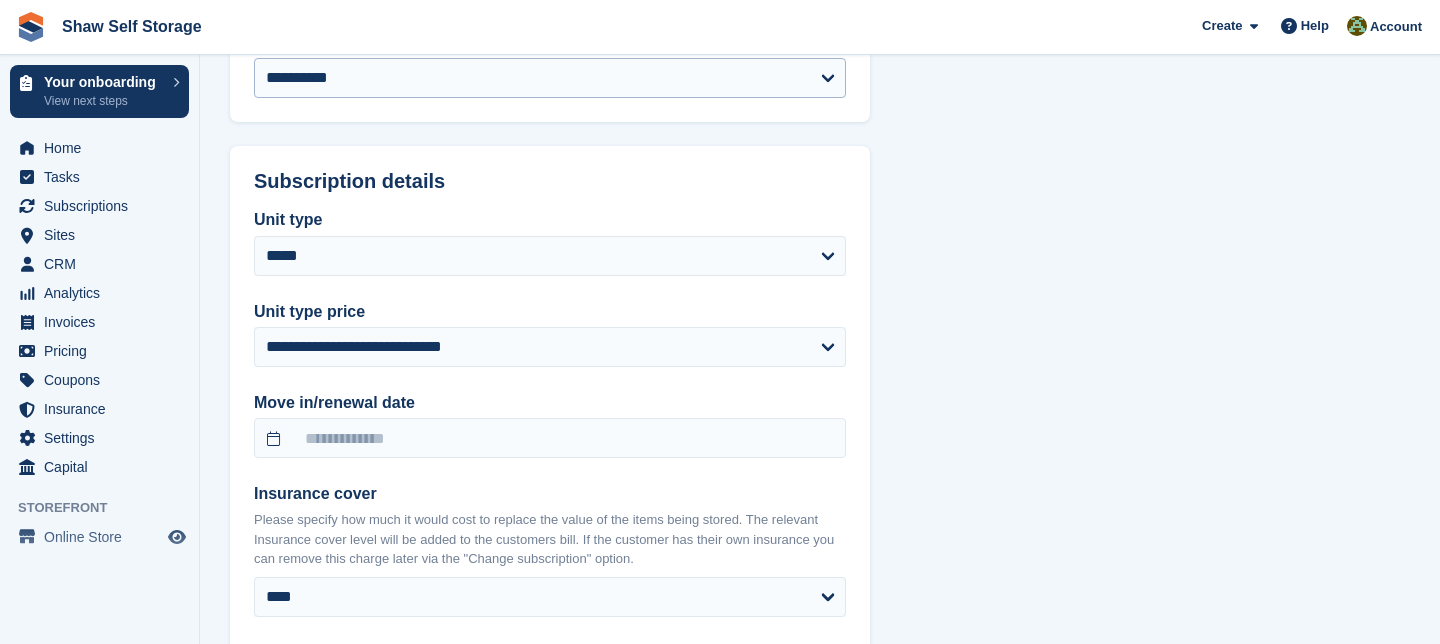 scroll, scrollTop: 1231, scrollLeft: 0, axis: vertical 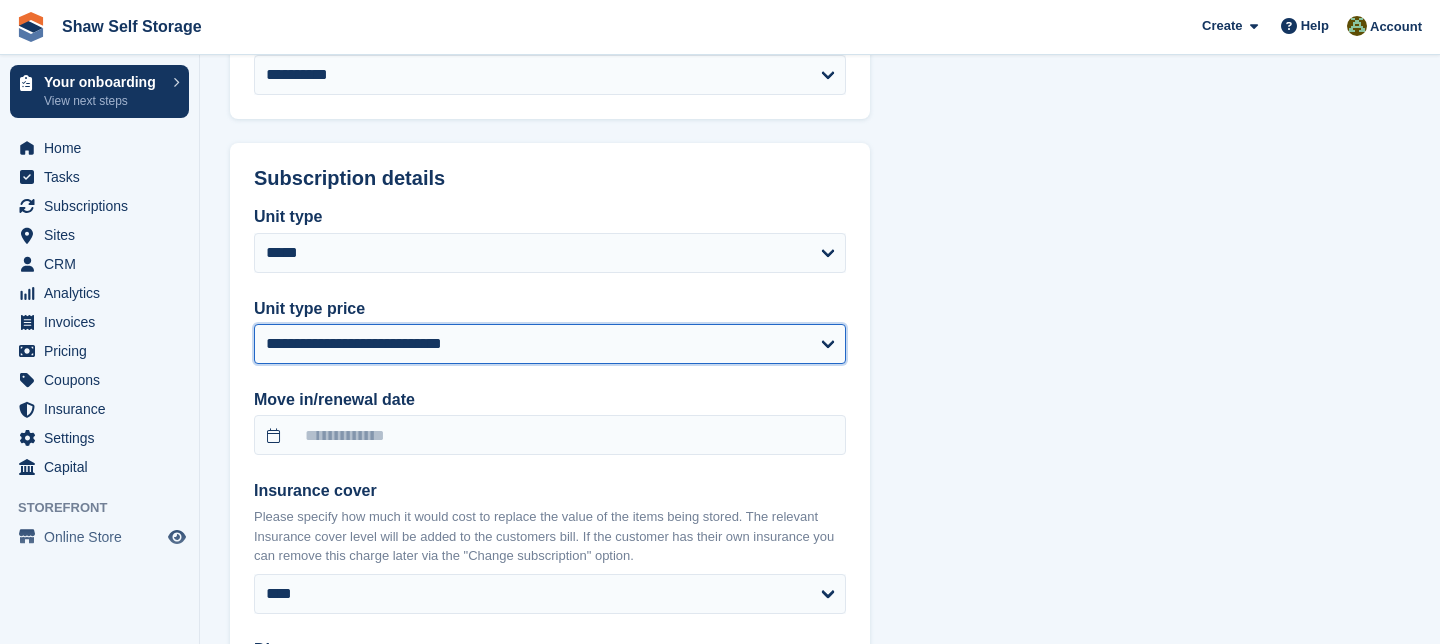 click on "**********" at bounding box center [550, 344] 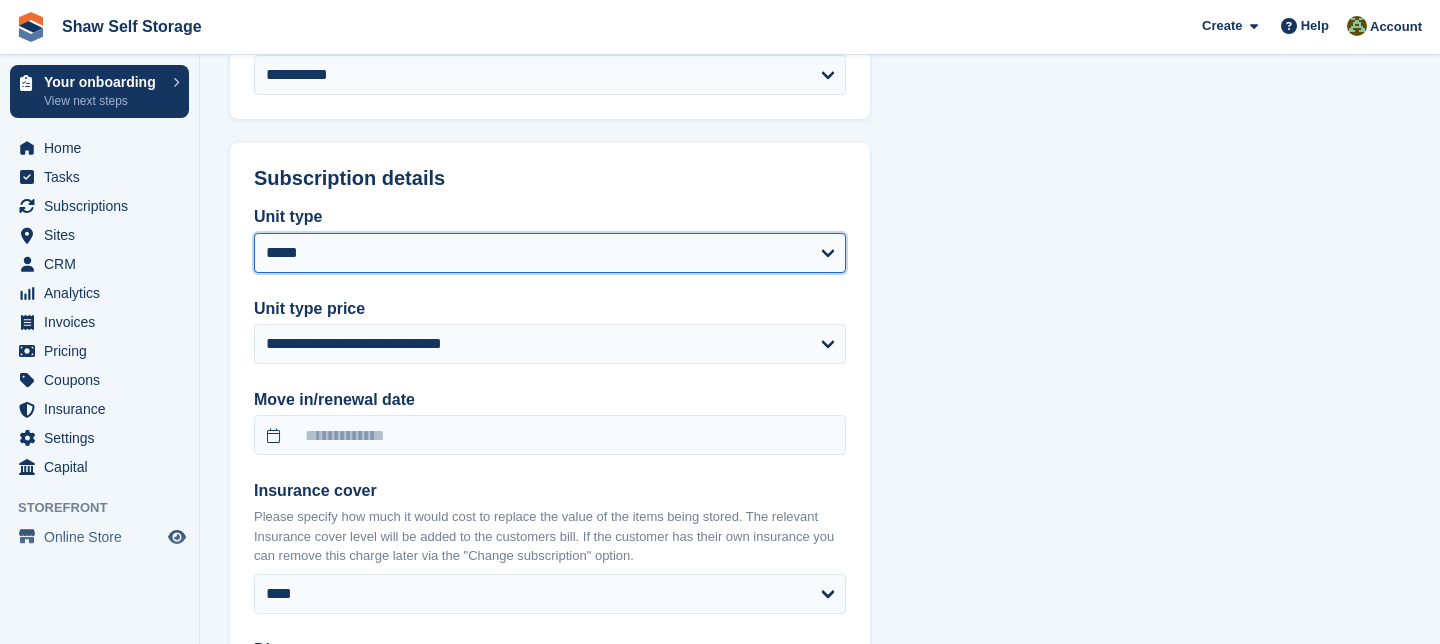 click on "**********" at bounding box center (550, 253) 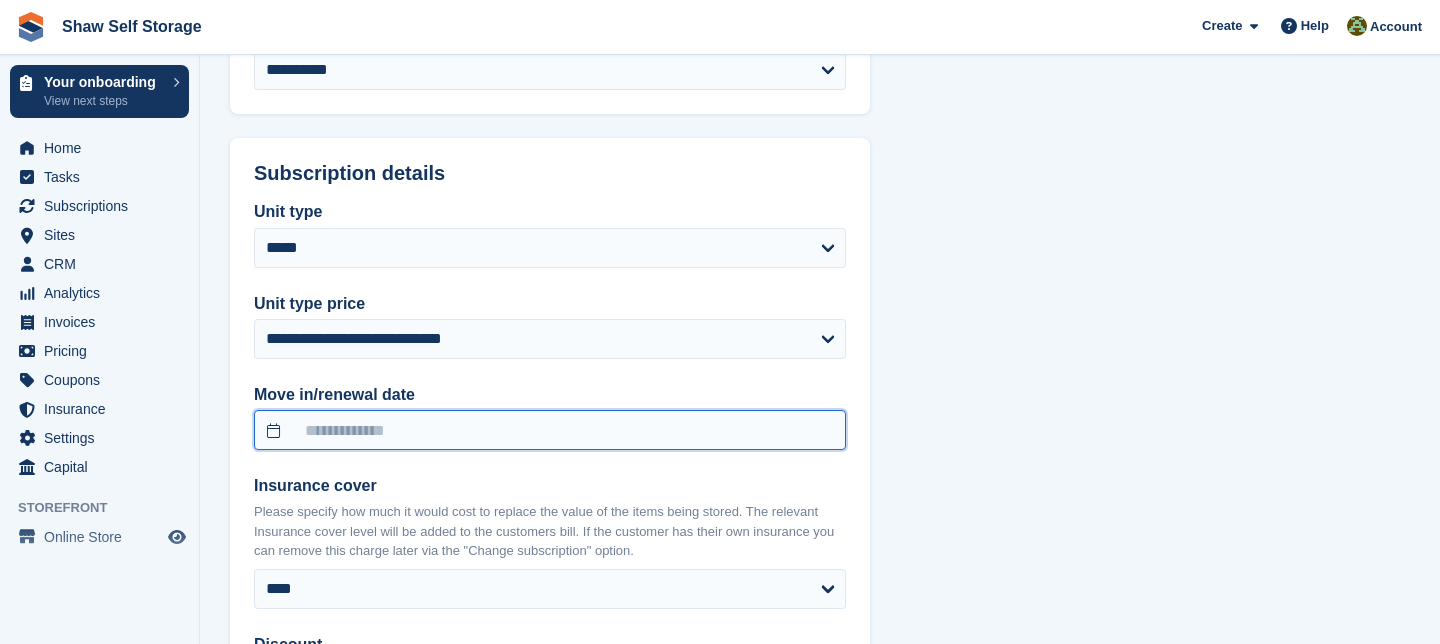 click at bounding box center [550, 430] 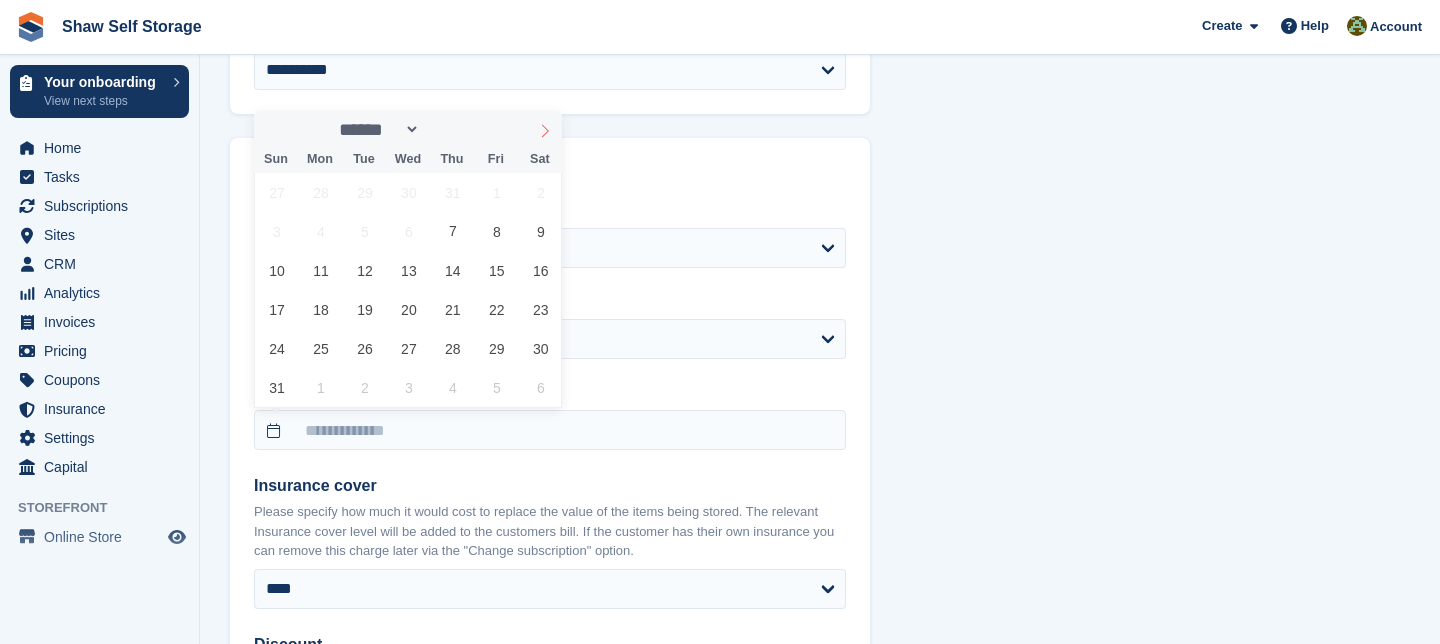 click 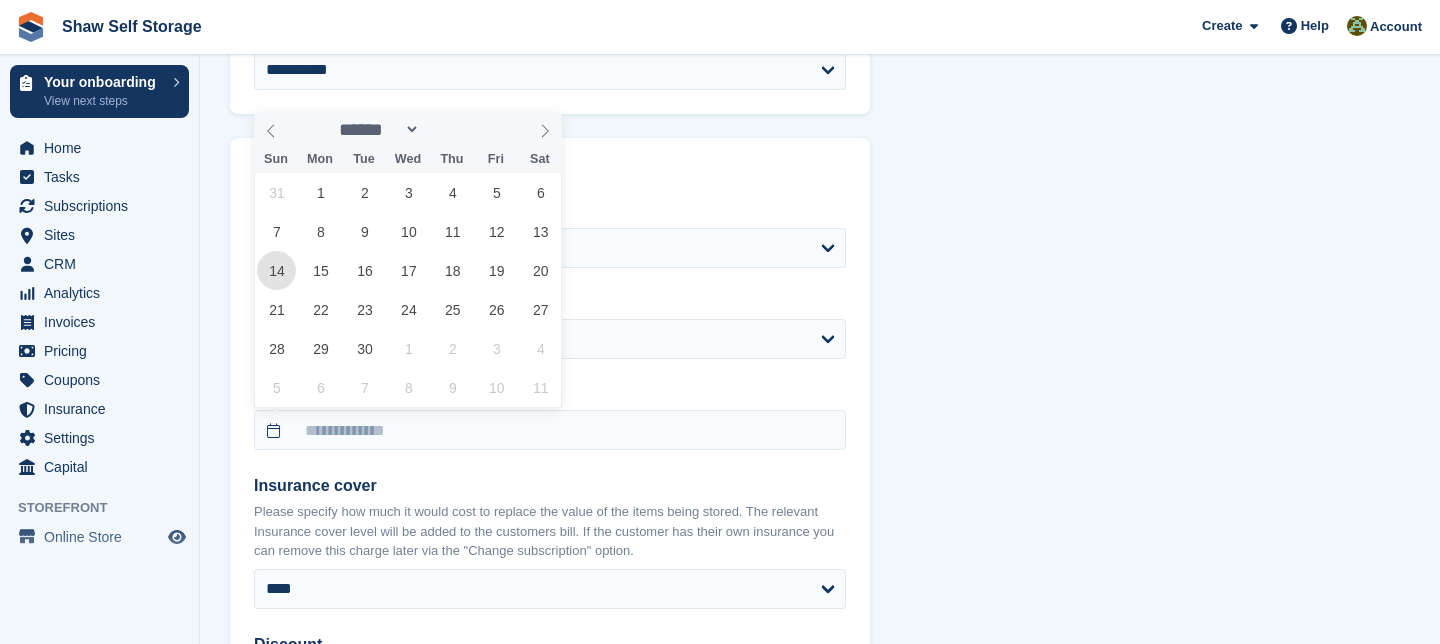 click on "14" at bounding box center (276, 270) 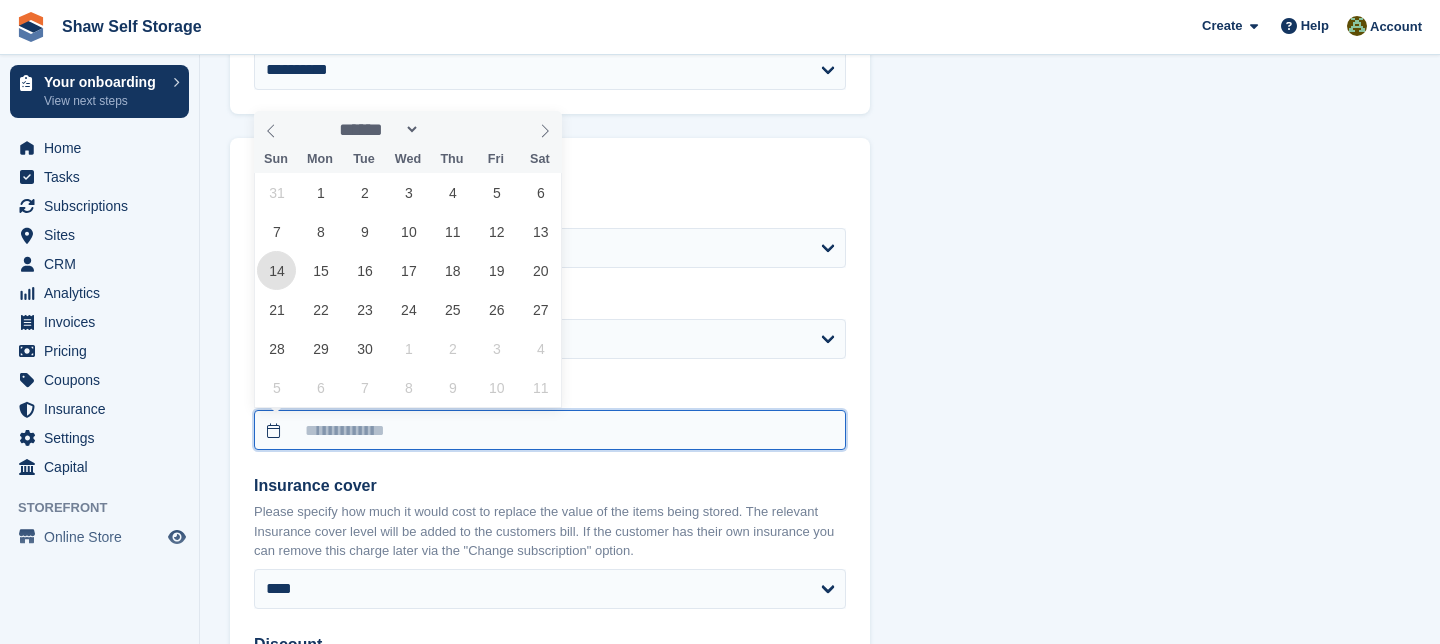 type on "**********" 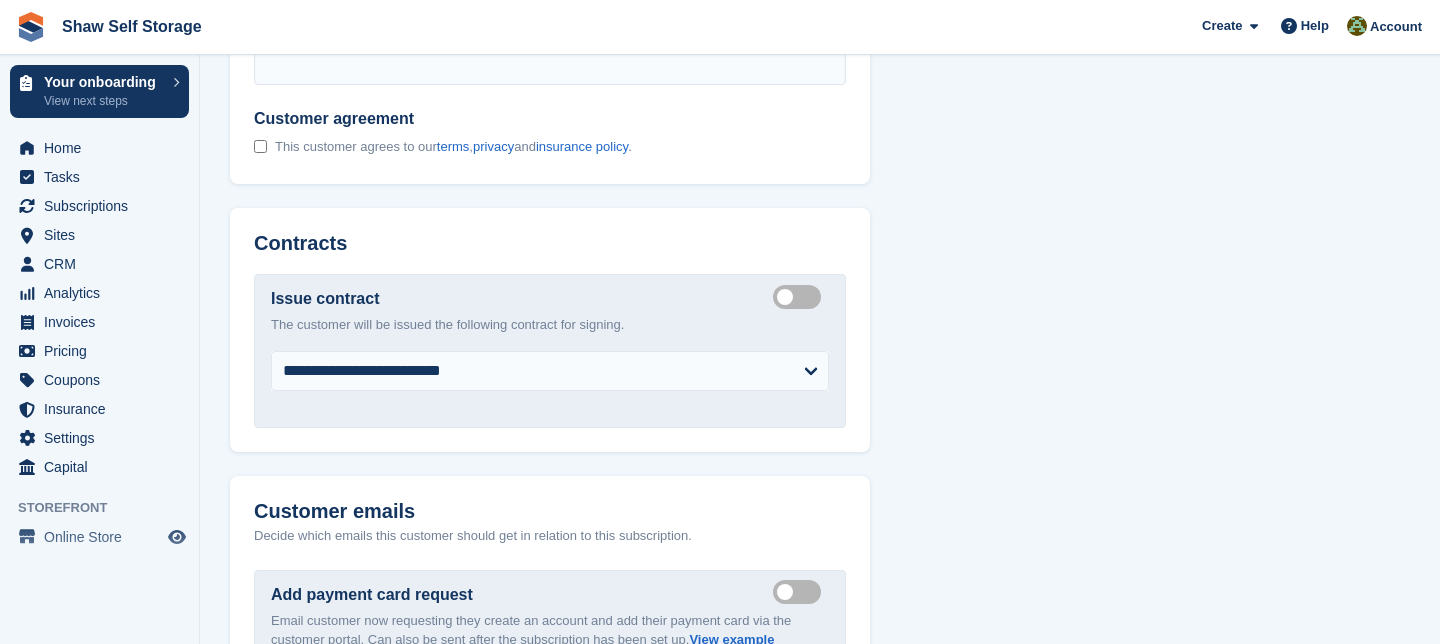 scroll, scrollTop: 1974, scrollLeft: 0, axis: vertical 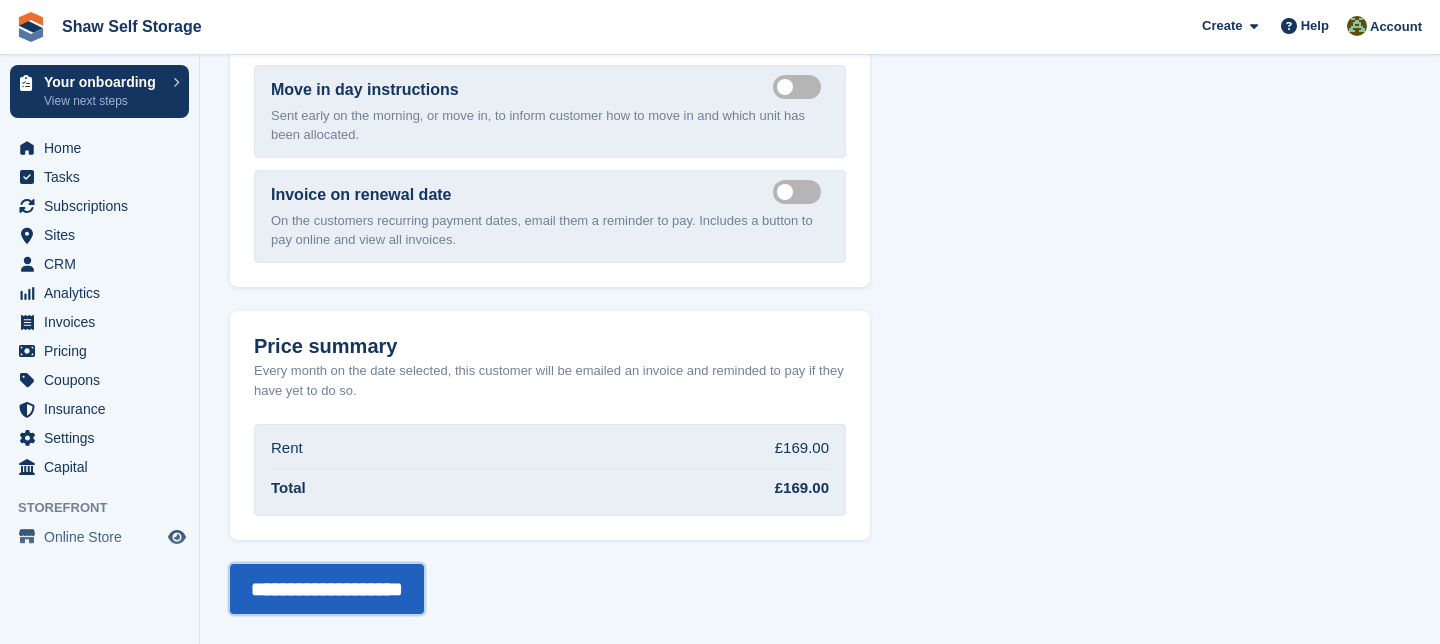 click on "**********" at bounding box center [327, 589] 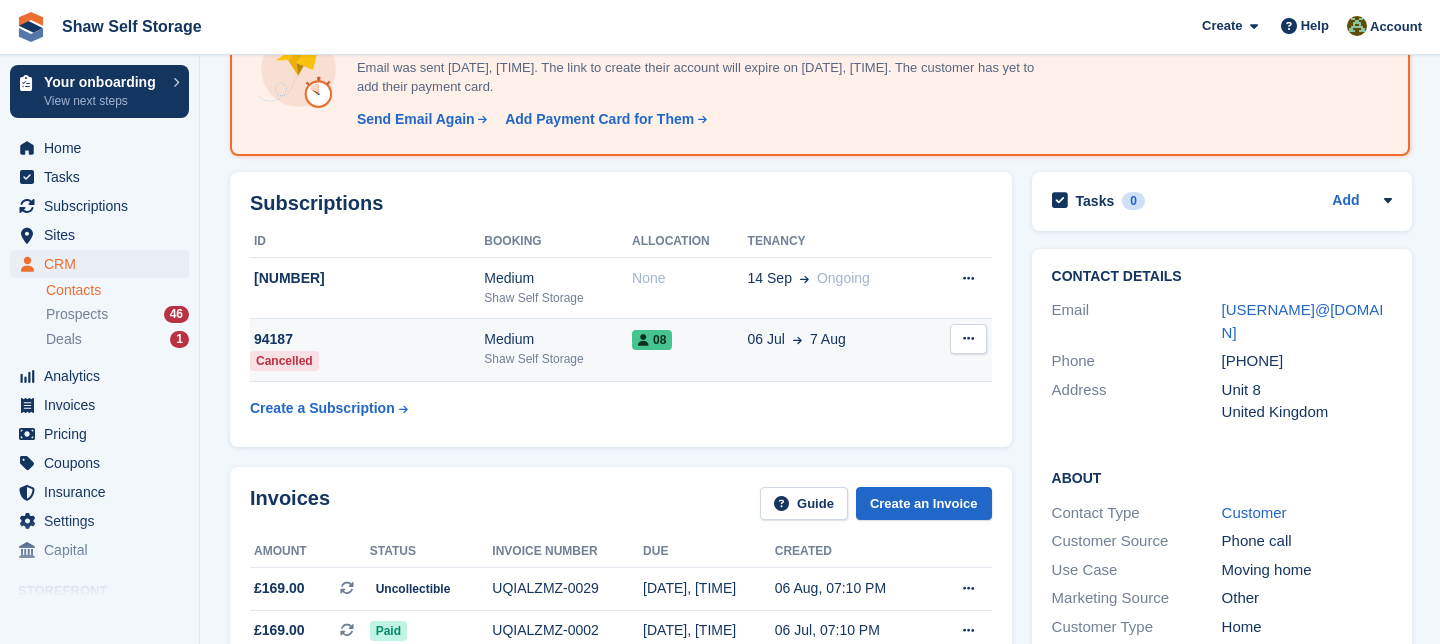 scroll, scrollTop: 0, scrollLeft: 0, axis: both 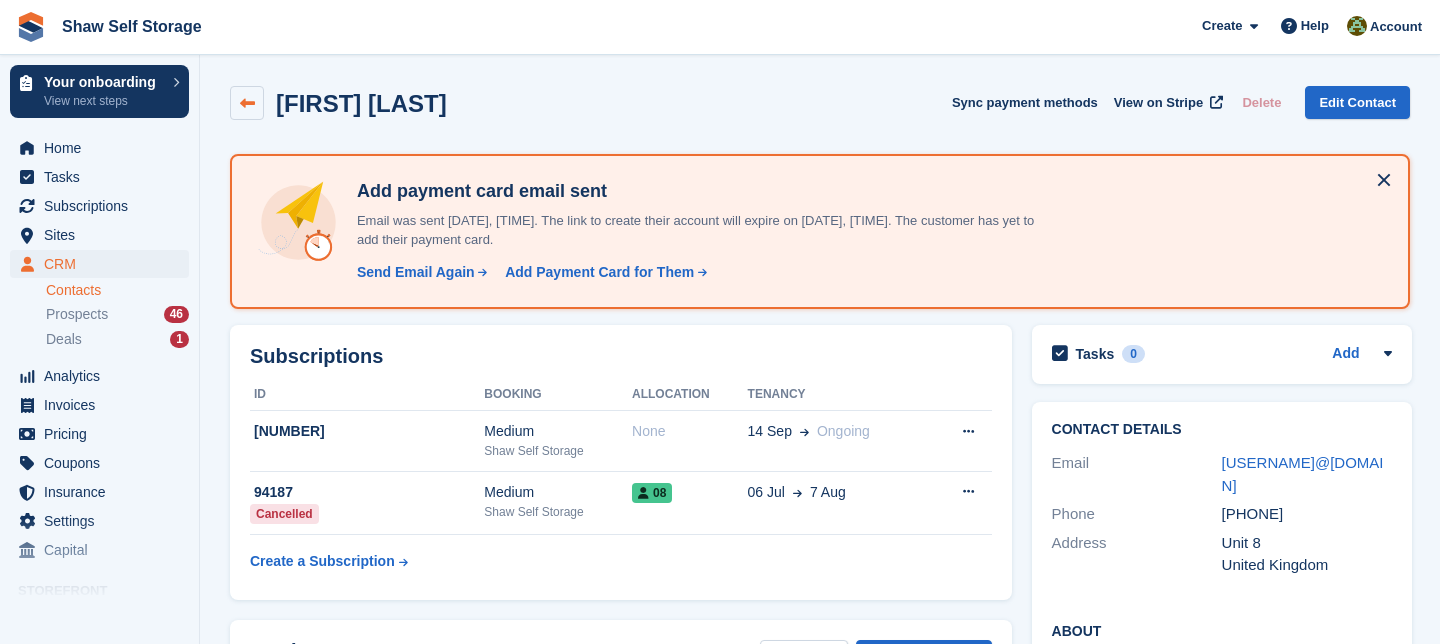 click at bounding box center (247, 103) 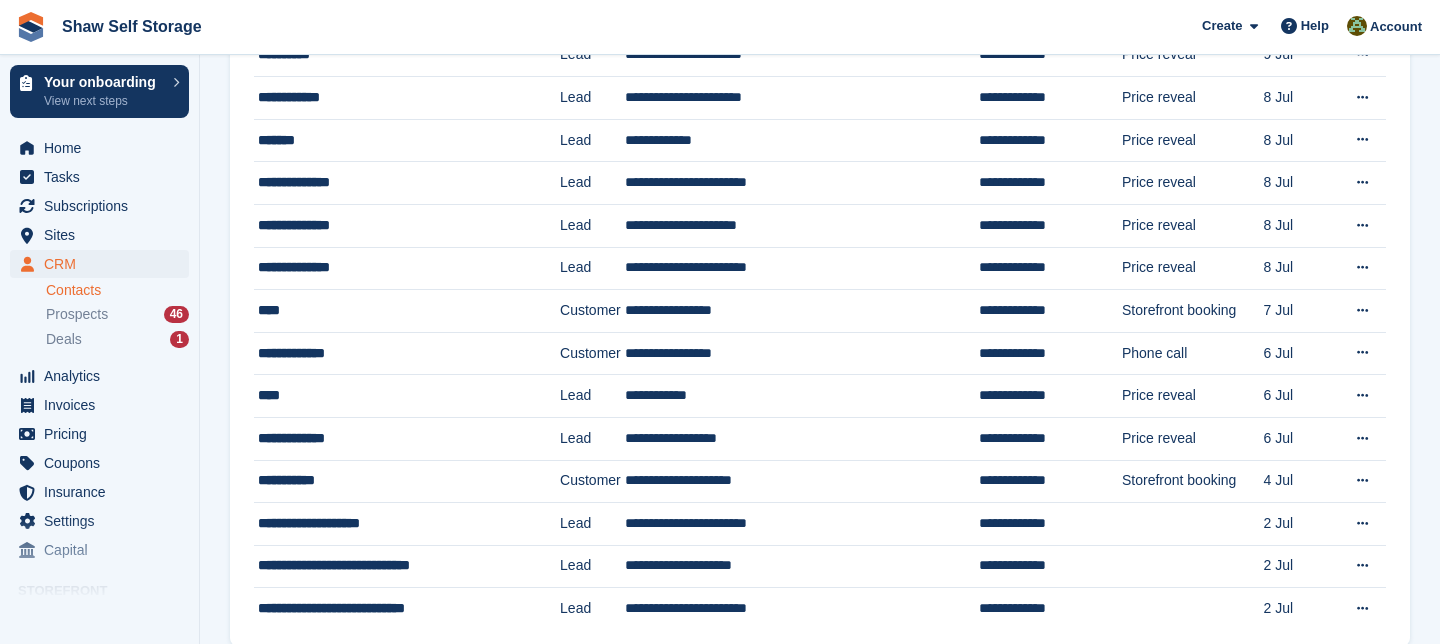 scroll, scrollTop: 1769, scrollLeft: 0, axis: vertical 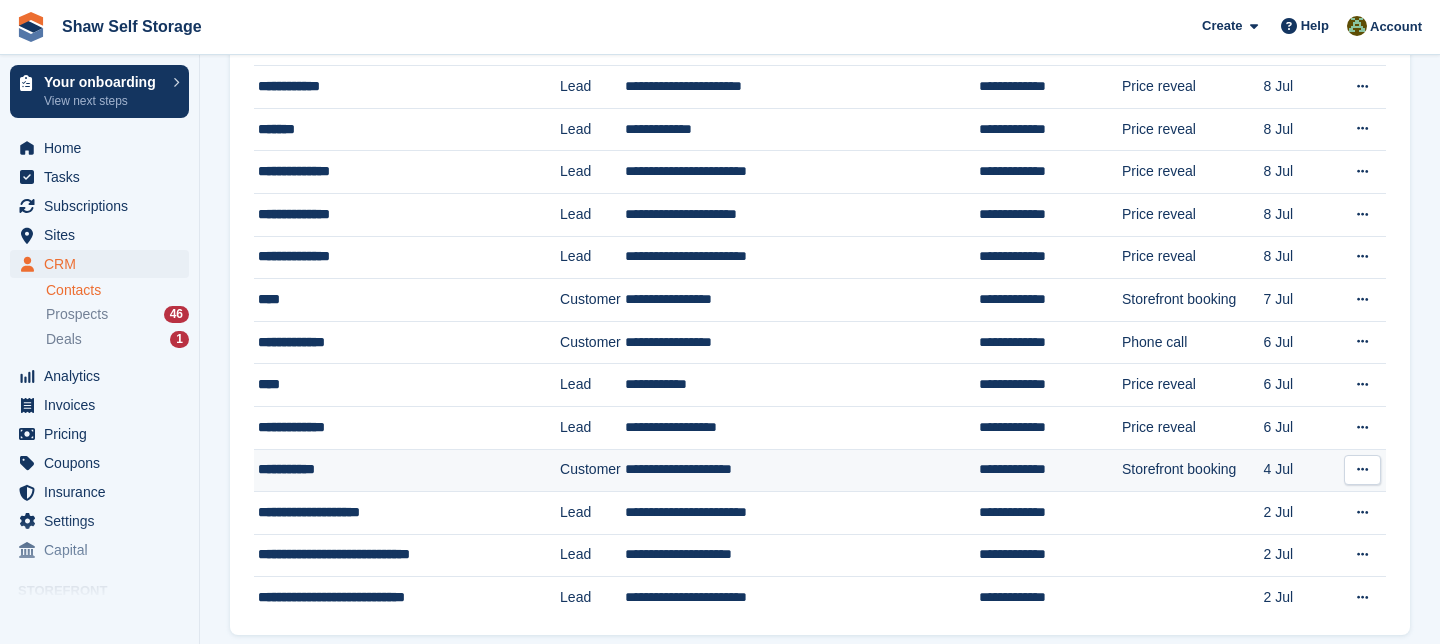 click on "**********" at bounding box center (400, 469) 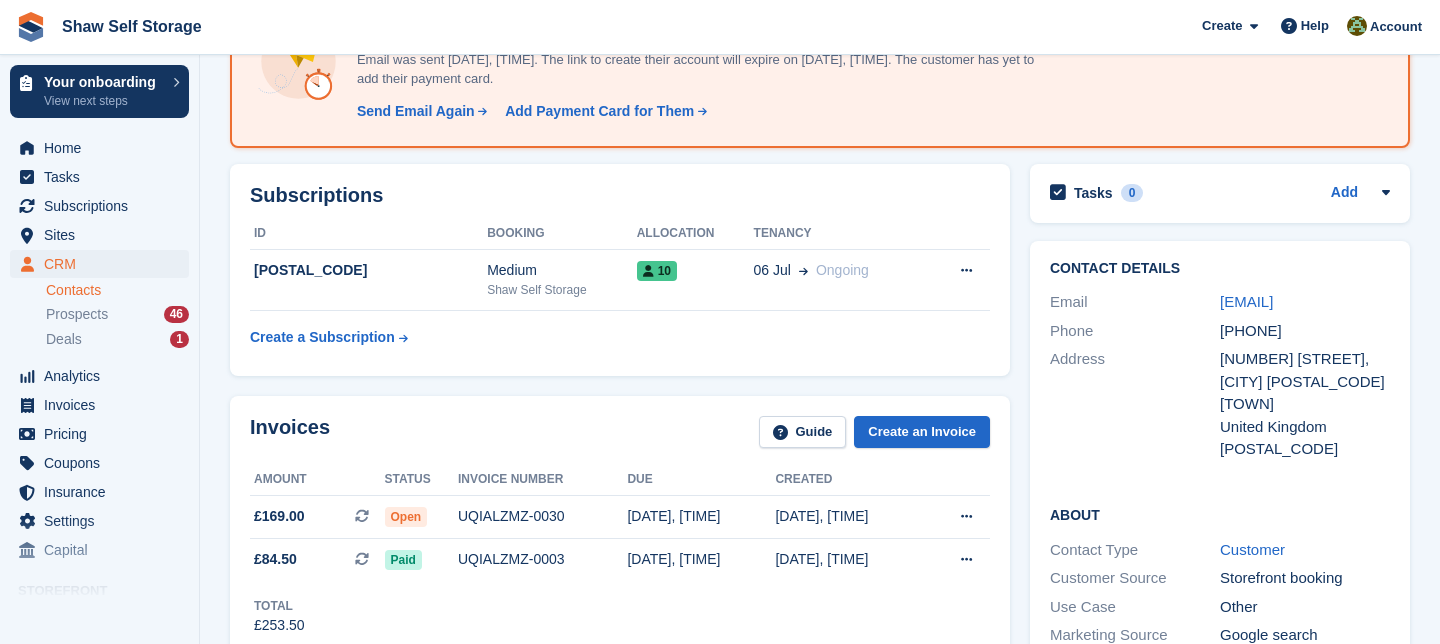 scroll, scrollTop: 0, scrollLeft: 0, axis: both 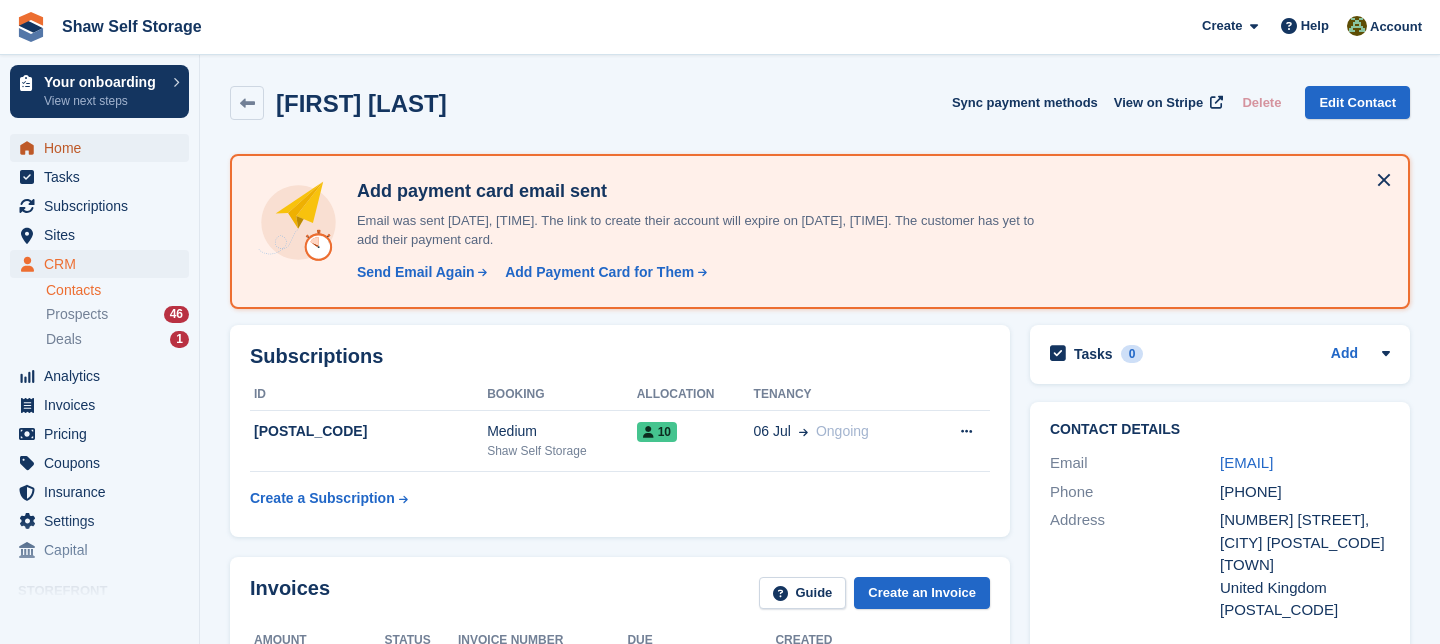 click on "Home" at bounding box center (104, 148) 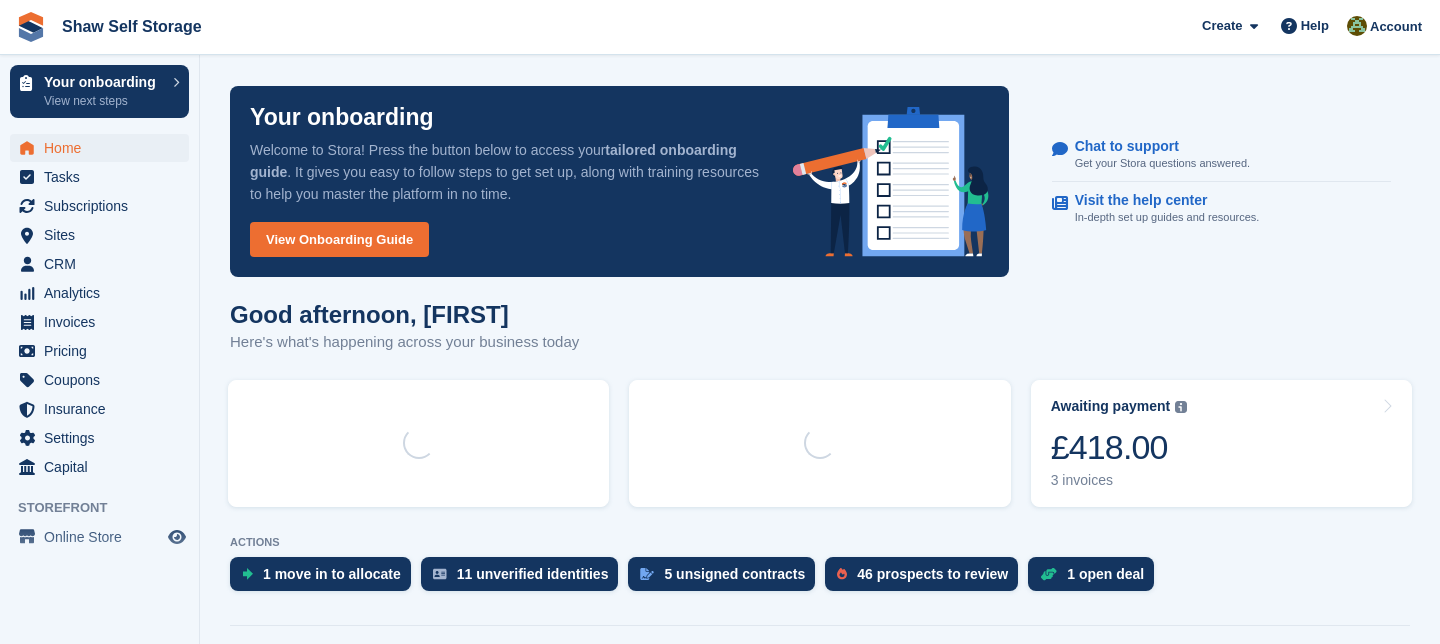 scroll, scrollTop: 0, scrollLeft: 0, axis: both 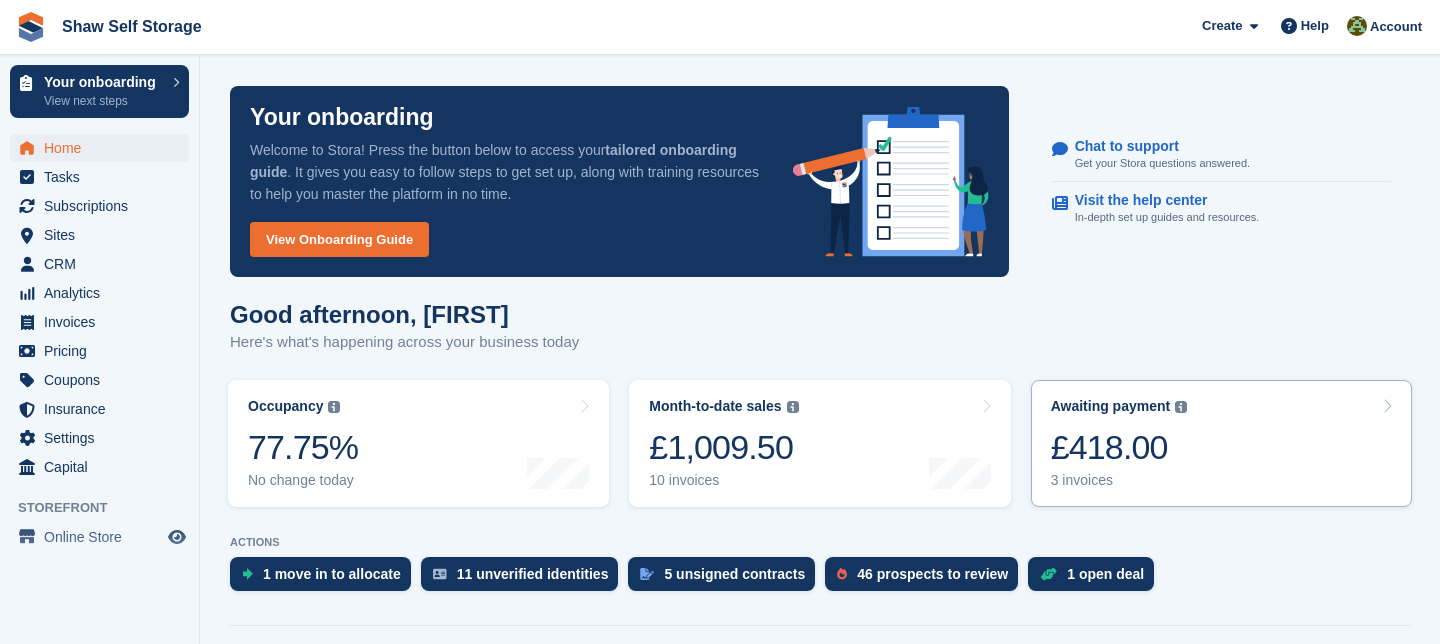 click at bounding box center [1387, 406] 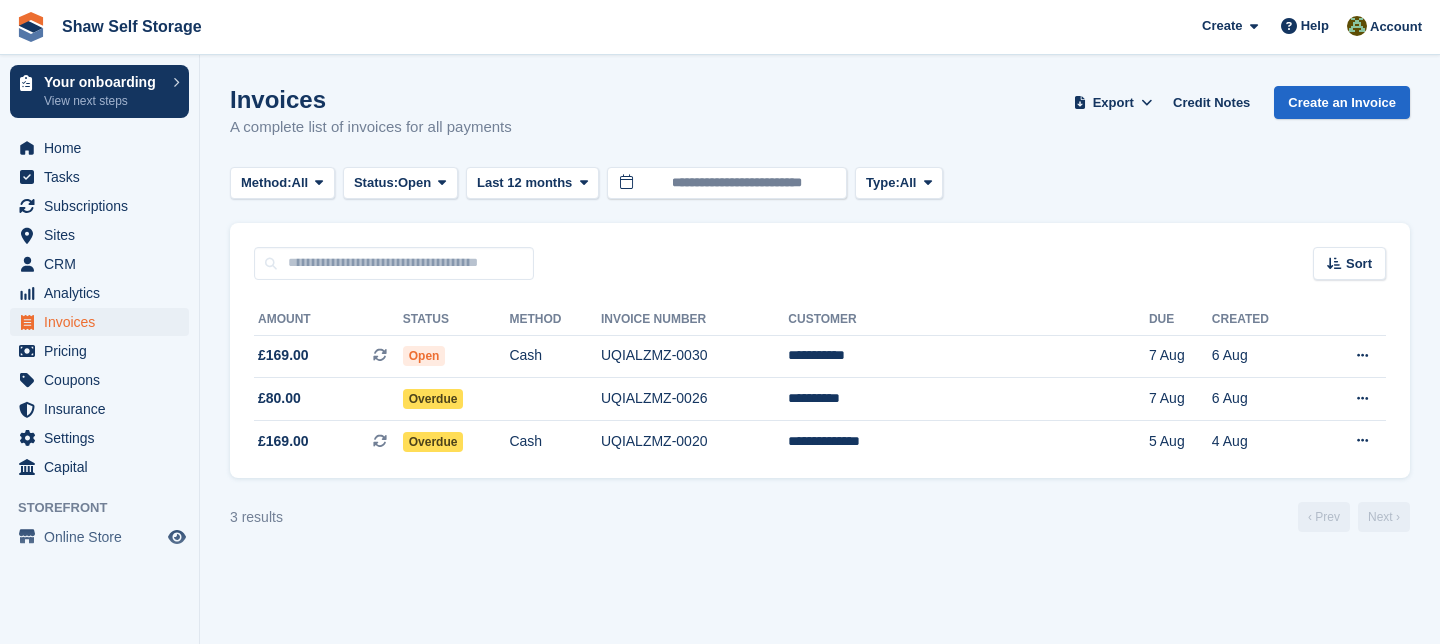 scroll, scrollTop: 0, scrollLeft: 0, axis: both 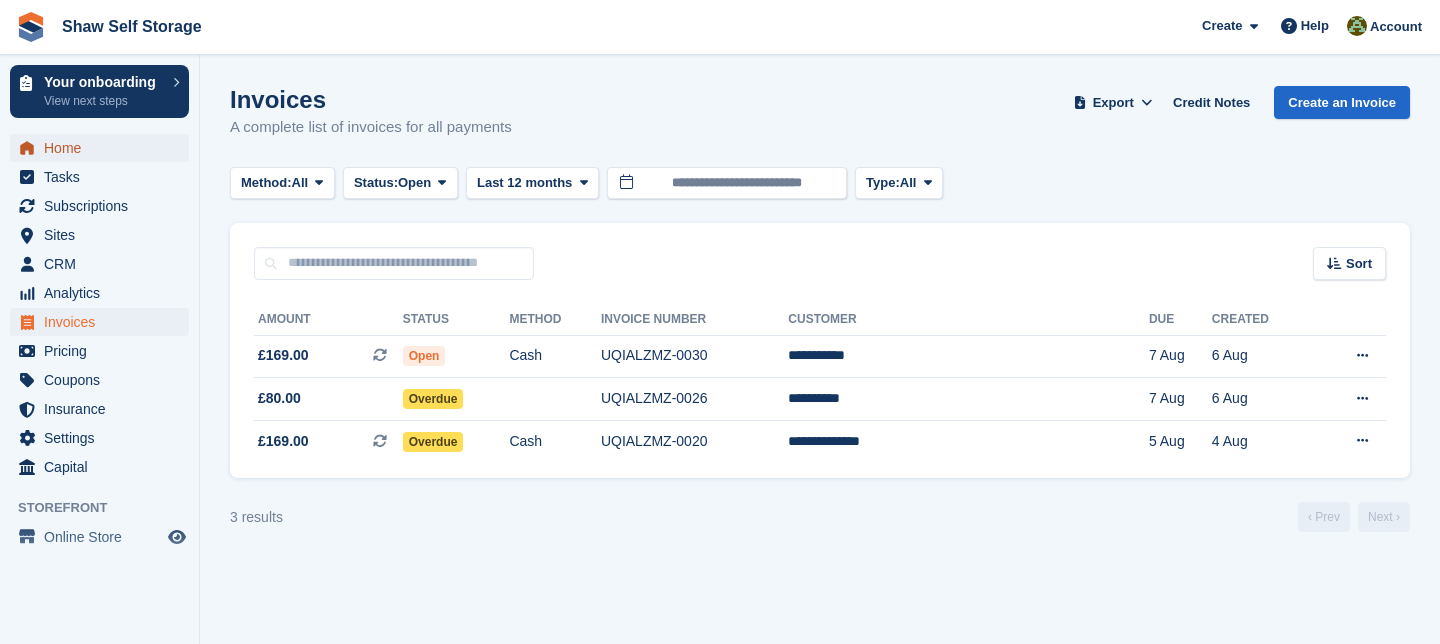 click on "Home" at bounding box center [104, 148] 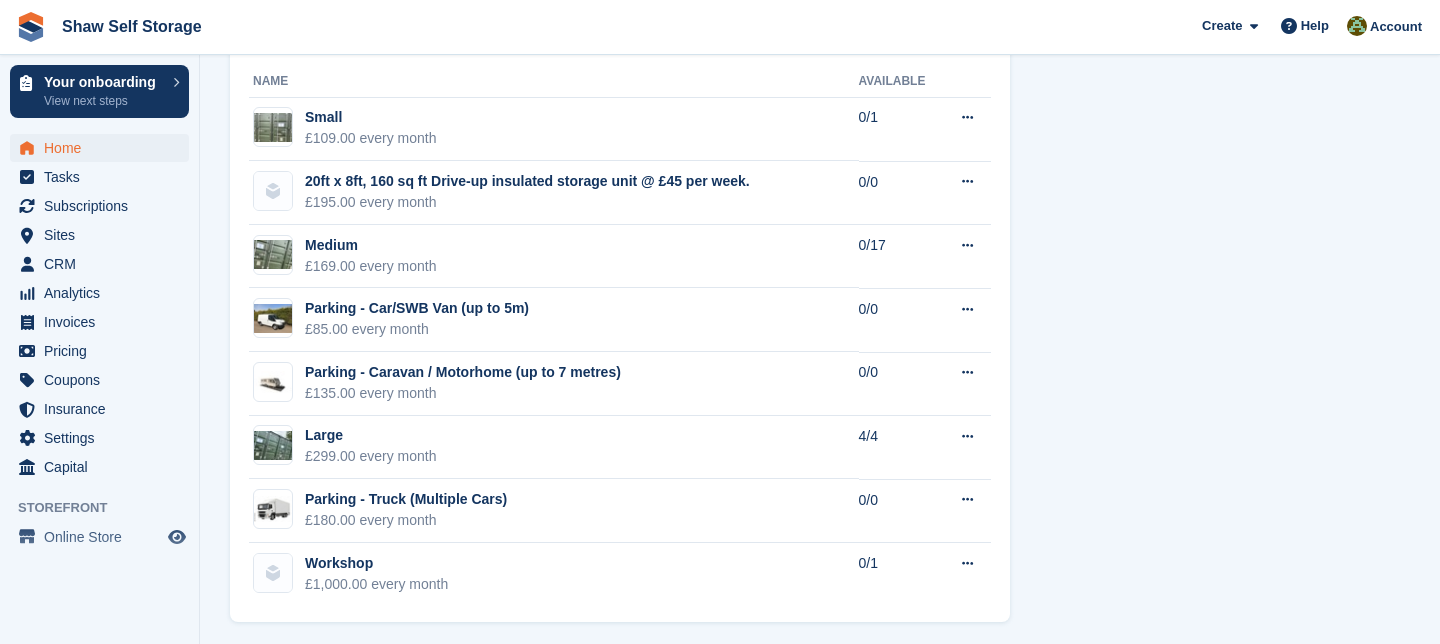 scroll, scrollTop: 1260, scrollLeft: 0, axis: vertical 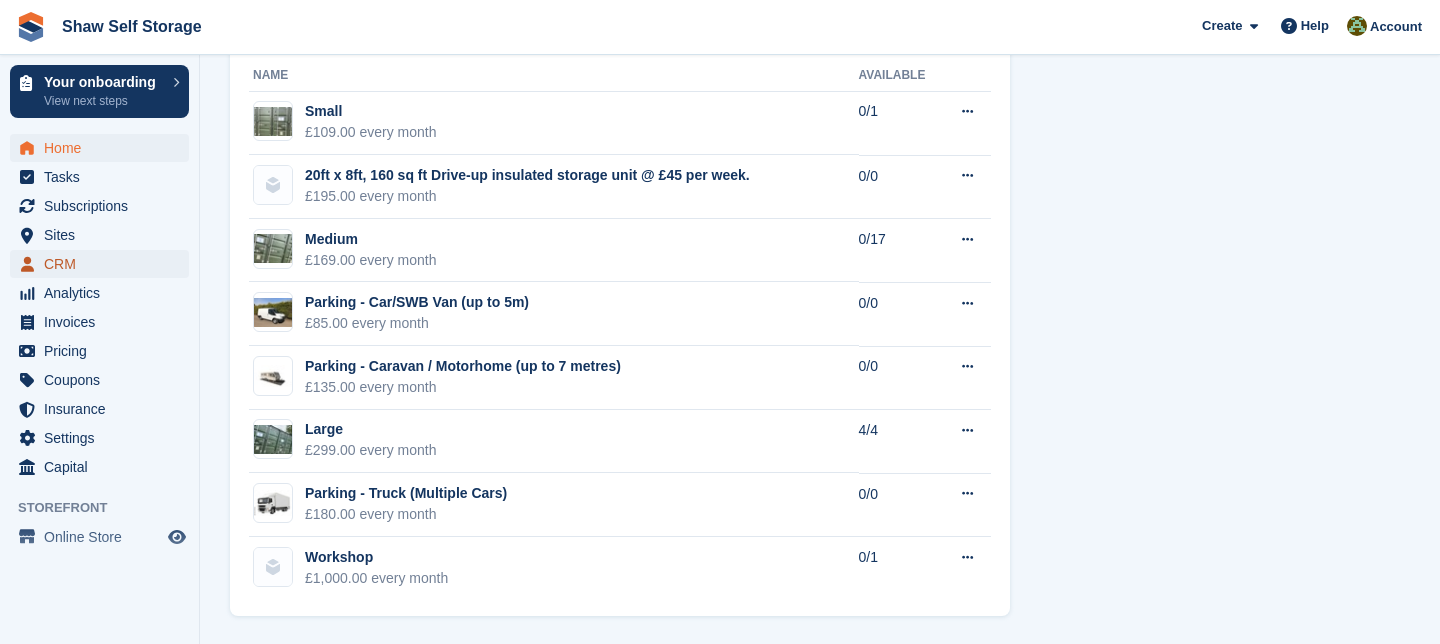 click on "CRM" at bounding box center [104, 264] 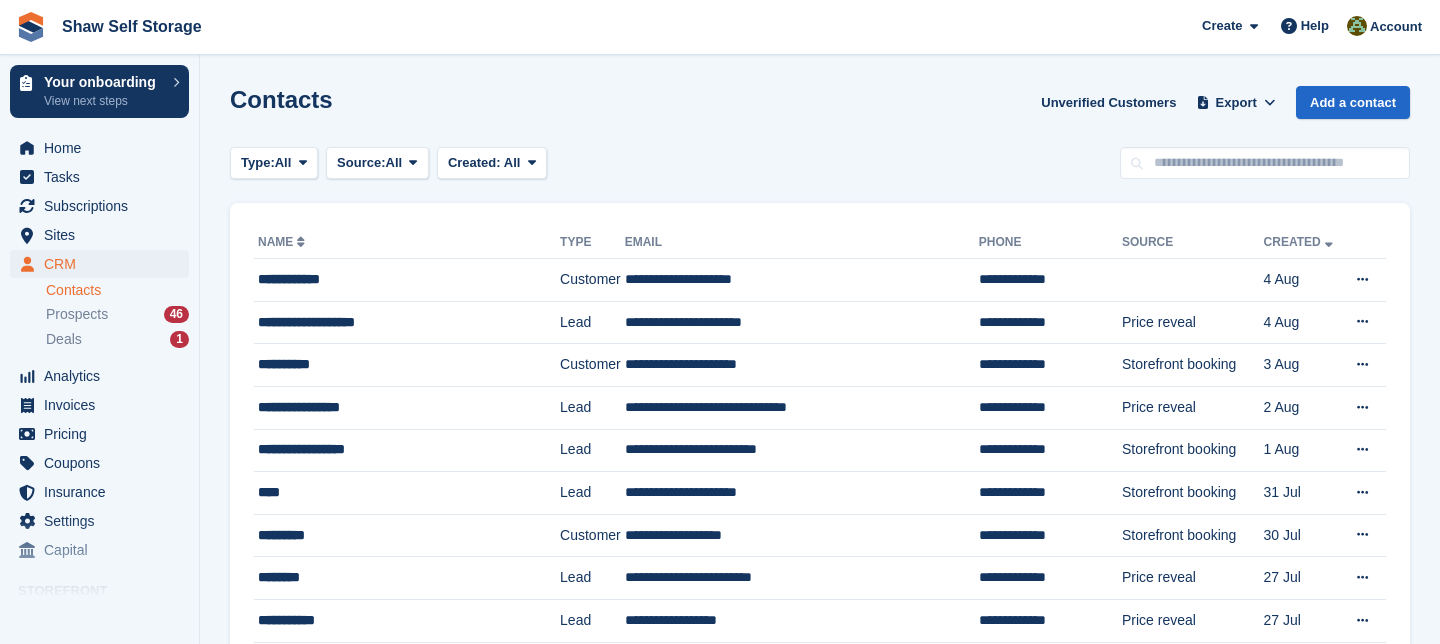 scroll, scrollTop: 0, scrollLeft: 0, axis: both 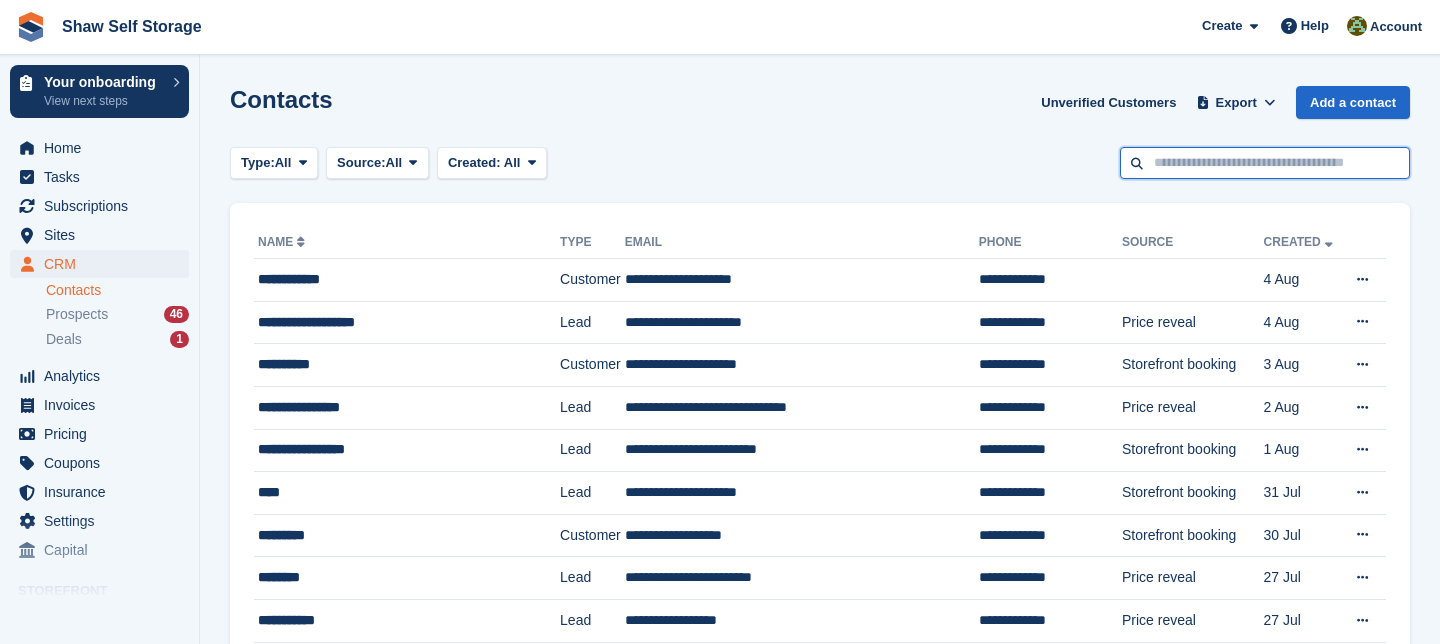 click at bounding box center [1265, 163] 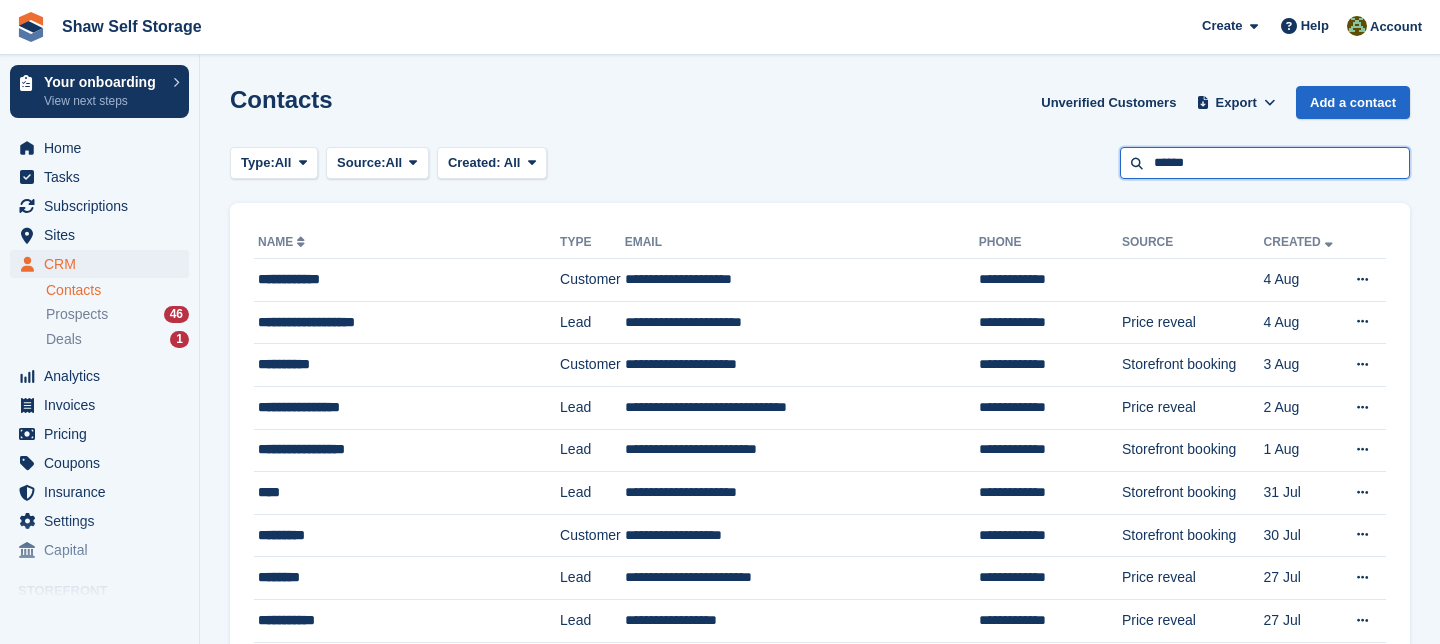 type on "******" 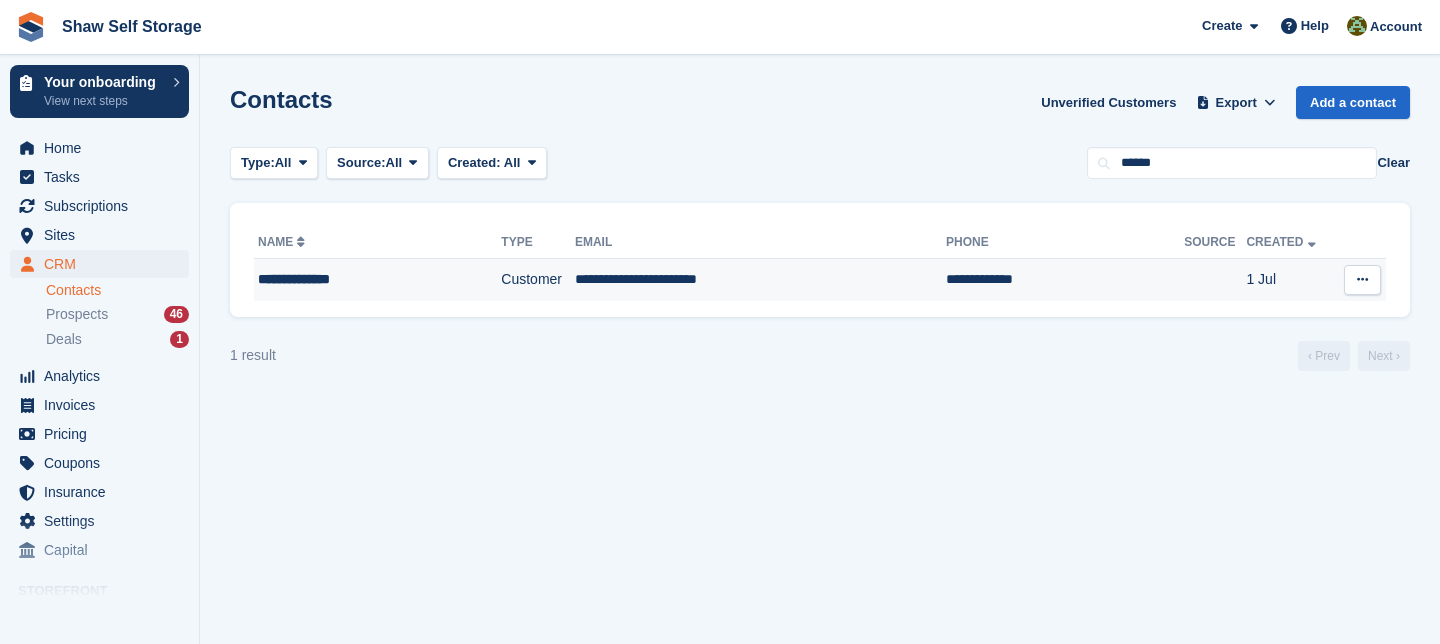 click on "**********" at bounding box center [760, 280] 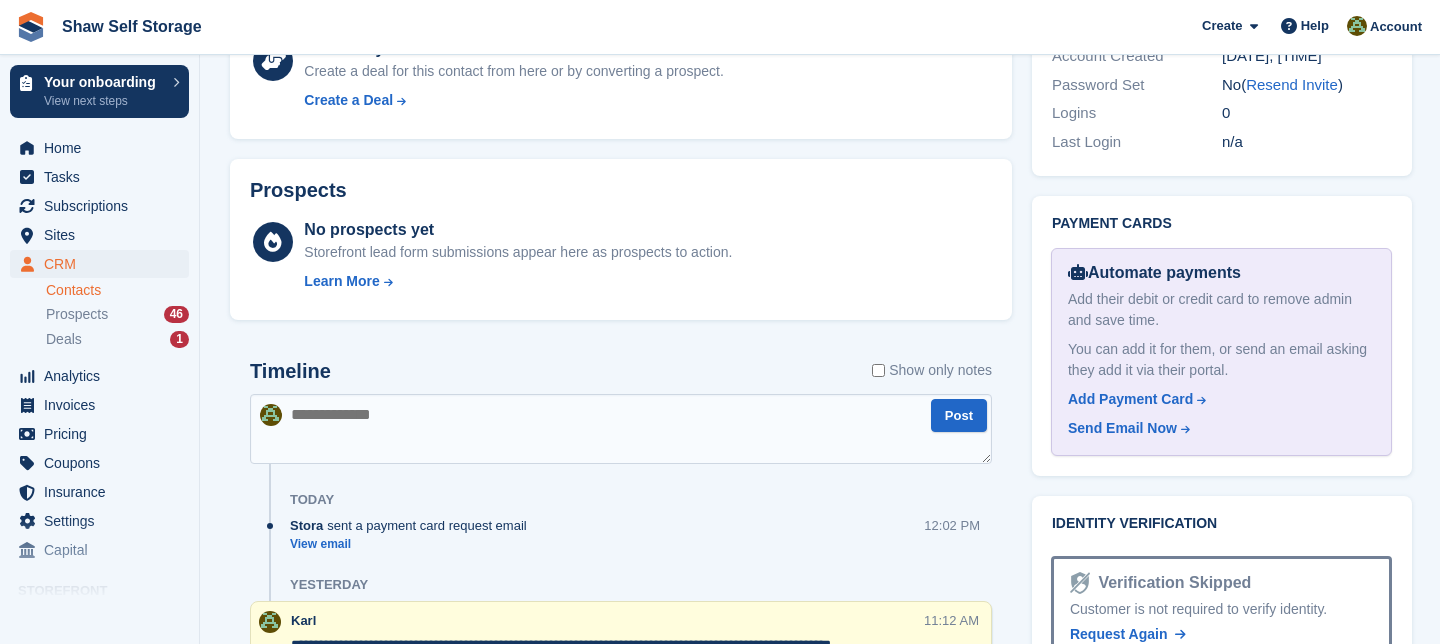 scroll, scrollTop: 803, scrollLeft: 0, axis: vertical 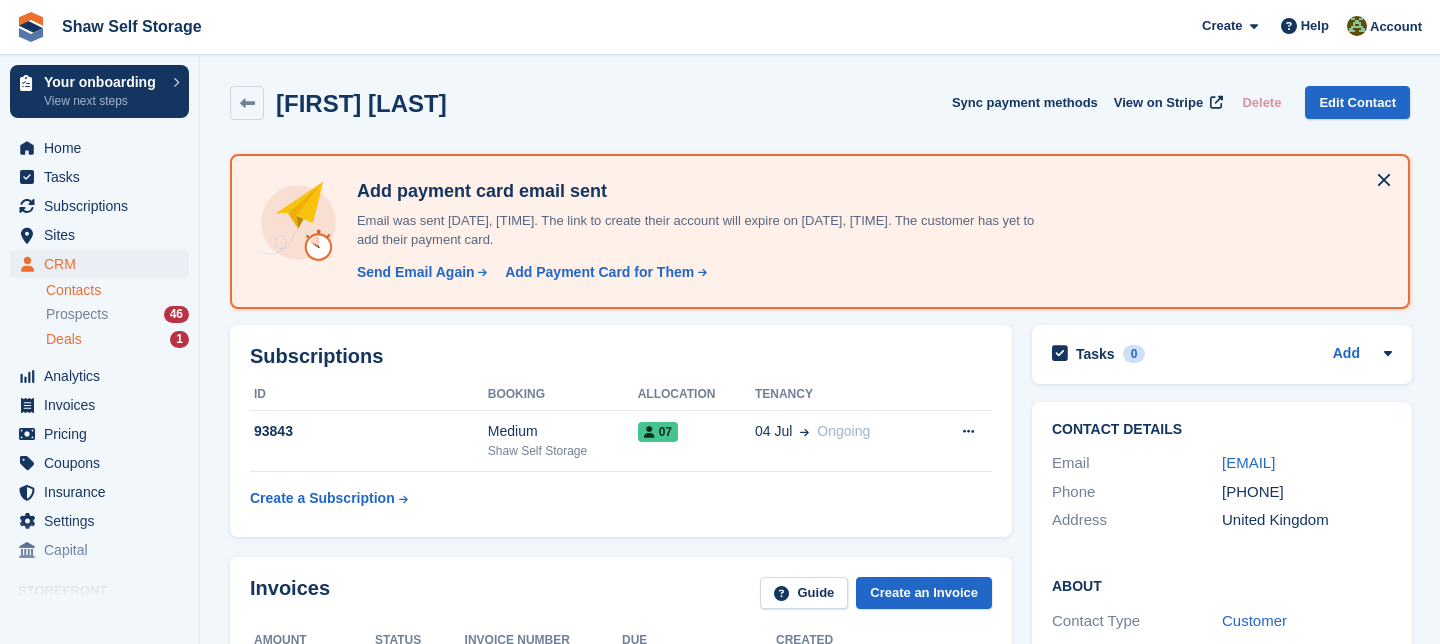 click on "Deals" at bounding box center (64, 339) 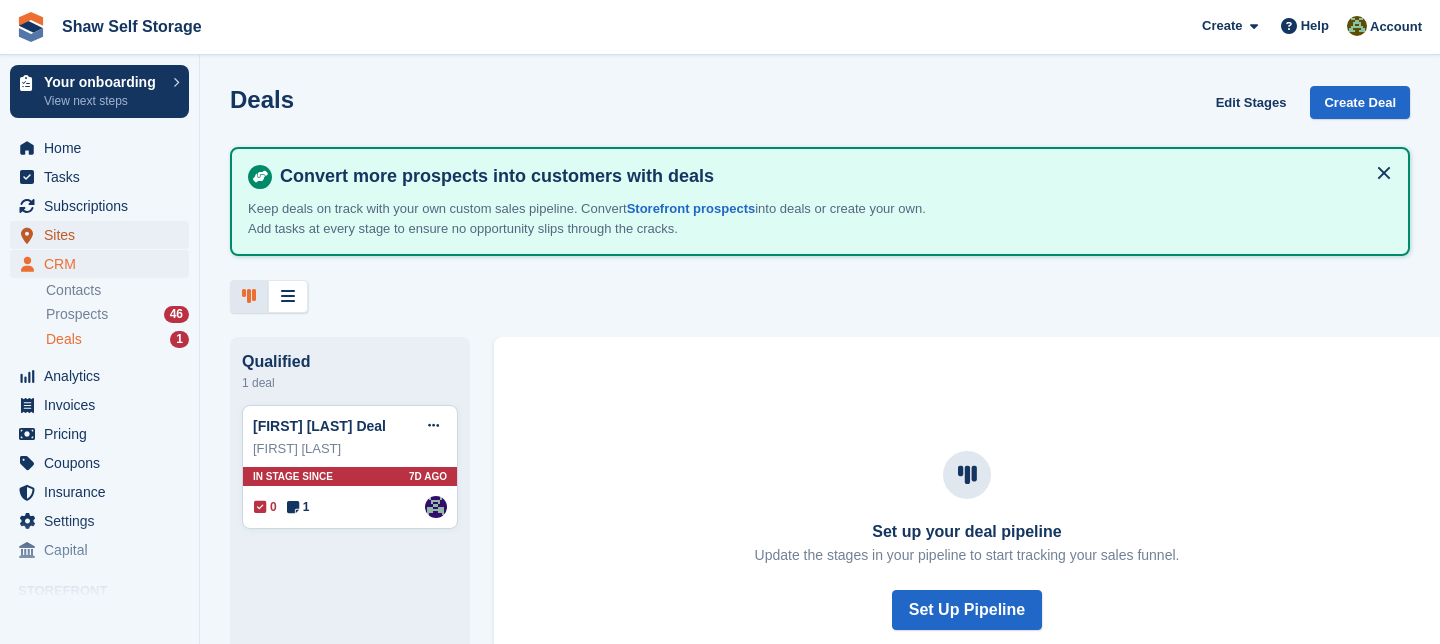 click on "Sites" at bounding box center (104, 235) 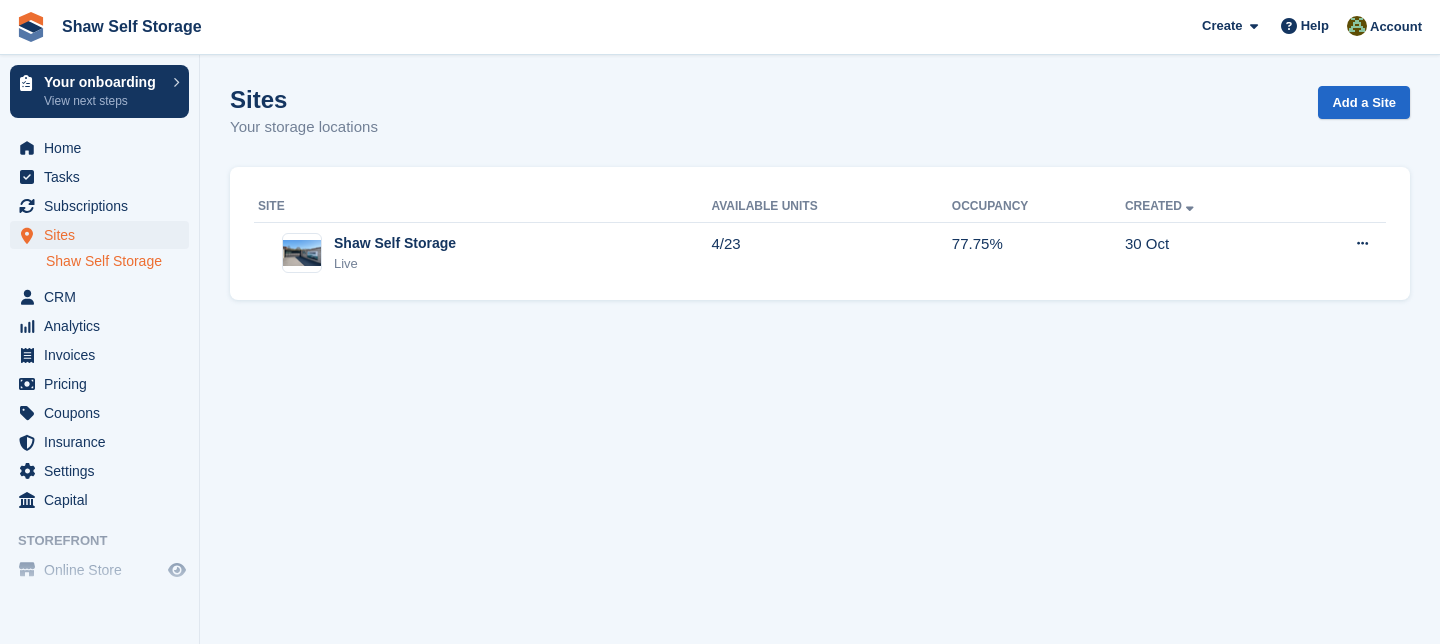 click on "Shaw Self Storage" at bounding box center (117, 261) 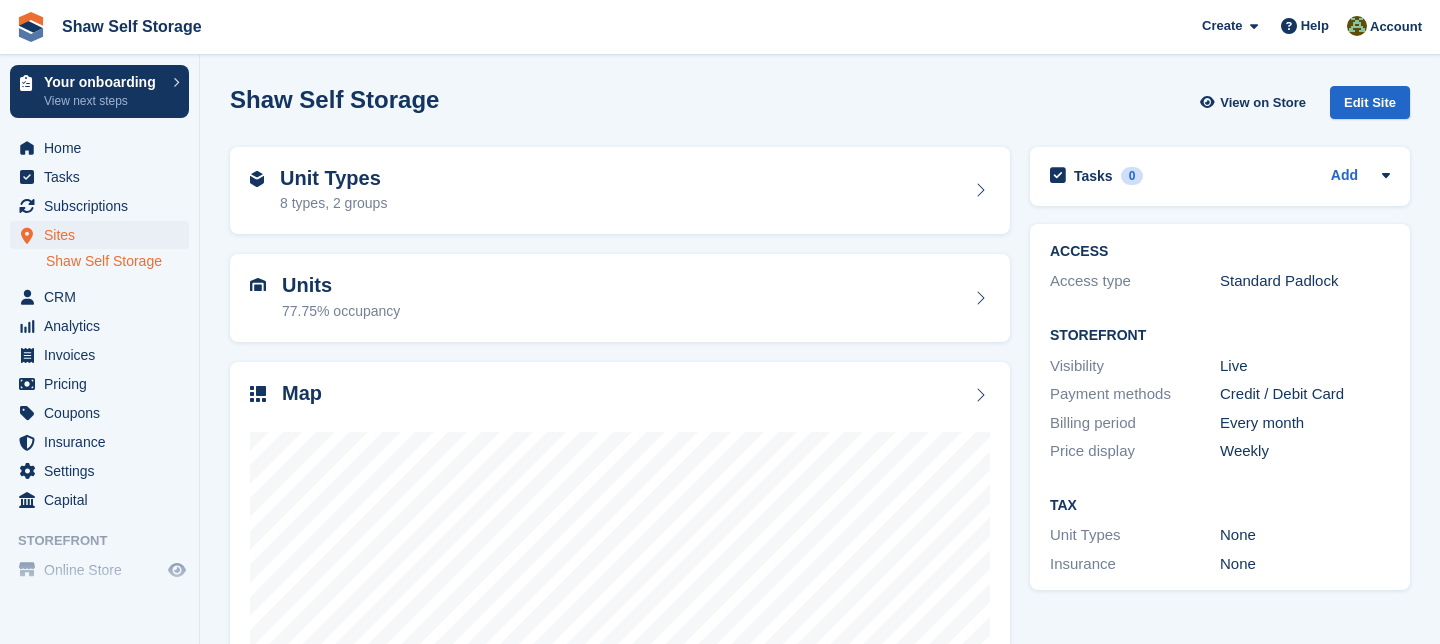 scroll, scrollTop: 0, scrollLeft: 0, axis: both 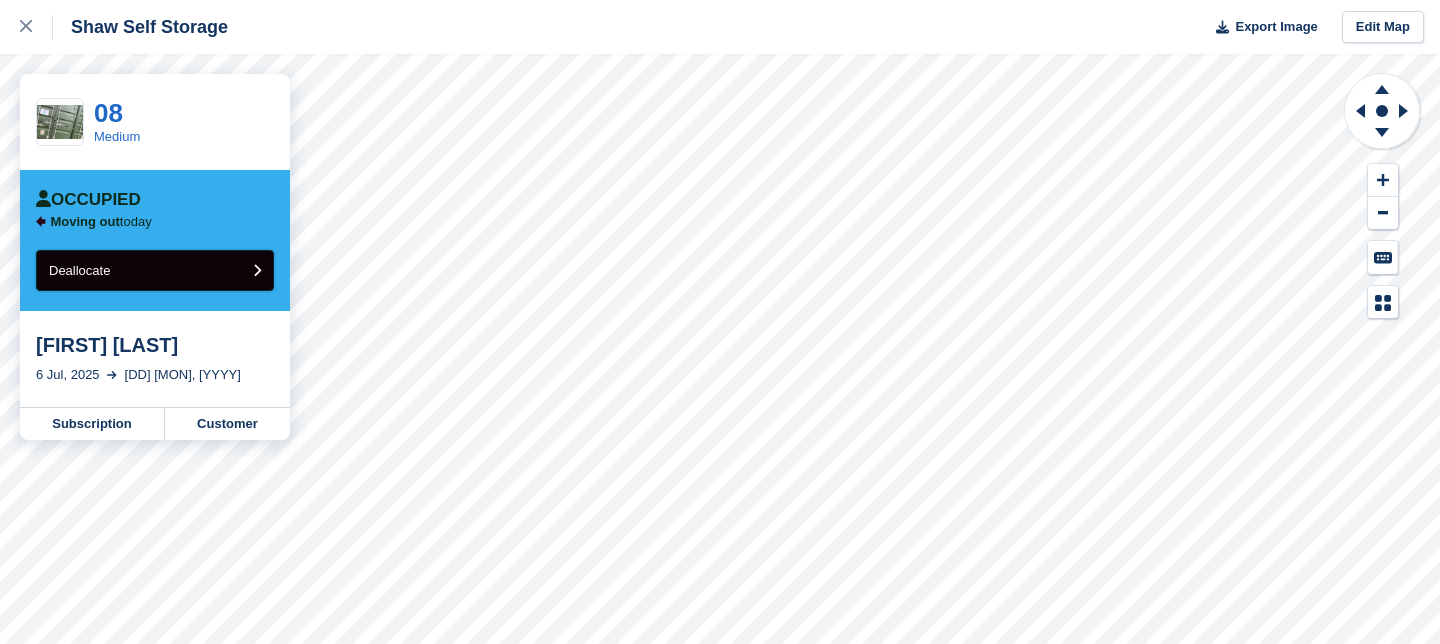 click at bounding box center [257, 270] 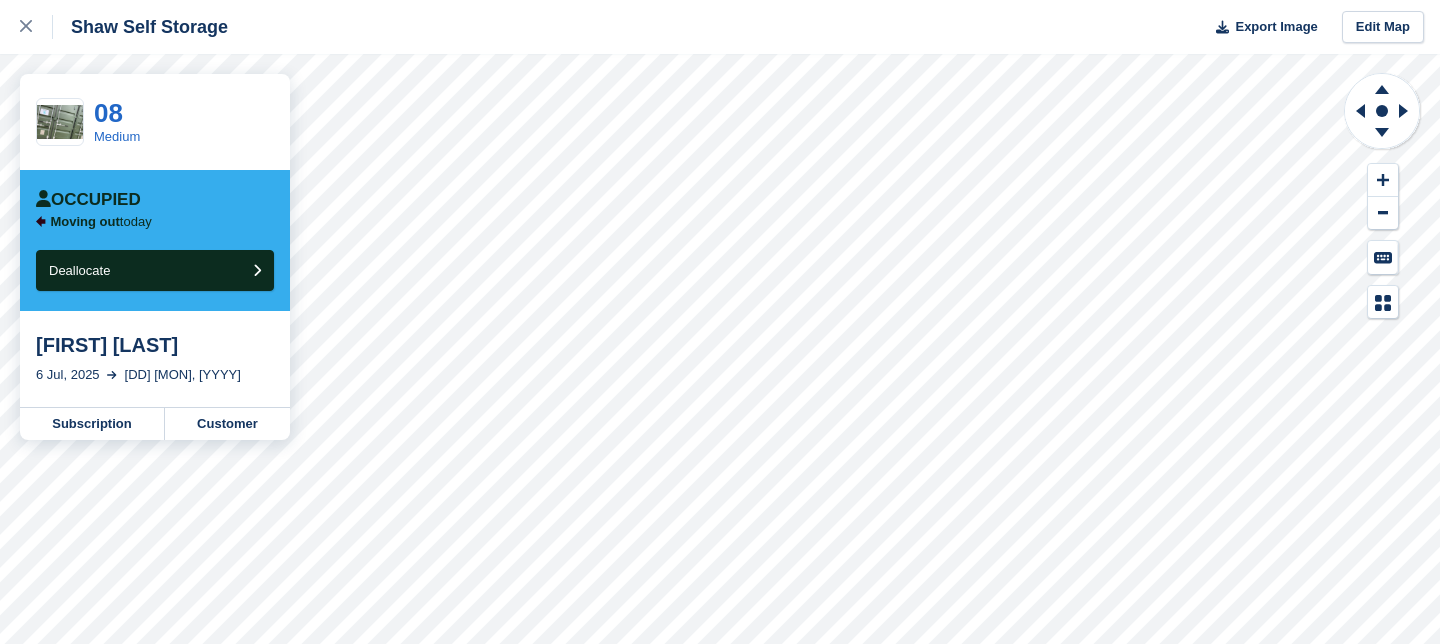 click on "Moving out  today" at bounding box center (155, 222) 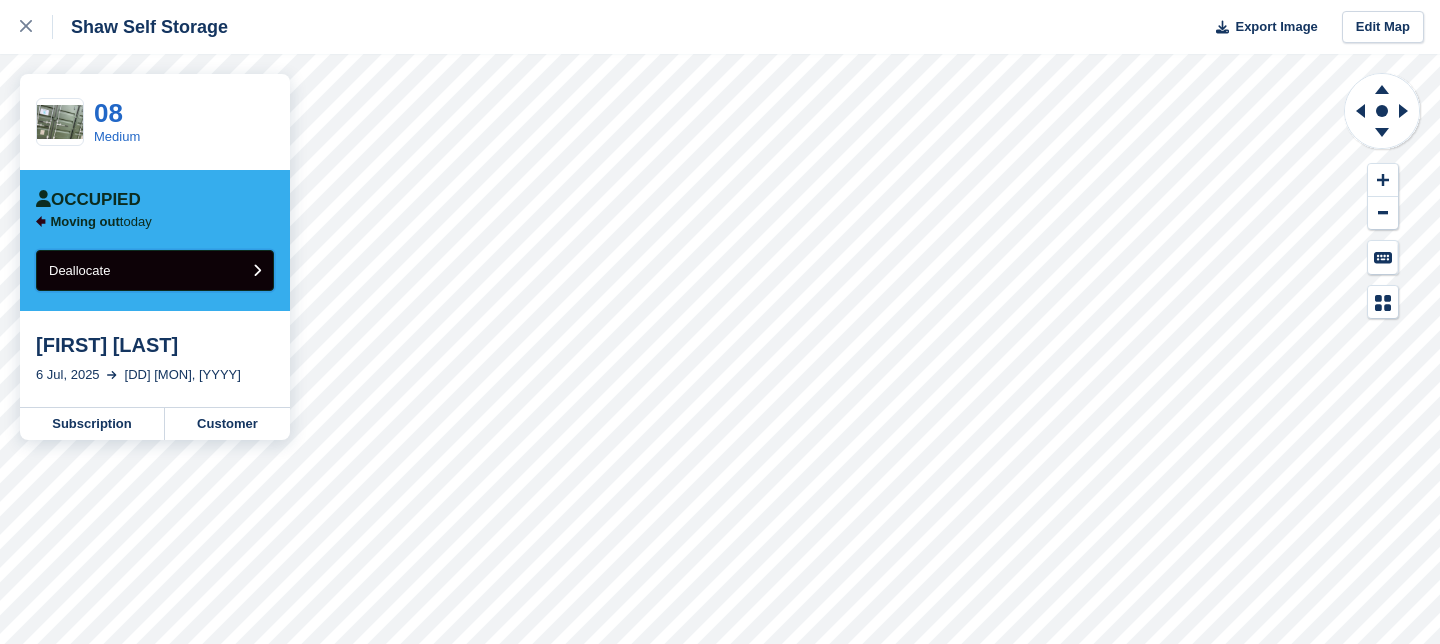 click on "Deallocate" at bounding box center [155, 270] 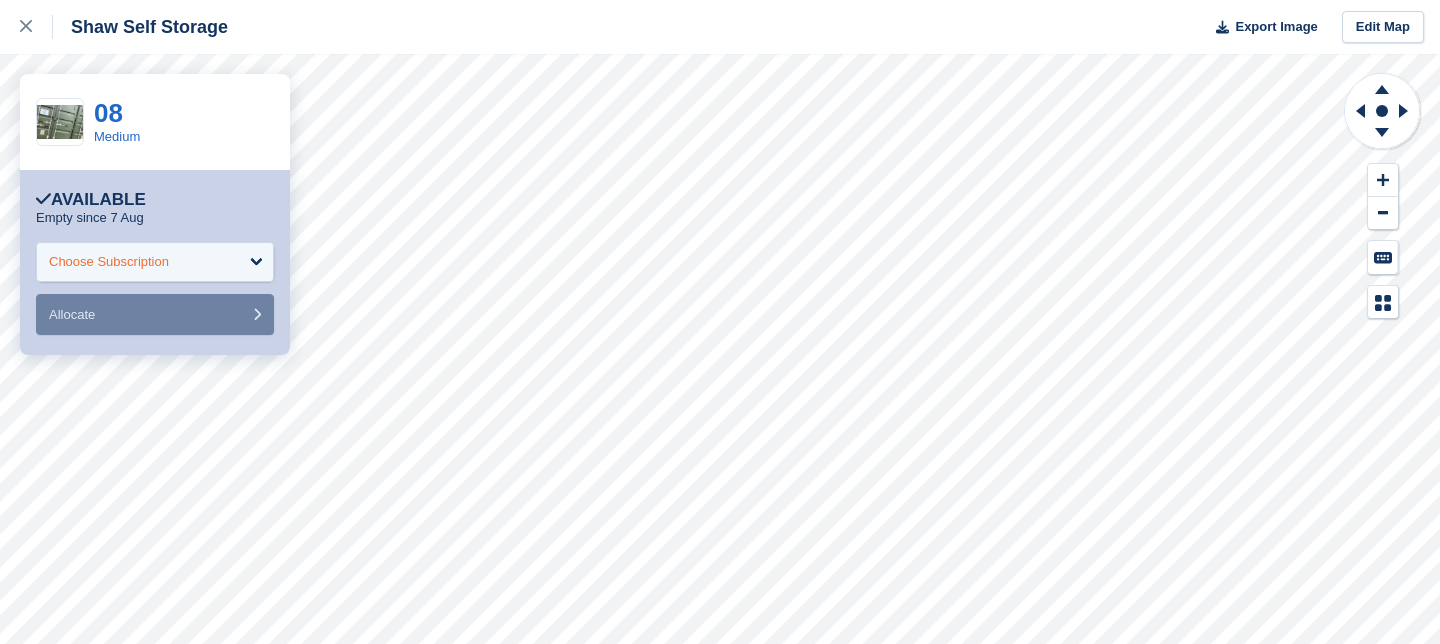 click on "Choose Subscription" at bounding box center [155, 262] 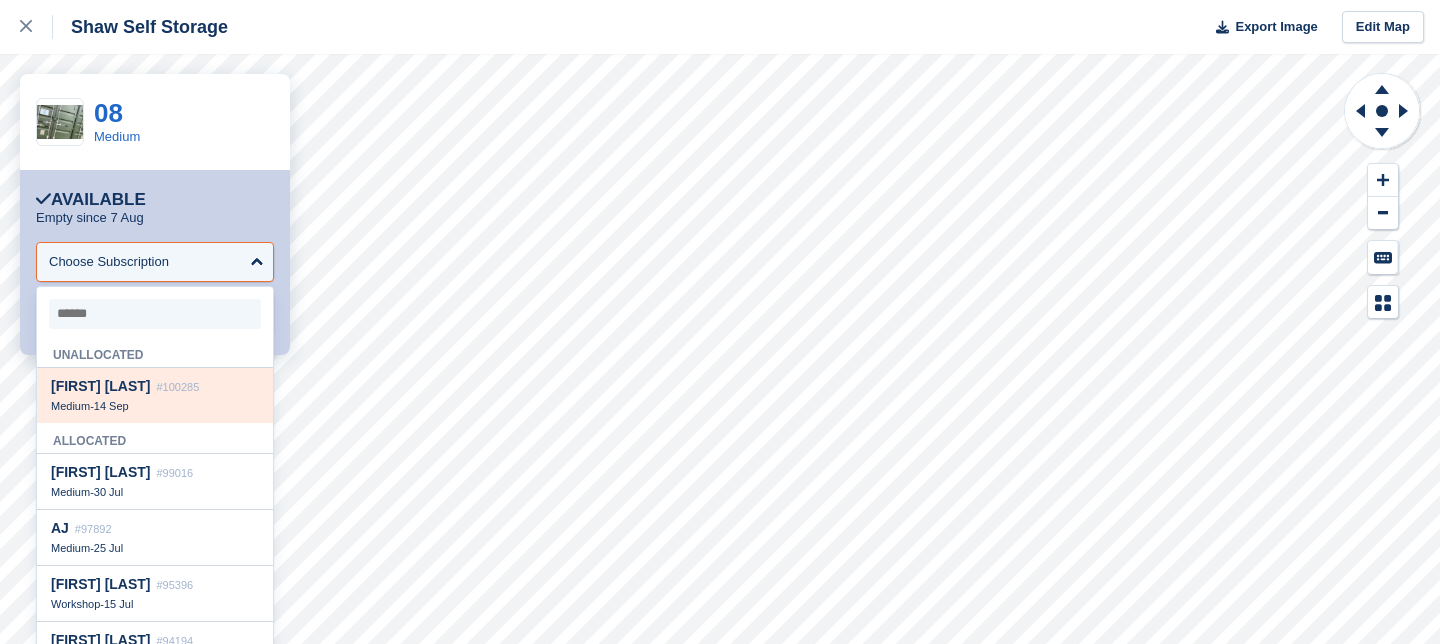 click on "Medium  -  14 Sep" at bounding box center [155, 406] 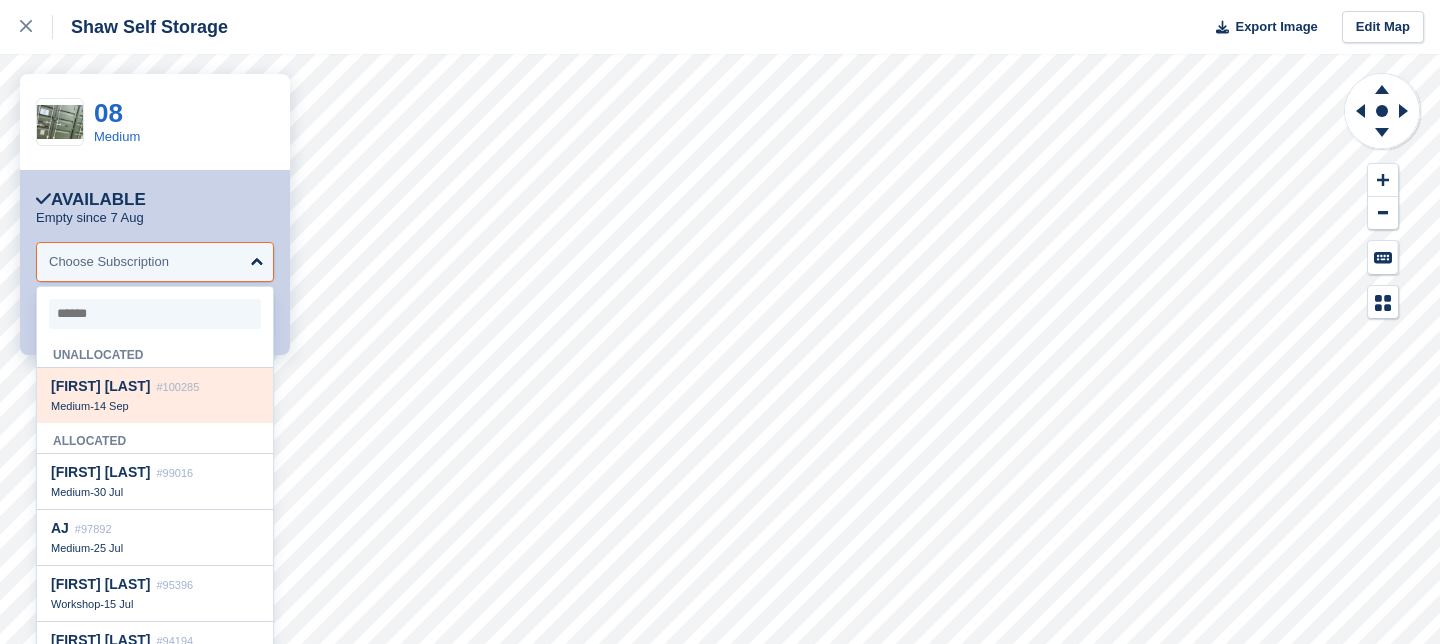 select on "******" 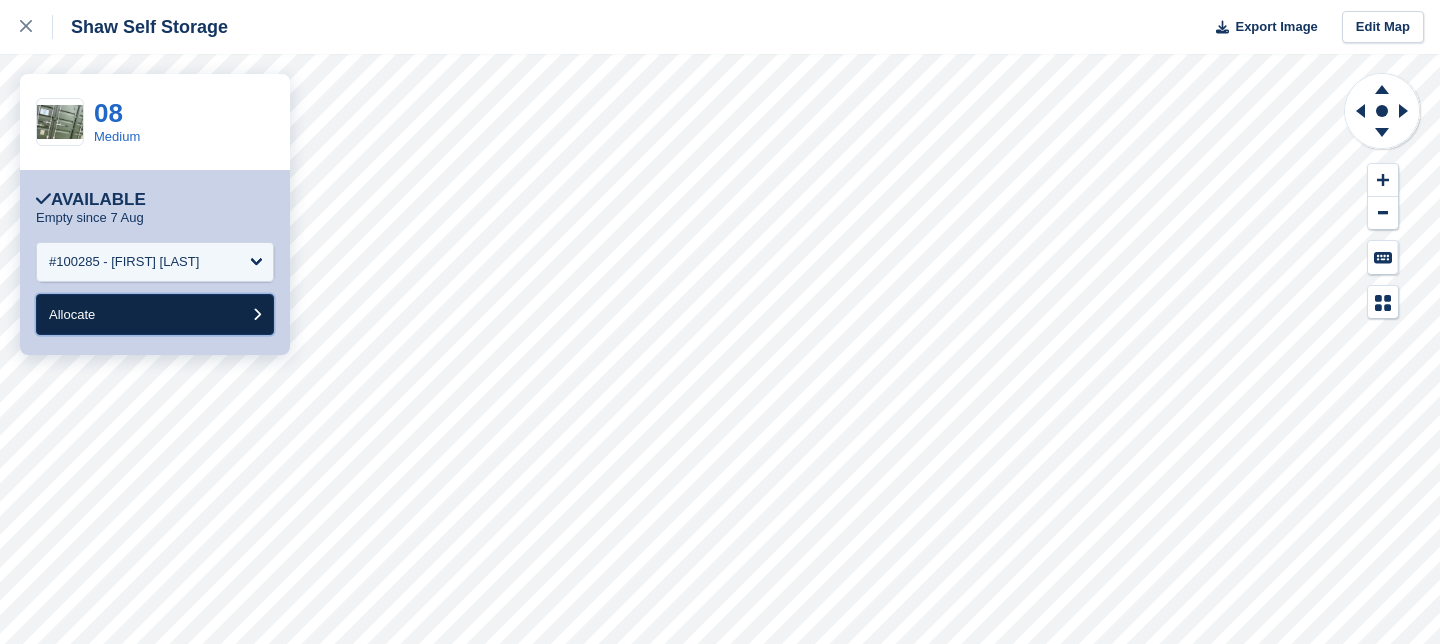 click on "Allocate" at bounding box center (155, 314) 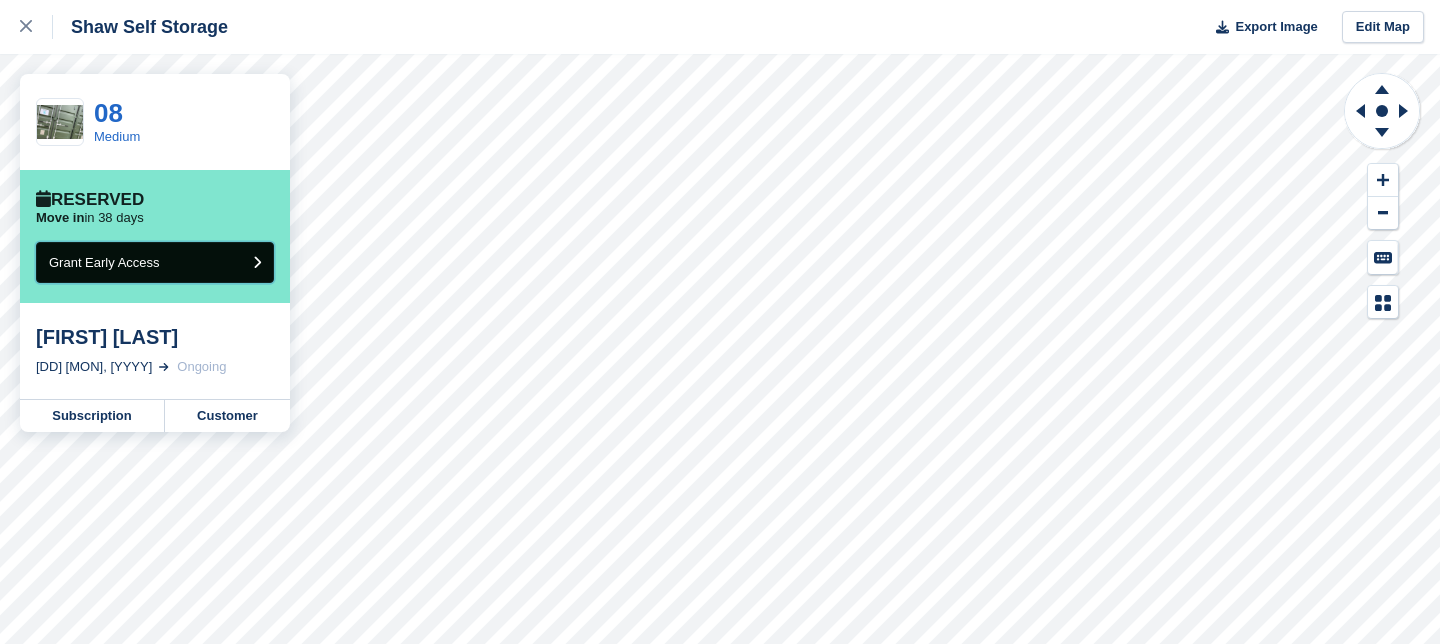click at bounding box center [257, 262] 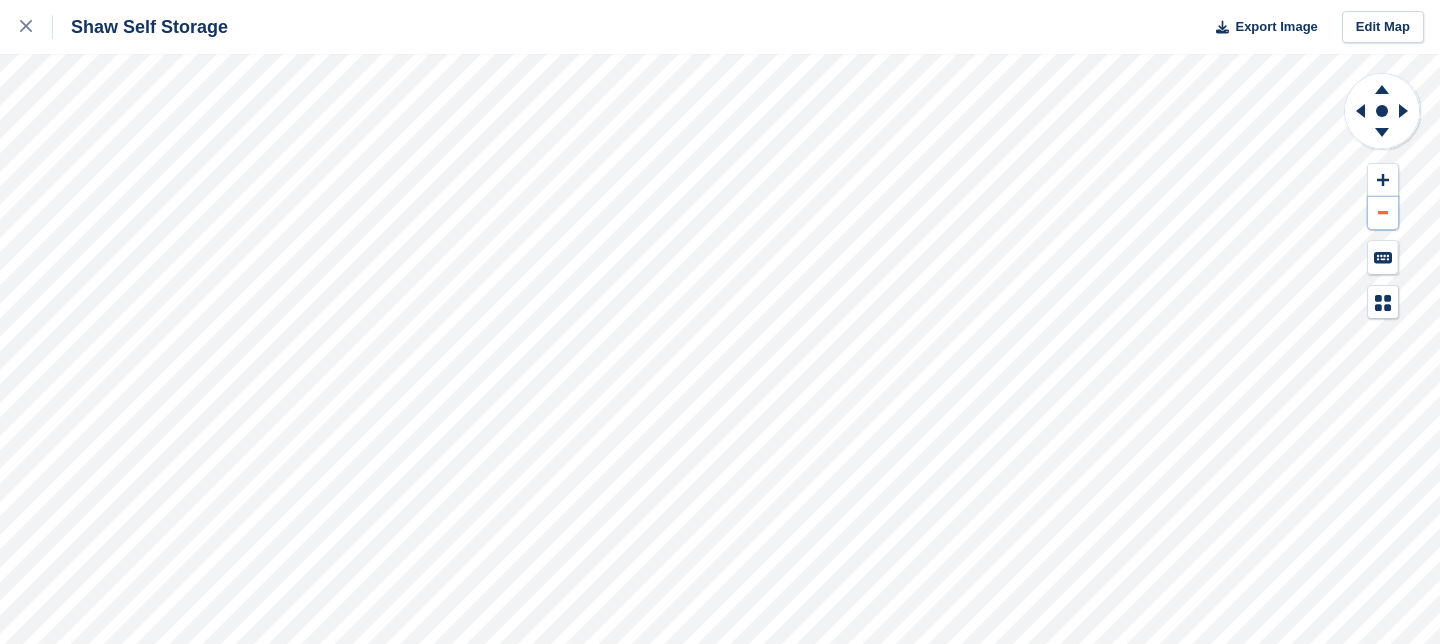 click at bounding box center [1383, 213] 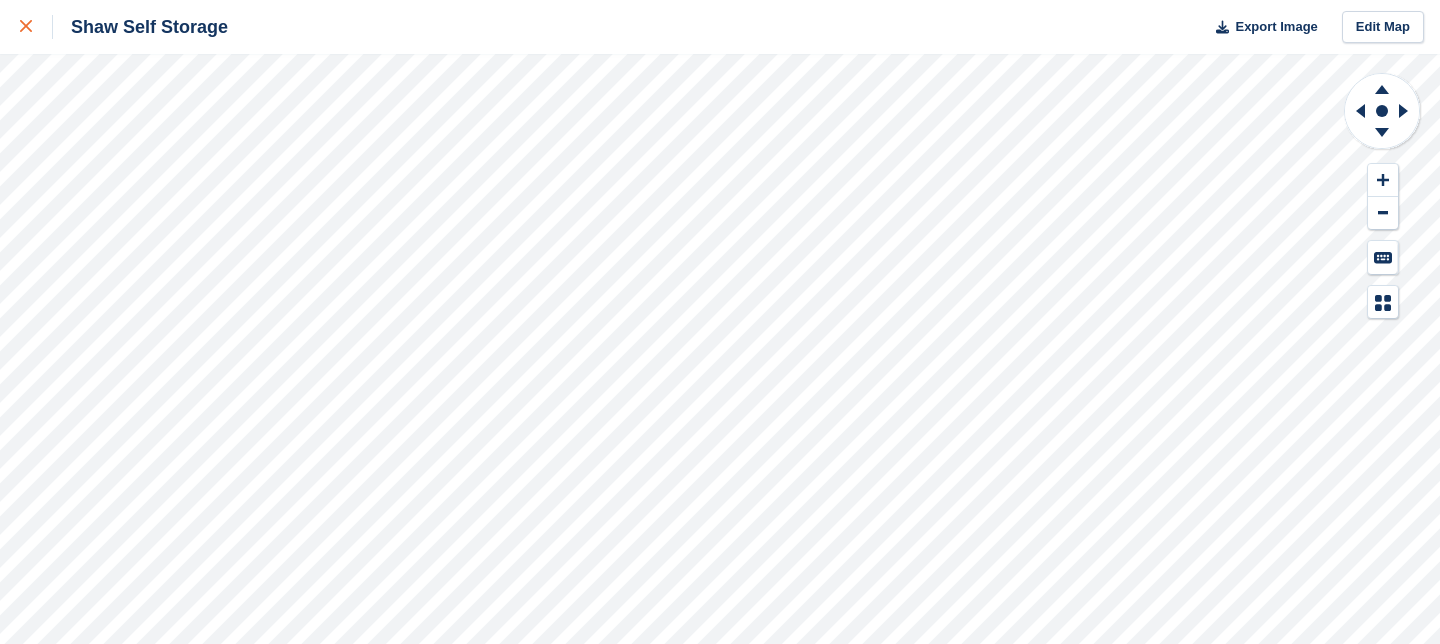 click 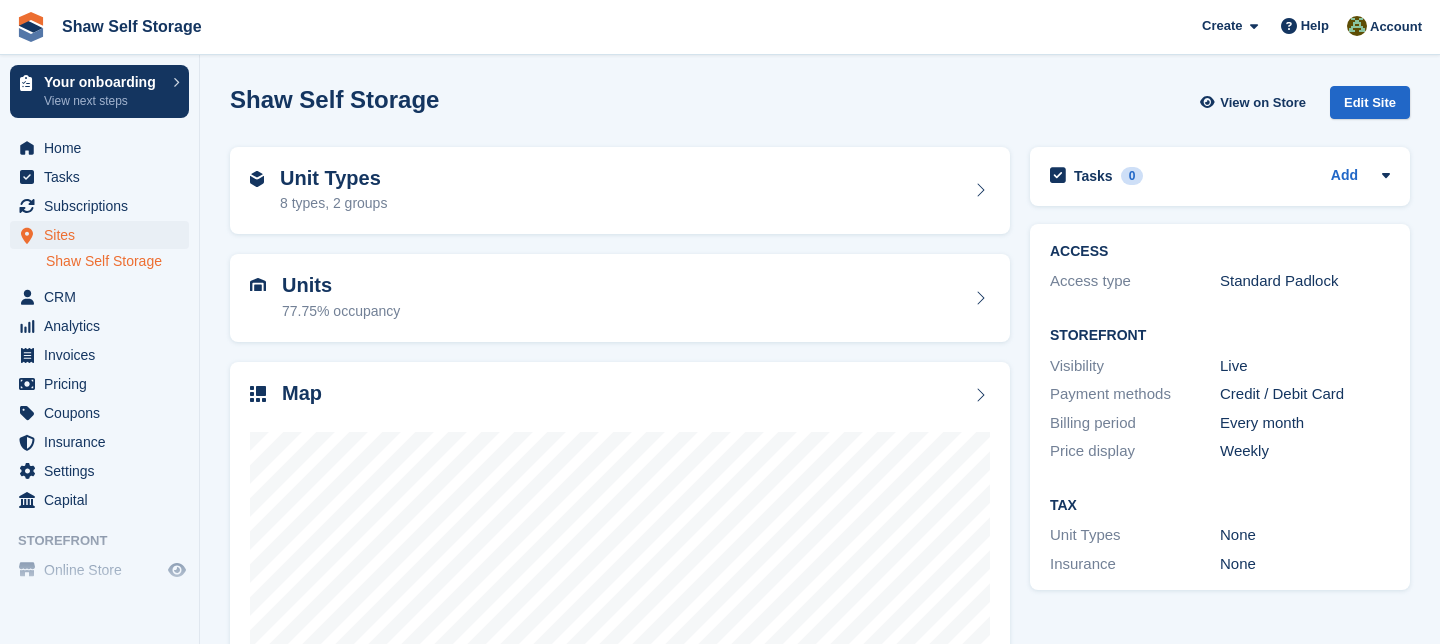 scroll, scrollTop: 0, scrollLeft: 0, axis: both 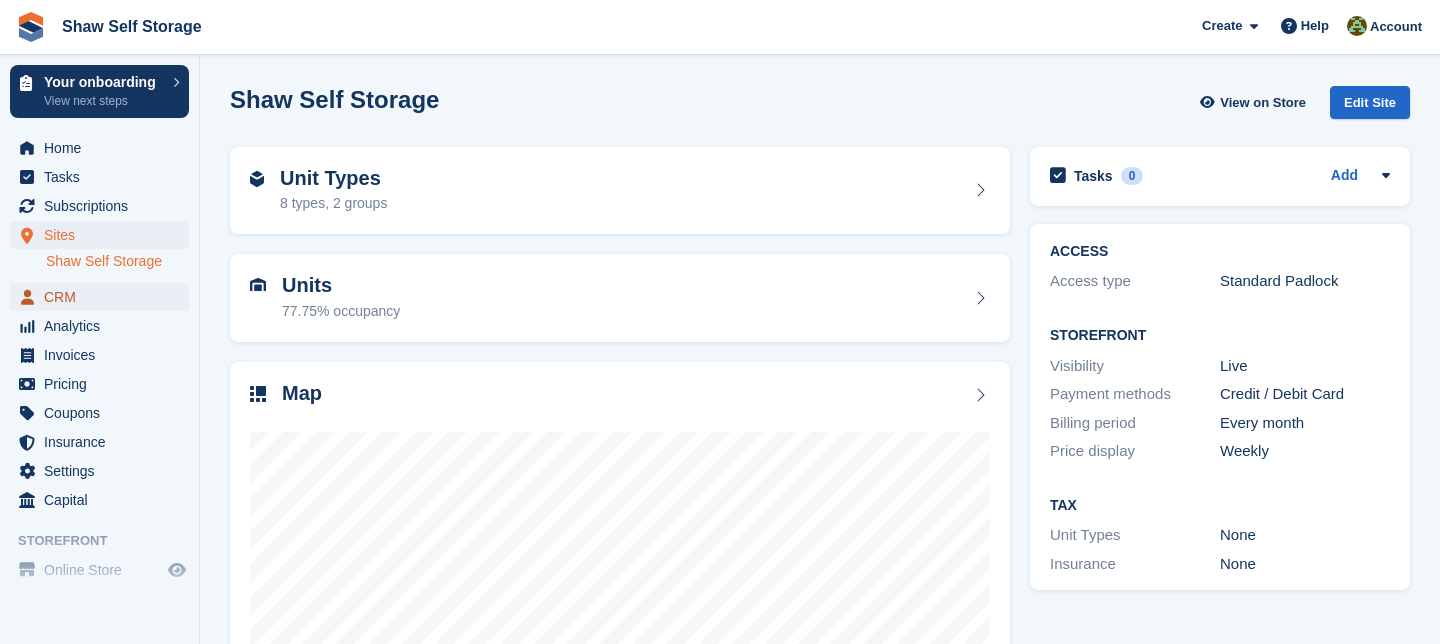 click on "CRM" at bounding box center (104, 297) 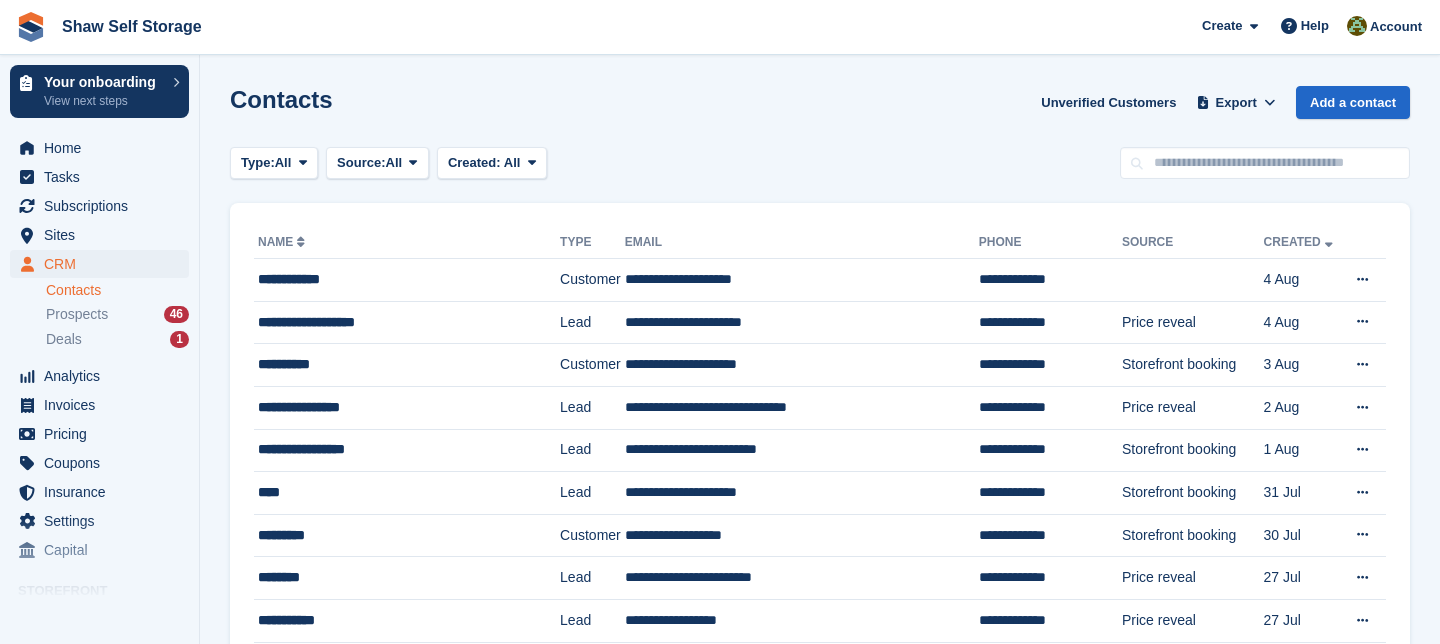 scroll, scrollTop: 0, scrollLeft: 0, axis: both 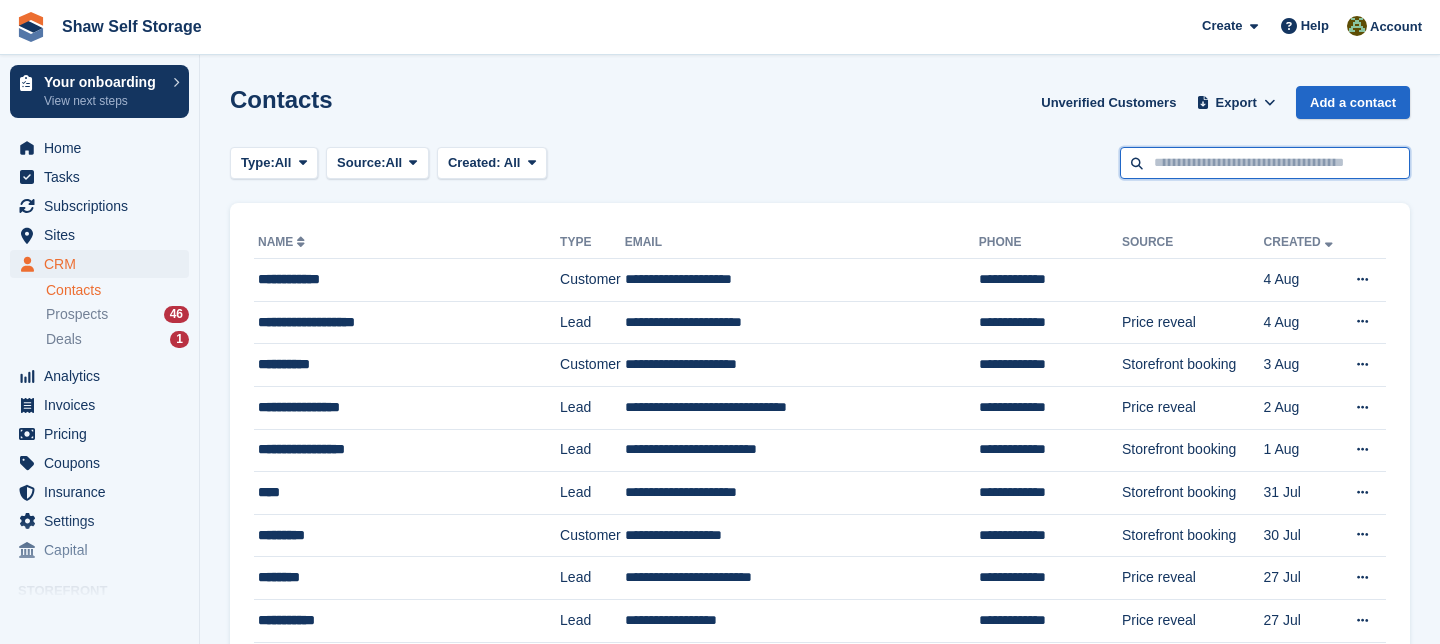 click at bounding box center [1265, 163] 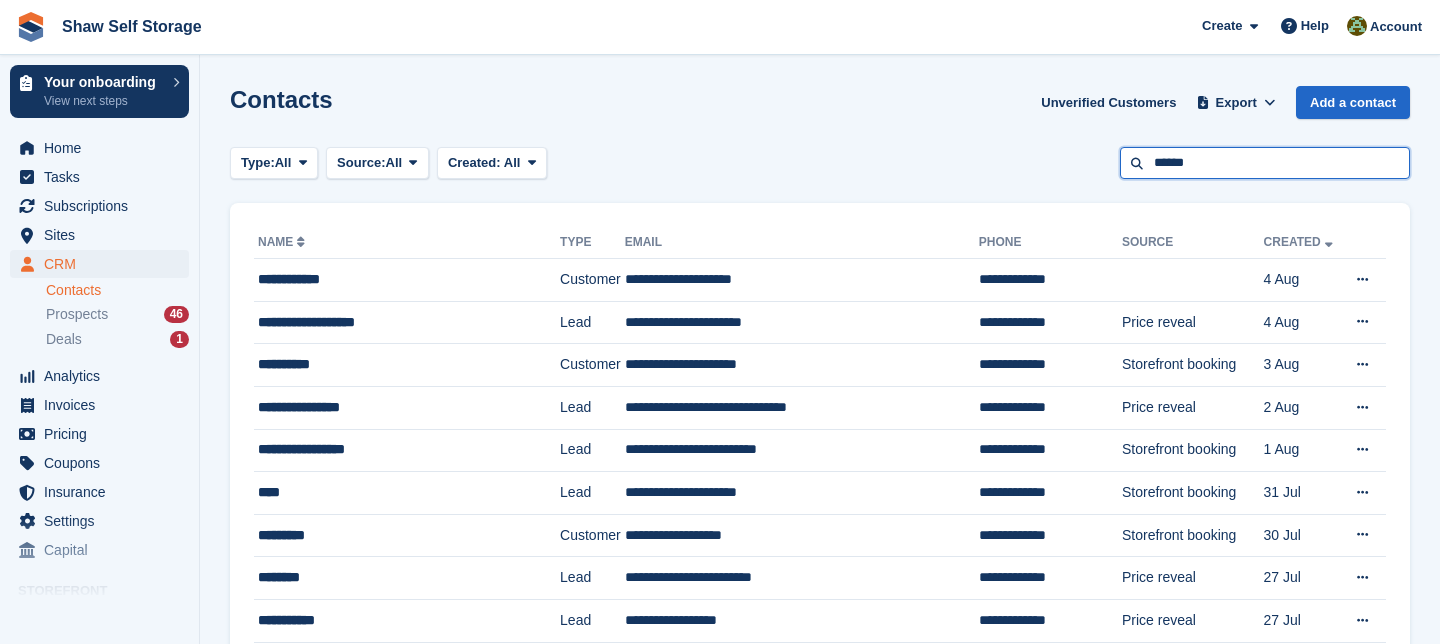 type on "******" 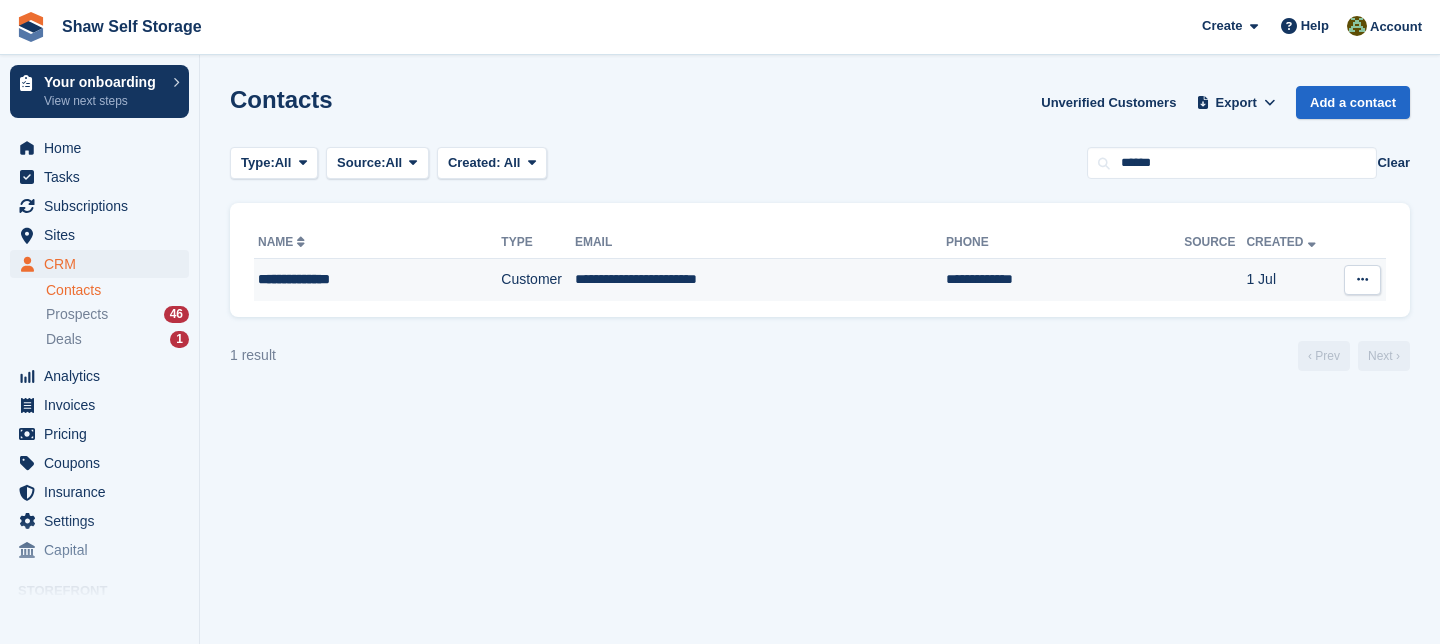 click on "**********" at bounding box center [760, 280] 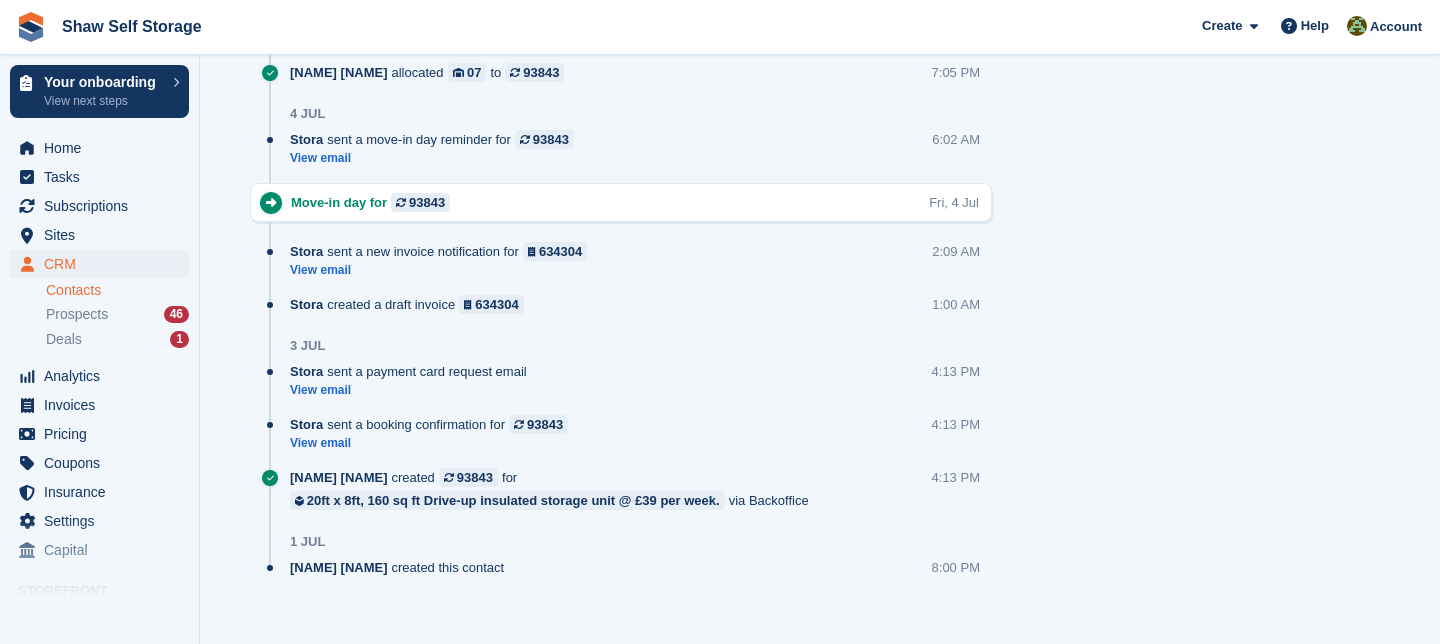 scroll, scrollTop: 1720, scrollLeft: 0, axis: vertical 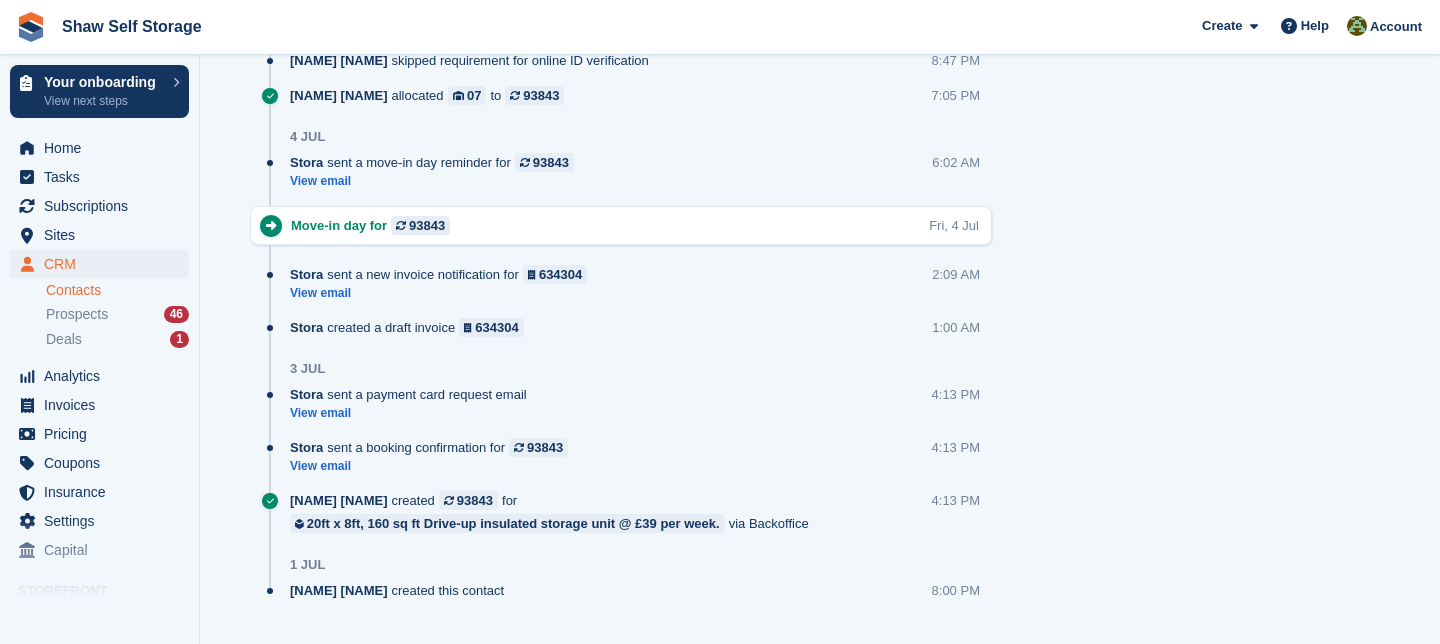 click on "Stora sent a new invoice notification for
634304
View email
[TIME]" at bounding box center (641, 291) 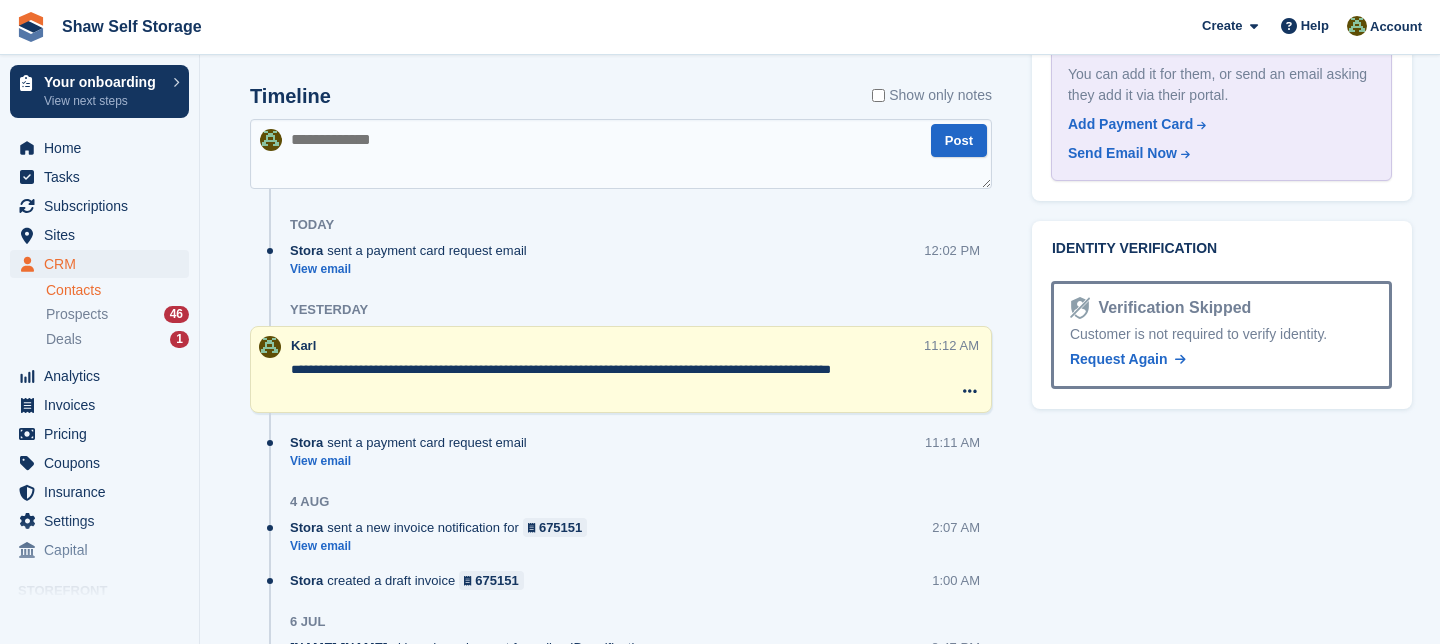 scroll, scrollTop: 1132, scrollLeft: 0, axis: vertical 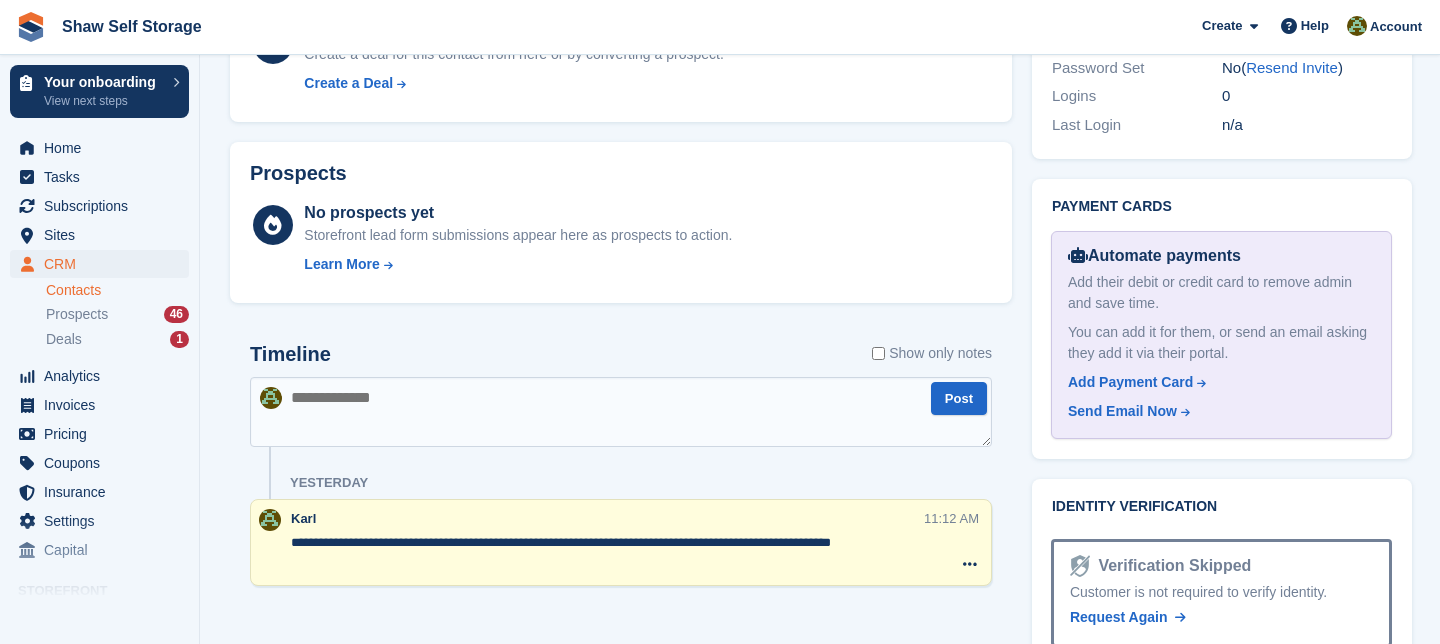 click at bounding box center (621, 412) 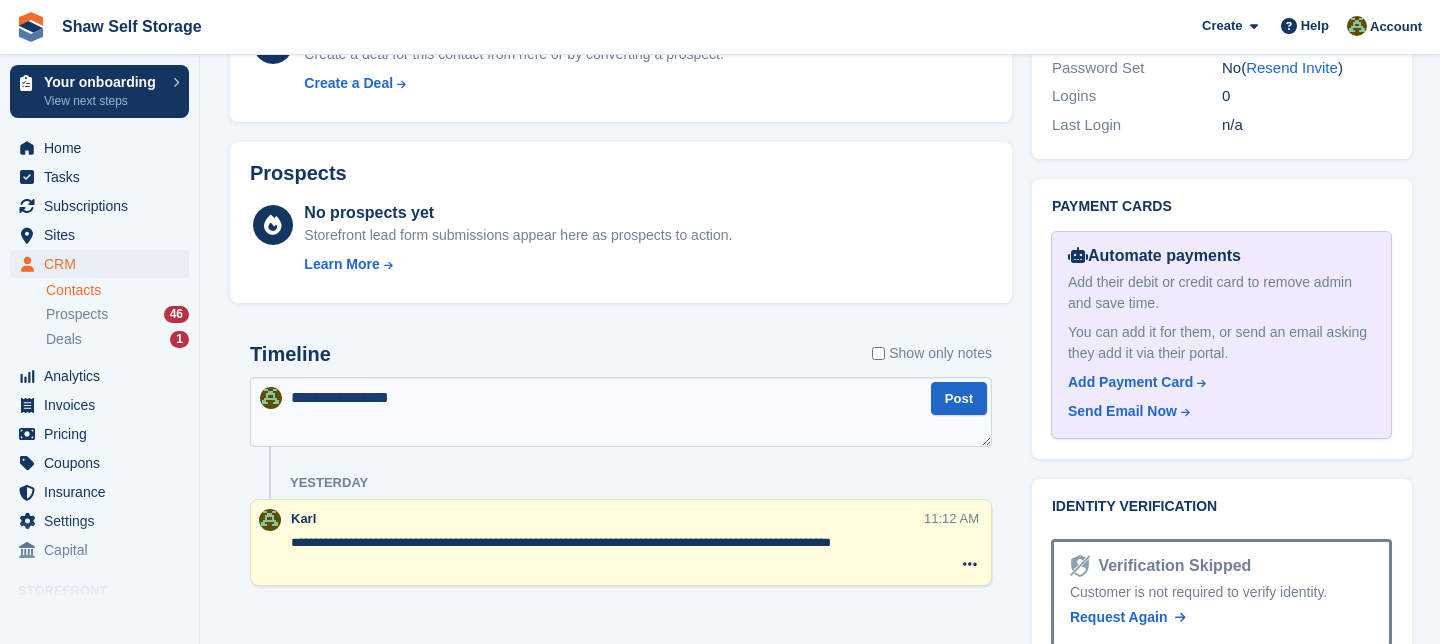 click on "**********" at bounding box center (621, 412) 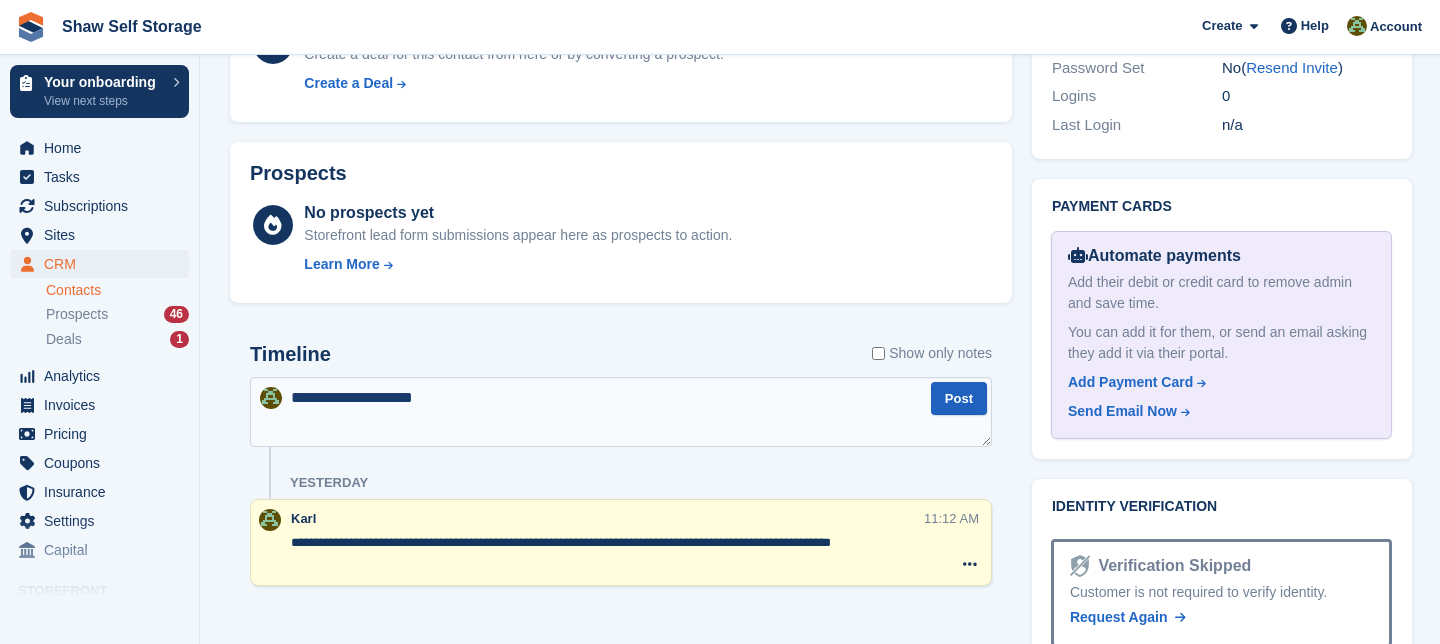 type on "**********" 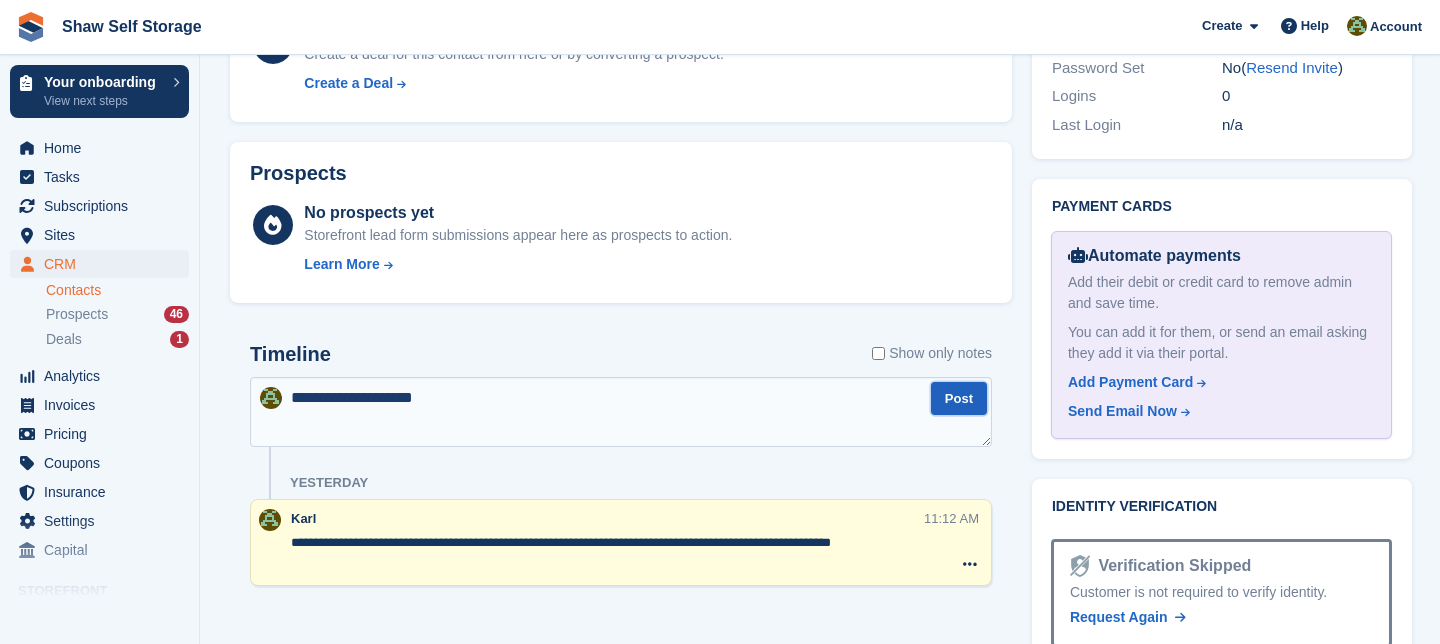 click on "Post" at bounding box center (959, 398) 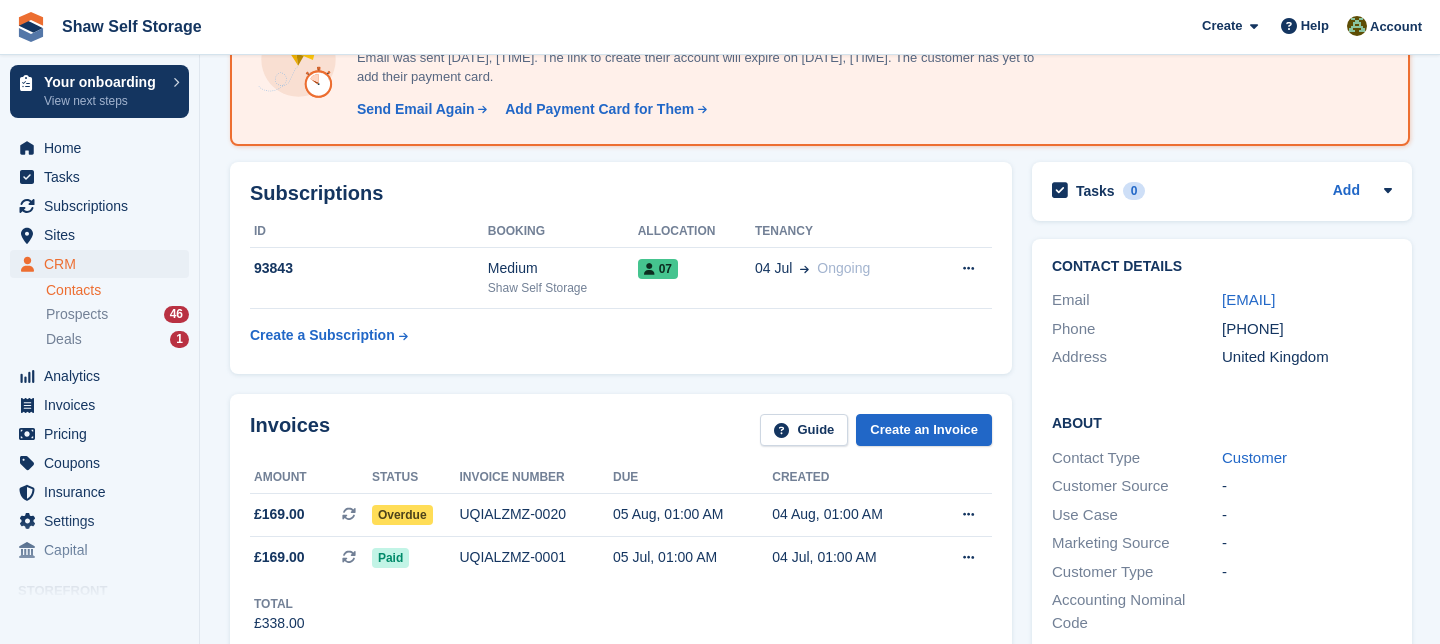 scroll, scrollTop: 0, scrollLeft: 0, axis: both 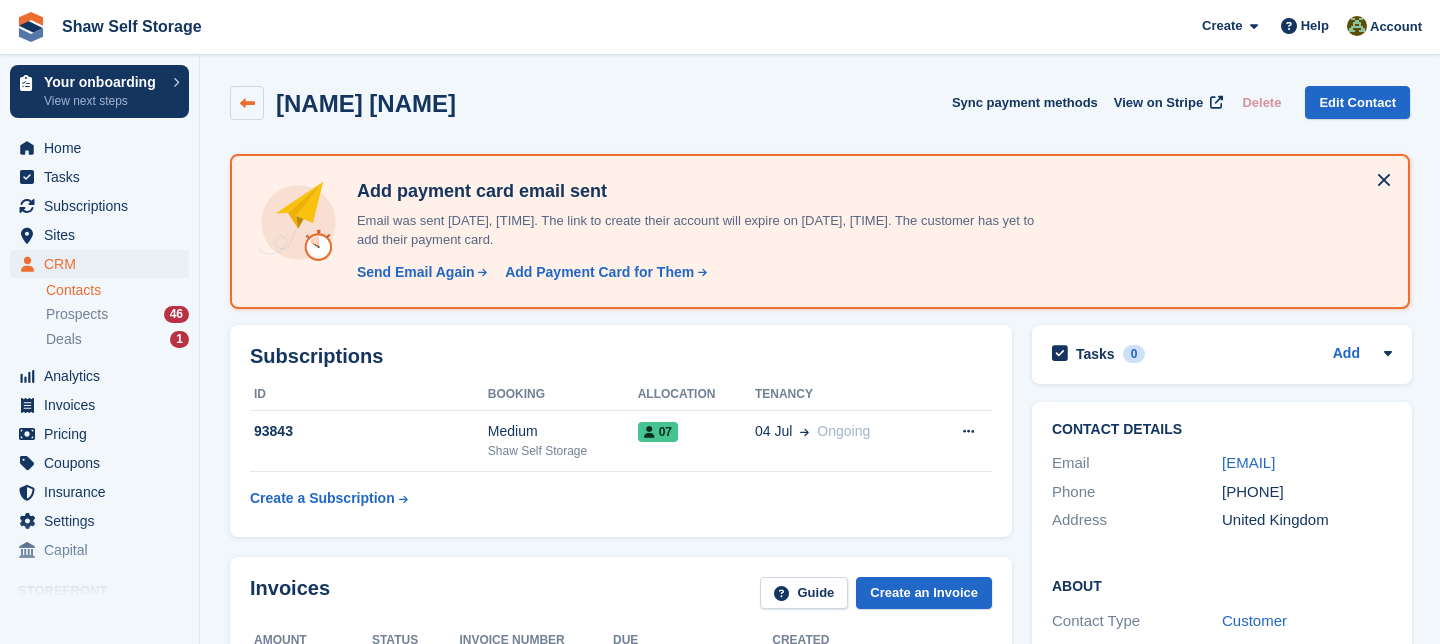 click at bounding box center (247, 103) 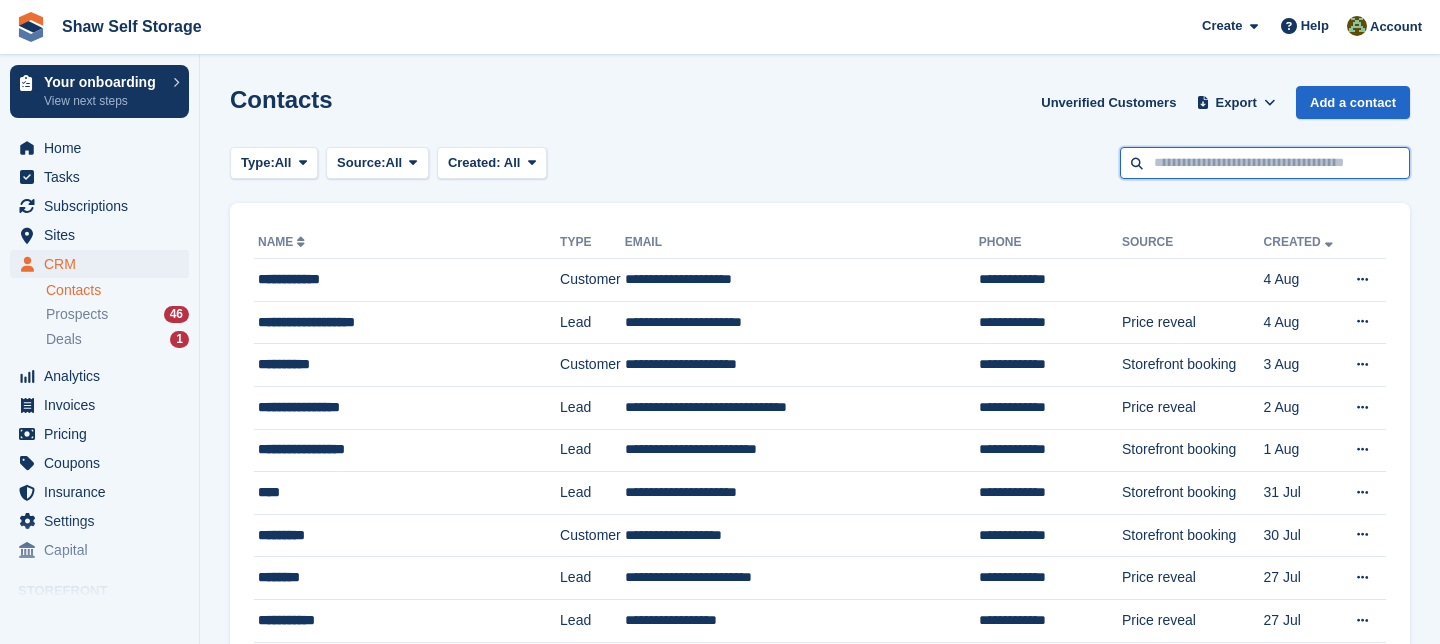 click at bounding box center [1265, 163] 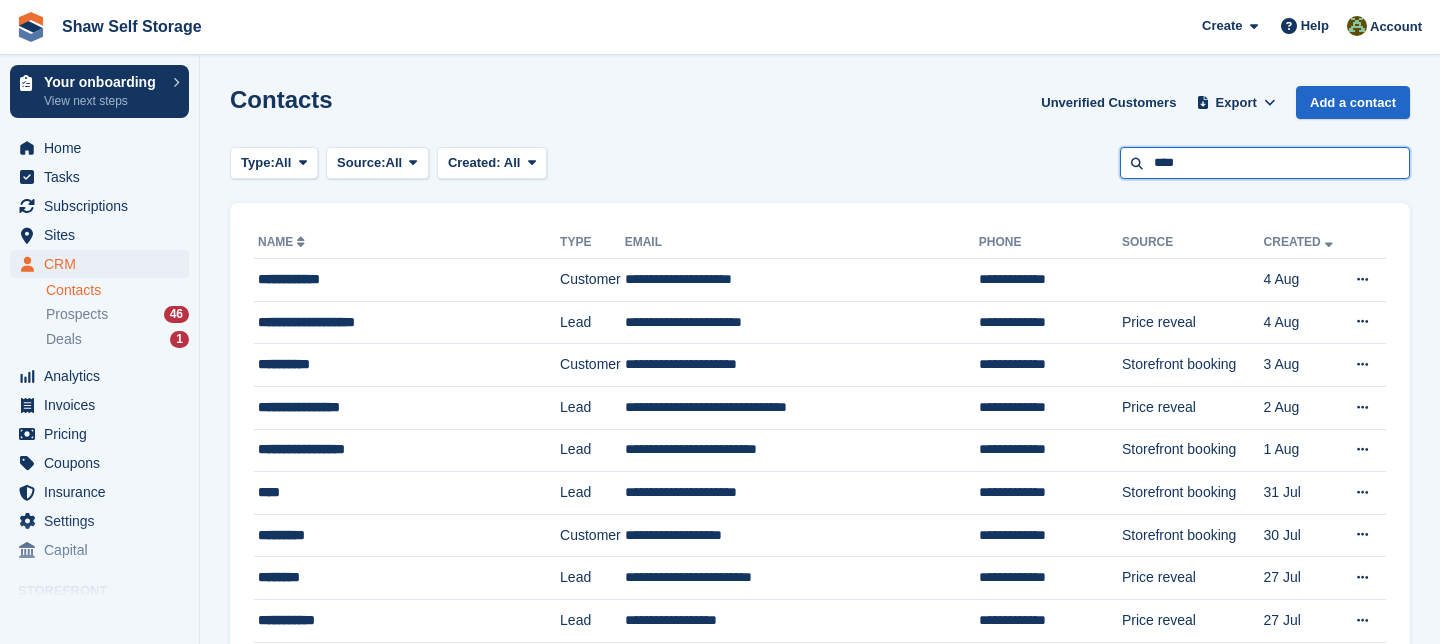 type on "****" 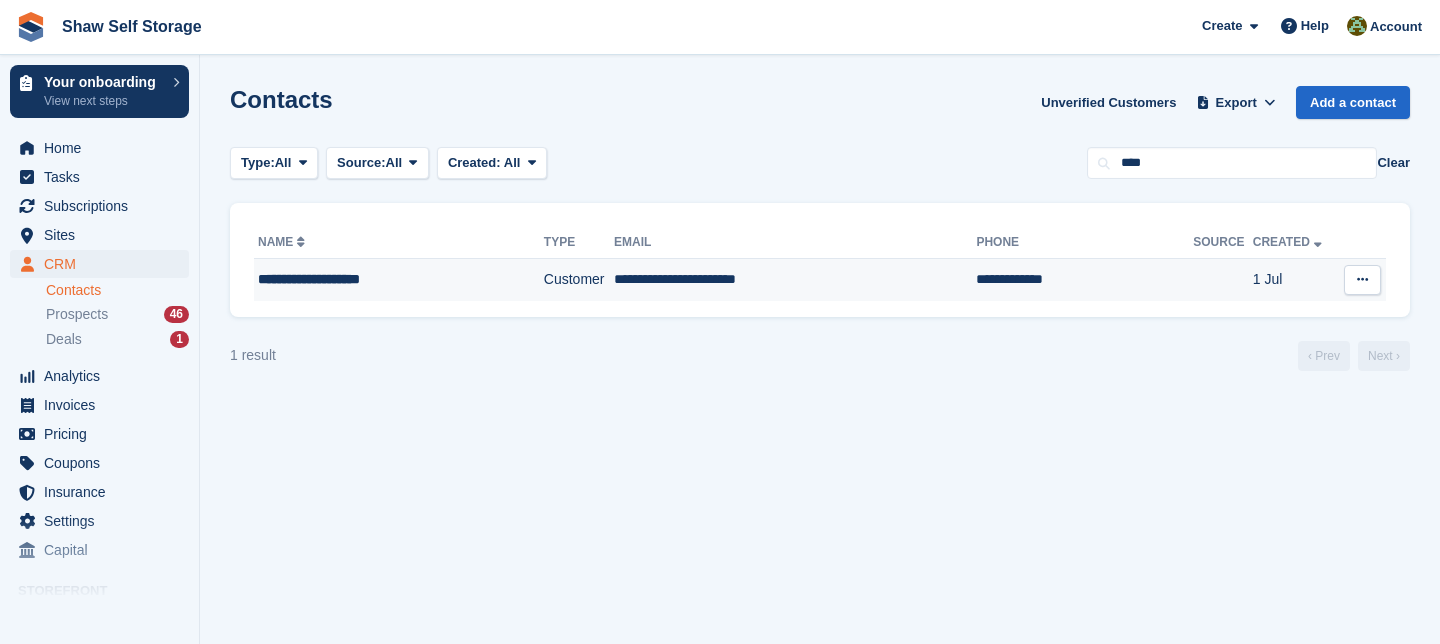click on "Customer" at bounding box center [579, 280] 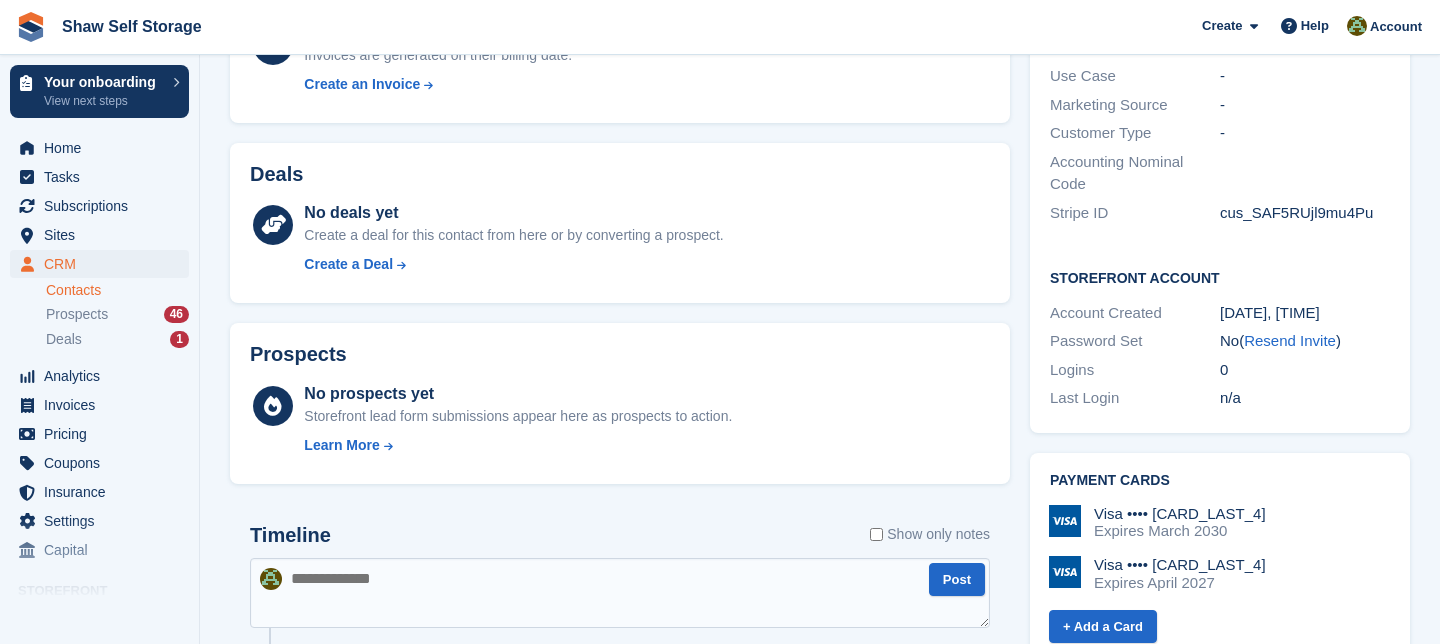 scroll, scrollTop: 473, scrollLeft: 0, axis: vertical 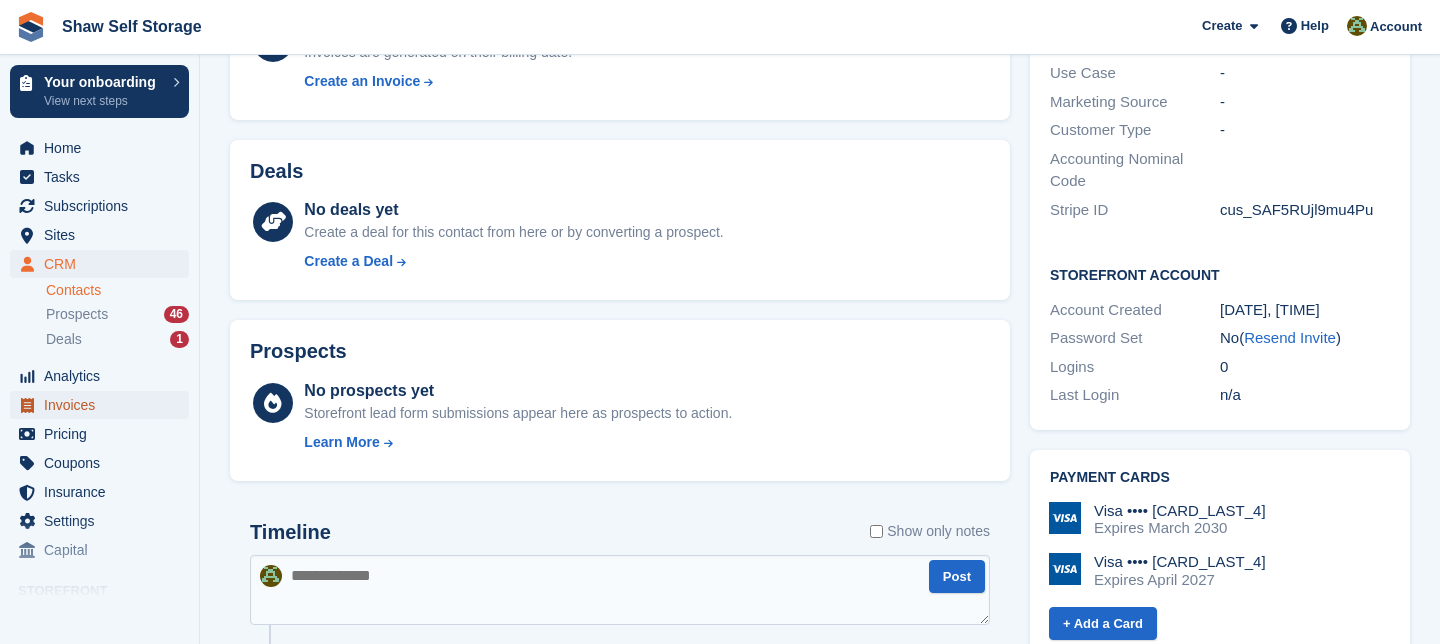 click on "Invoices" at bounding box center [104, 405] 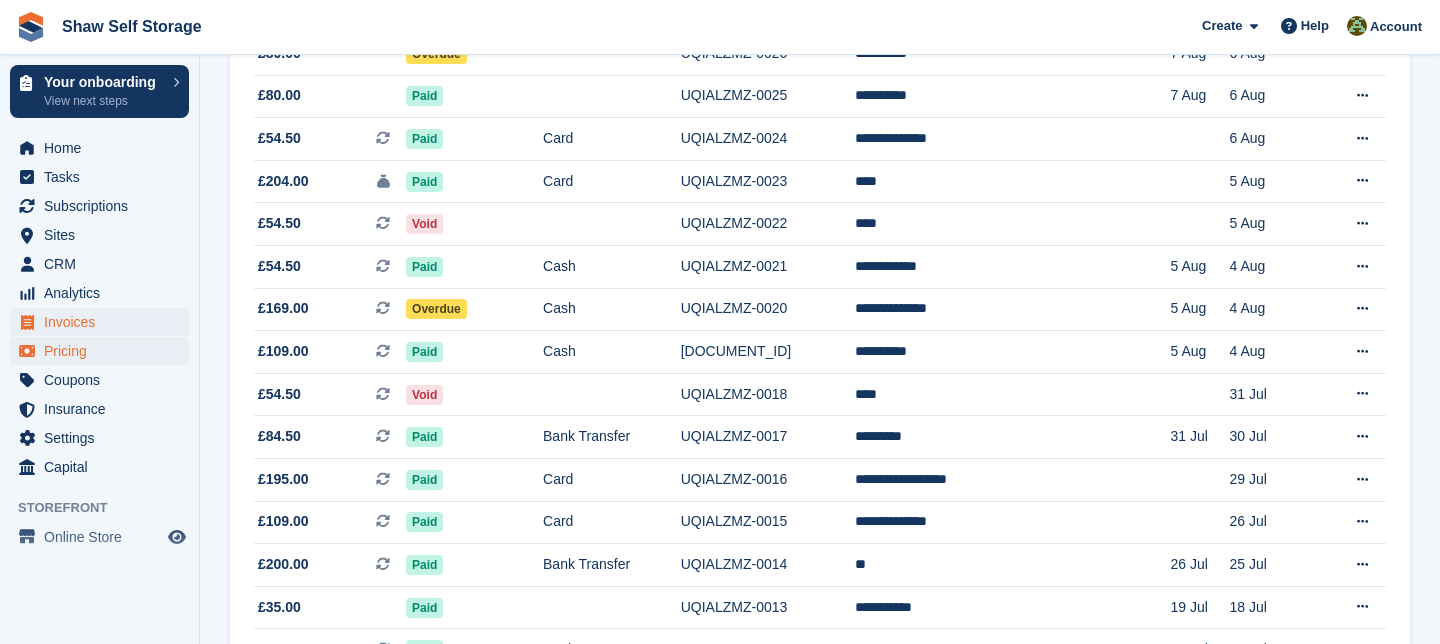 scroll, scrollTop: 0, scrollLeft: 0, axis: both 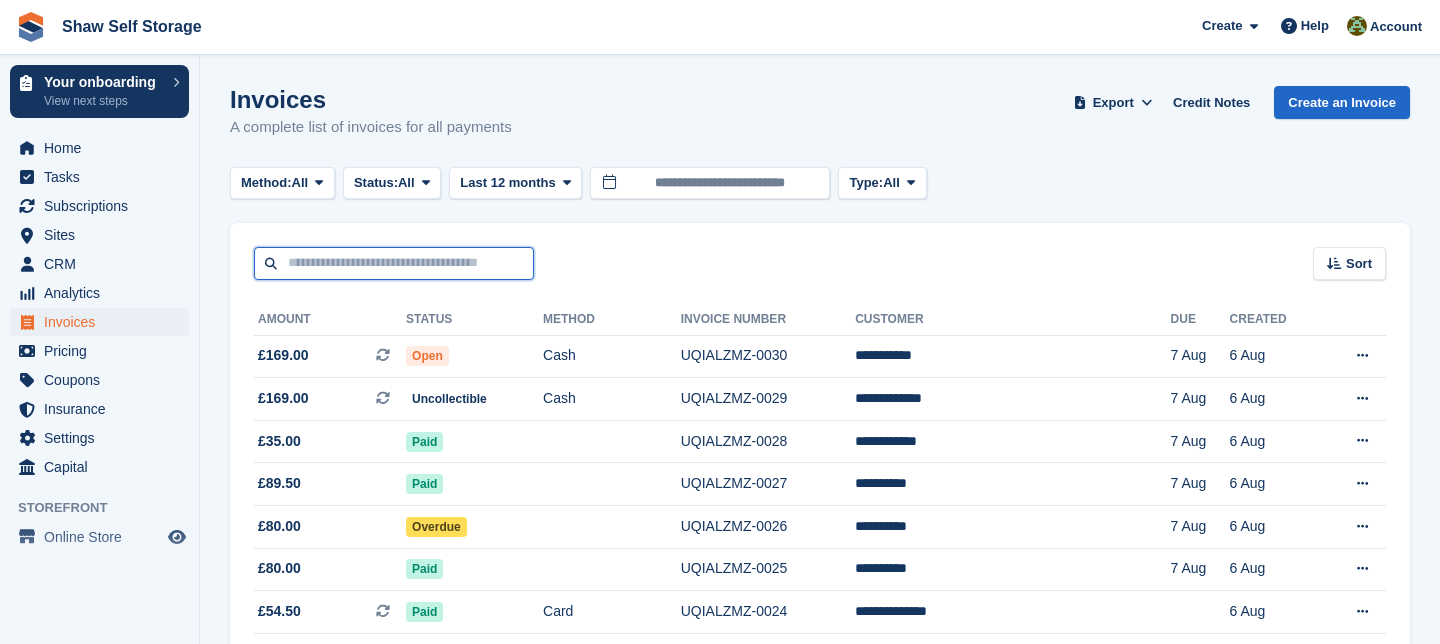 click at bounding box center (394, 263) 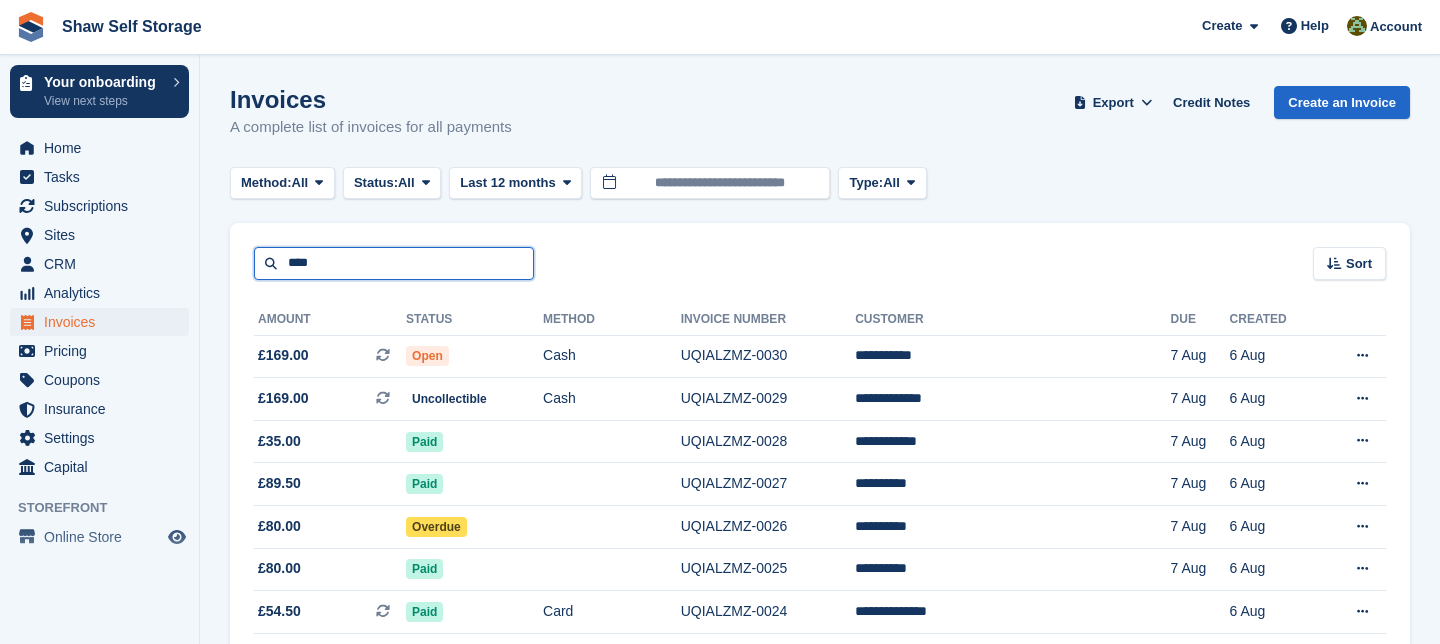 type on "****" 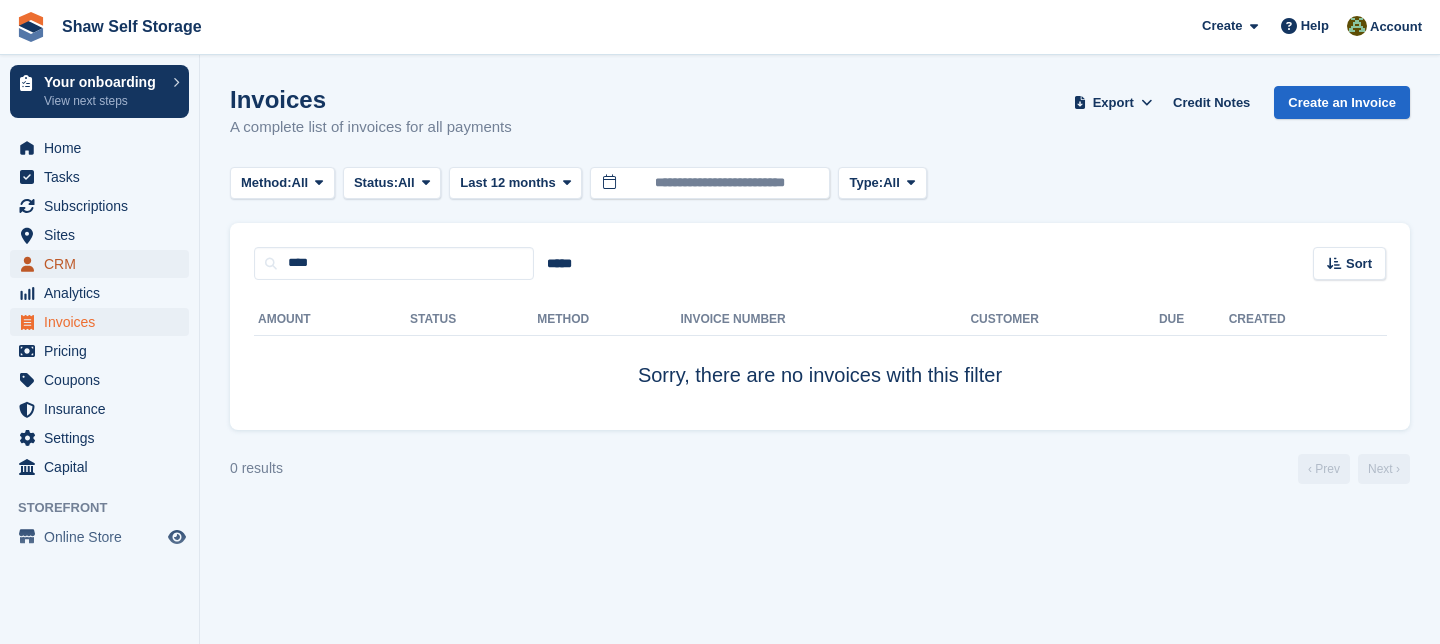 click on "CRM" at bounding box center (104, 264) 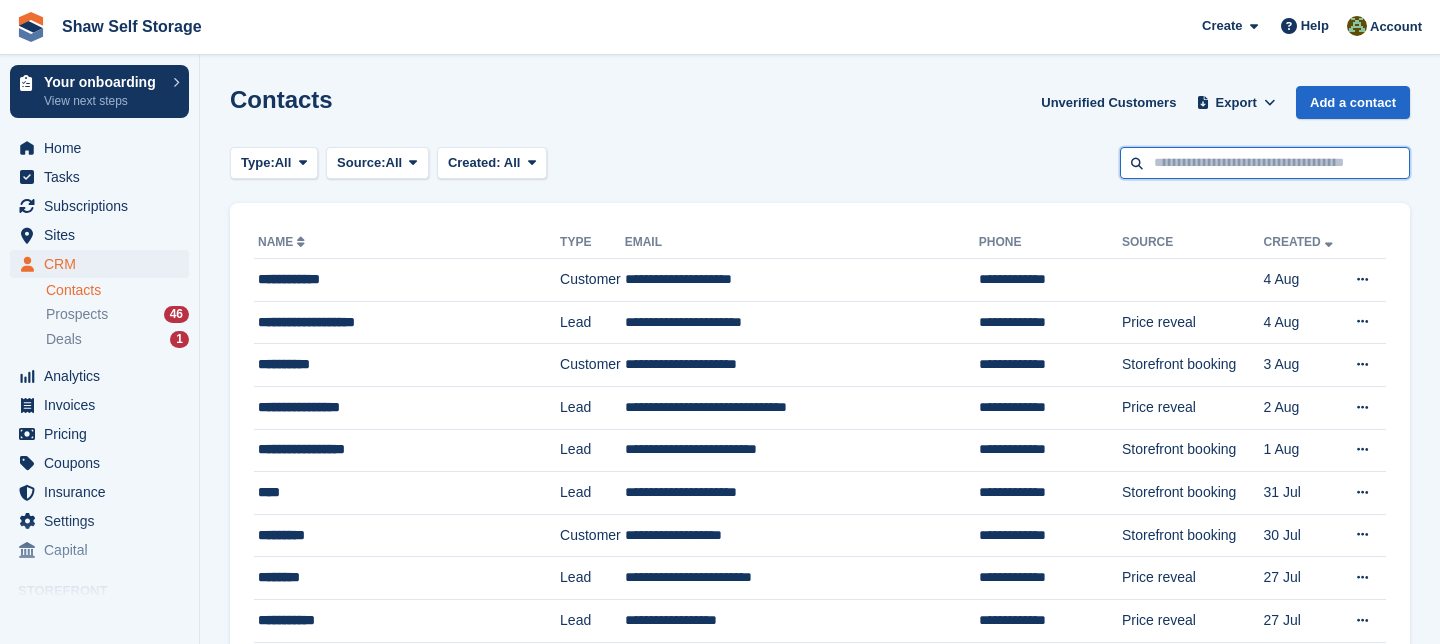 click at bounding box center (1265, 163) 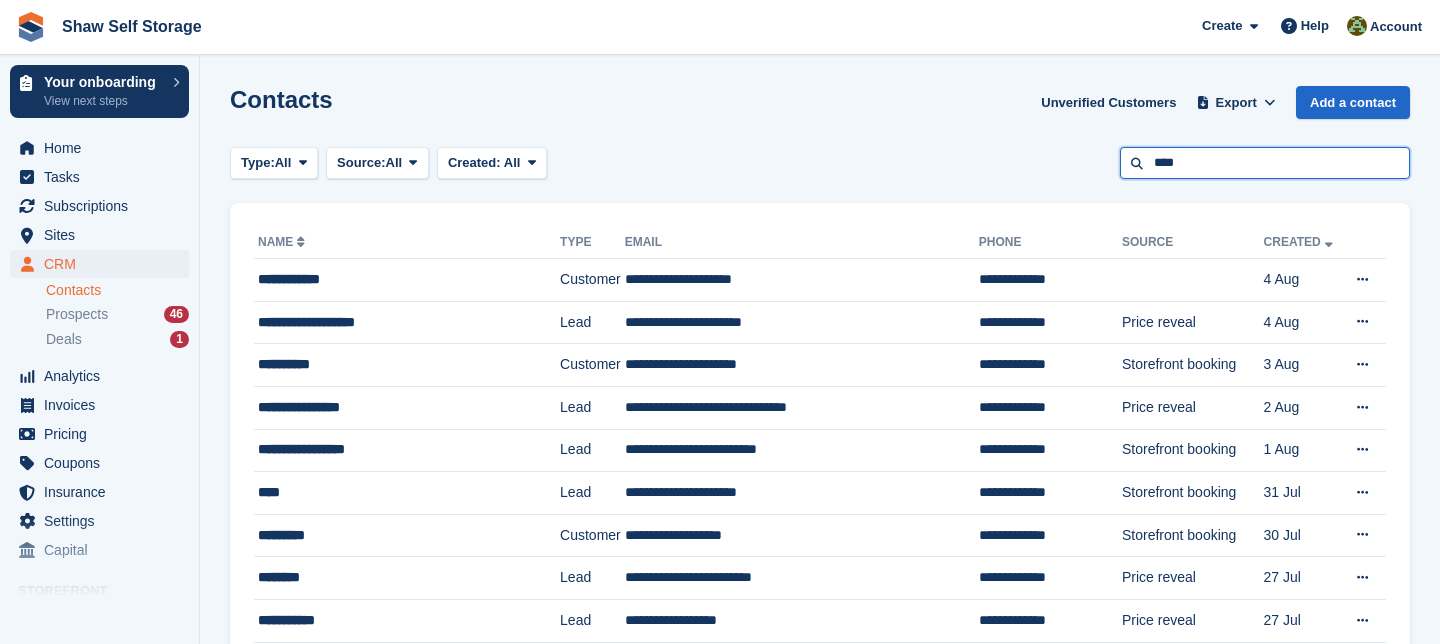type on "****" 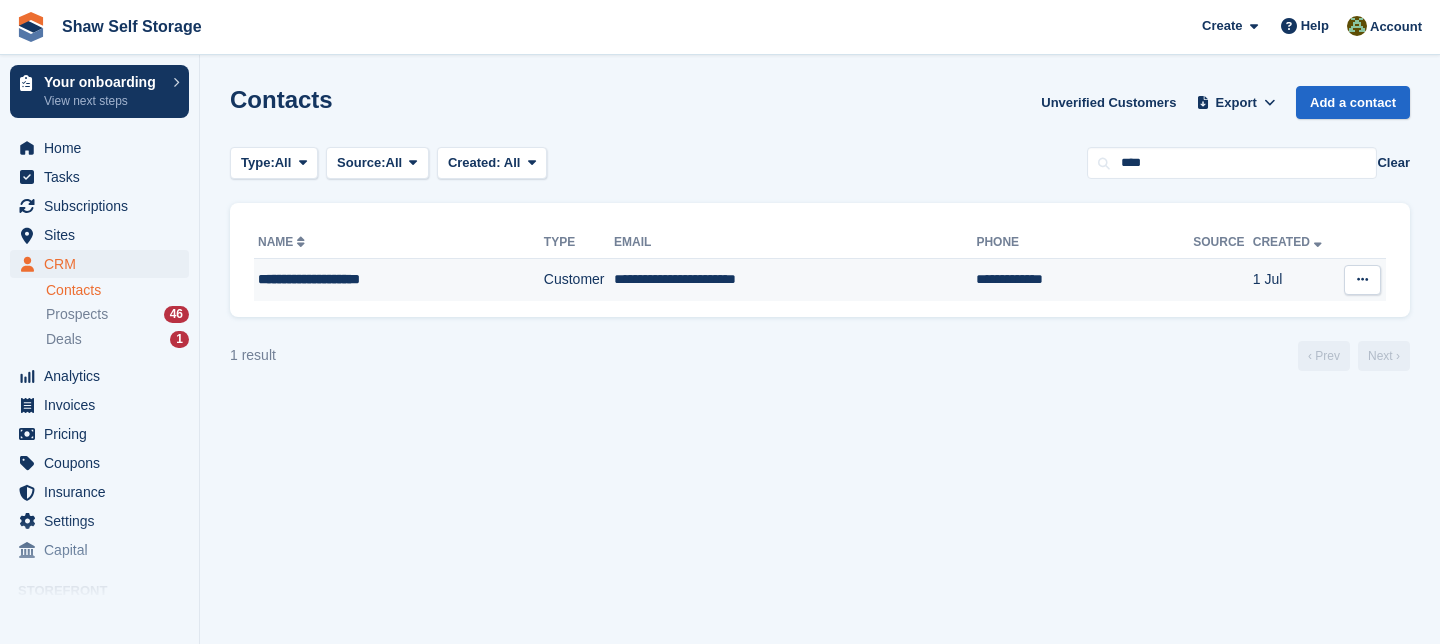 click on "**********" at bounding box center [795, 280] 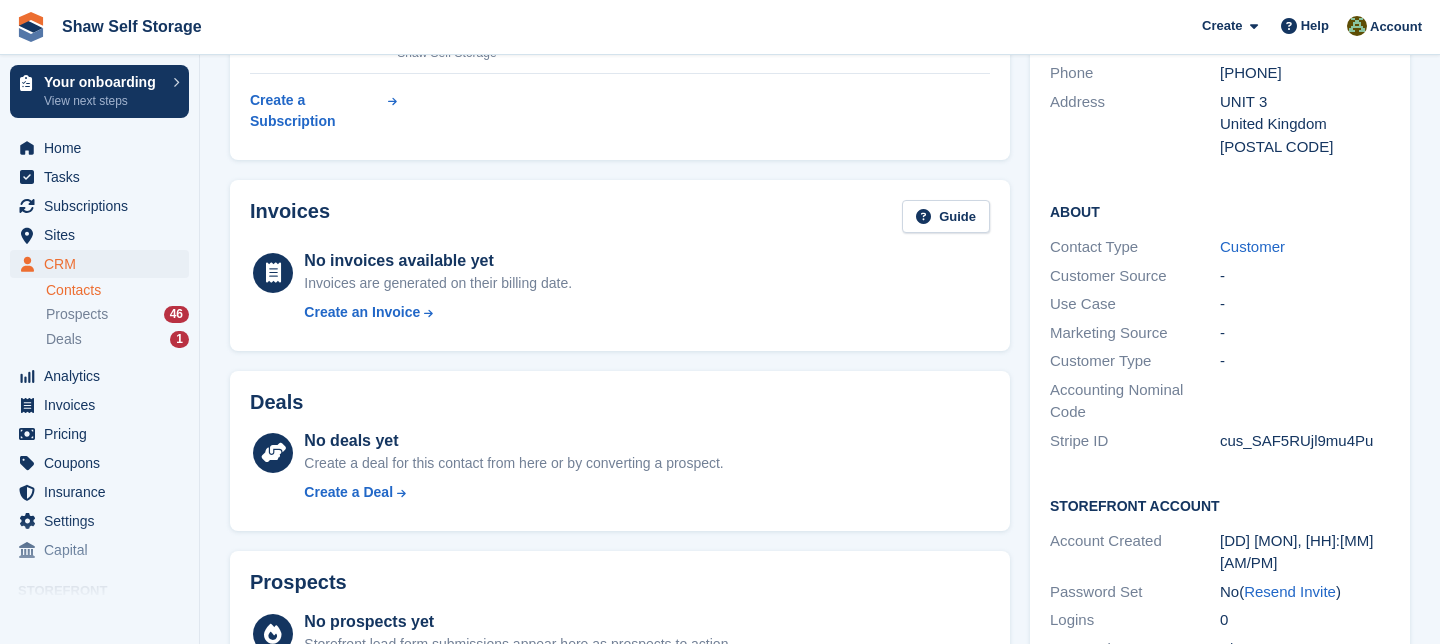 scroll, scrollTop: 247, scrollLeft: 0, axis: vertical 